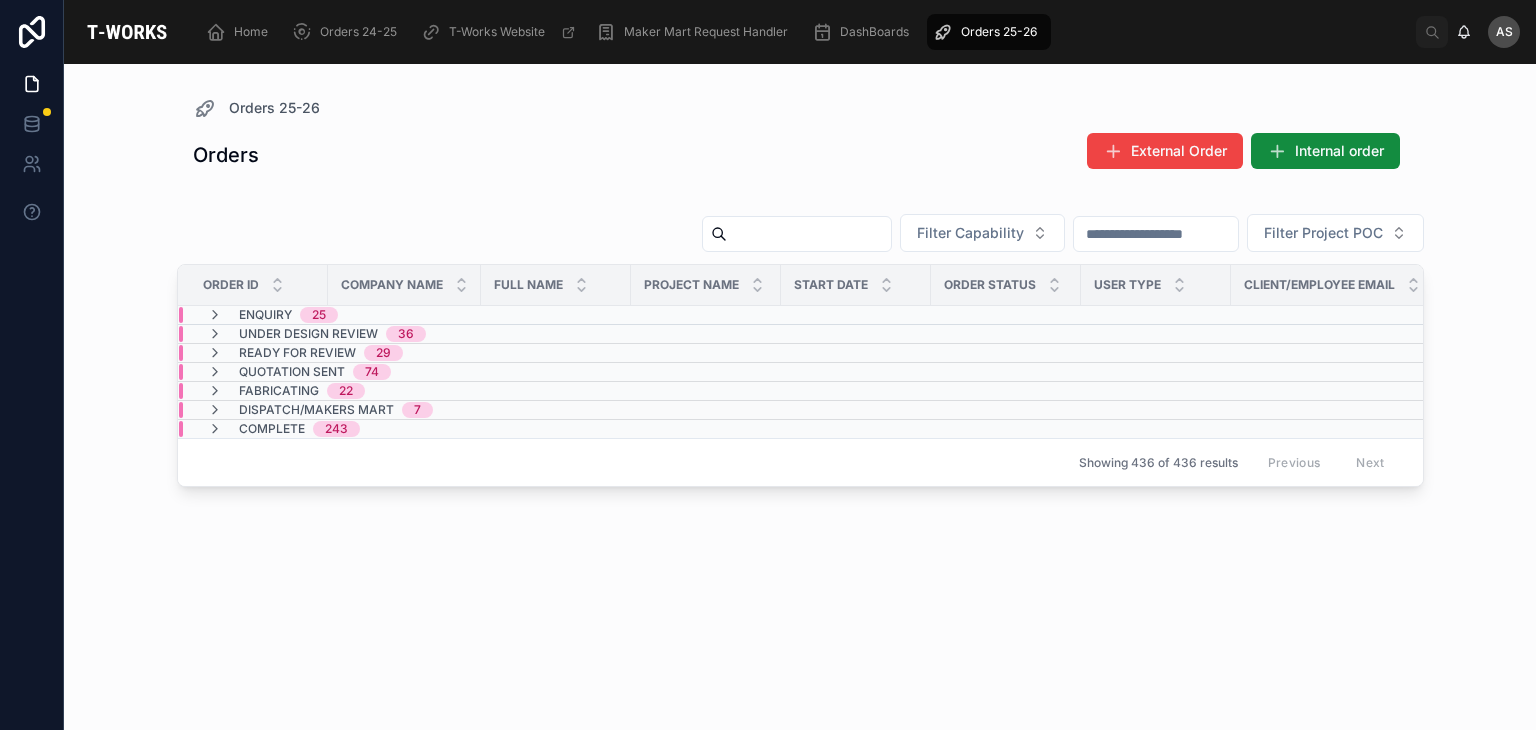 scroll, scrollTop: 0, scrollLeft: 0, axis: both 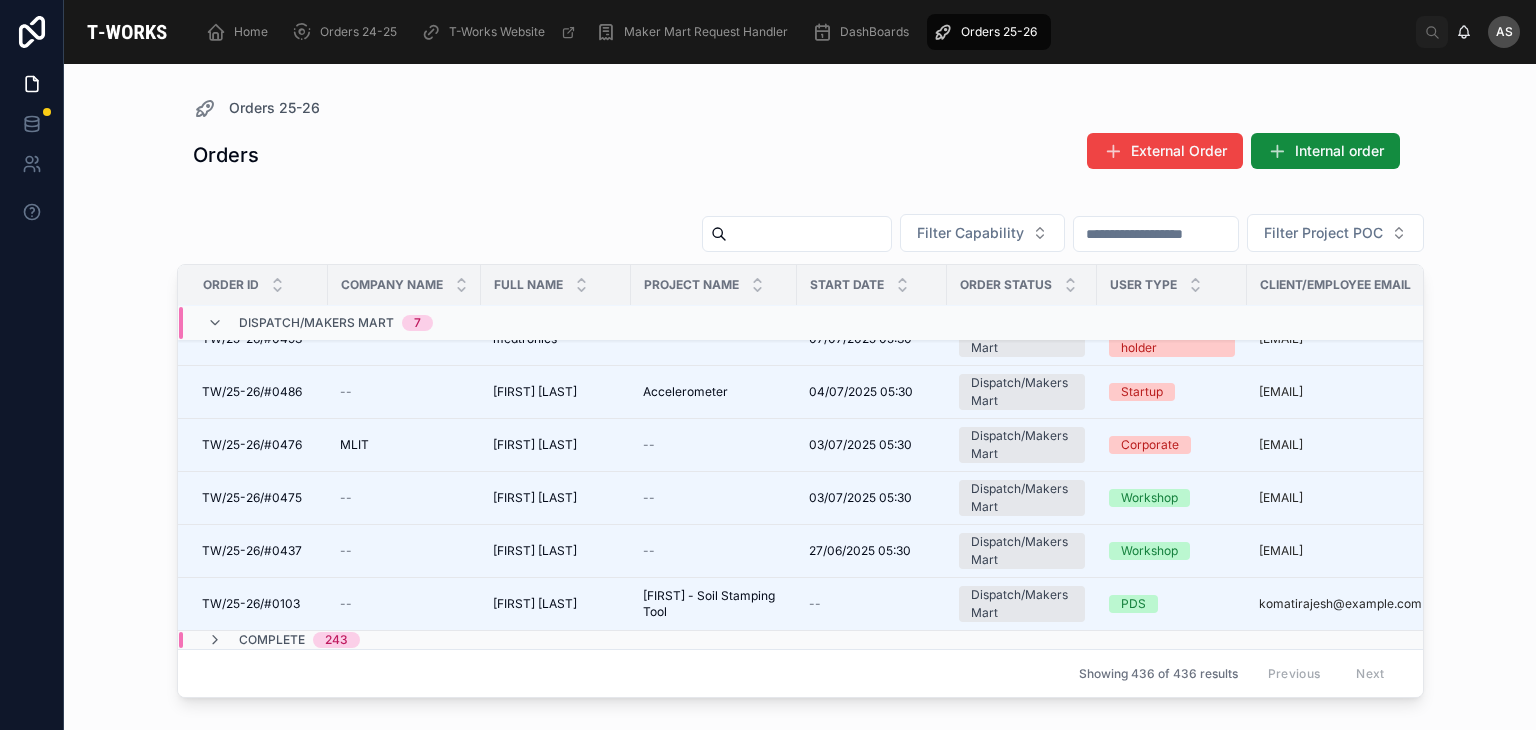click on "Dispatch/Makers Mart" at bounding box center (316, 323) 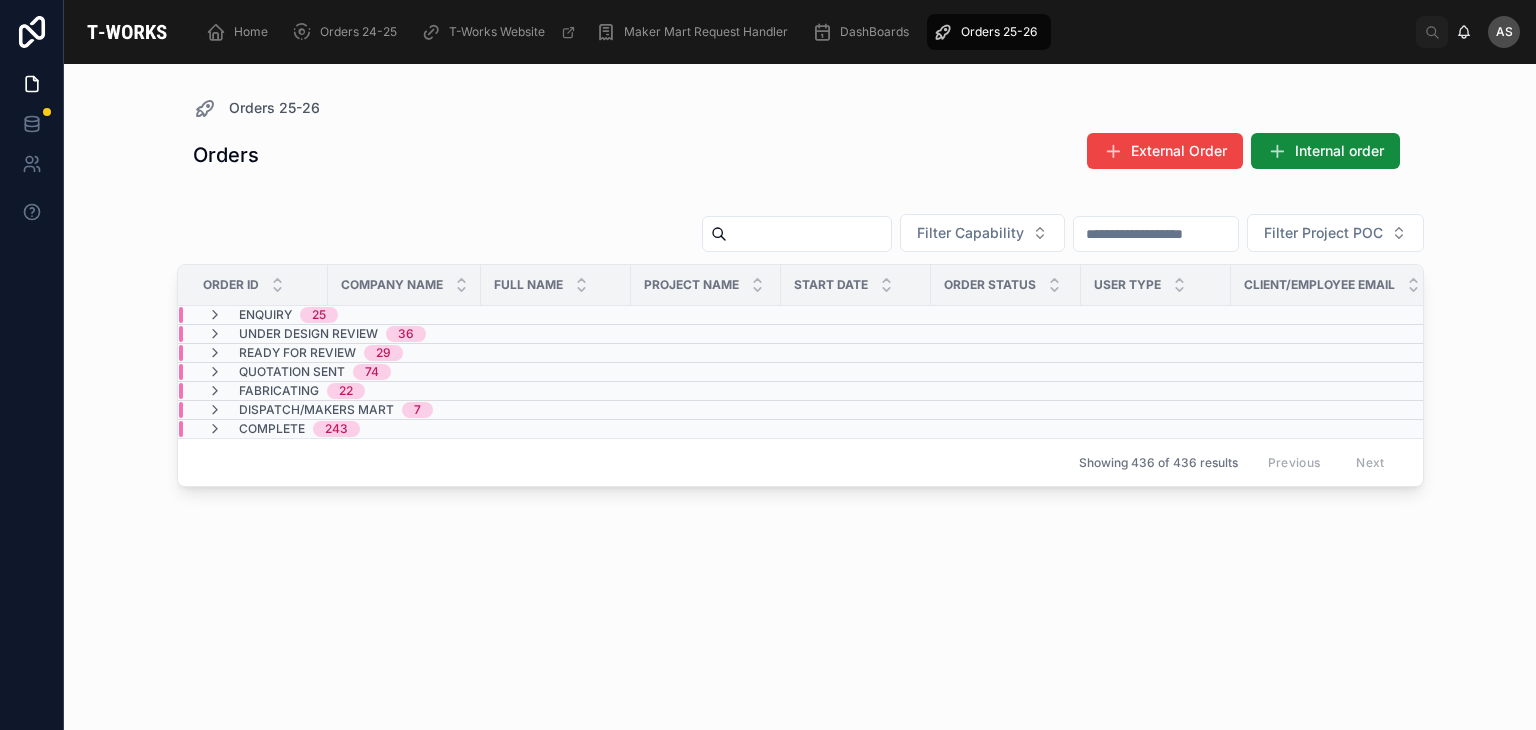 scroll, scrollTop: 0, scrollLeft: 0, axis: both 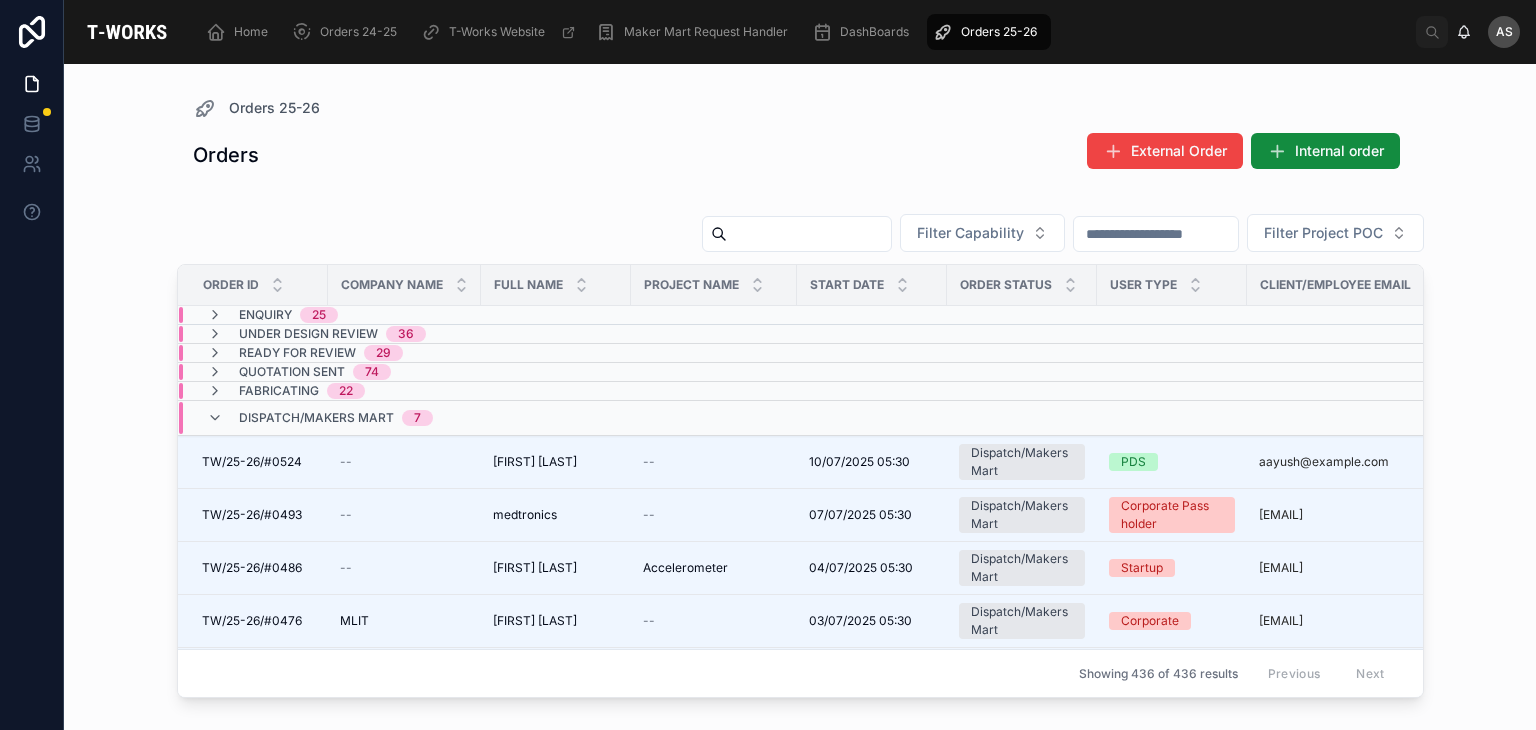click on "Dispatch/Makers Mart" at bounding box center (316, 418) 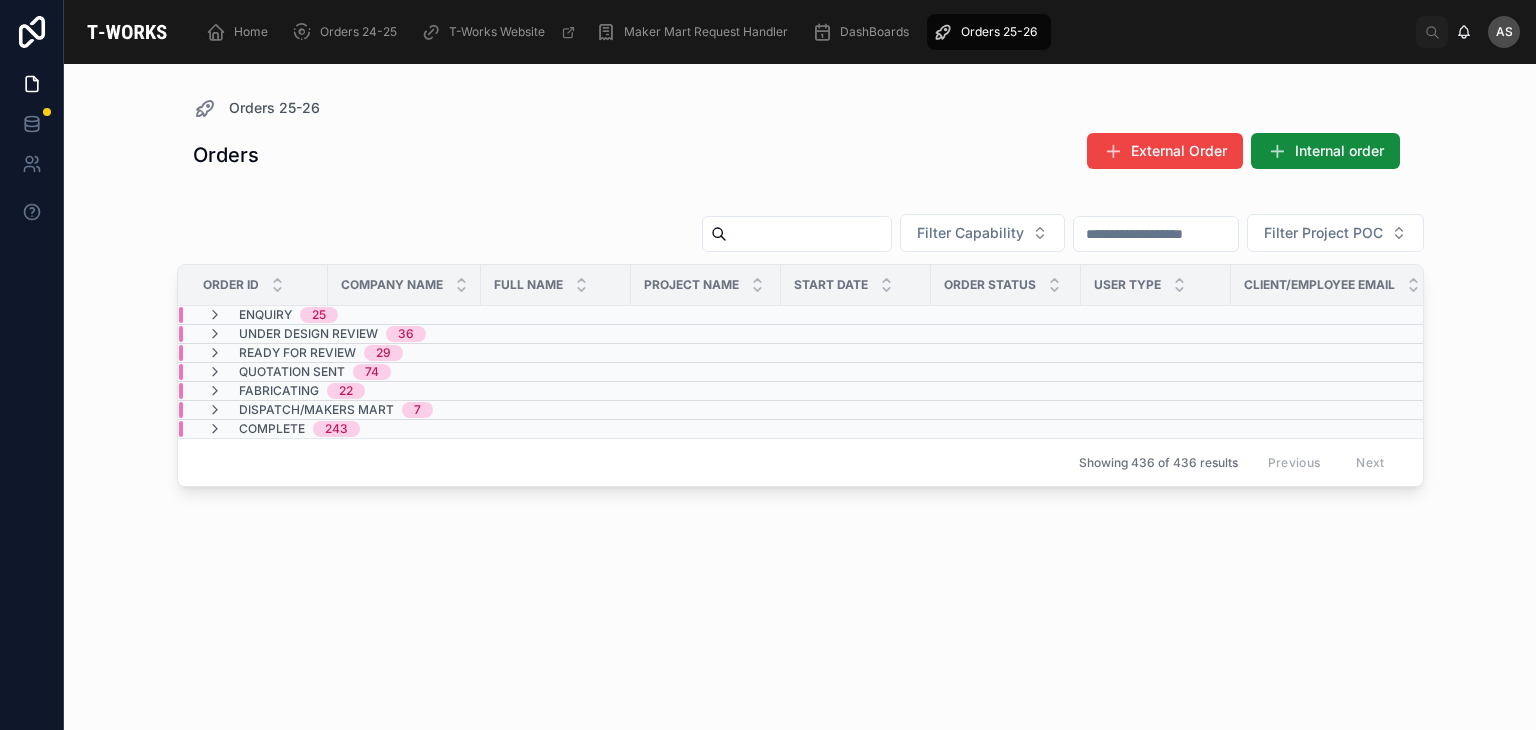 click on "Dispatch/Makers Mart 7" at bounding box center (404, 410) 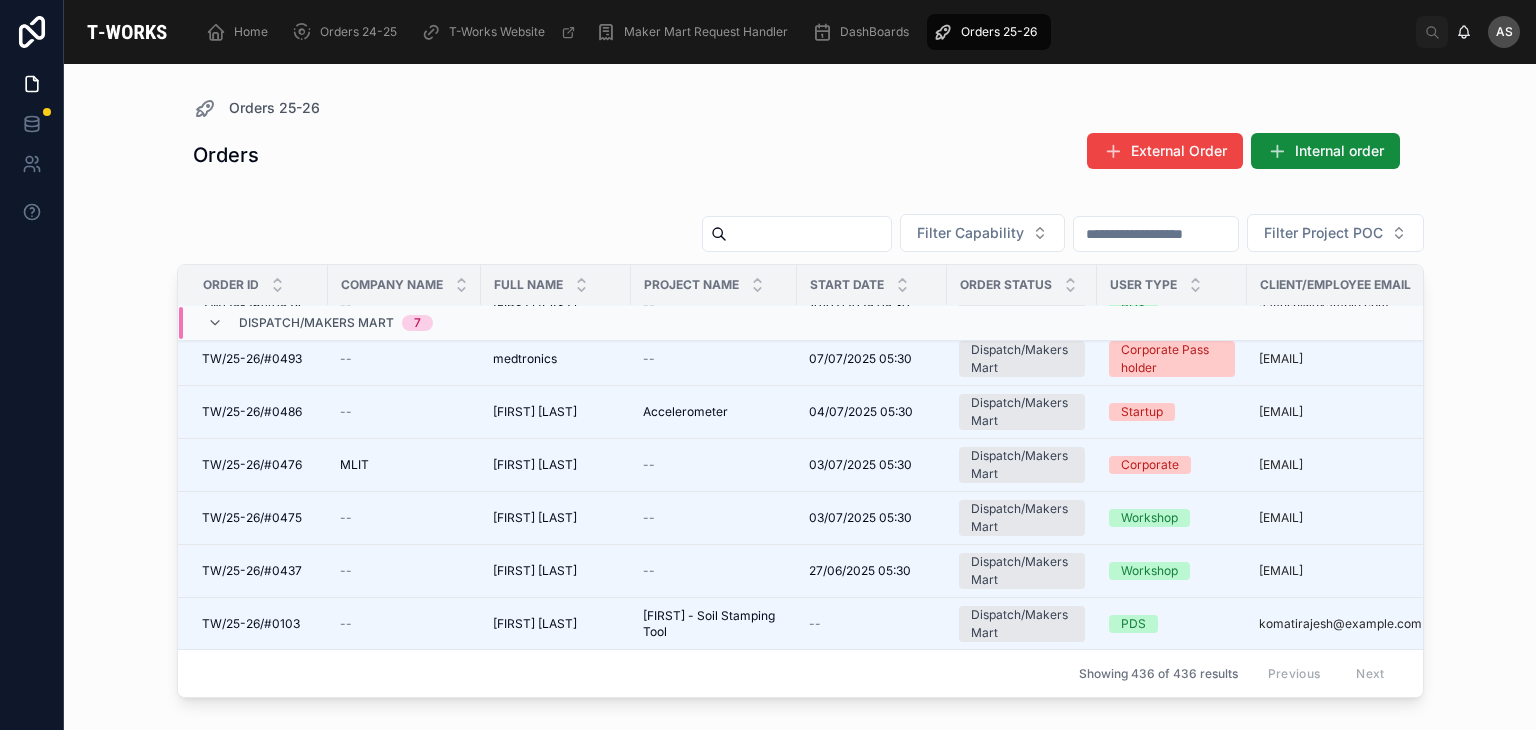 scroll, scrollTop: 157, scrollLeft: 0, axis: vertical 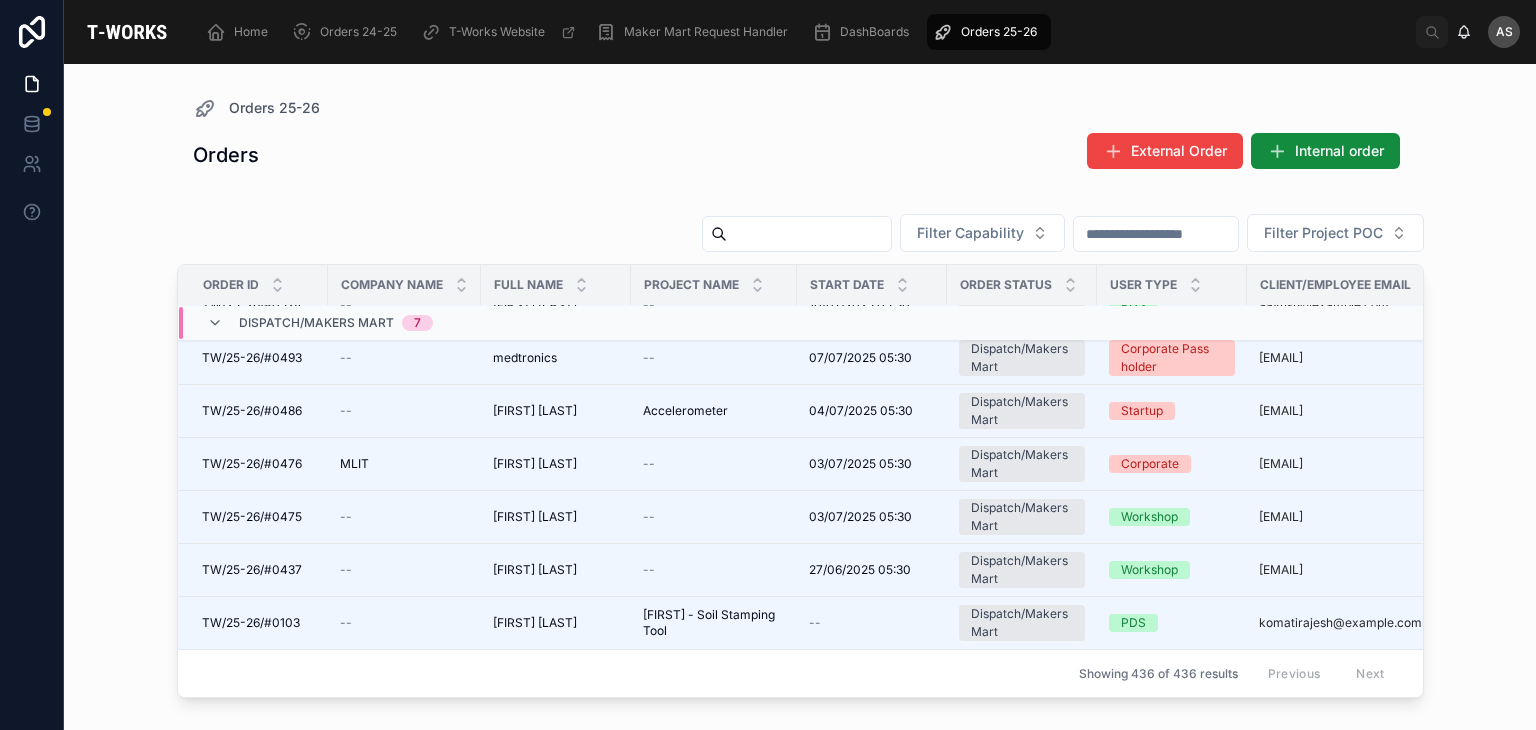 click on "Dispatch/Makers Mart 7" at bounding box center [336, 323] 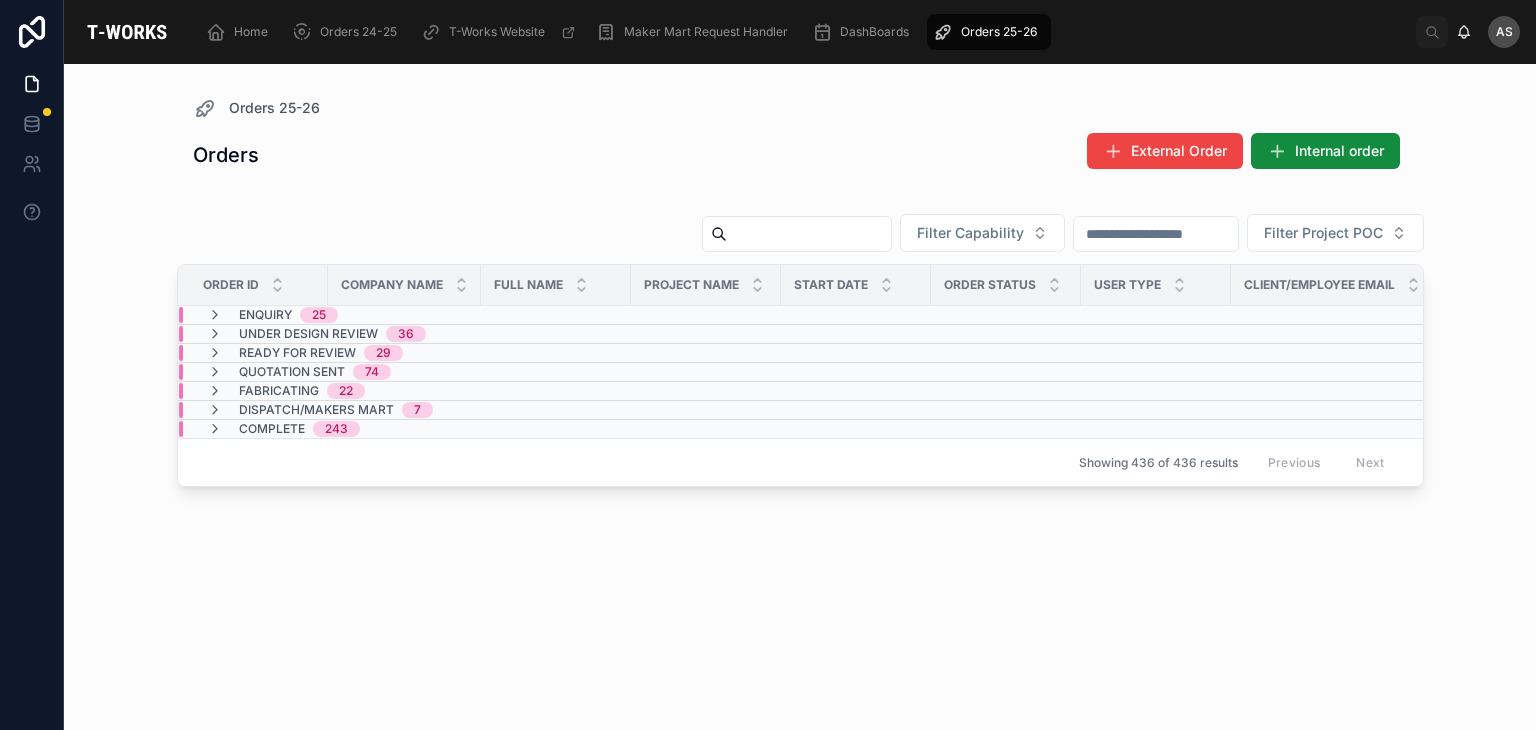 click on "Dispatch/Makers Mart" at bounding box center [316, 410] 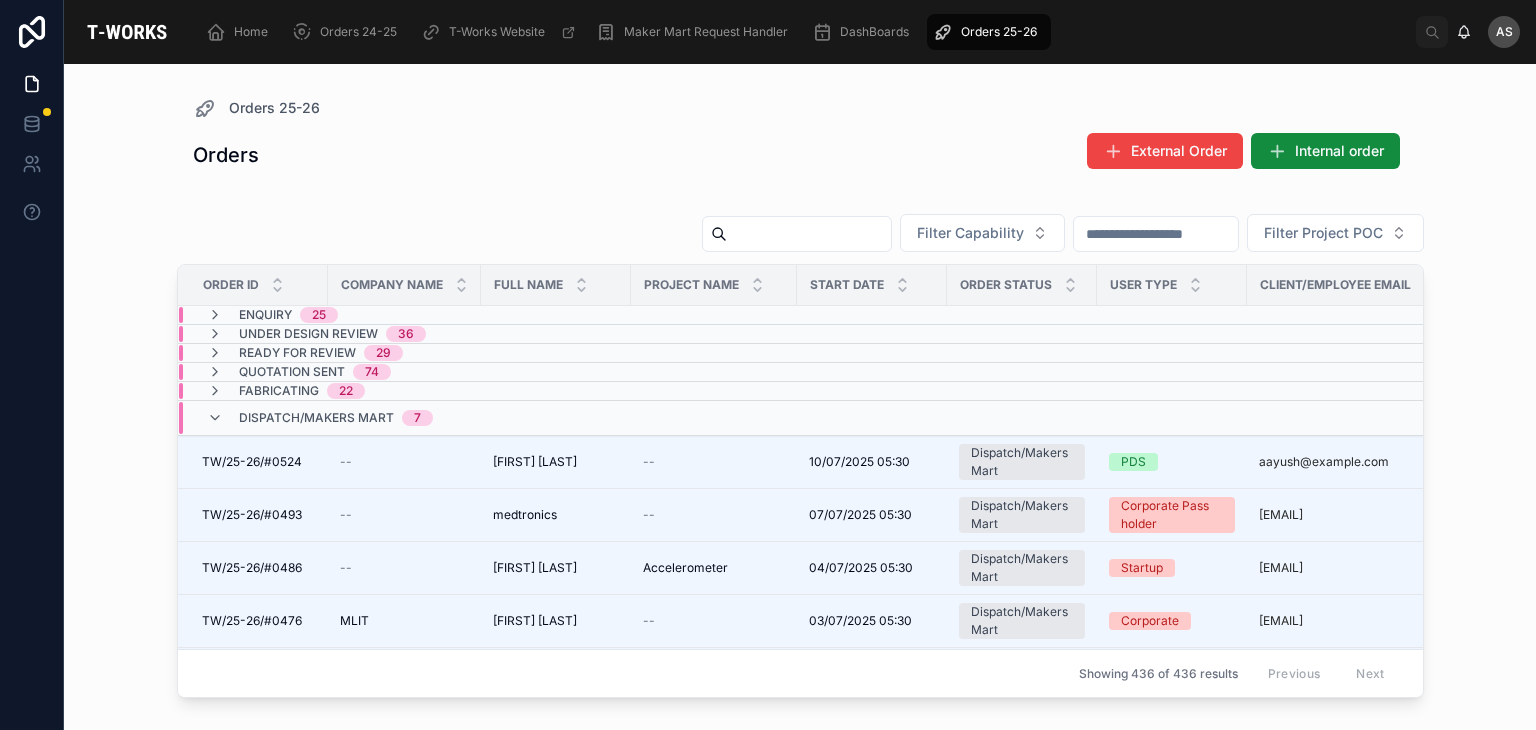 scroll, scrollTop: 0, scrollLeft: 0, axis: both 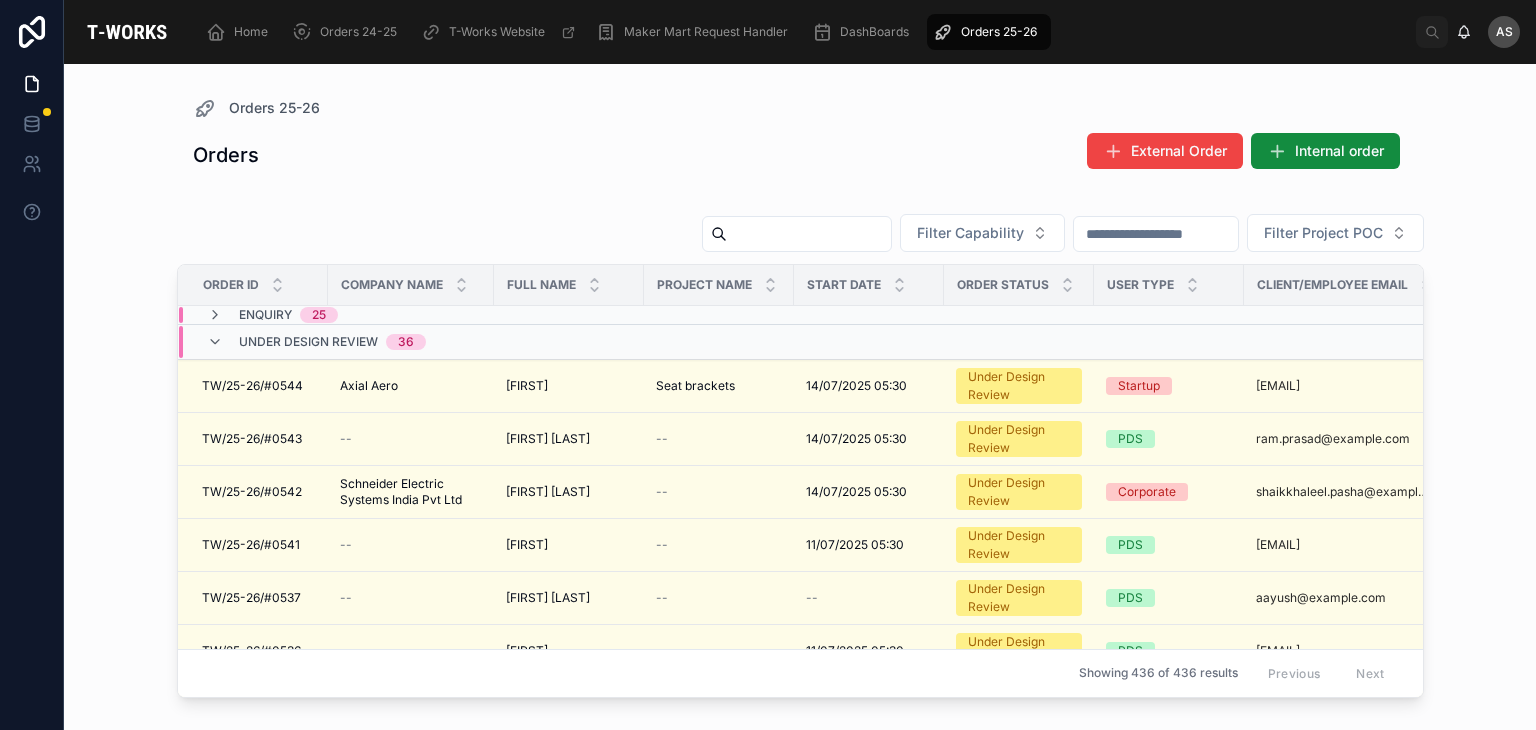 click on "Under Design Review 36" at bounding box center (332, 342) 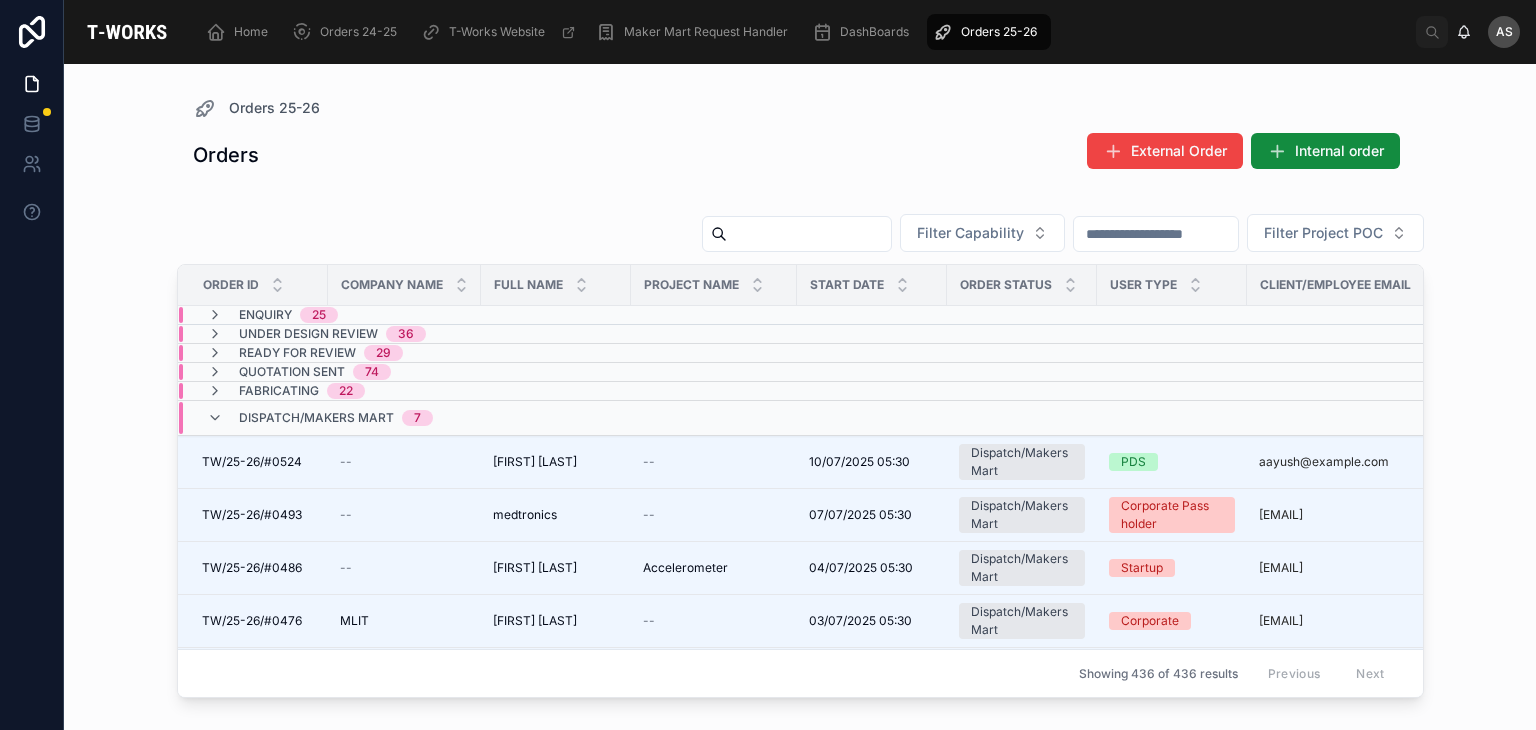 click on "Dispatch/Makers Mart" at bounding box center [316, 418] 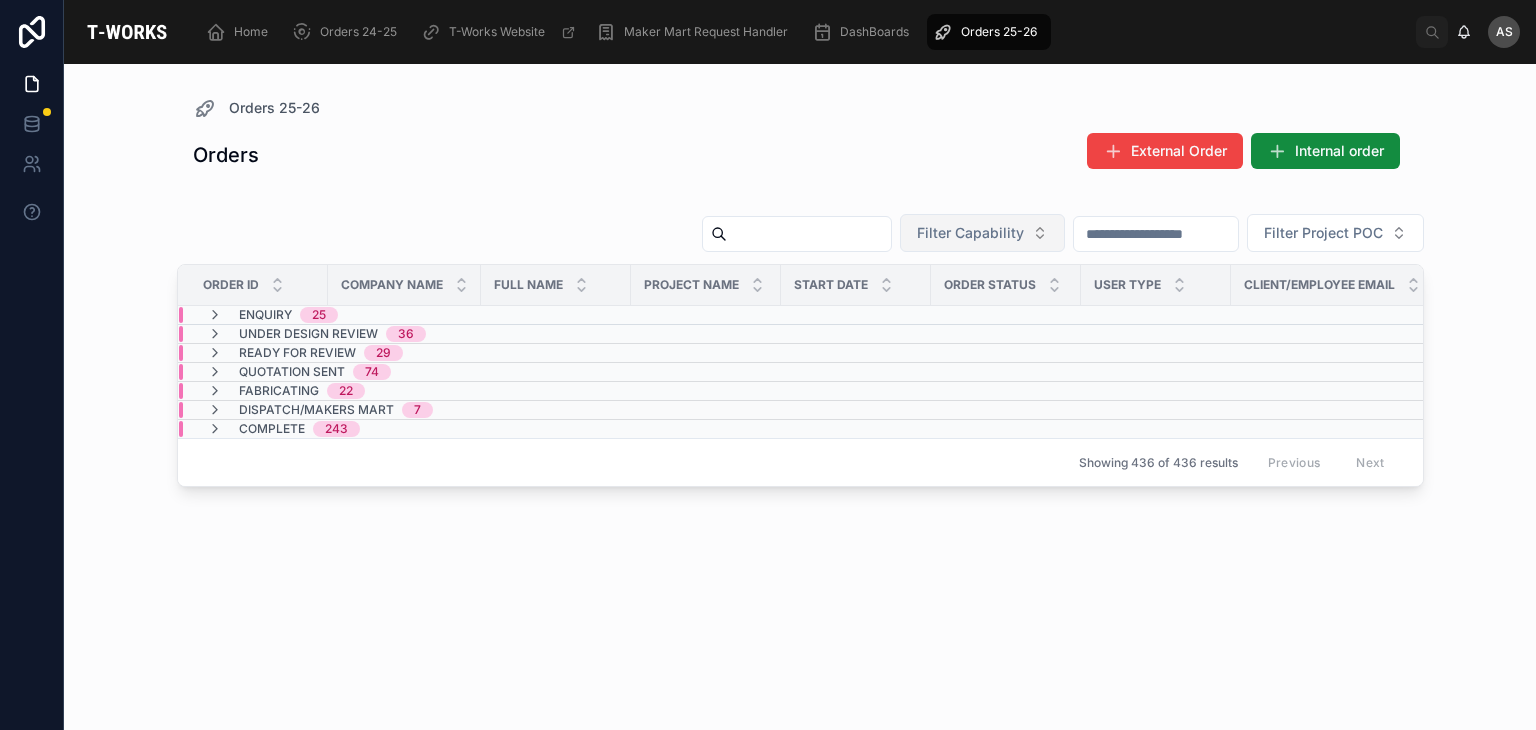 click on "Filter Capability" at bounding box center [970, 233] 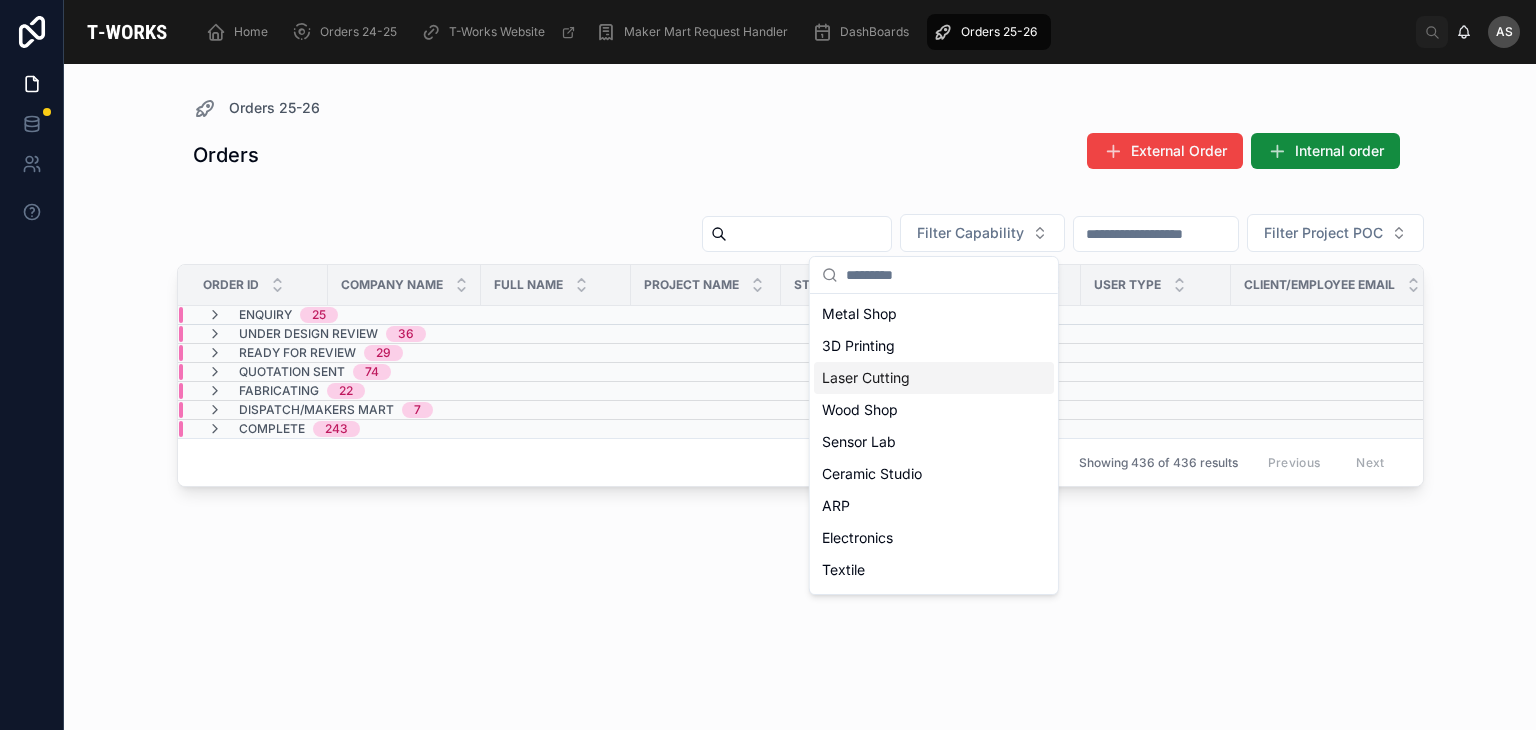 click on "Laser Cutting" at bounding box center [934, 378] 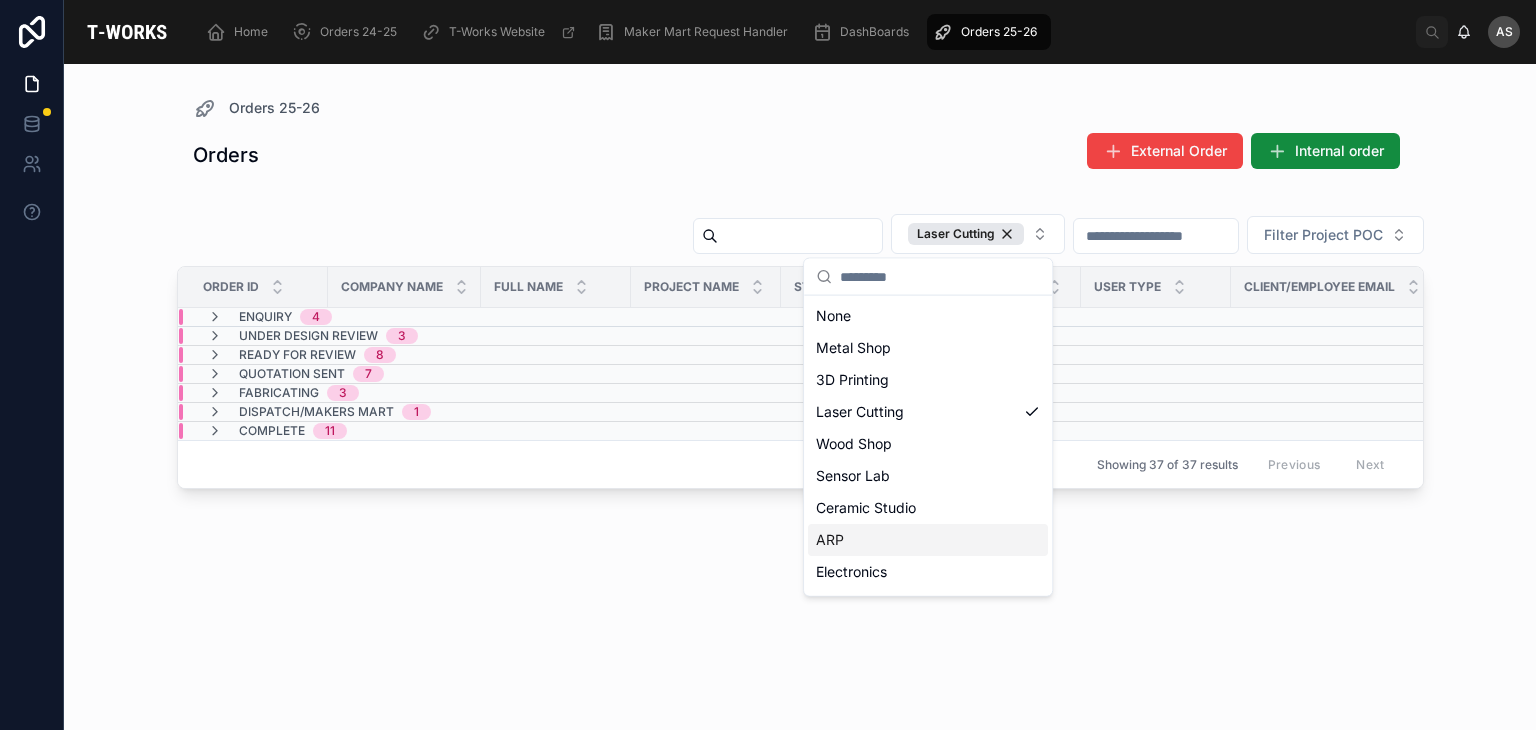 click on "ARP" at bounding box center [928, 540] 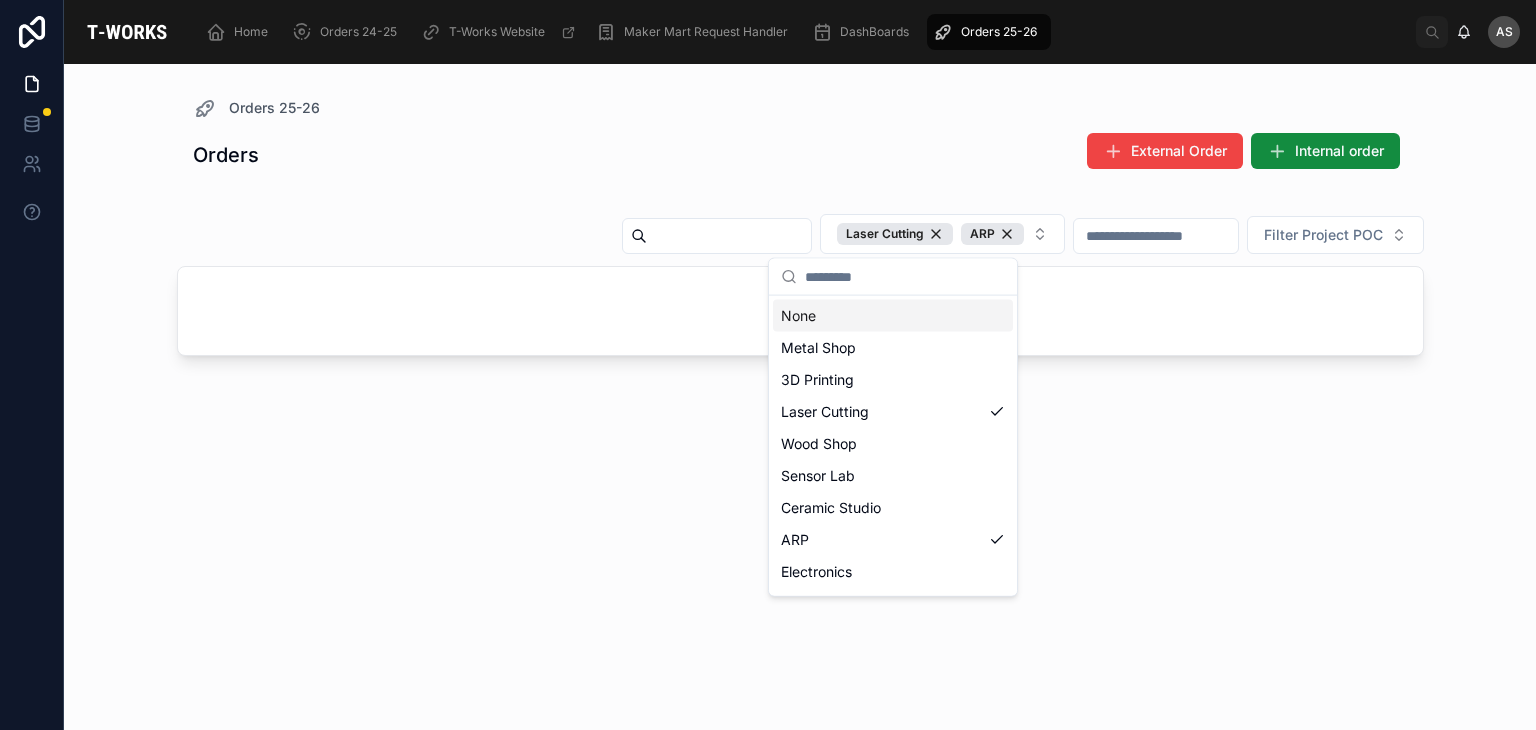 click on "Orders External Order Internal order" at bounding box center (800, 155) 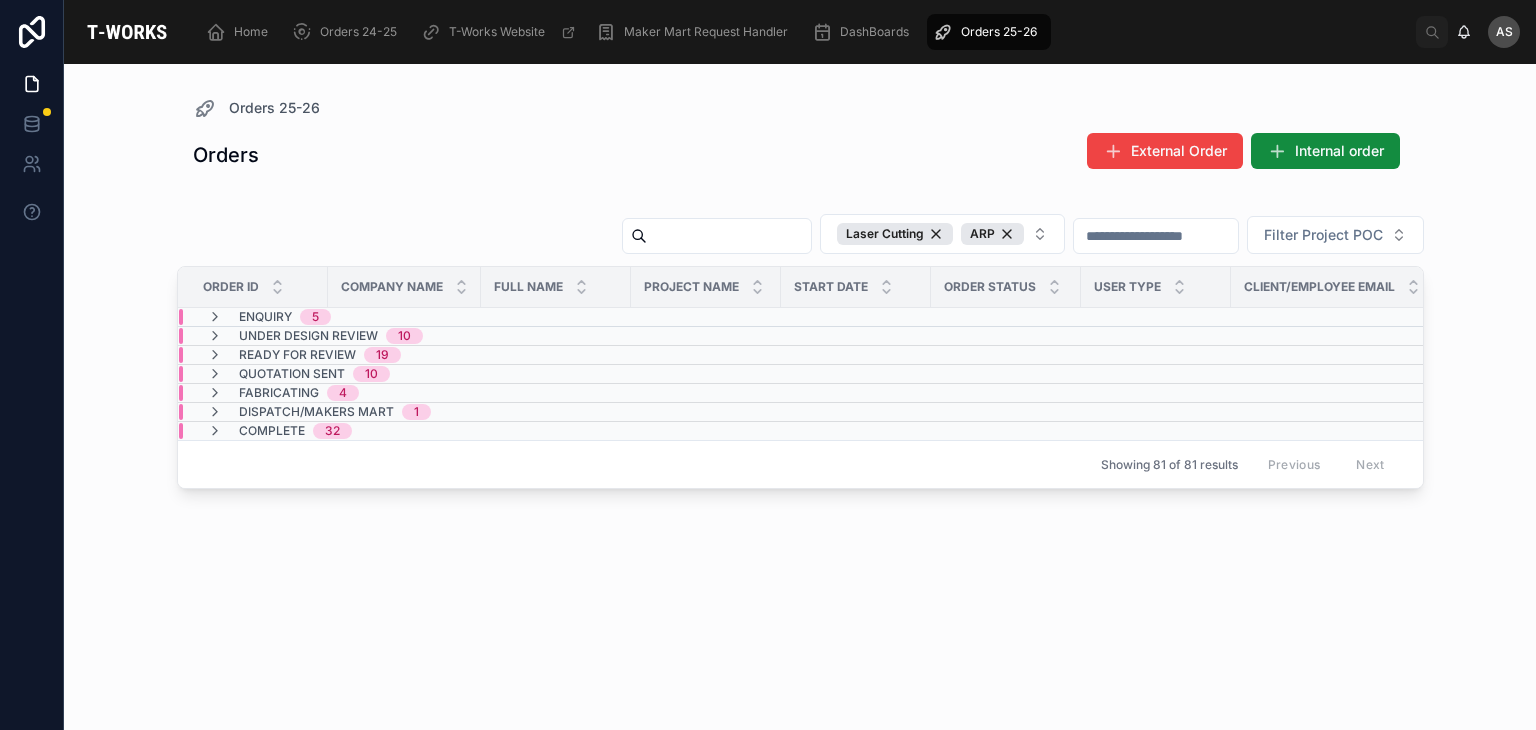 click on "Enquiry 5" at bounding box center (404, 317) 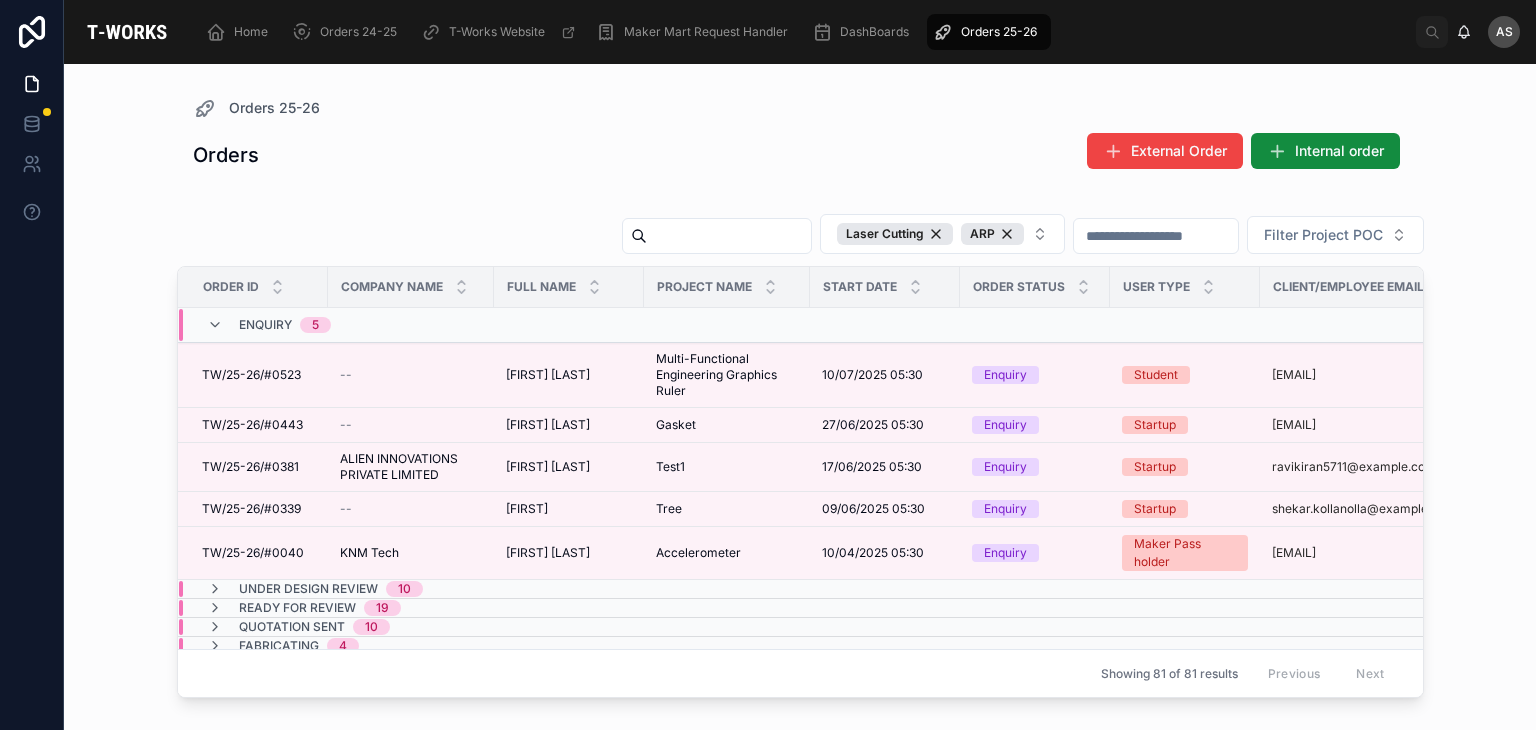 click at bounding box center (727, 325) 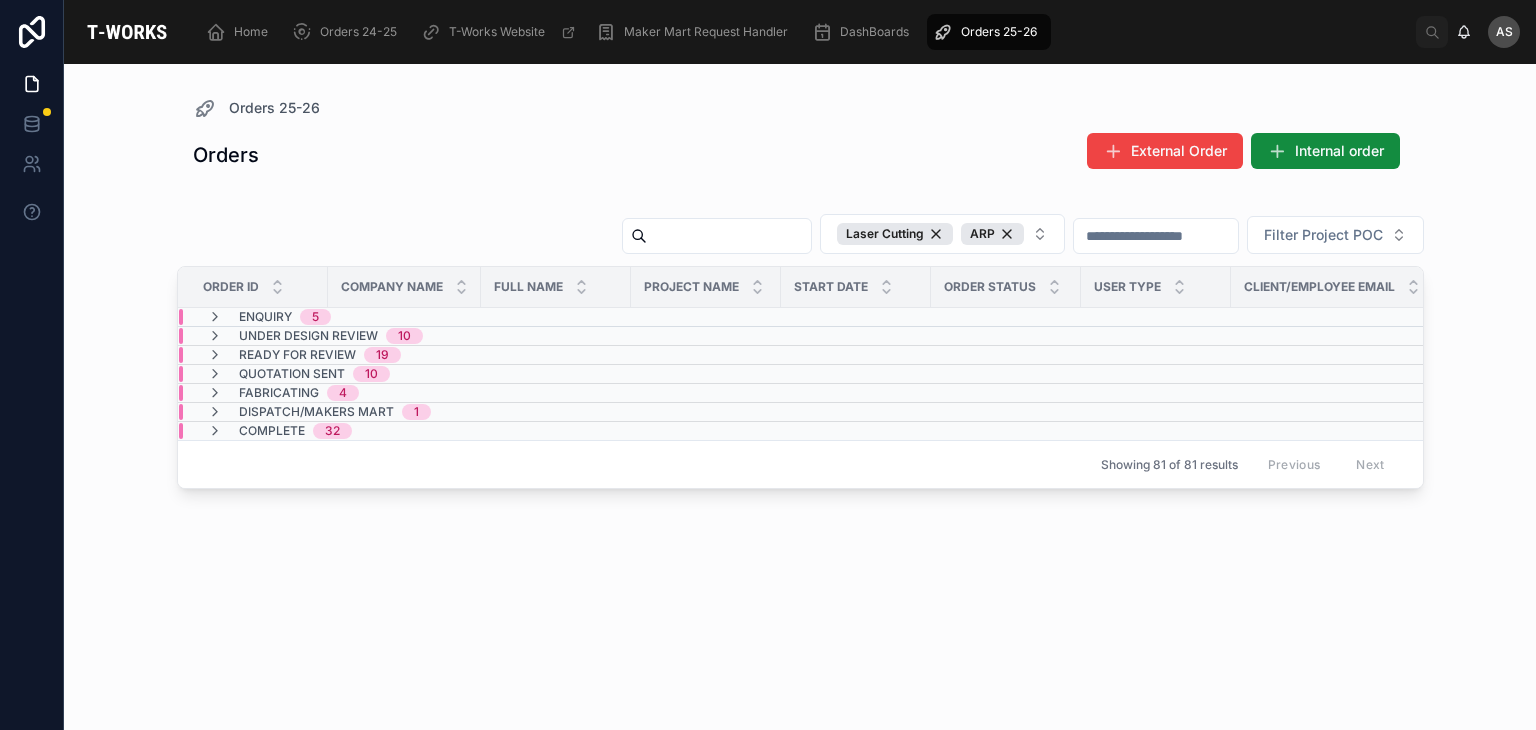 click on "Under Design Review 10" at bounding box center (404, 336) 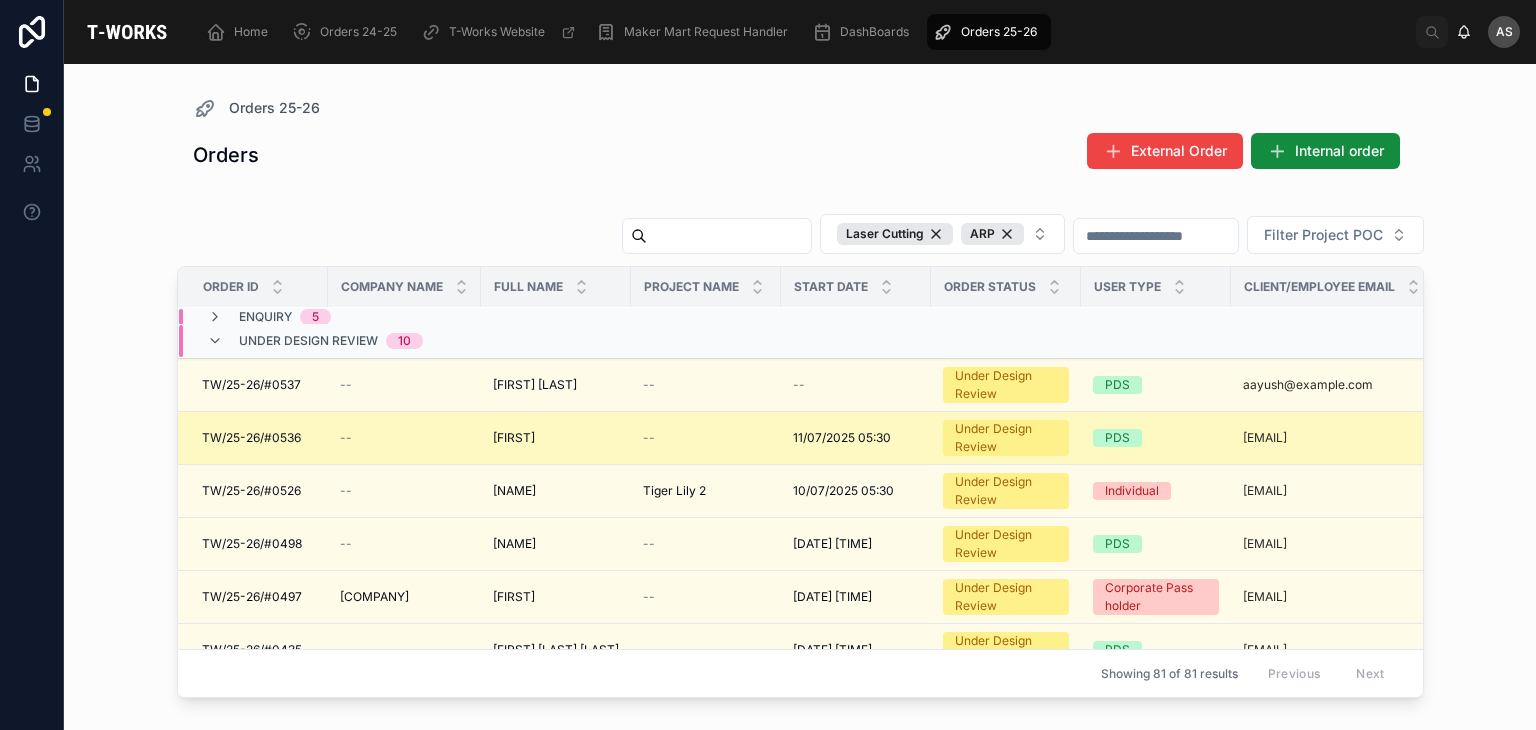 scroll, scrollTop: 0, scrollLeft: 0, axis: both 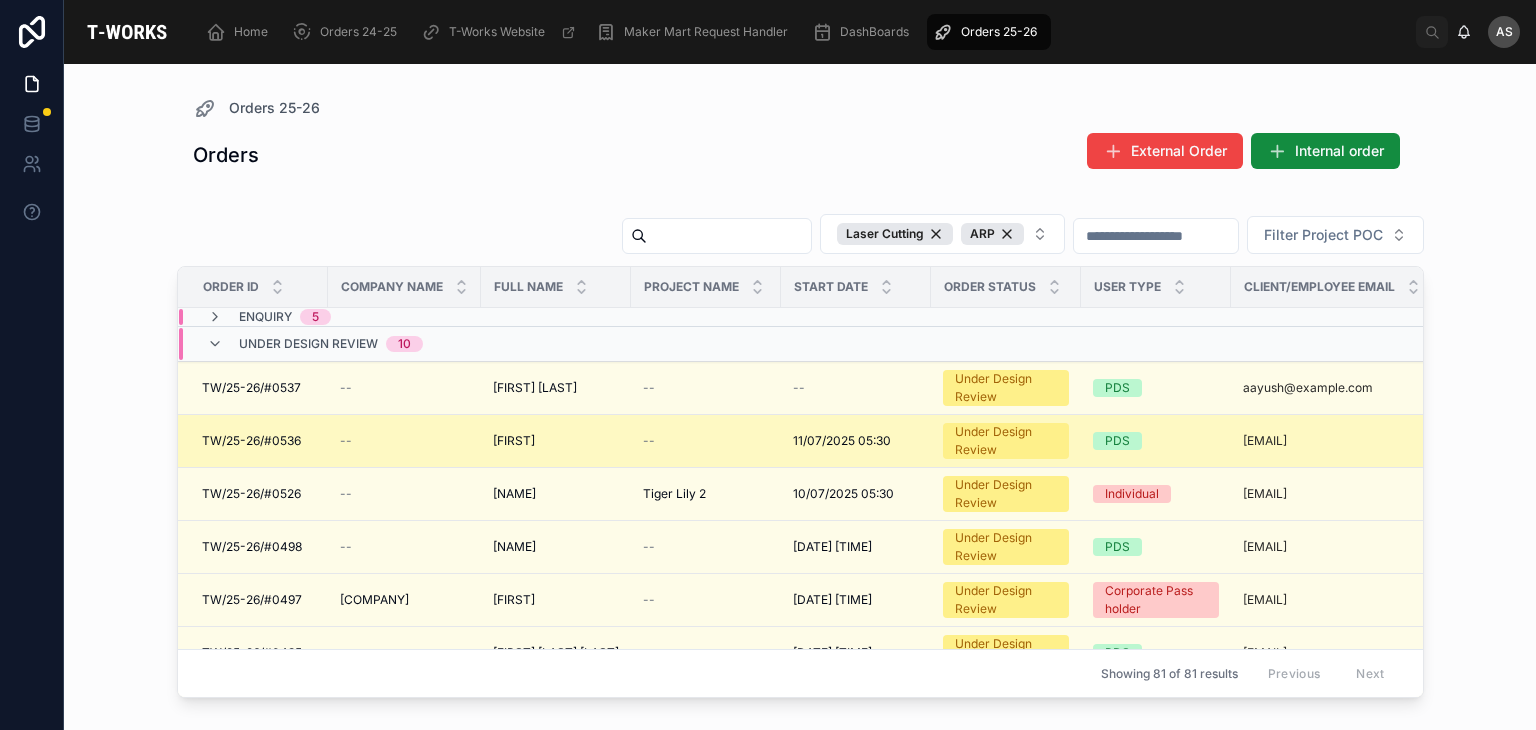 click on "--" at bounding box center [706, 441] 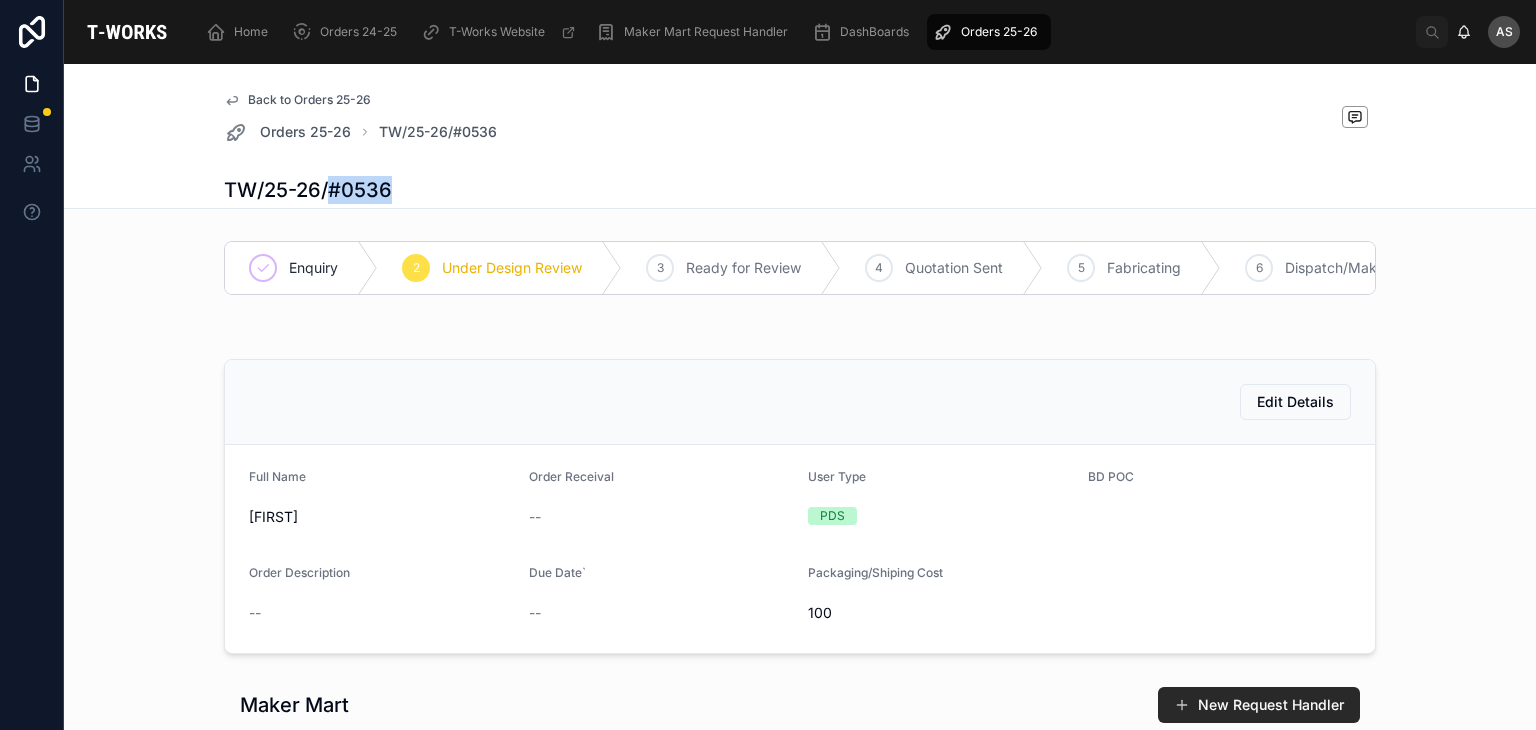 drag, startPoint x: 400, startPoint y: 194, endPoint x: 324, endPoint y: 198, distance: 76.105194 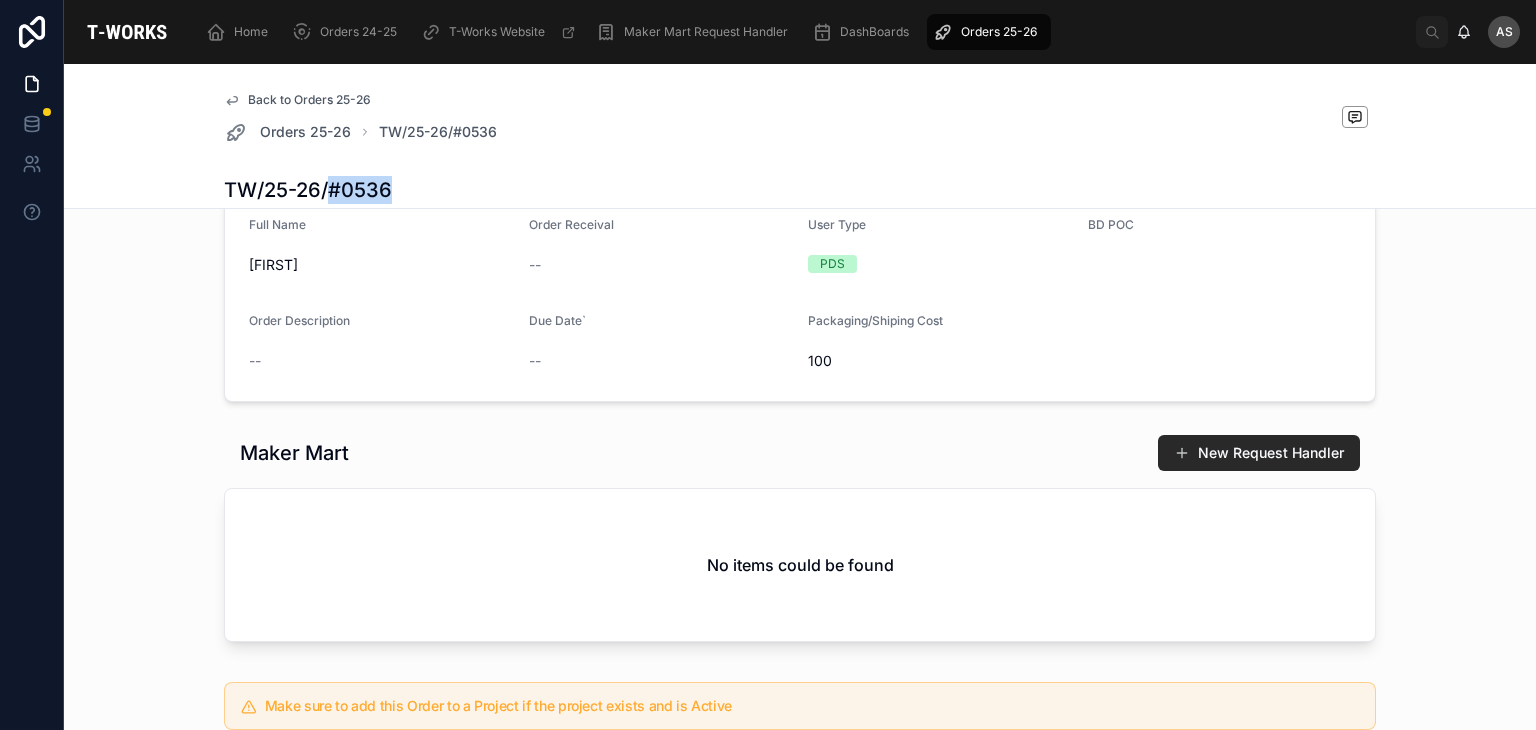scroll, scrollTop: 0, scrollLeft: 0, axis: both 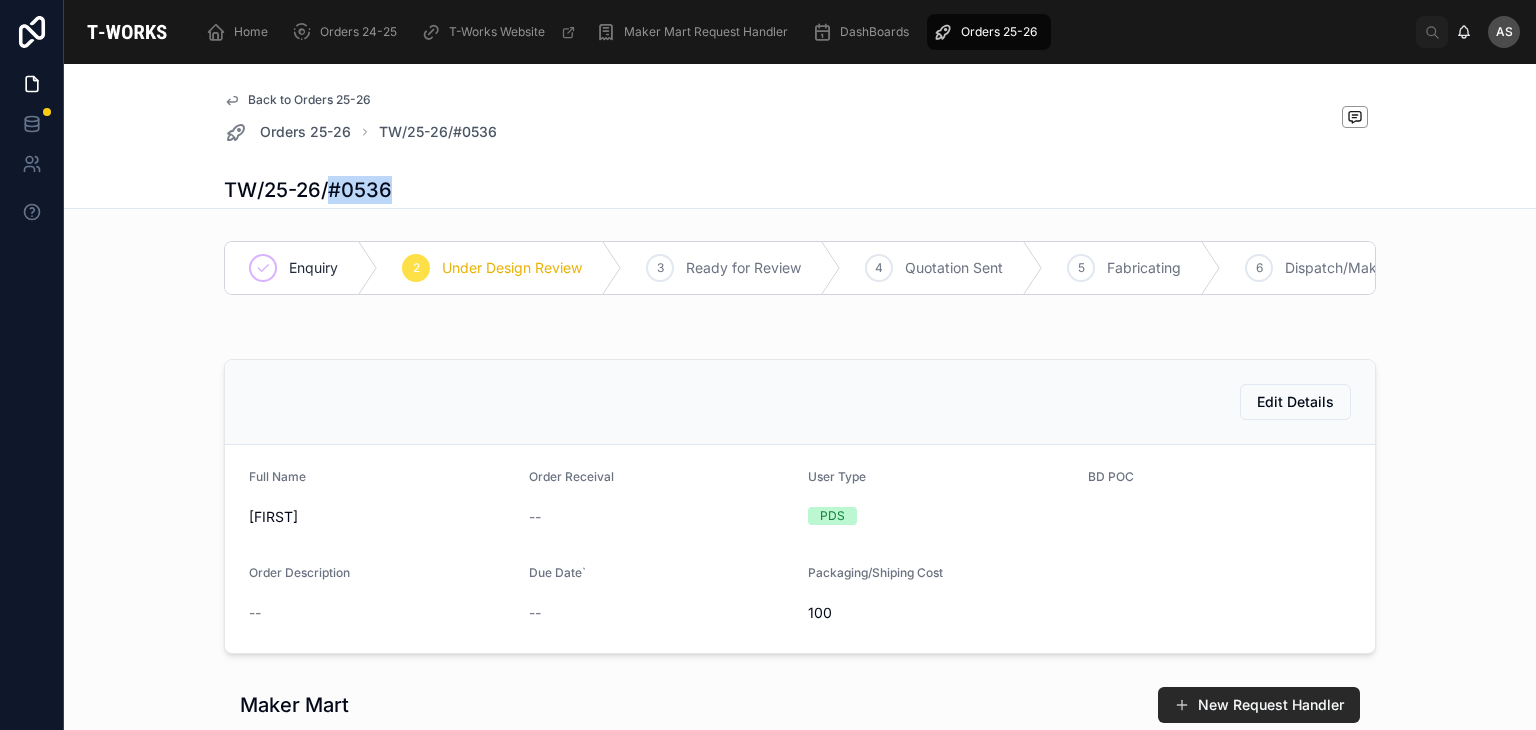 drag, startPoint x: 308, startPoint y: 531, endPoint x: 194, endPoint y: 514, distance: 115.260574 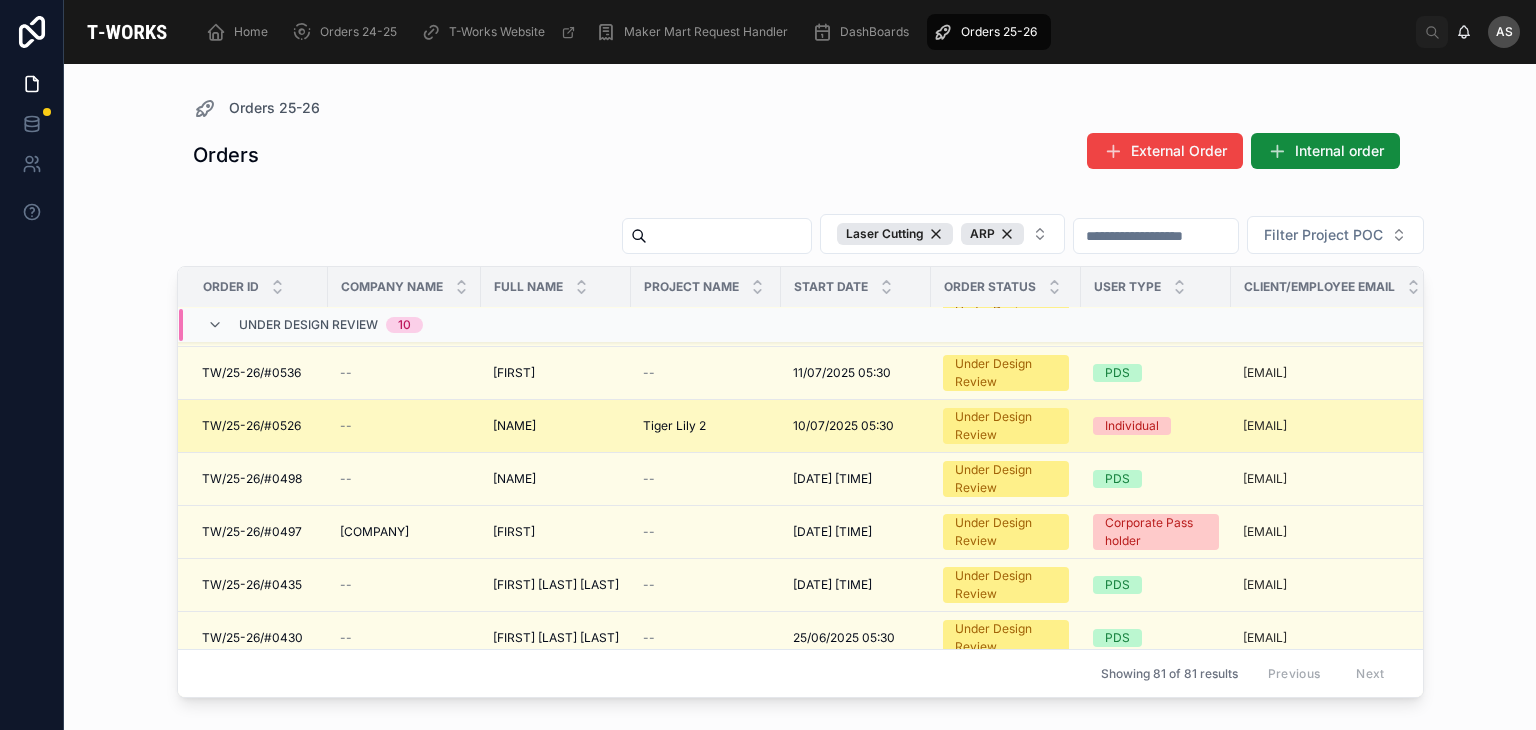 scroll, scrollTop: 72, scrollLeft: 0, axis: vertical 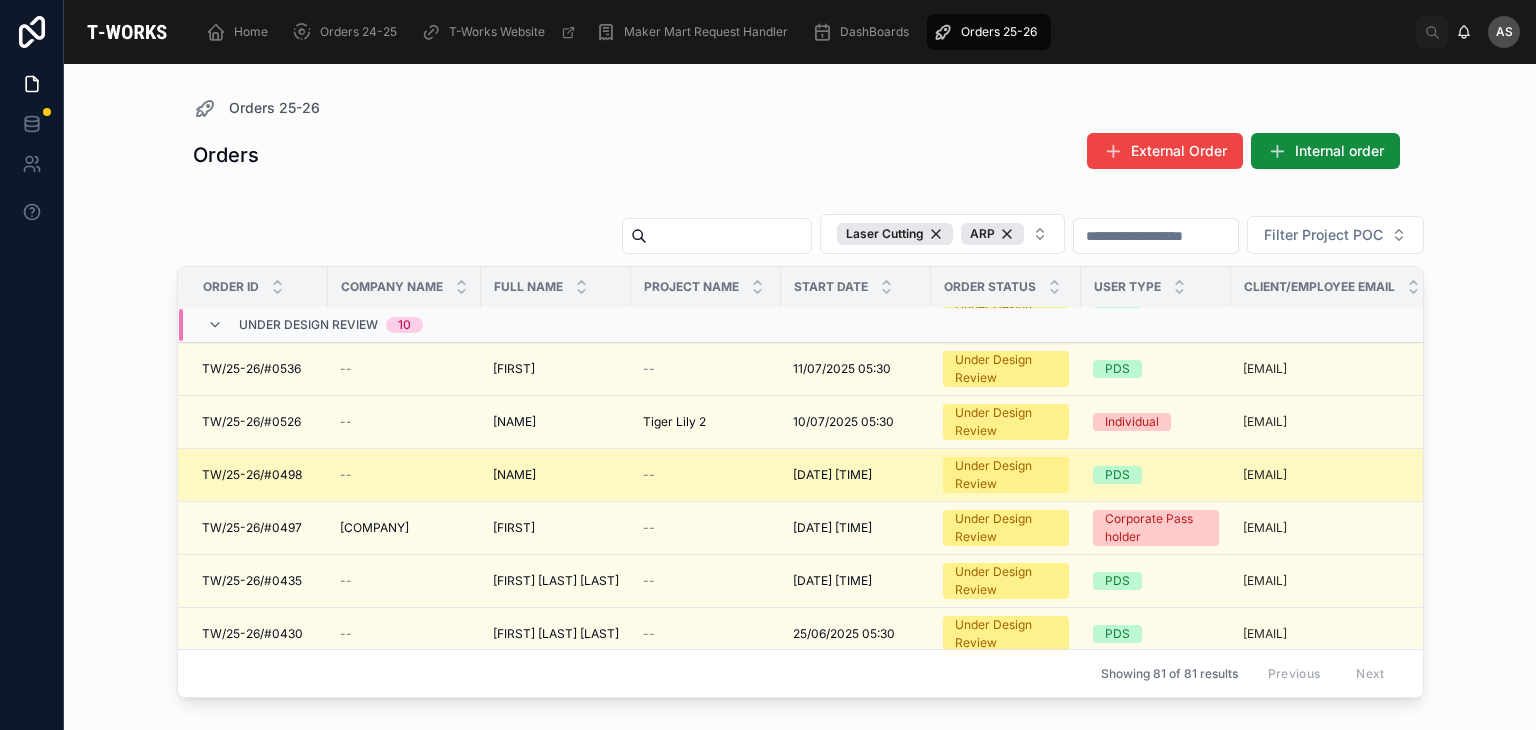 click on "[NAME]" at bounding box center (514, 475) 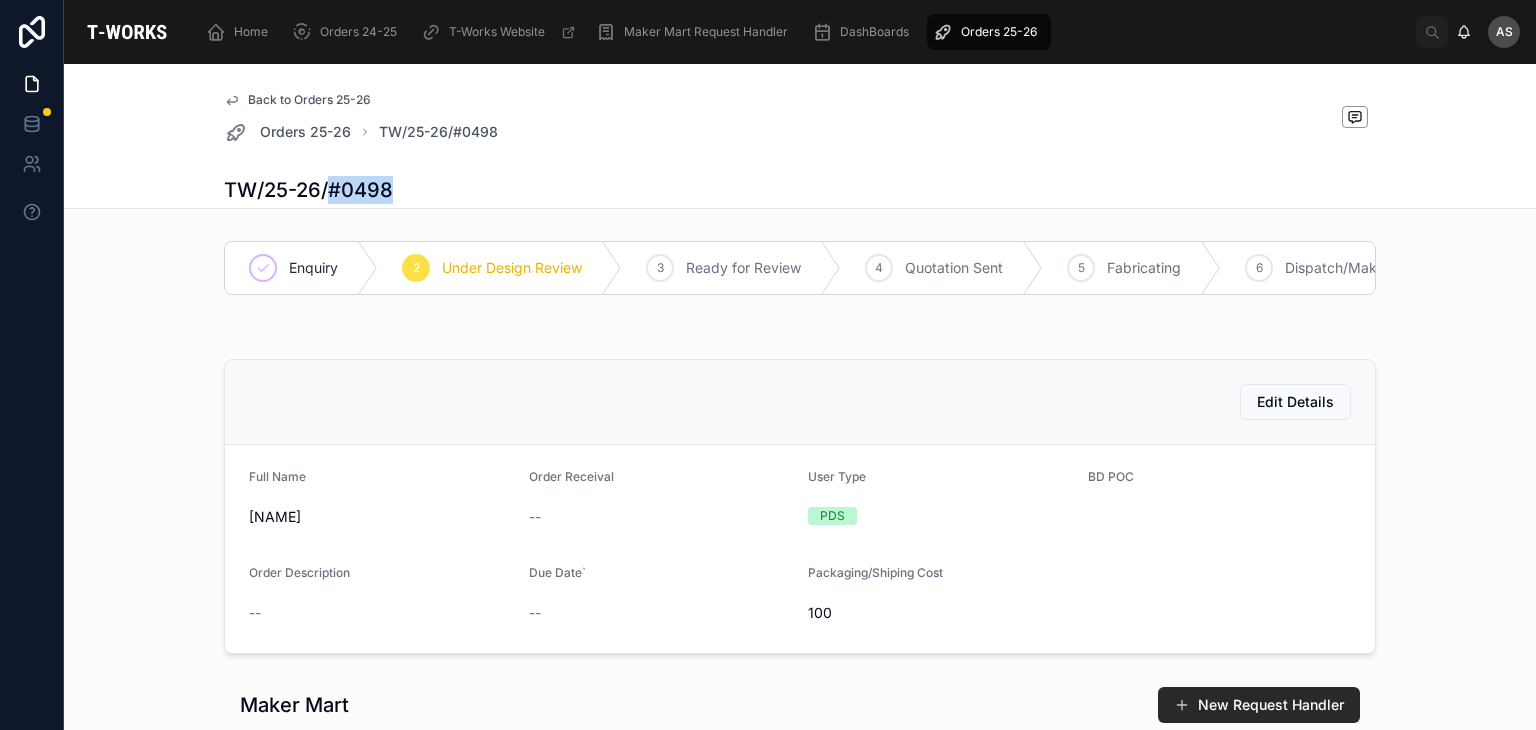 drag, startPoint x: 415, startPoint y: 193, endPoint x: 326, endPoint y: 185, distance: 89.358826 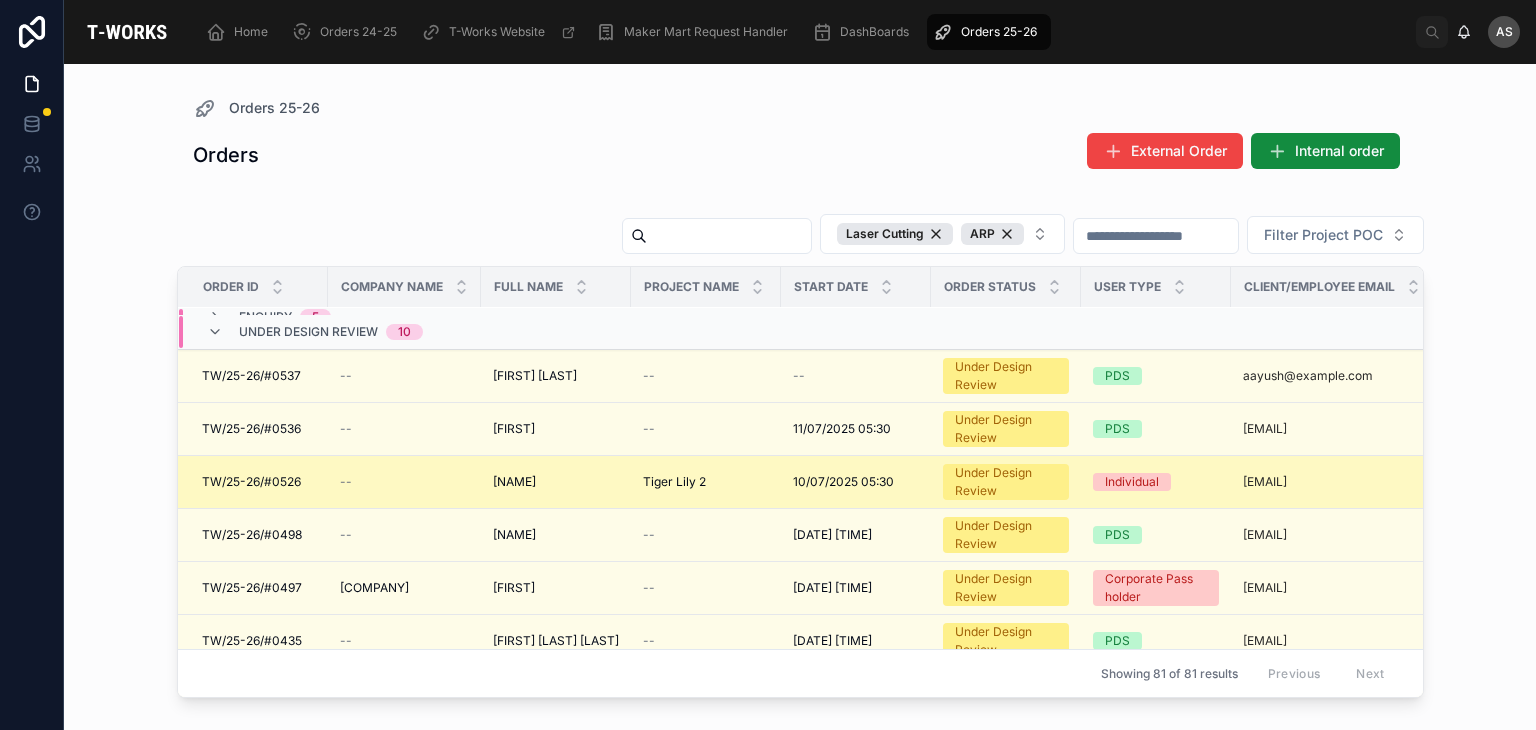 scroll, scrollTop: 0, scrollLeft: 0, axis: both 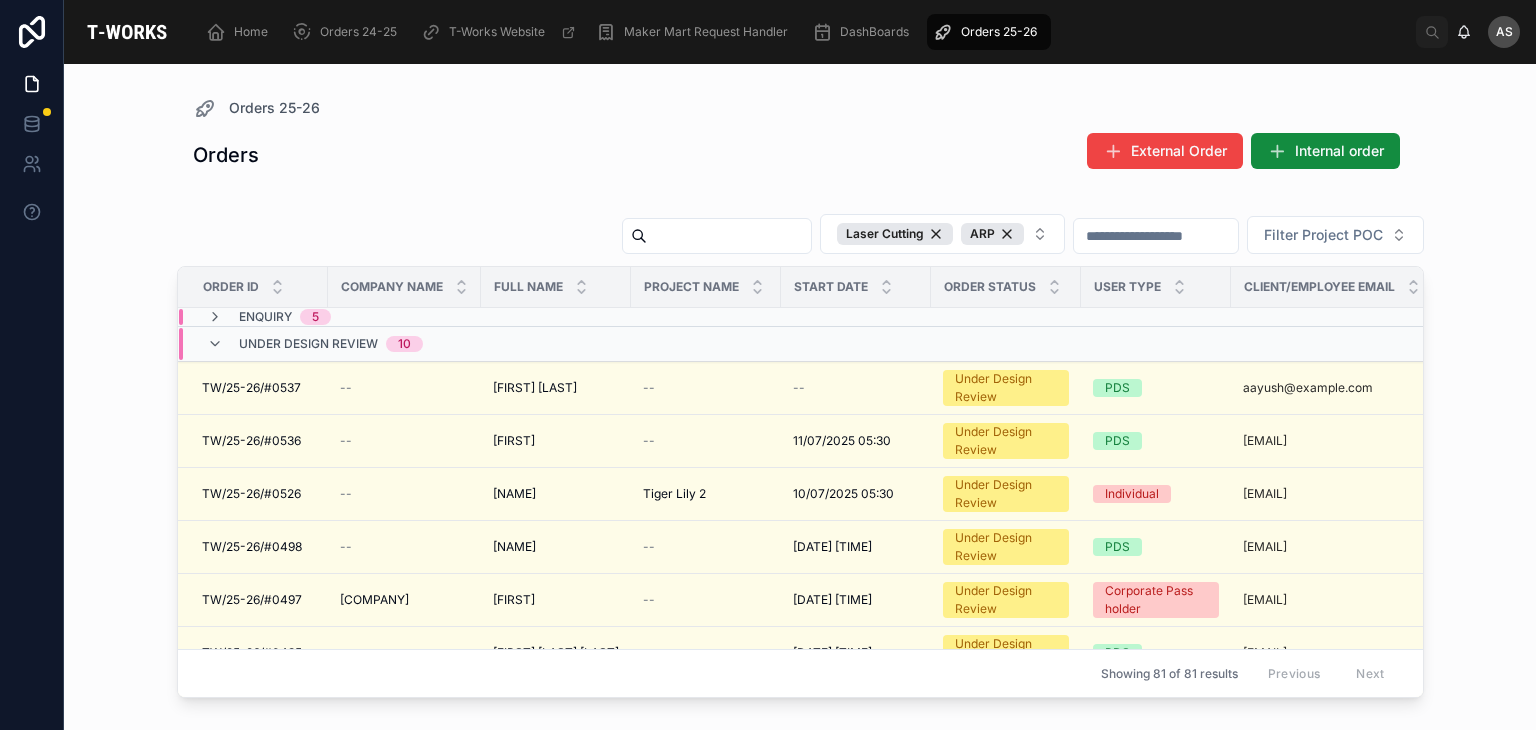 click on "Under Design Review 10" at bounding box center [404, 344] 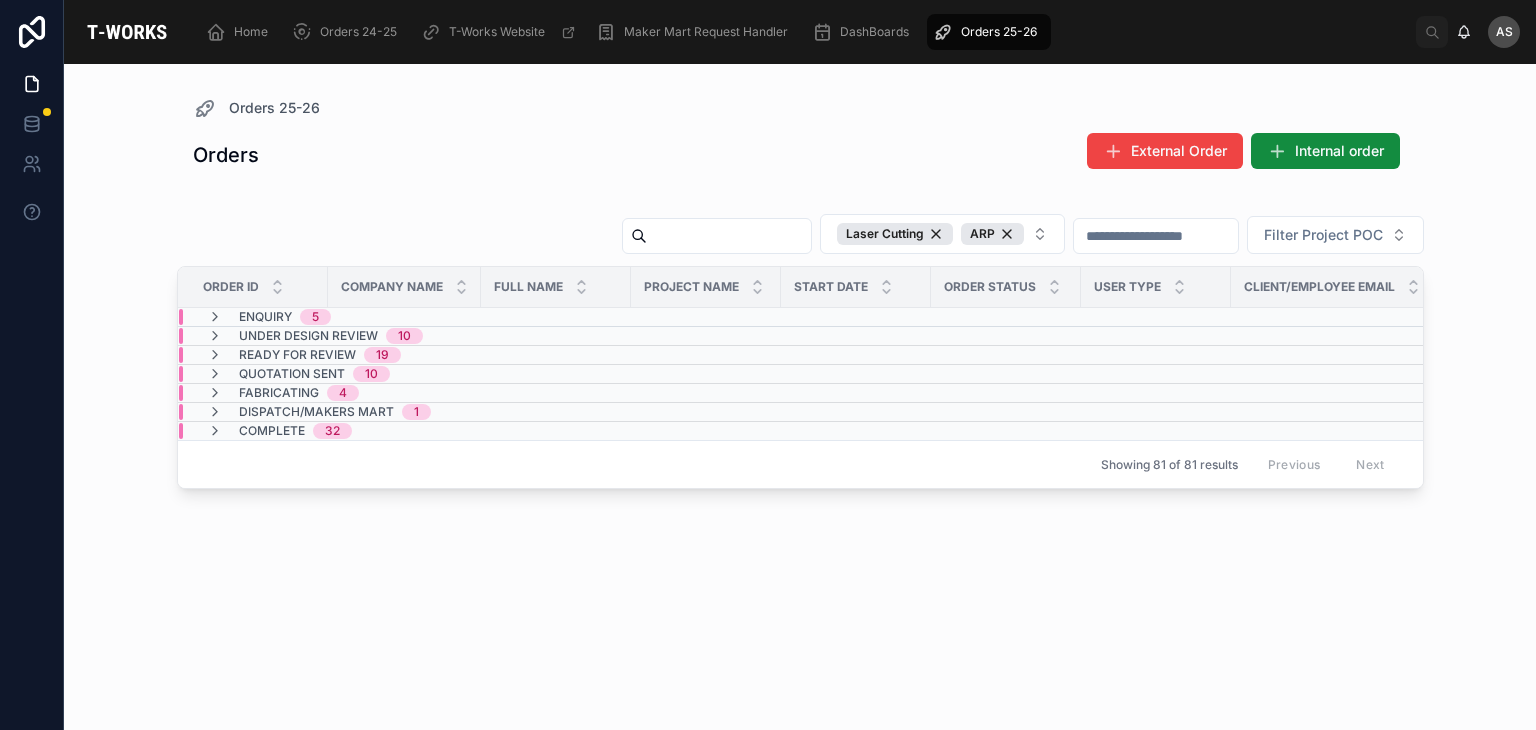 click on "Enquiry 5" at bounding box center (404, 317) 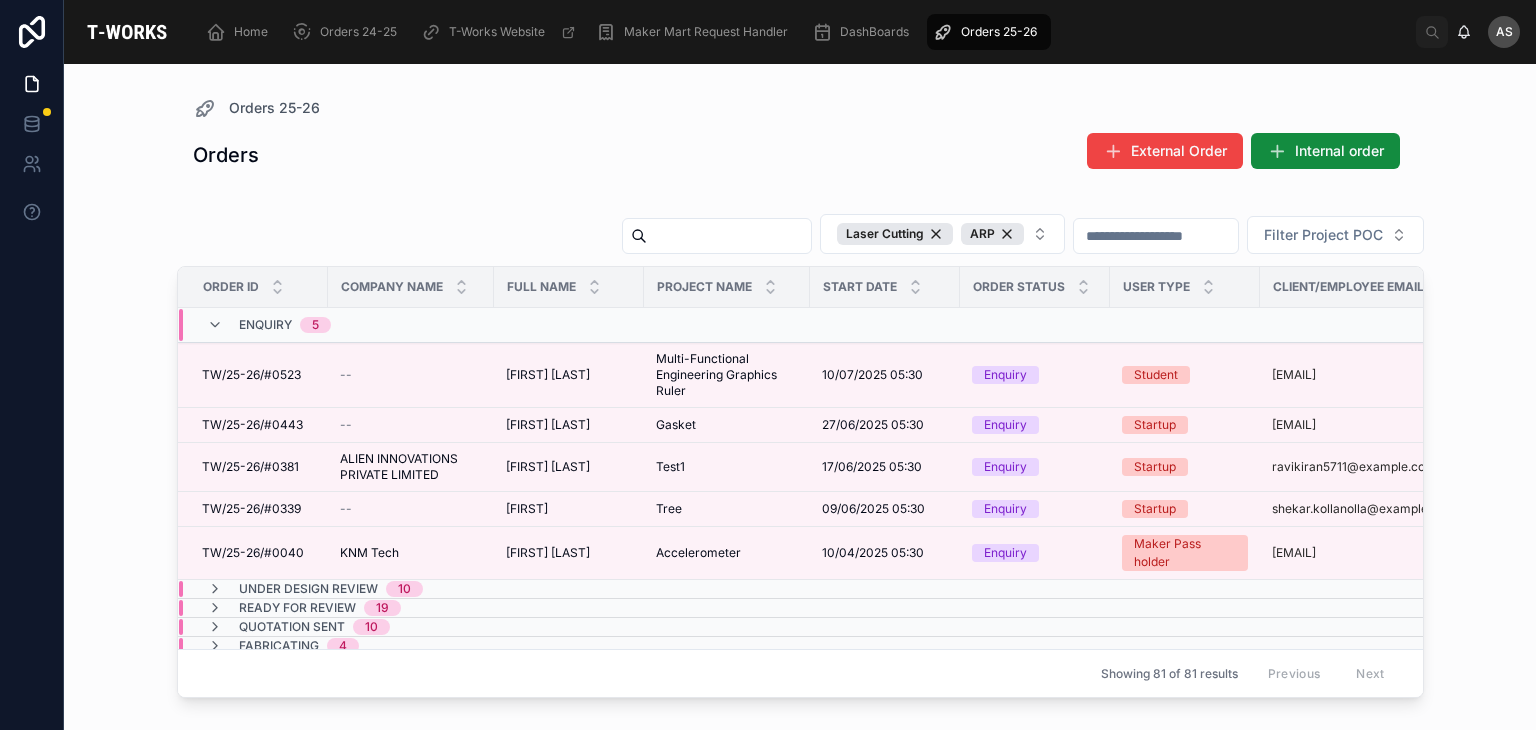 click on "Enquiry 5" at bounding box center [411, 325] 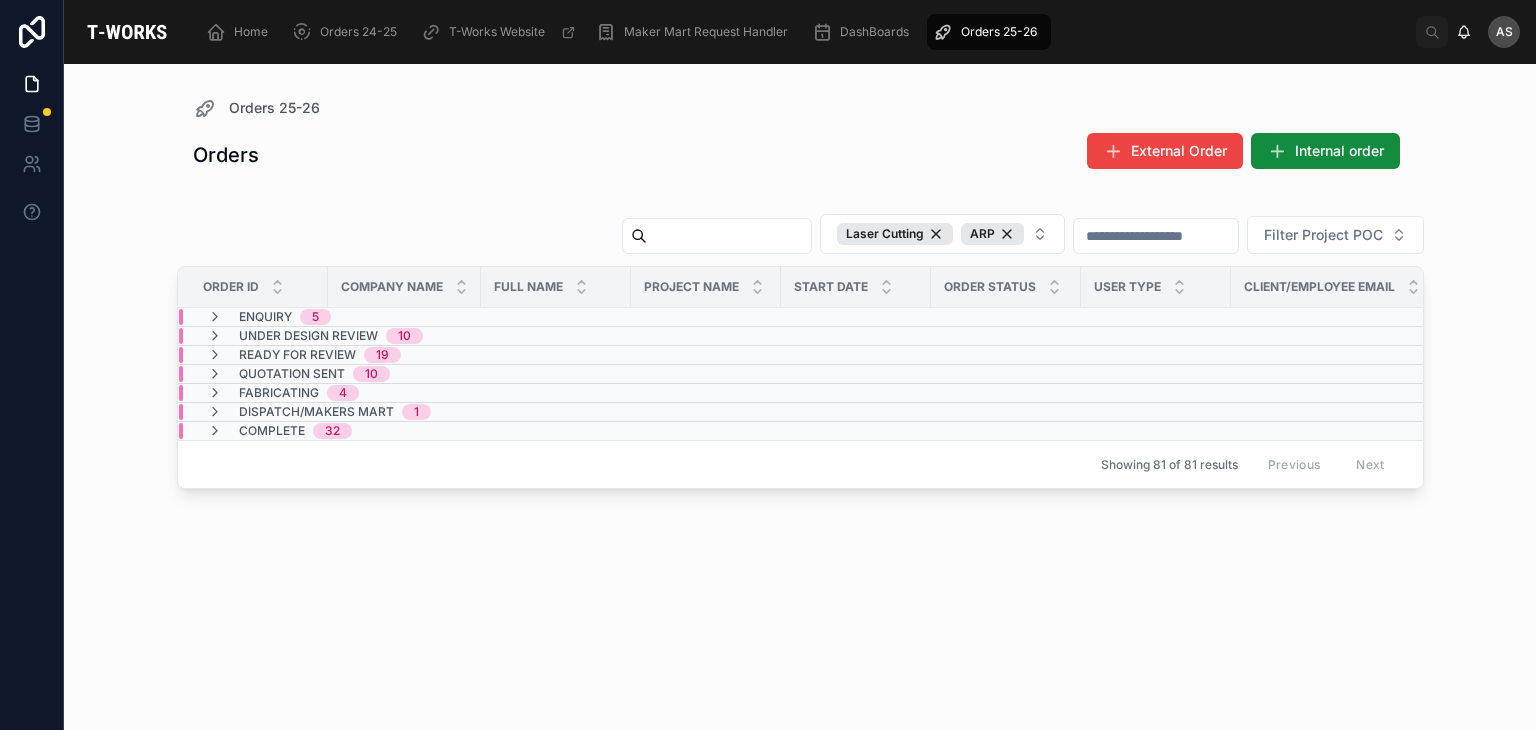 click on "Ready for Review 19" at bounding box center (304, 355) 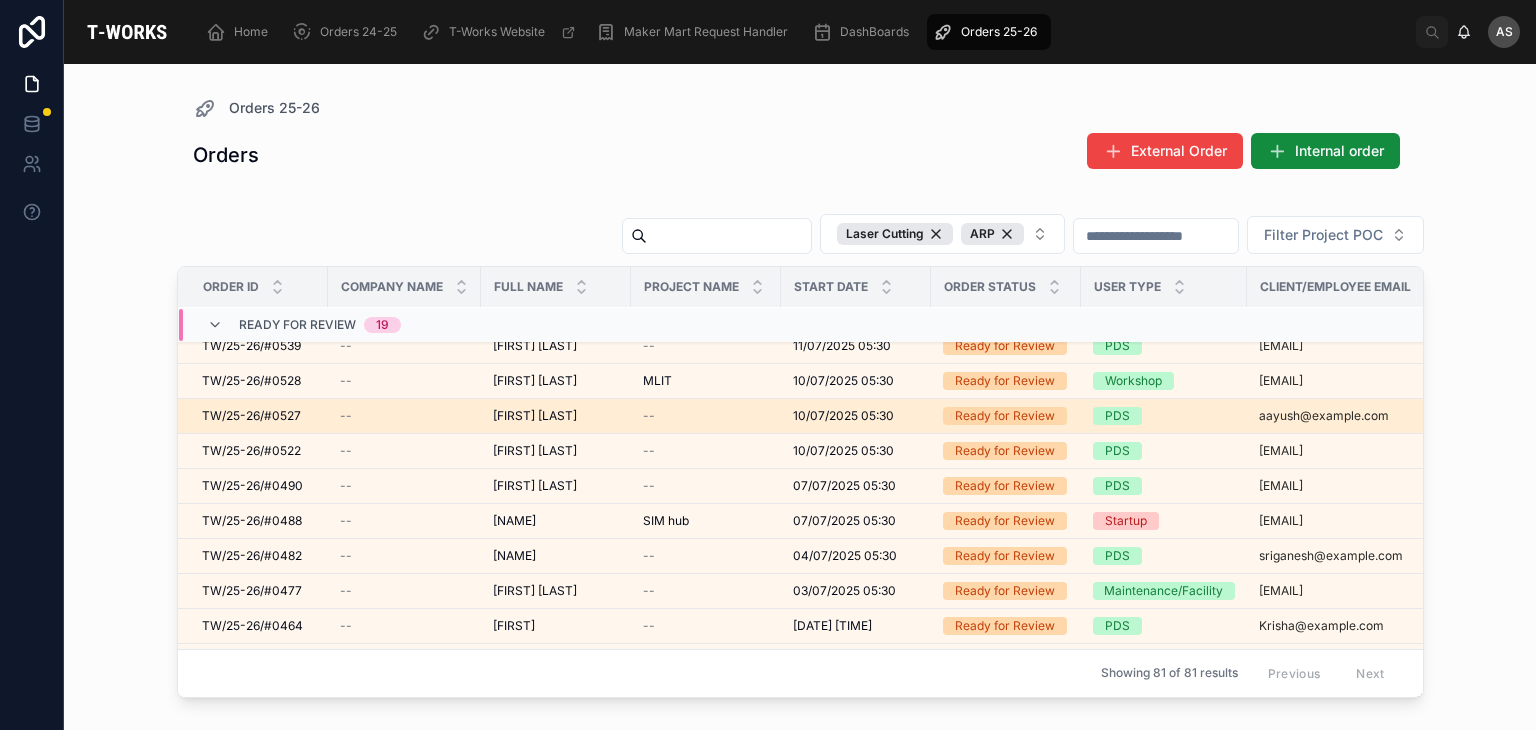 scroll, scrollTop: 60, scrollLeft: 0, axis: vertical 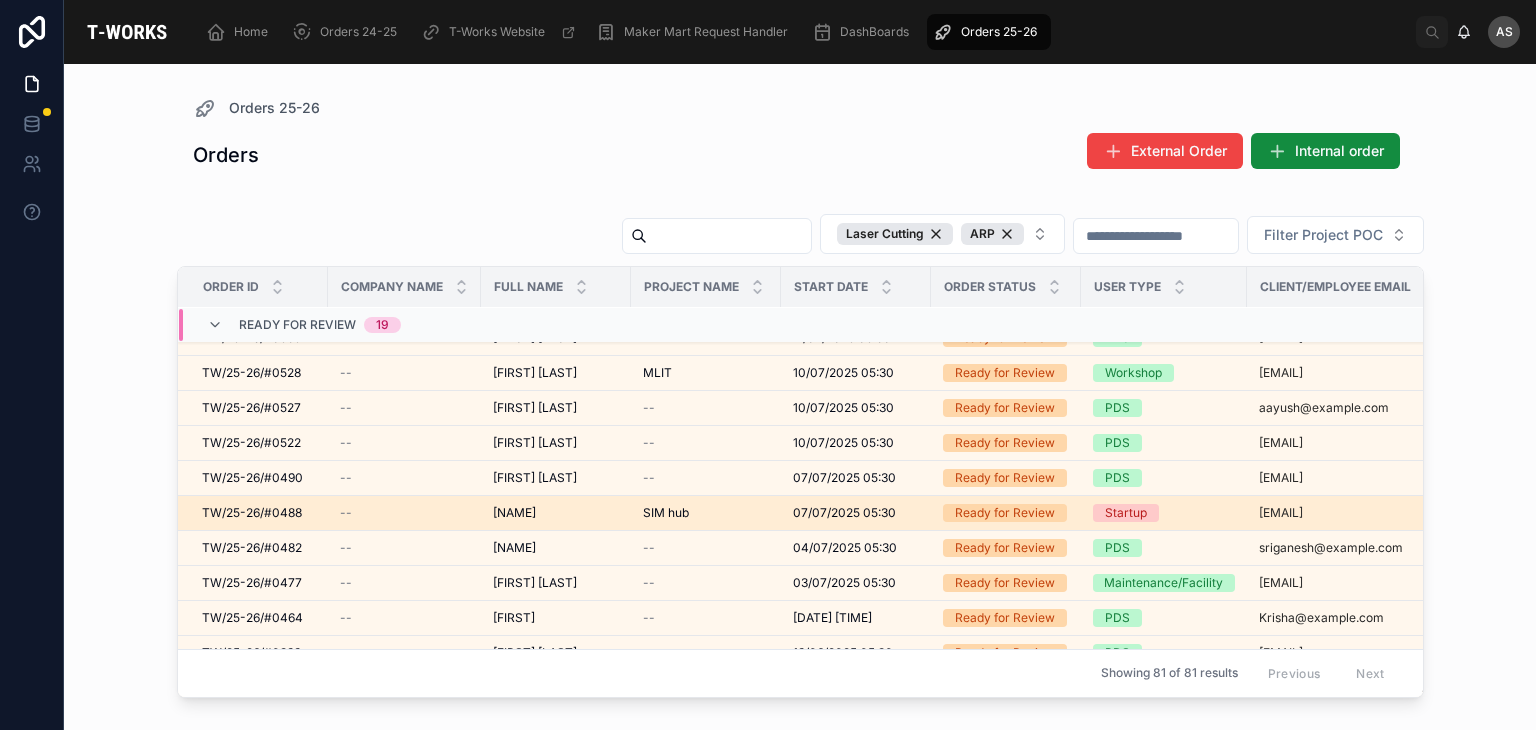 click on "[NAME]" at bounding box center (514, 513) 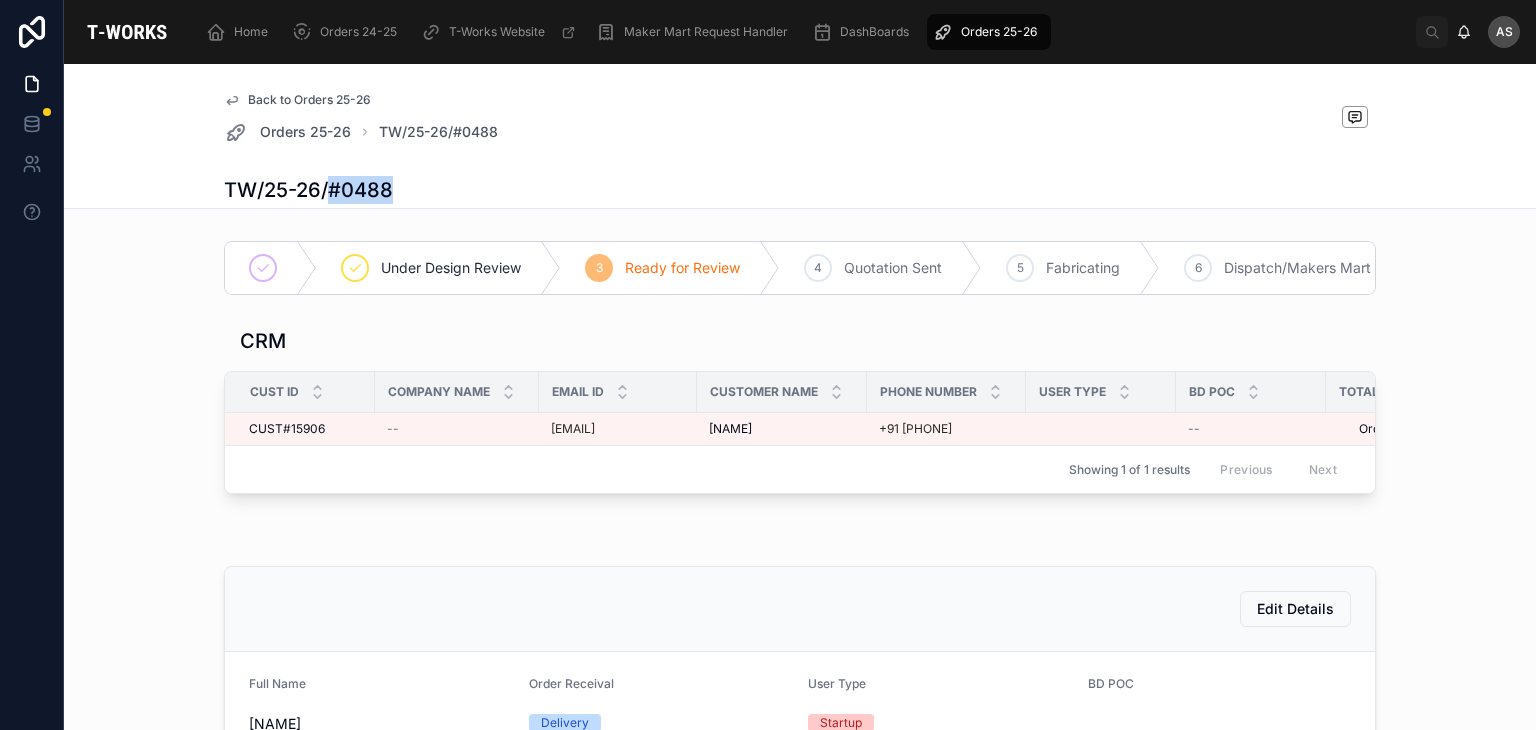 drag, startPoint x: 391, startPoint y: 190, endPoint x: 320, endPoint y: 191, distance: 71.00704 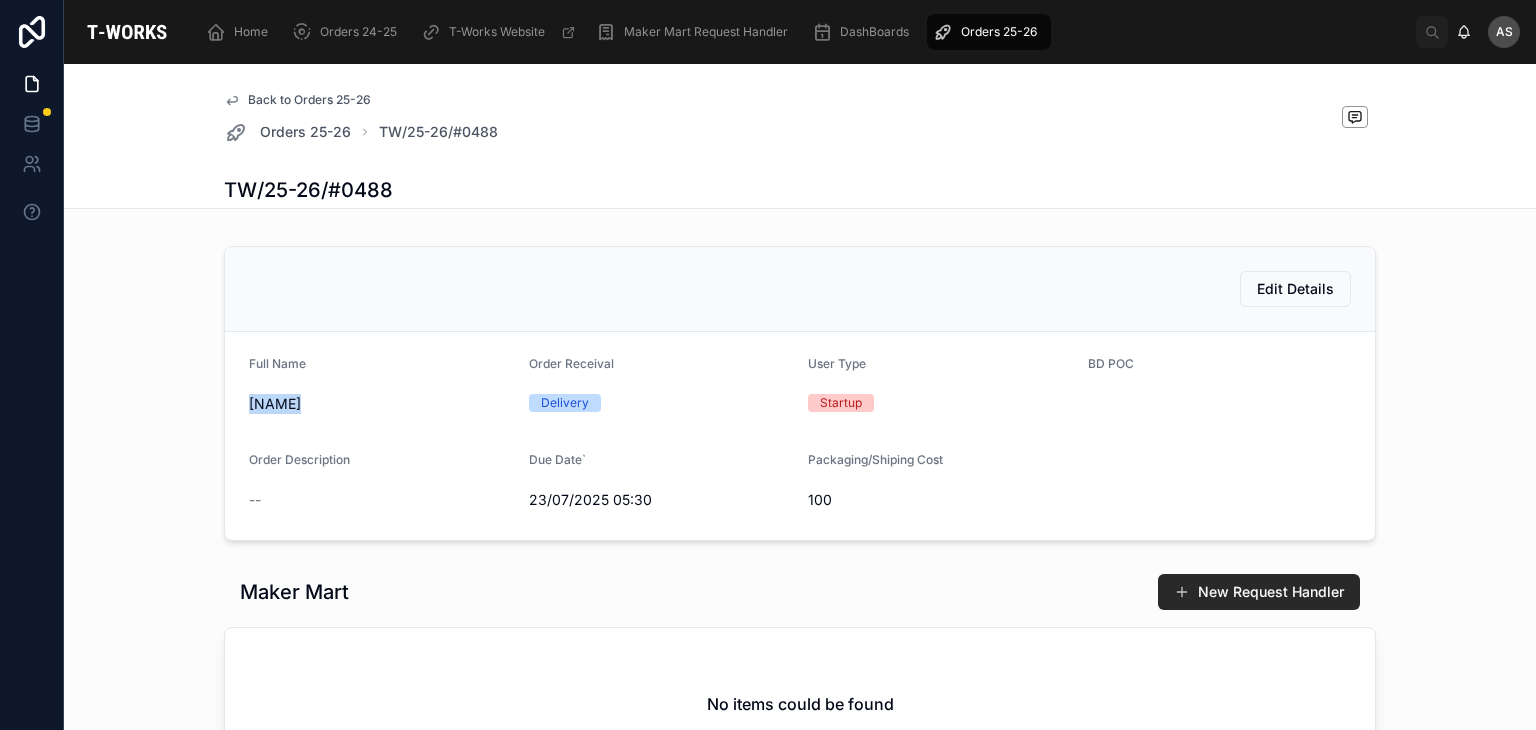 drag, startPoint x: 291, startPoint y: 428, endPoint x: 218, endPoint y: 429, distance: 73.00685 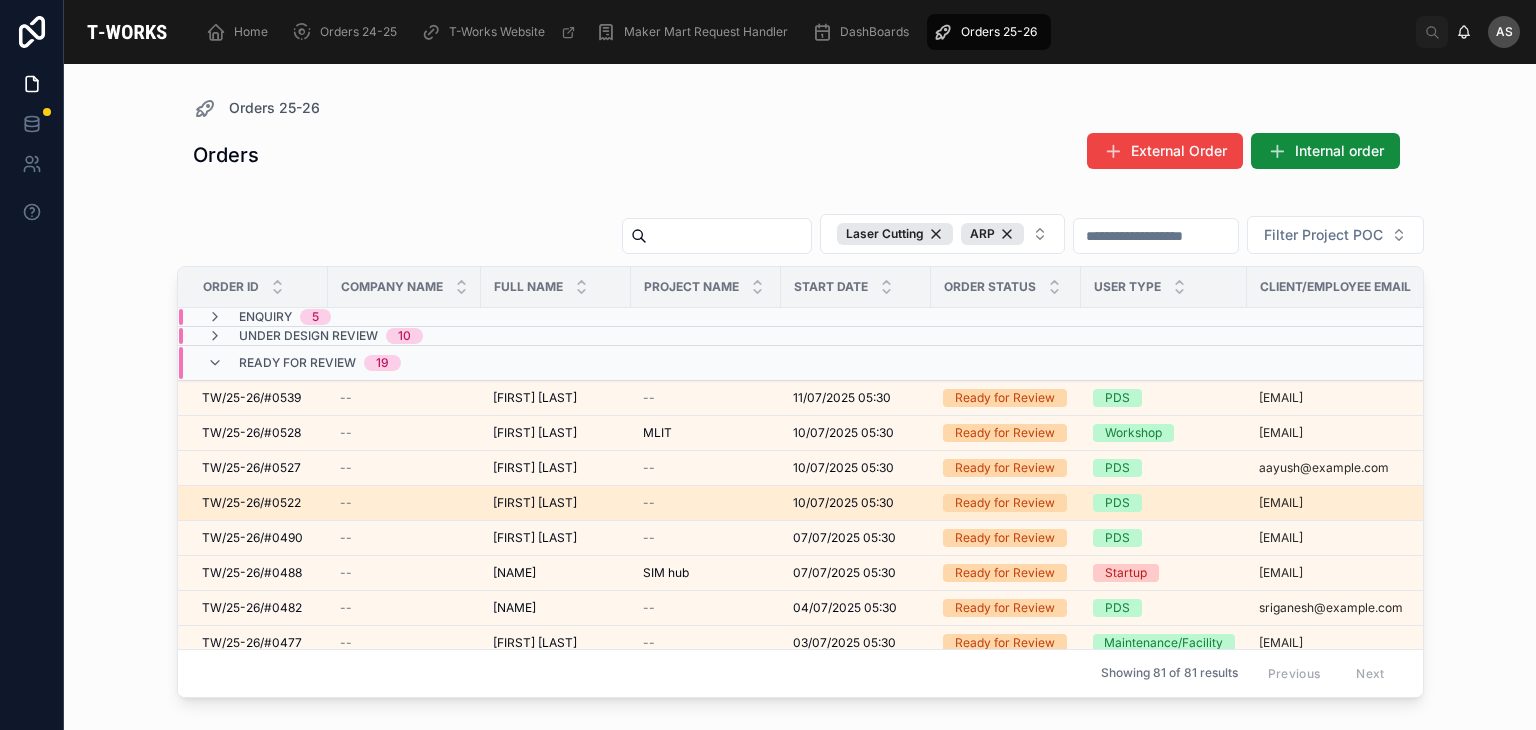 click on "--" at bounding box center (706, 503) 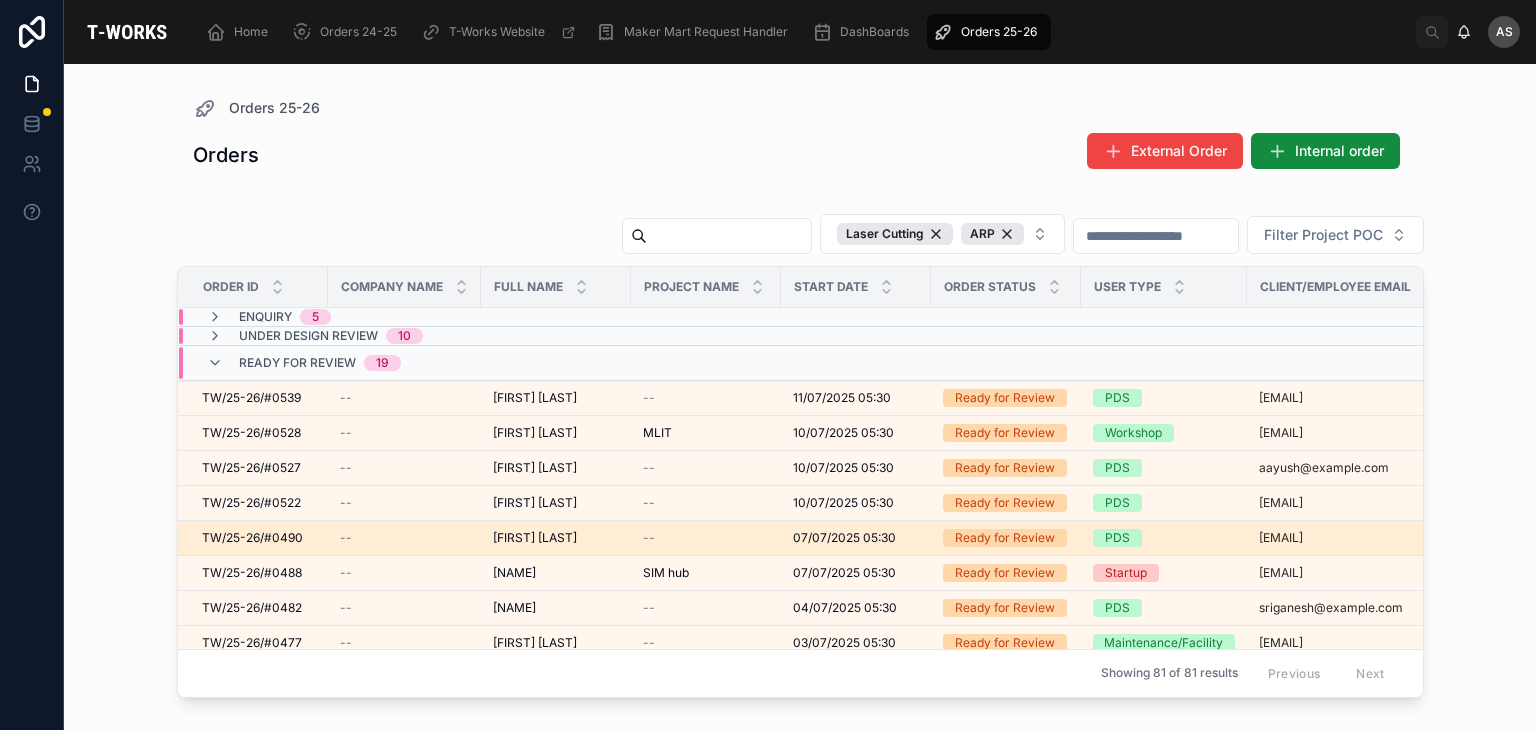 click on "[FIRST] [LAST]" at bounding box center [535, 538] 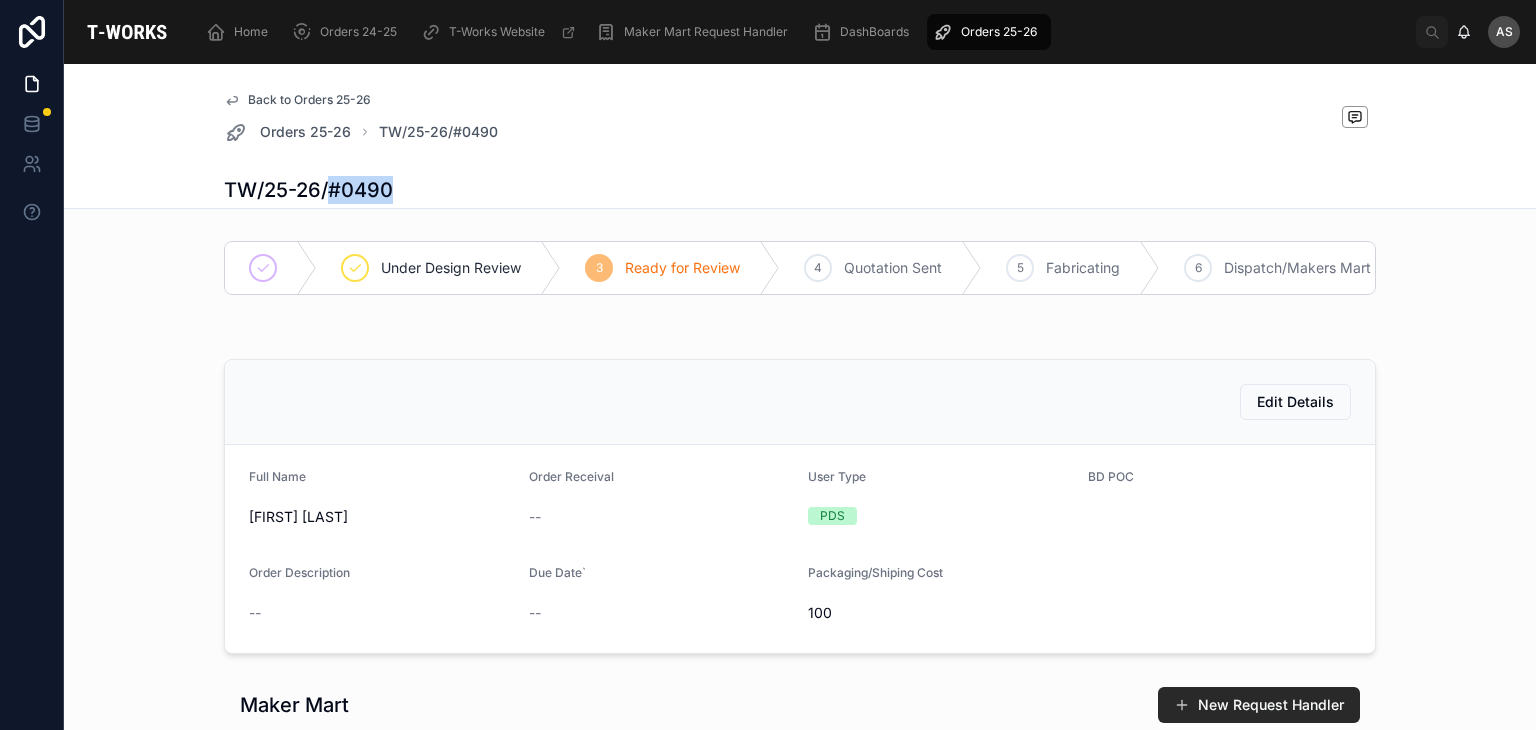 drag, startPoint x: 400, startPoint y: 185, endPoint x: 320, endPoint y: 193, distance: 80.399 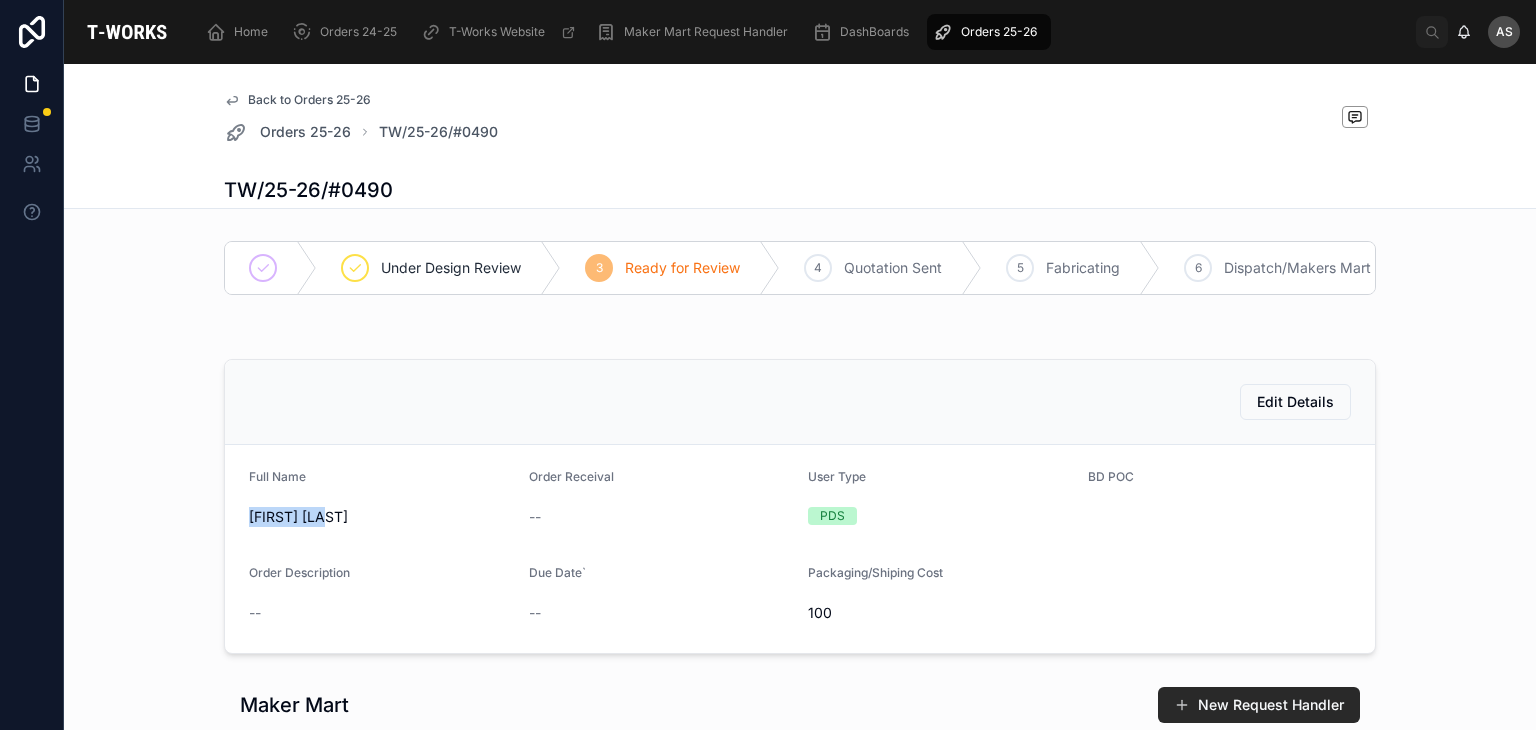 drag, startPoint x: 324, startPoint y: 530, endPoint x: 214, endPoint y: 533, distance: 110.0409 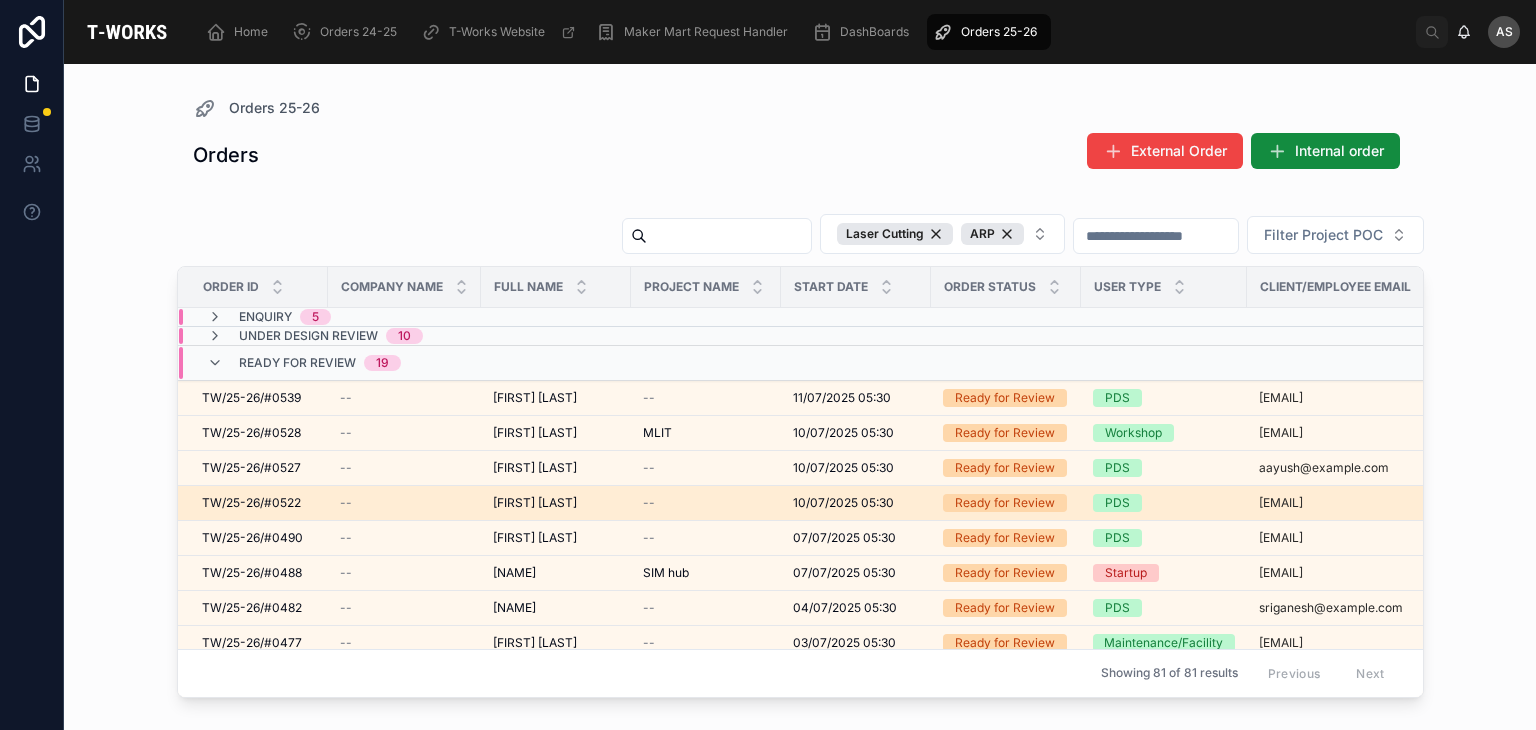 click on "[FIRST] [LAST]" at bounding box center (535, 503) 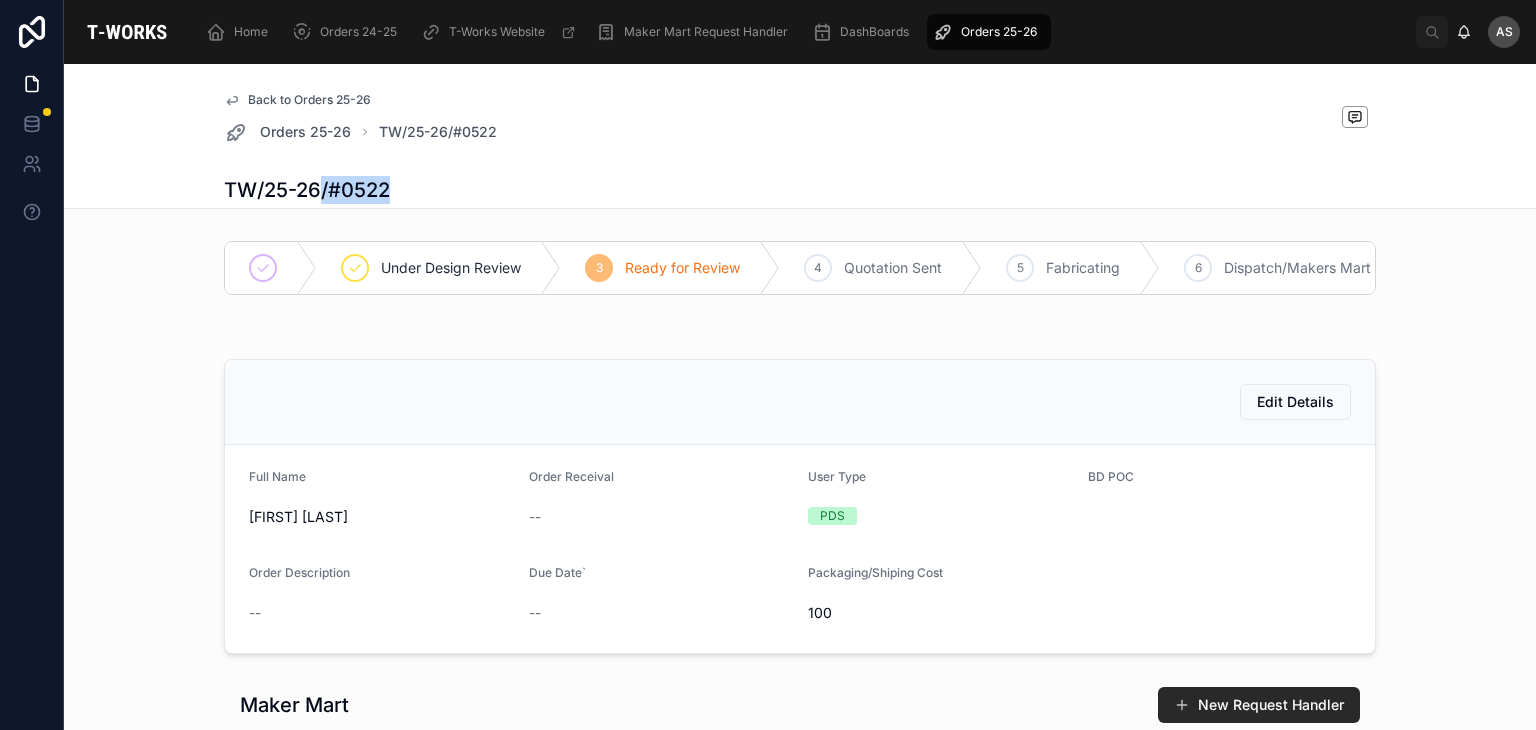 drag, startPoint x: 404, startPoint y: 186, endPoint x: 313, endPoint y: 193, distance: 91.26884 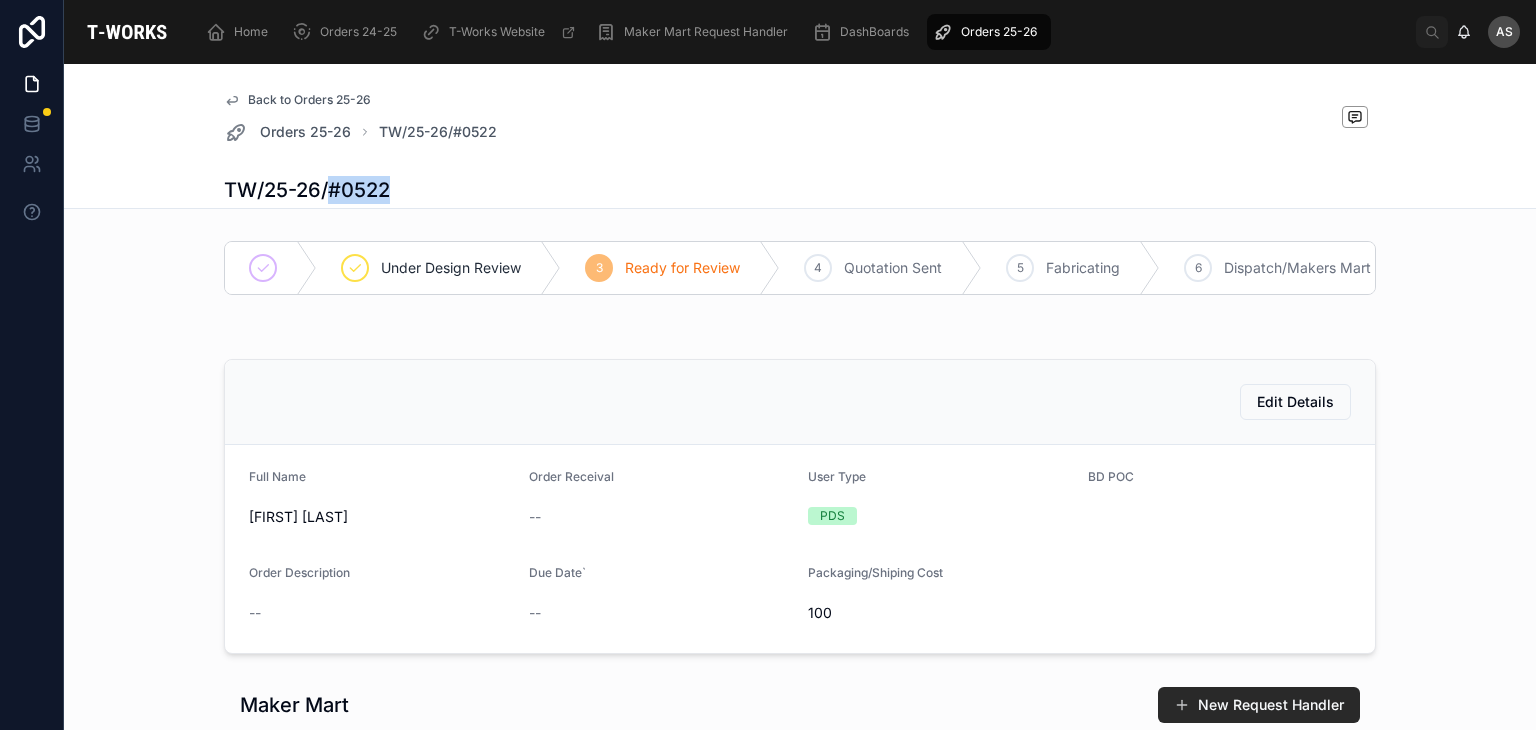 drag, startPoint x: 415, startPoint y: 189, endPoint x: 324, endPoint y: 196, distance: 91.26884 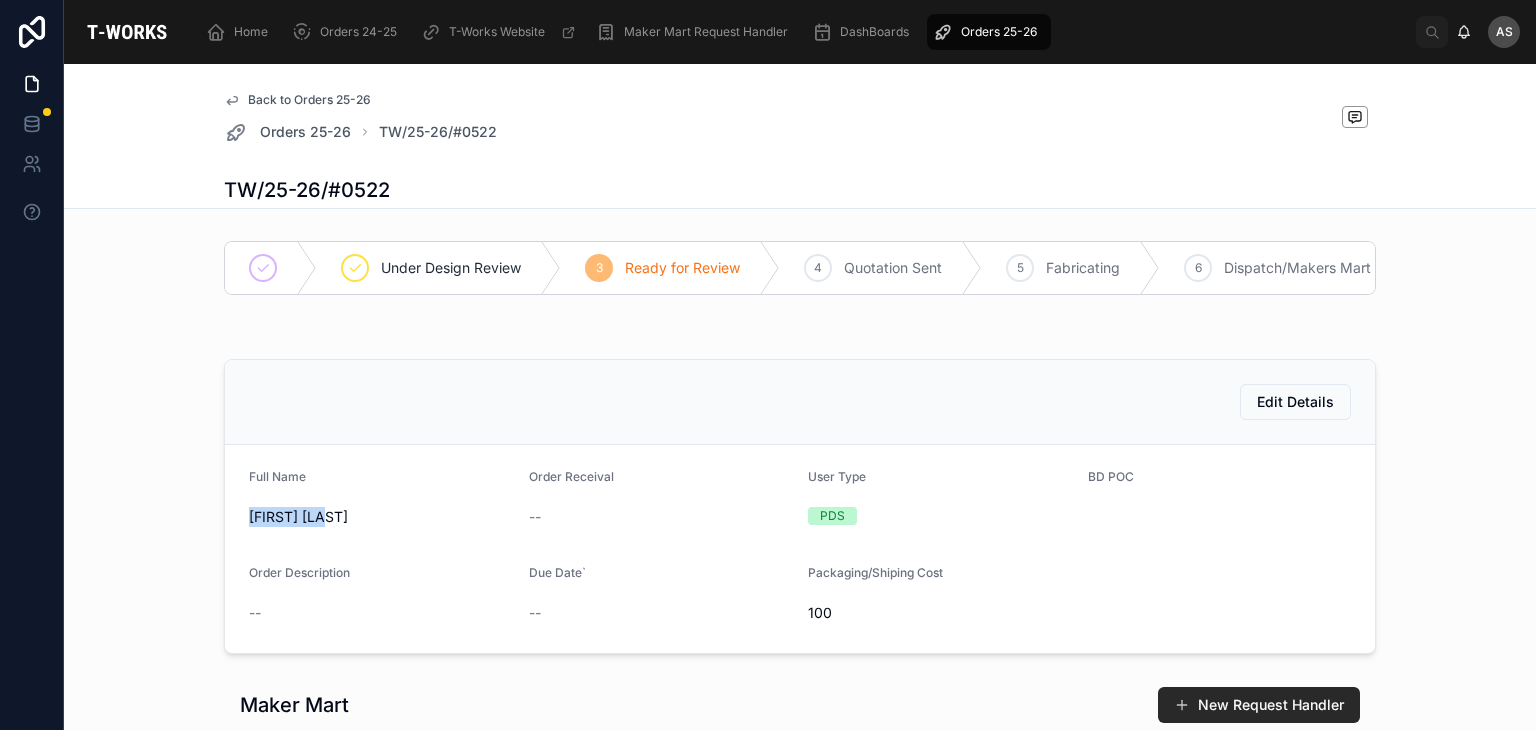 drag, startPoint x: 317, startPoint y: 537, endPoint x: 224, endPoint y: 541, distance: 93.08598 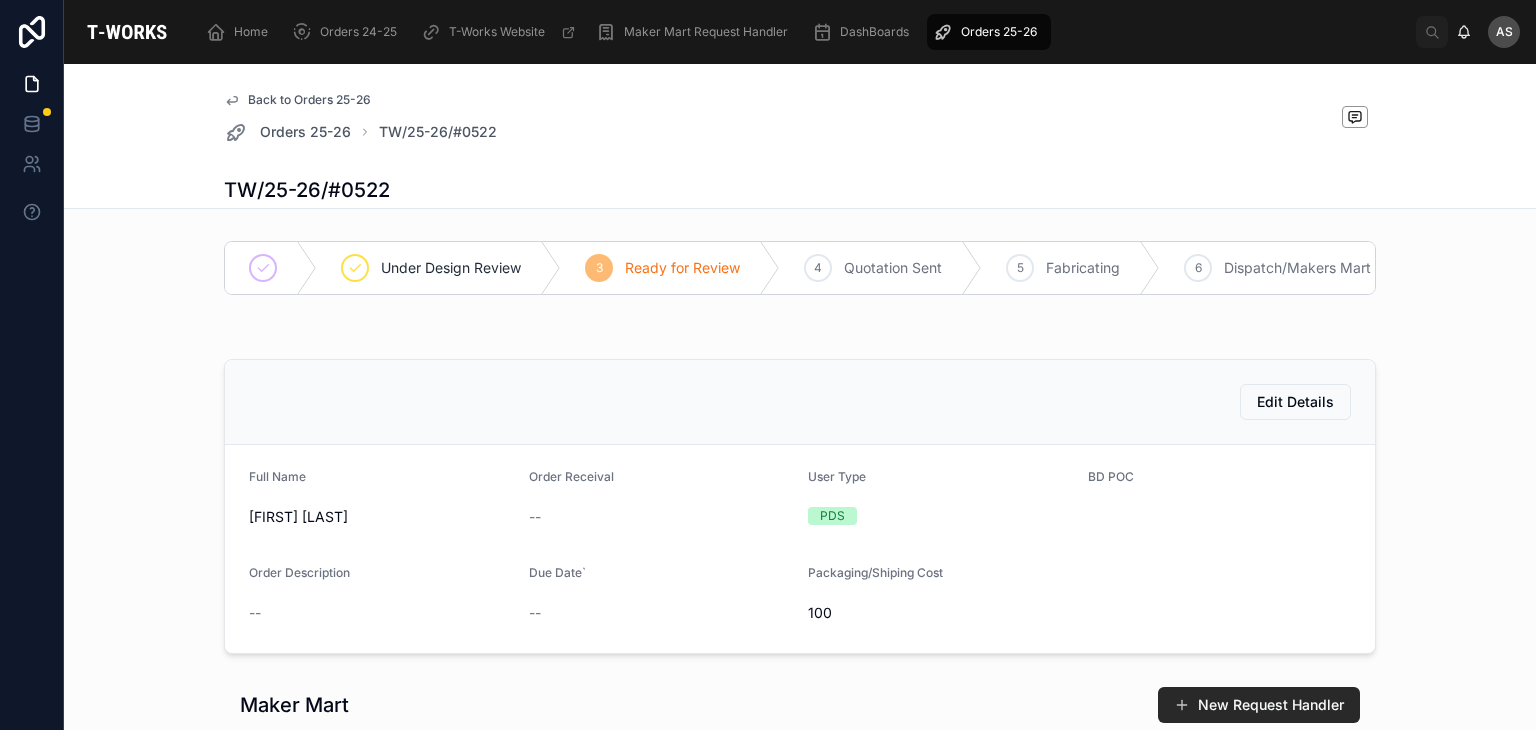 click on "Full Name [NAME] Order Receival -- User Type PDS BD POC Order Description -- Due Date` -- Packaging/Shiping Cost 100" at bounding box center (800, 549) 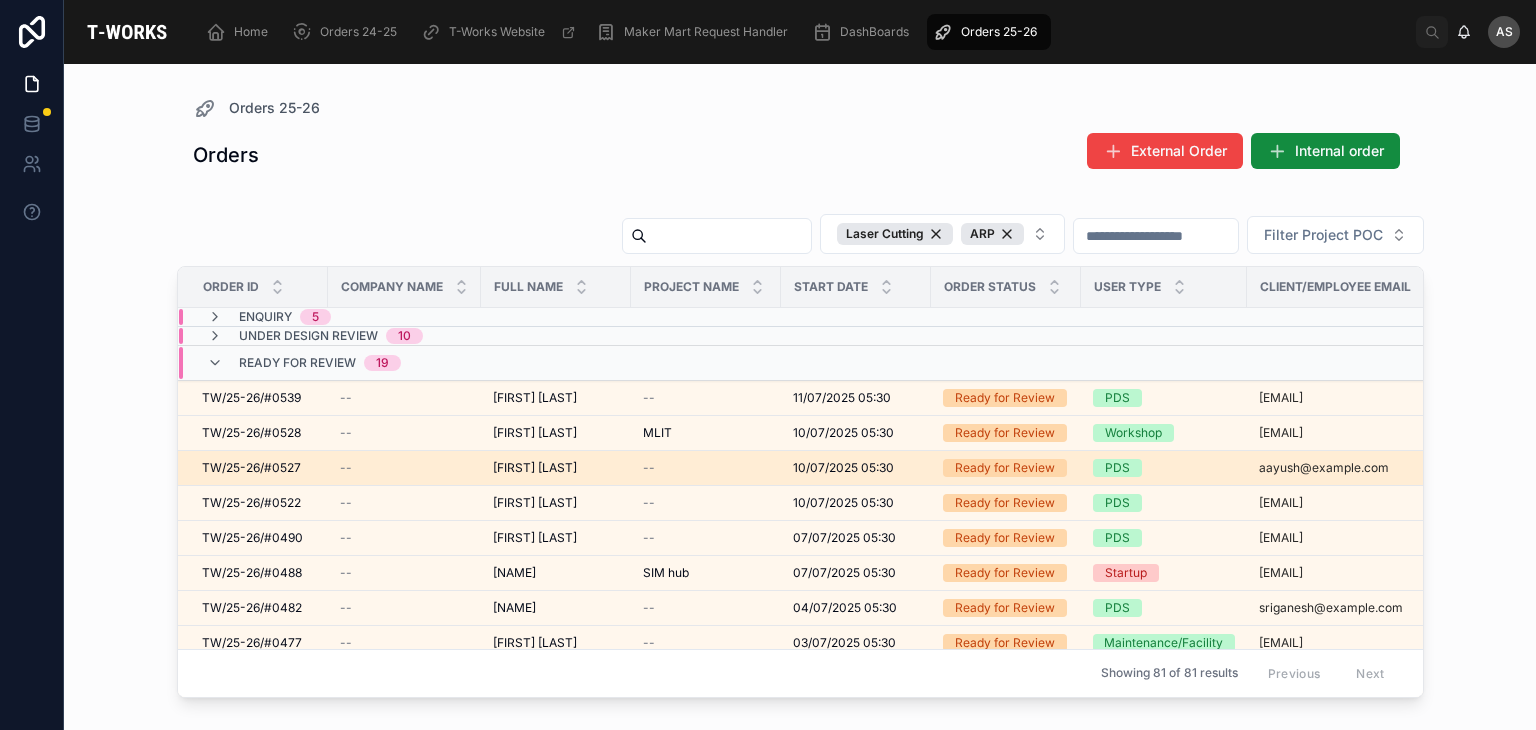 click on "TW/25-26/#0527" at bounding box center [251, 468] 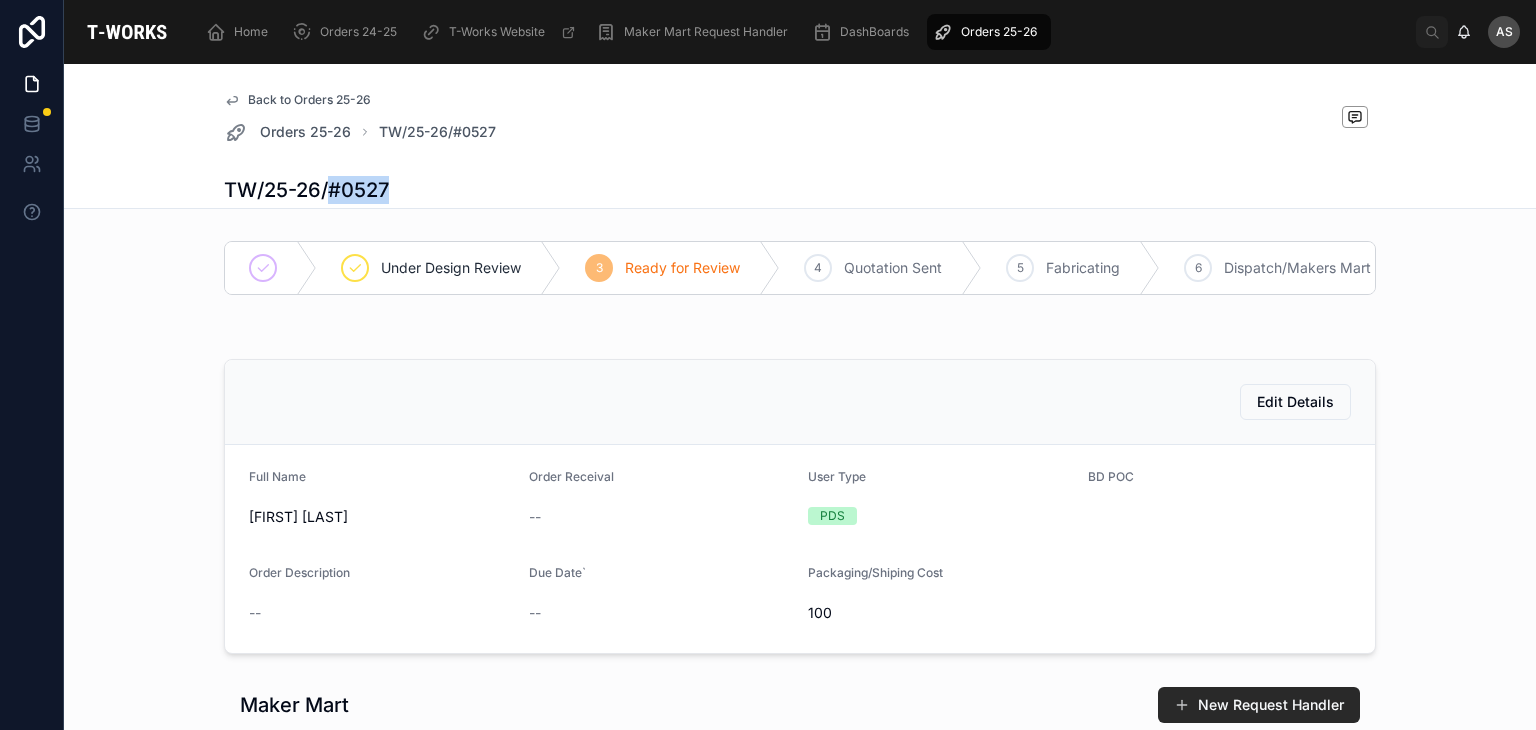 drag, startPoint x: 399, startPoint y: 191, endPoint x: 323, endPoint y: 193, distance: 76.02631 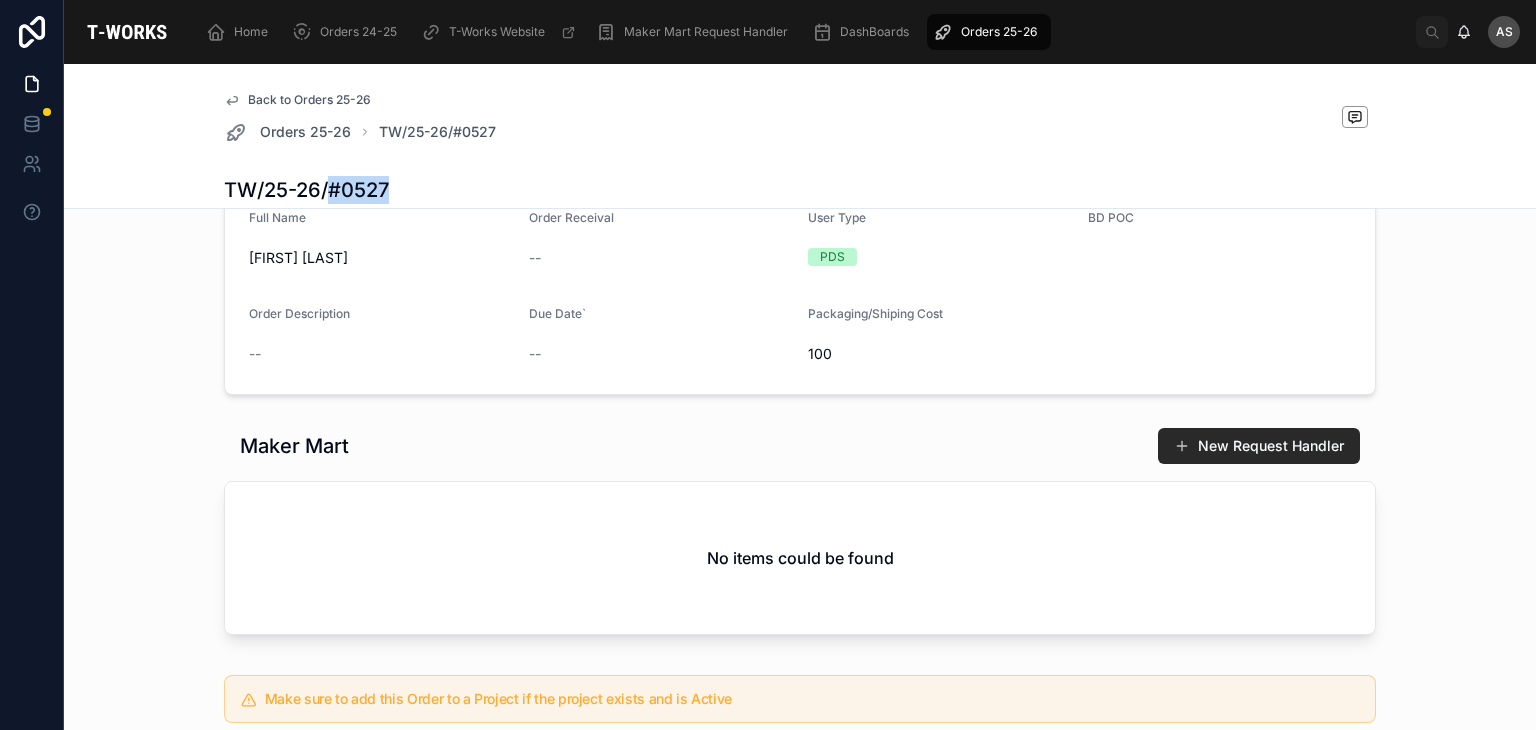 scroll, scrollTop: 260, scrollLeft: 0, axis: vertical 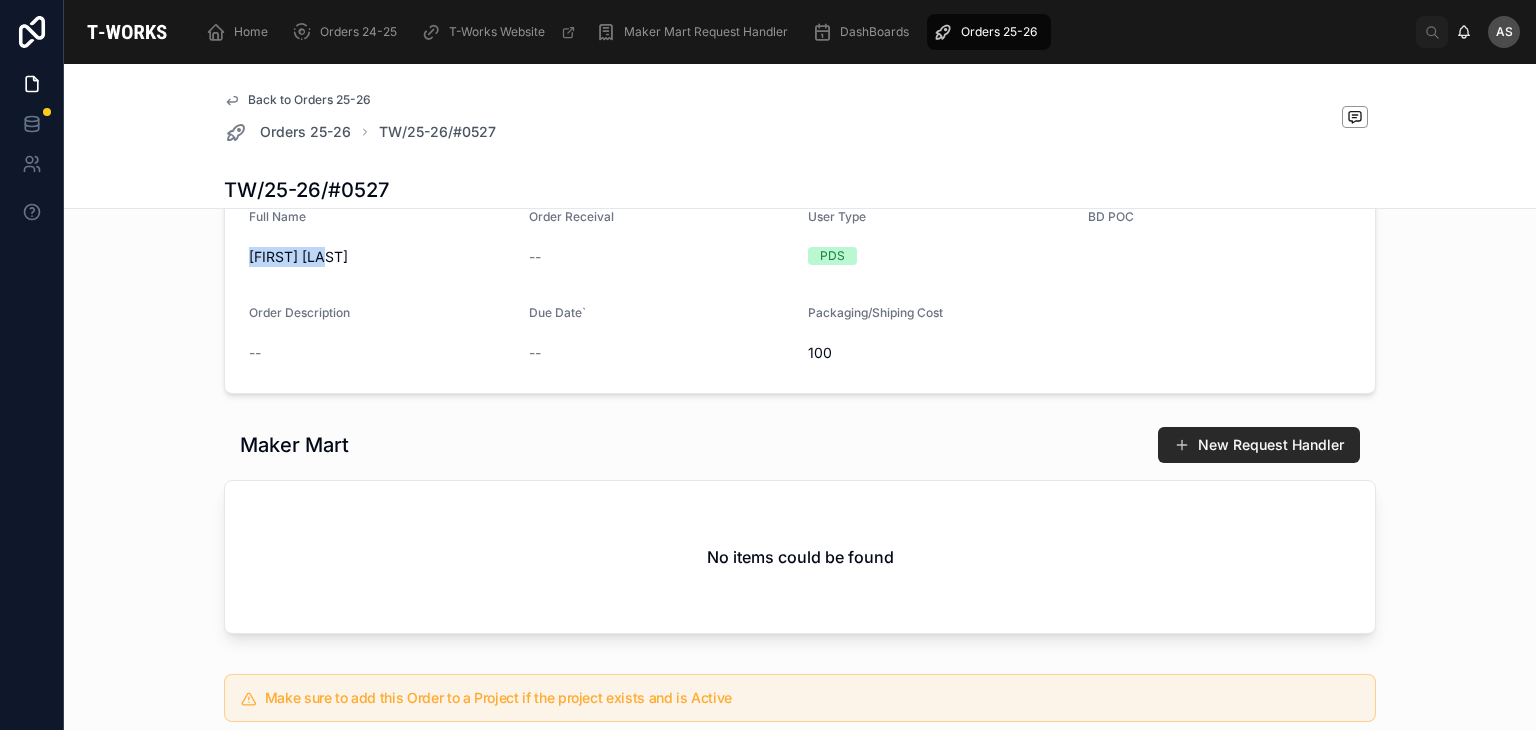 drag, startPoint x: 332, startPoint y: 277, endPoint x: 227, endPoint y: 276, distance: 105.00476 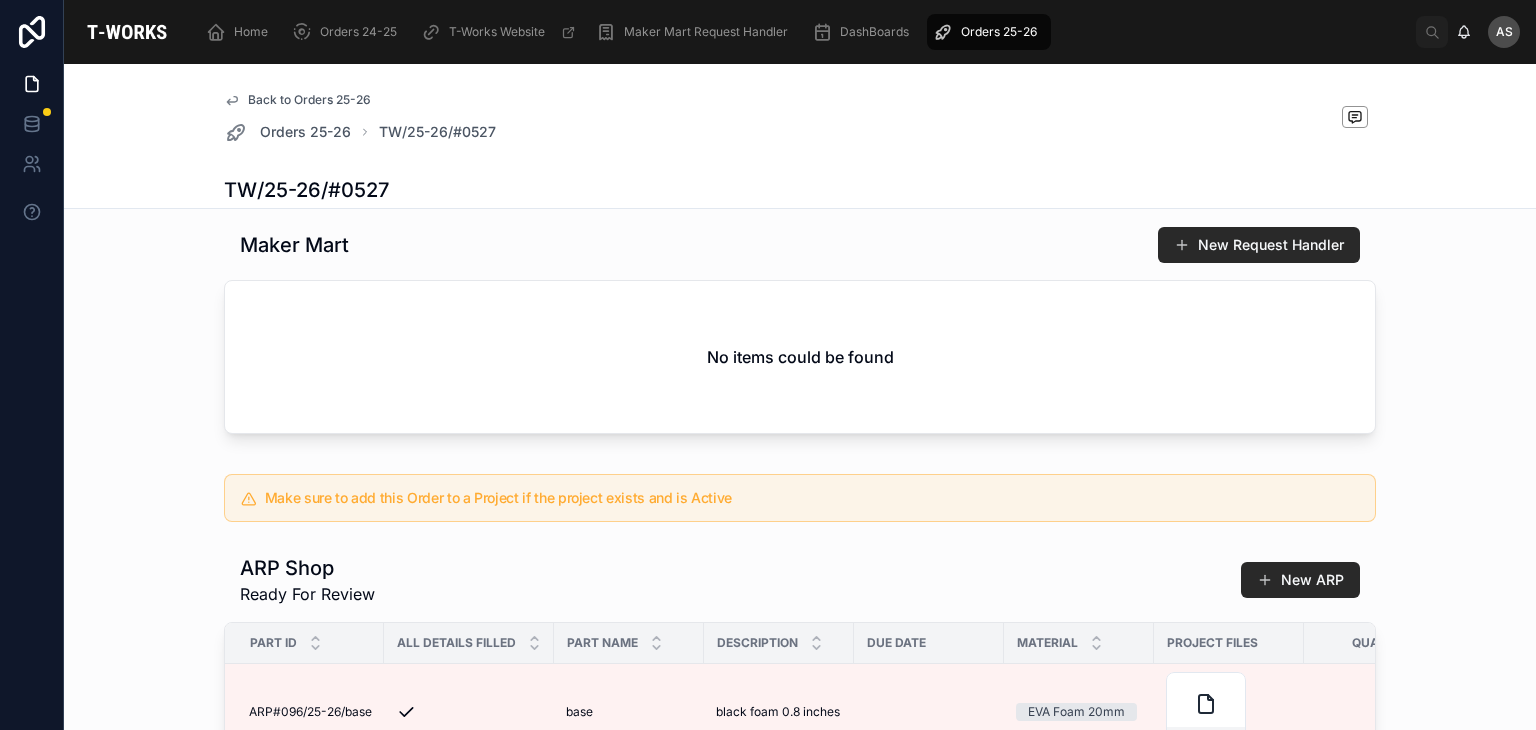 scroll, scrollTop: 560, scrollLeft: 0, axis: vertical 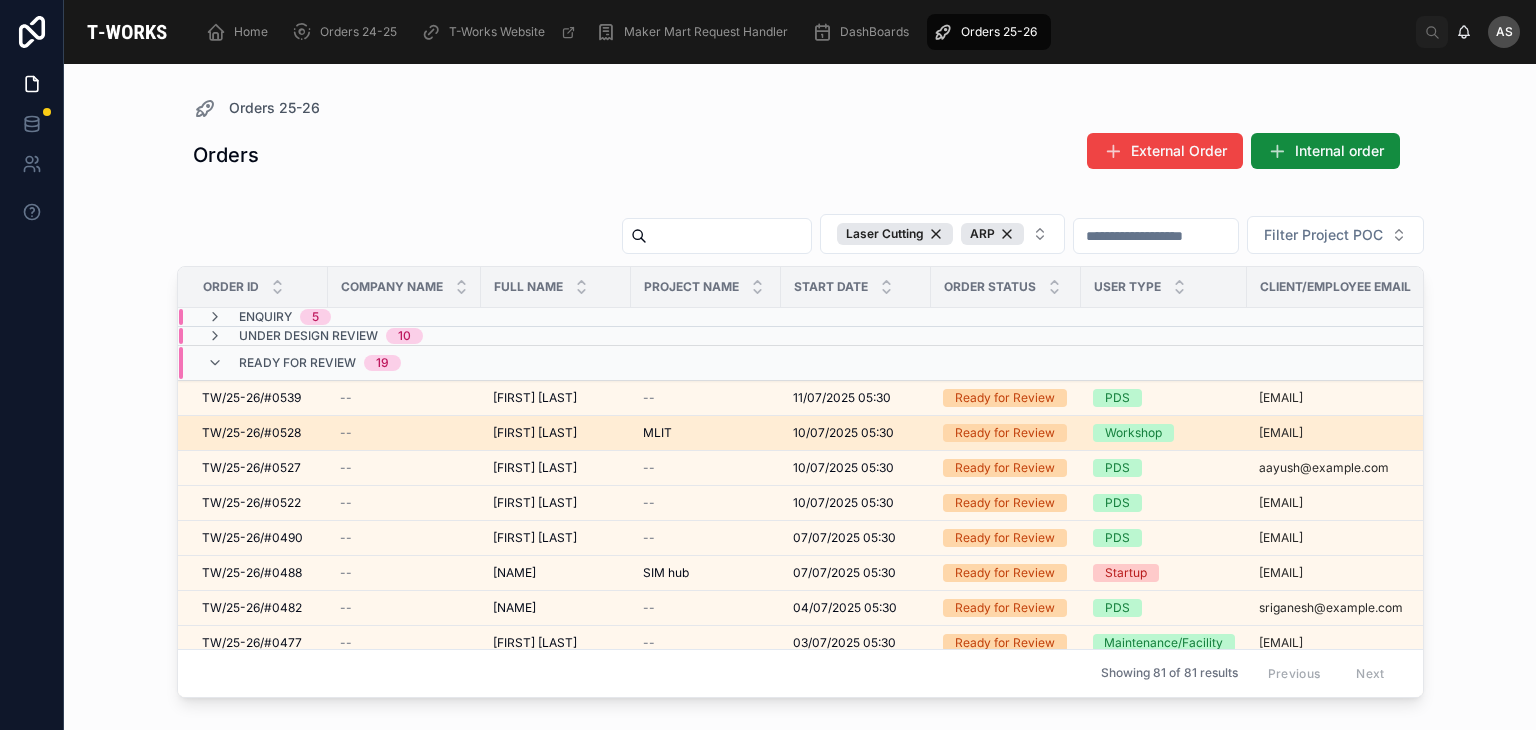 click on "[FIRST] [LAST]" at bounding box center (535, 433) 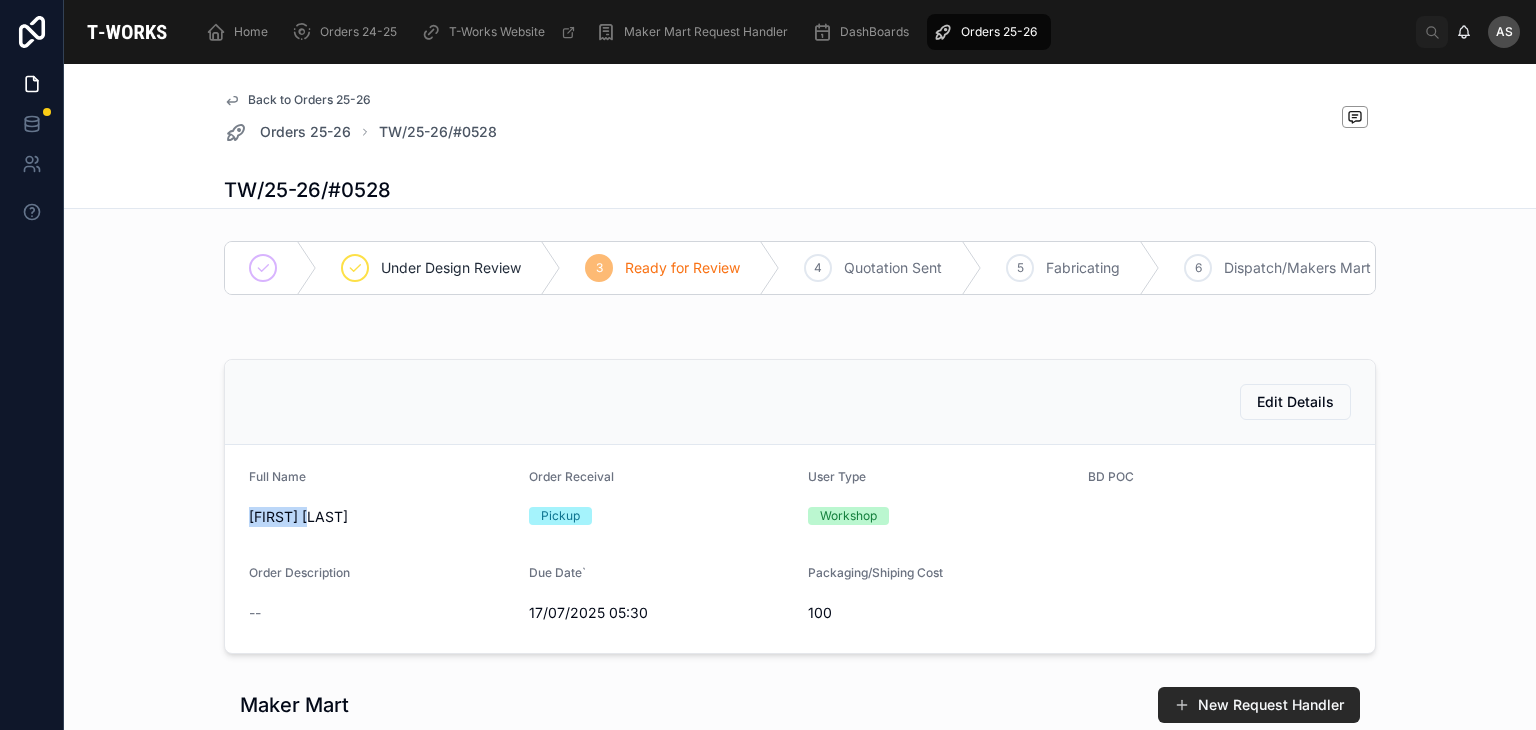 drag, startPoint x: 316, startPoint y: 535, endPoint x: 192, endPoint y: 522, distance: 124.67959 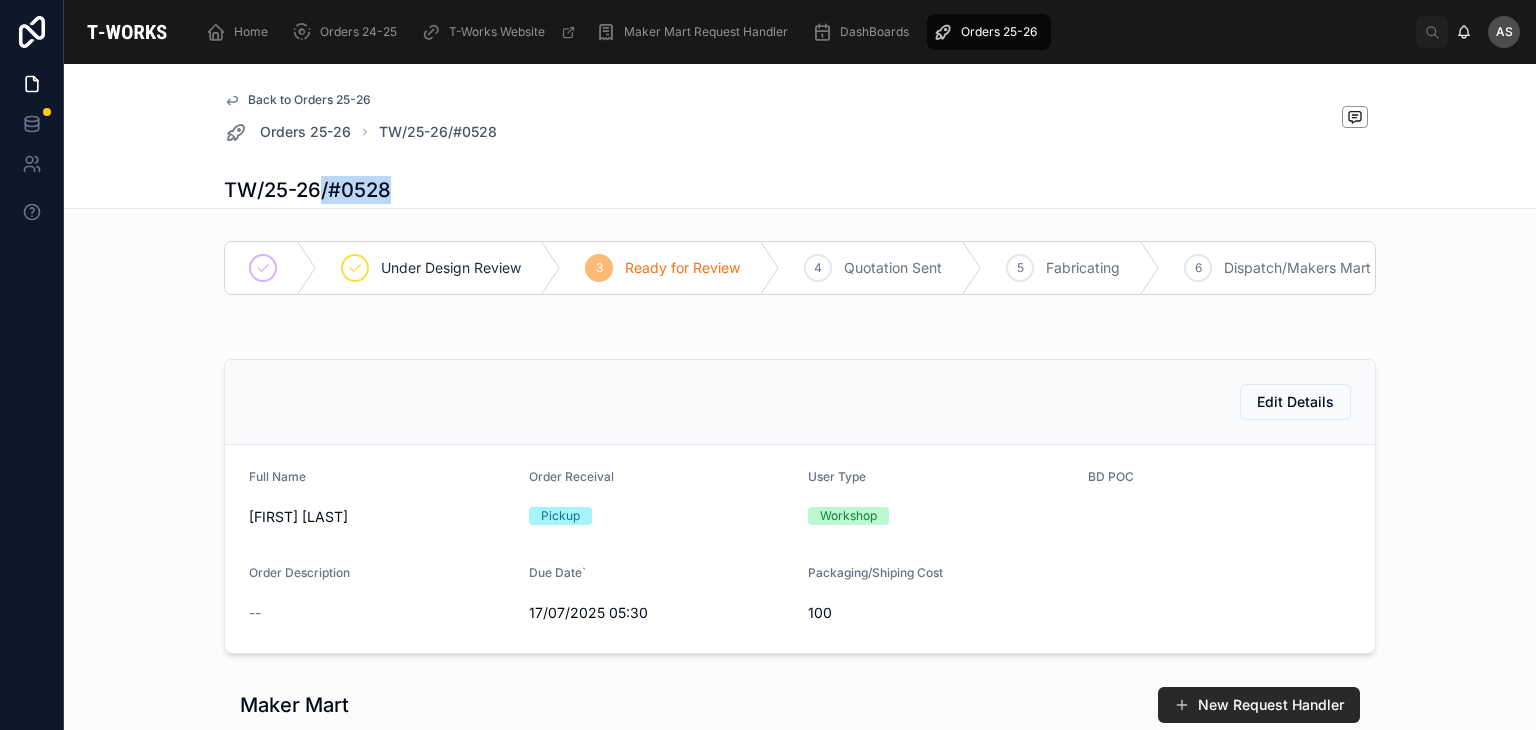 drag, startPoint x: 393, startPoint y: 185, endPoint x: 315, endPoint y: 192, distance: 78.31347 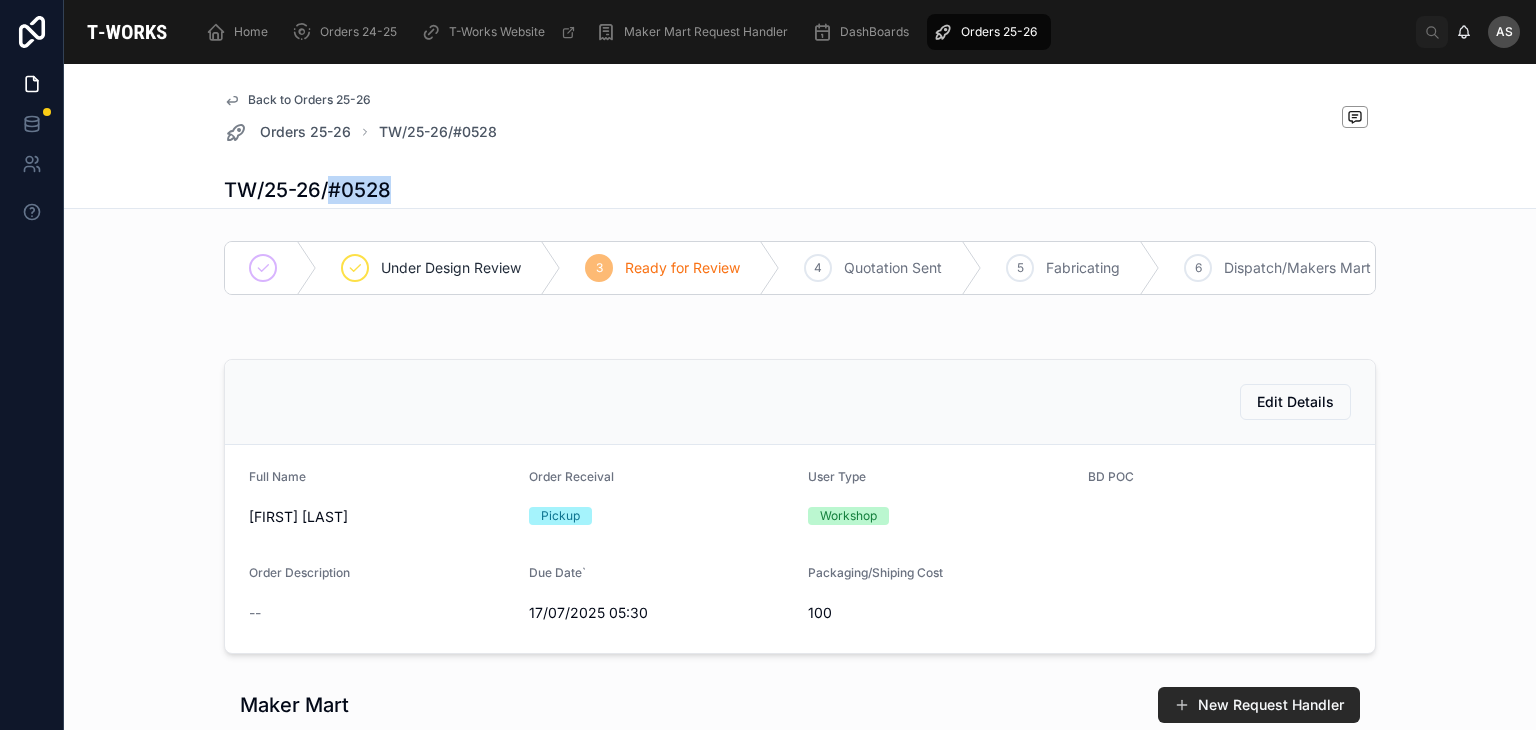 drag, startPoint x: 400, startPoint y: 189, endPoint x: 324, endPoint y: 192, distance: 76.05919 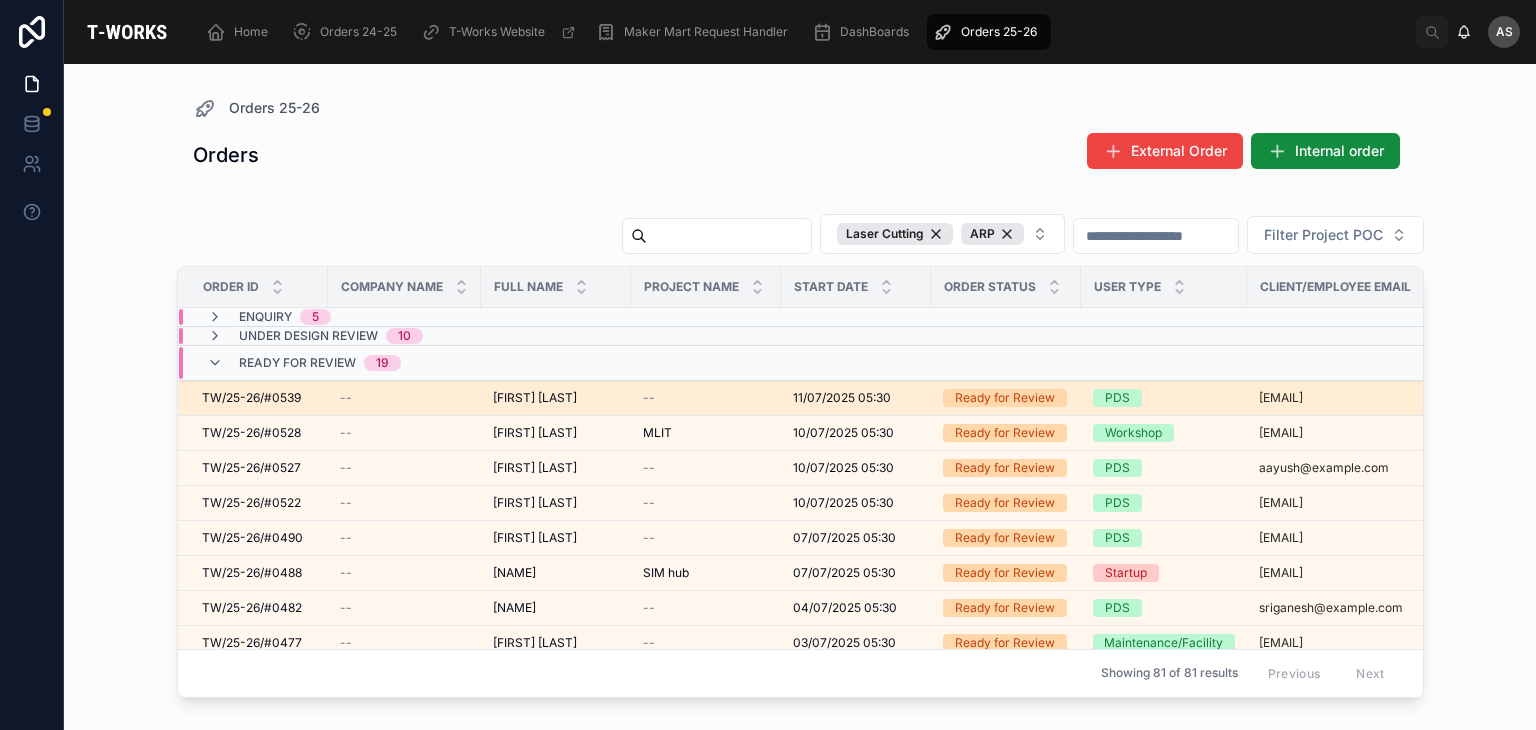 click on "[FIRST] [LAST]" at bounding box center [535, 398] 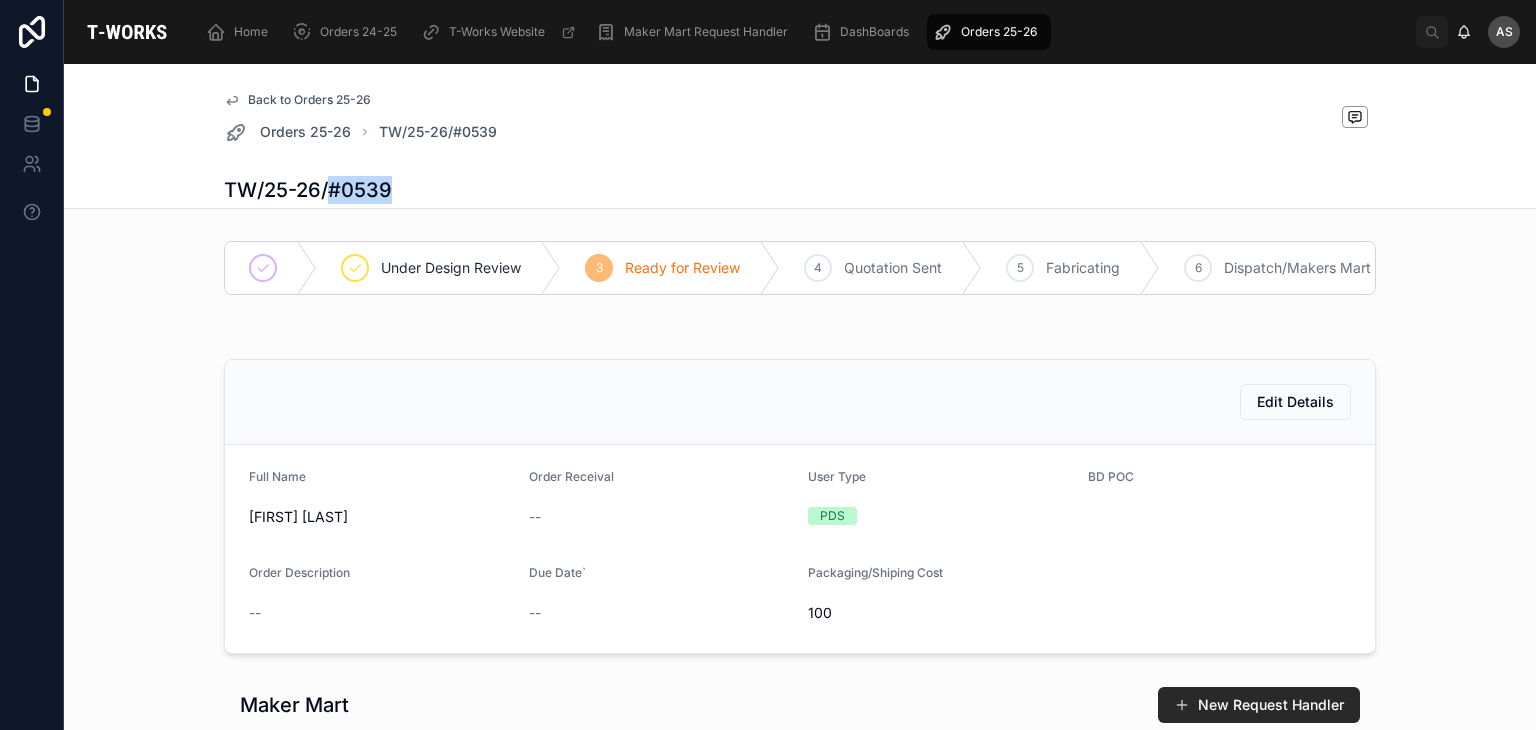 drag, startPoint x: 405, startPoint y: 188, endPoint x: 324, endPoint y: 187, distance: 81.00617 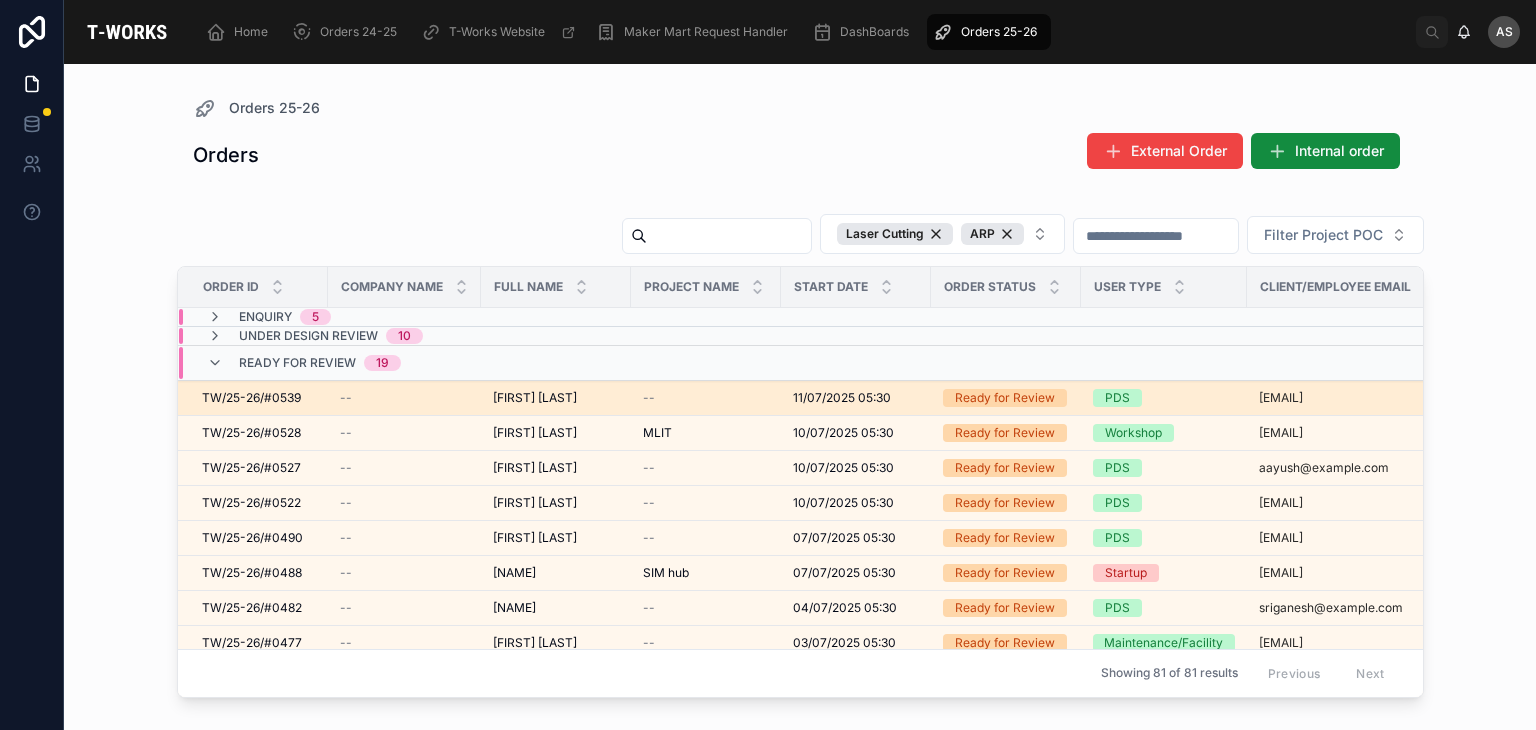 scroll, scrollTop: 0, scrollLeft: 44, axis: horizontal 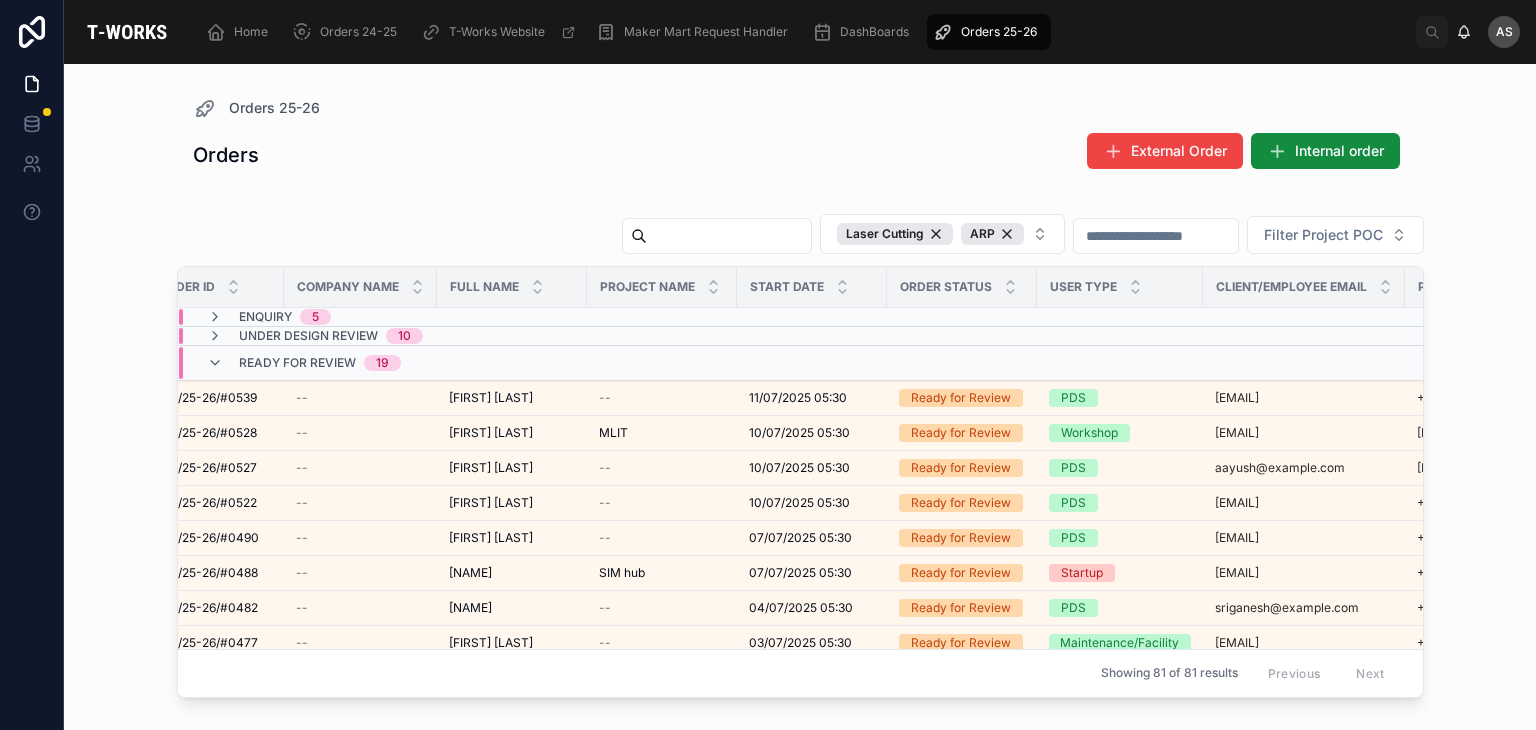 click on "Ready for Review 19" at bounding box center [404, 363] 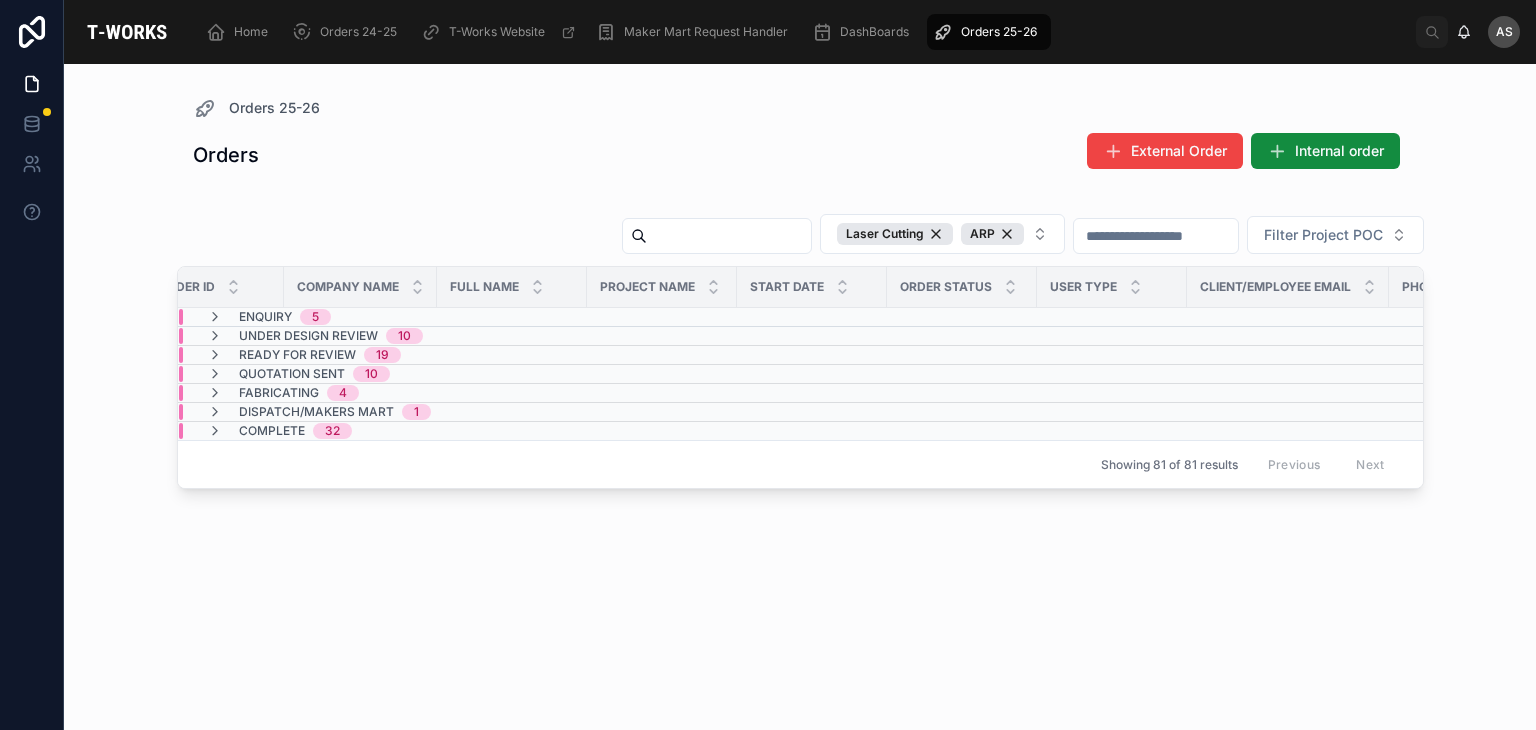click on "Quotation Sent 10" at bounding box center [404, 374] 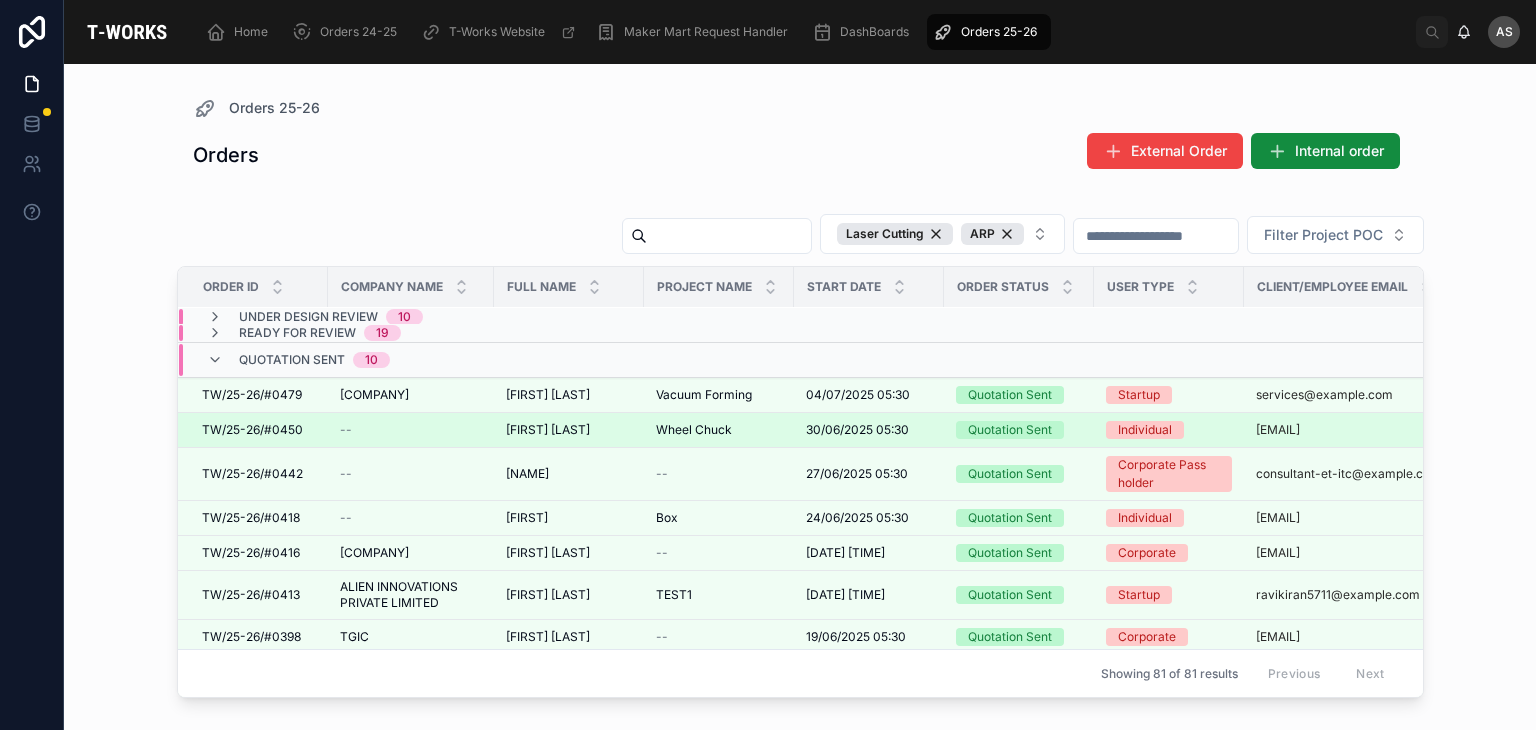 scroll, scrollTop: 12, scrollLeft: 0, axis: vertical 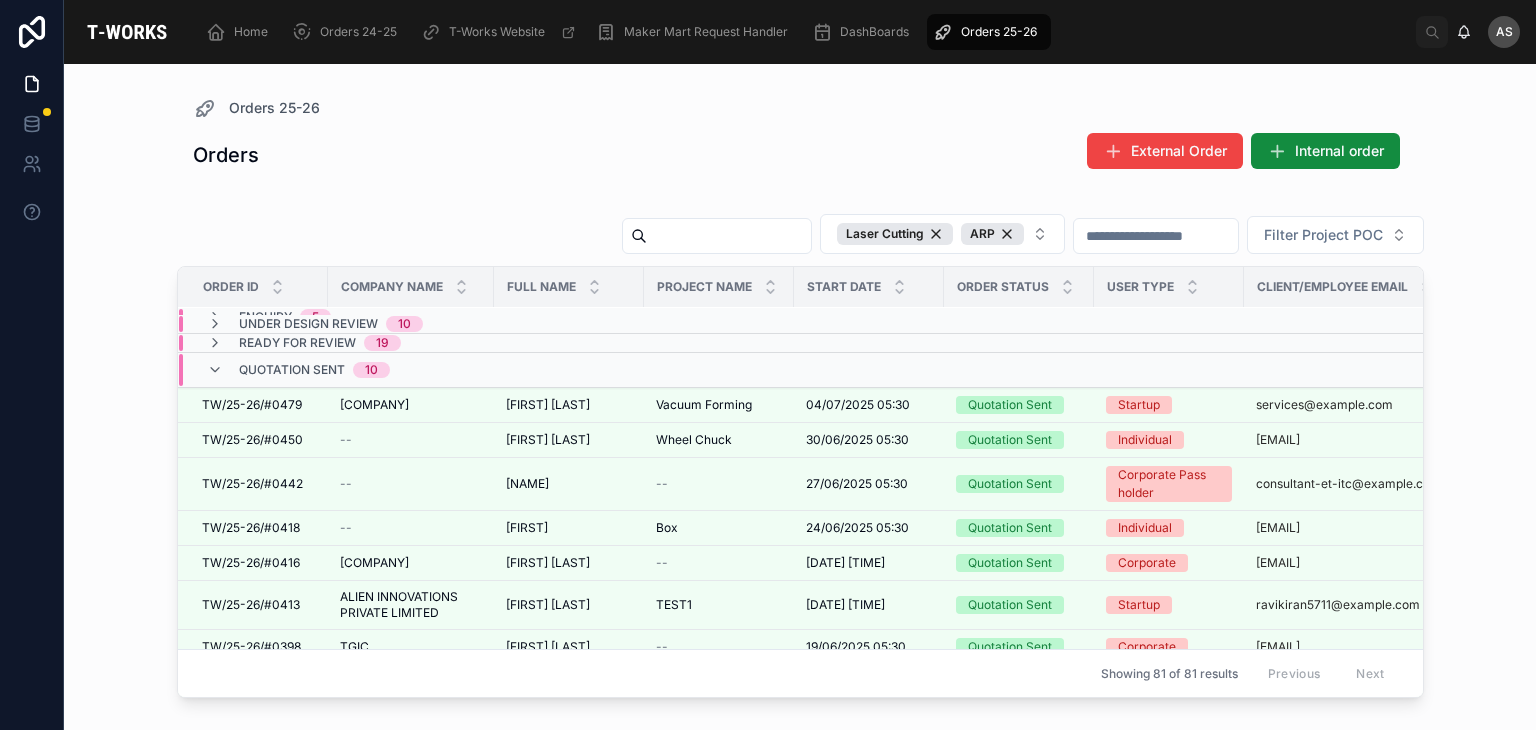 click on "Quotation Sent 10" at bounding box center (411, 370) 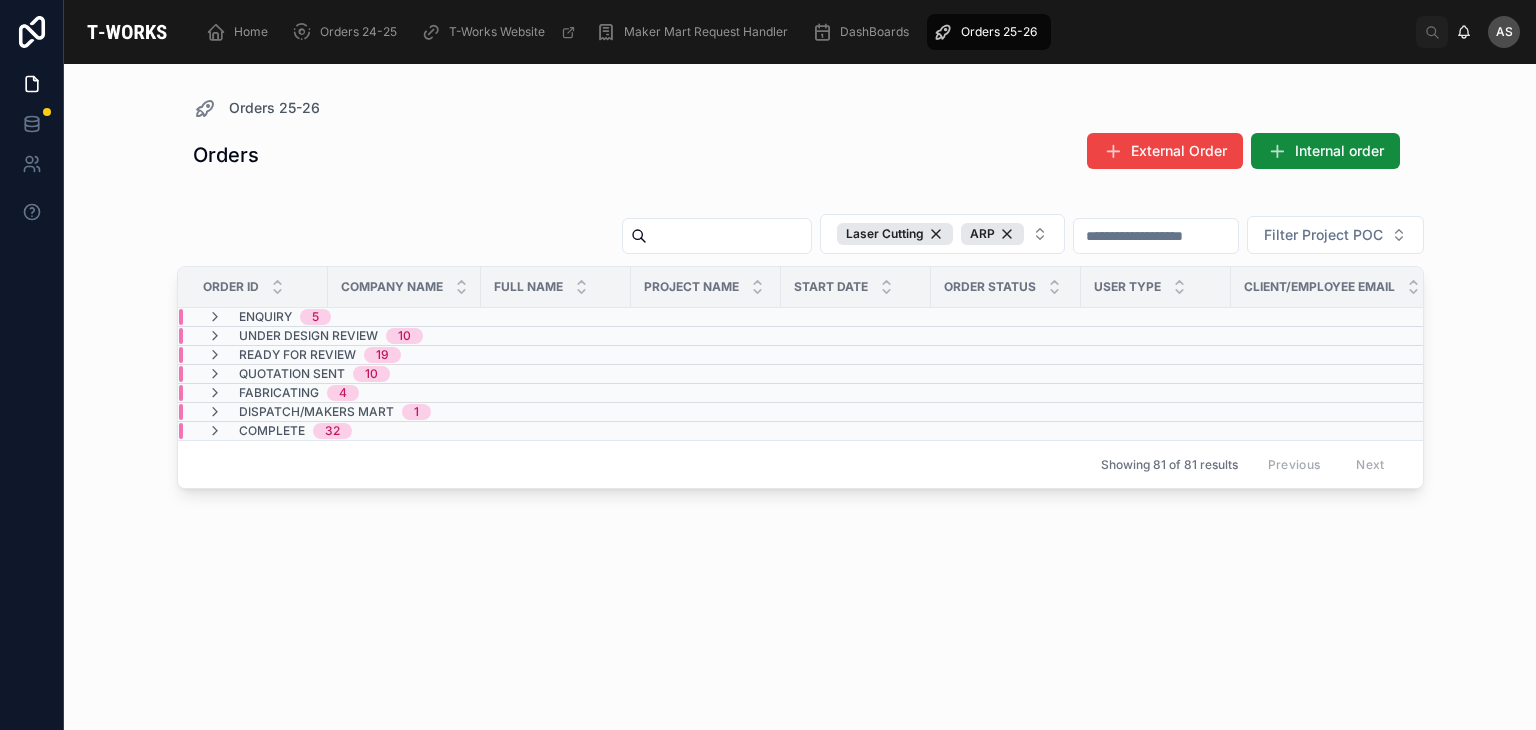 scroll, scrollTop: 0, scrollLeft: 0, axis: both 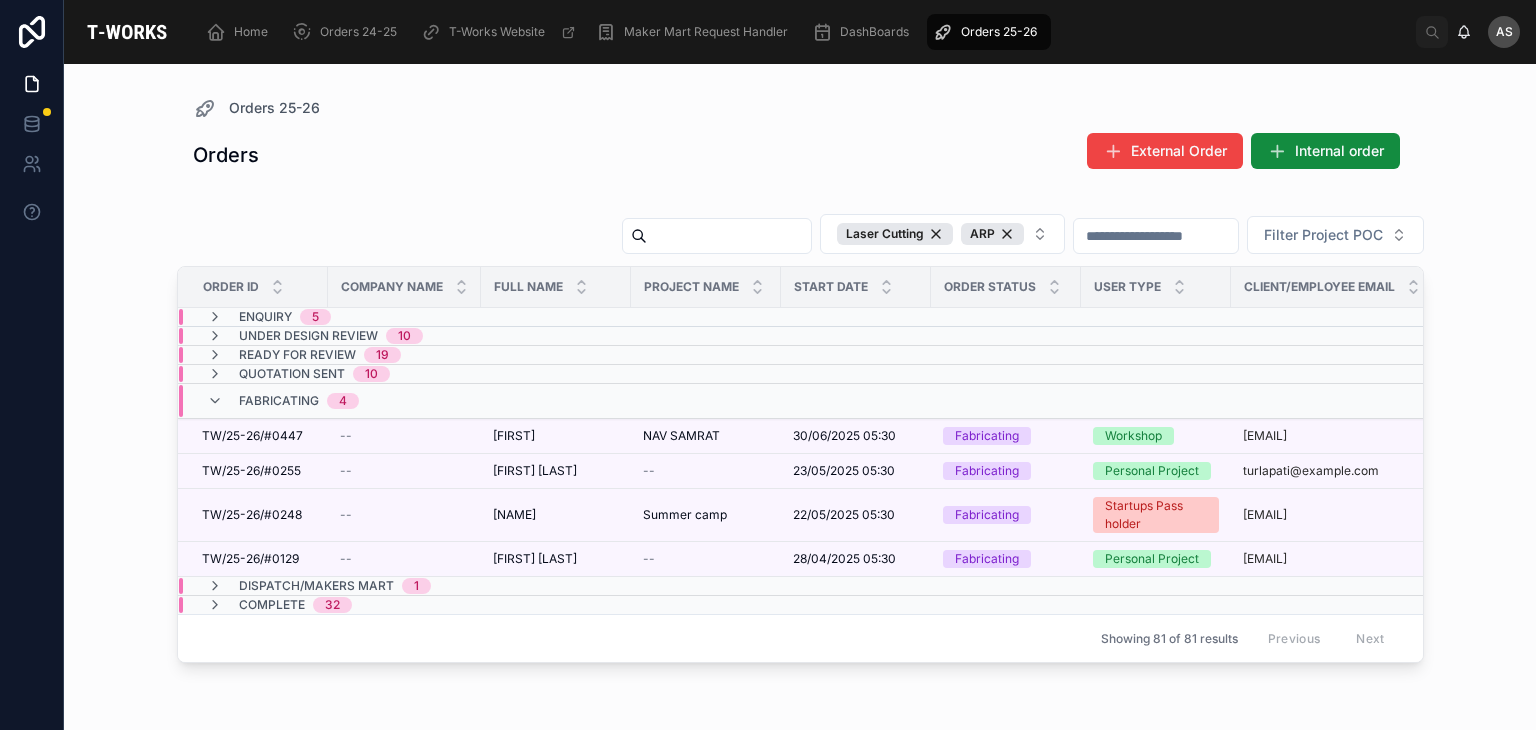 click on "Fabricating 4" at bounding box center [404, 401] 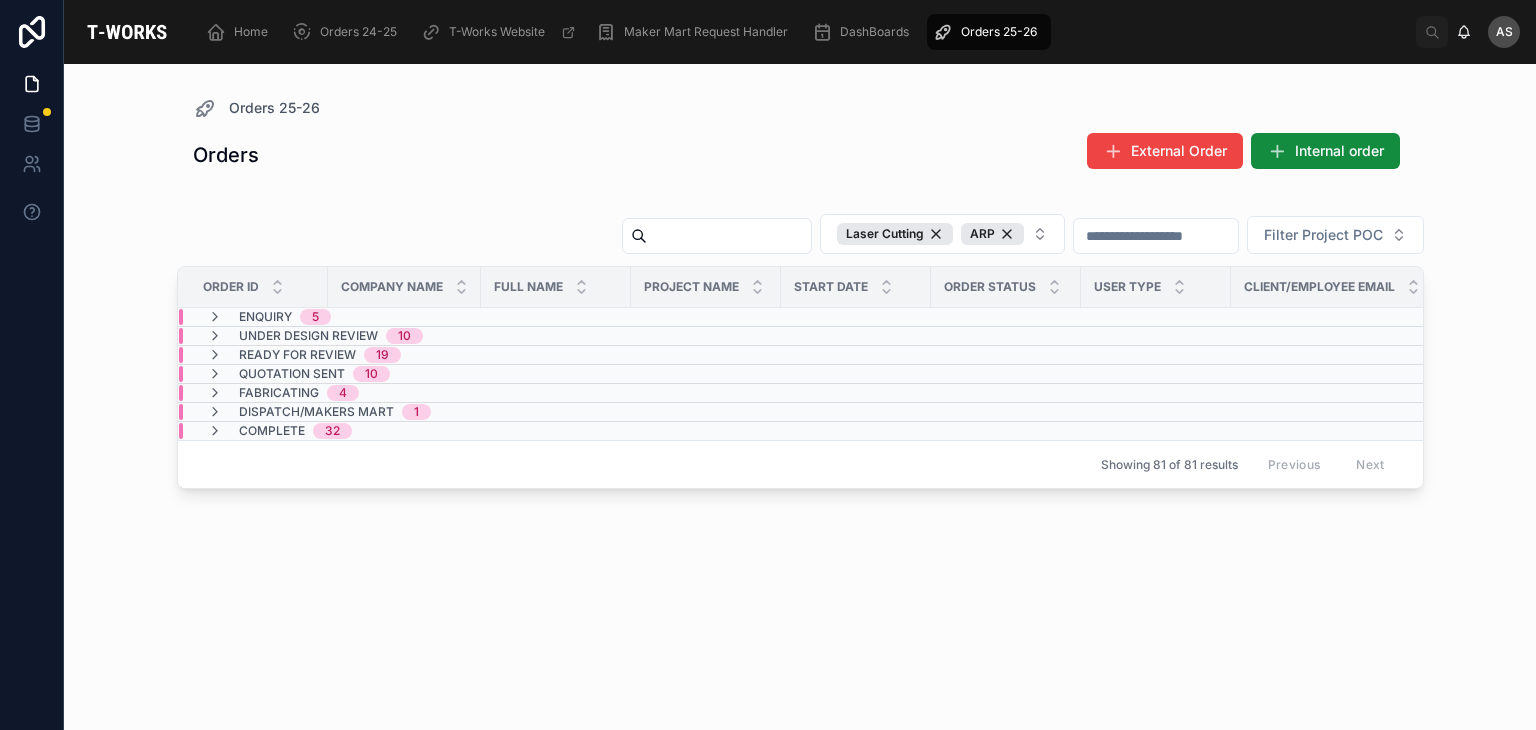 click on "Dispatch/Makers Mart 1" at bounding box center (404, 412) 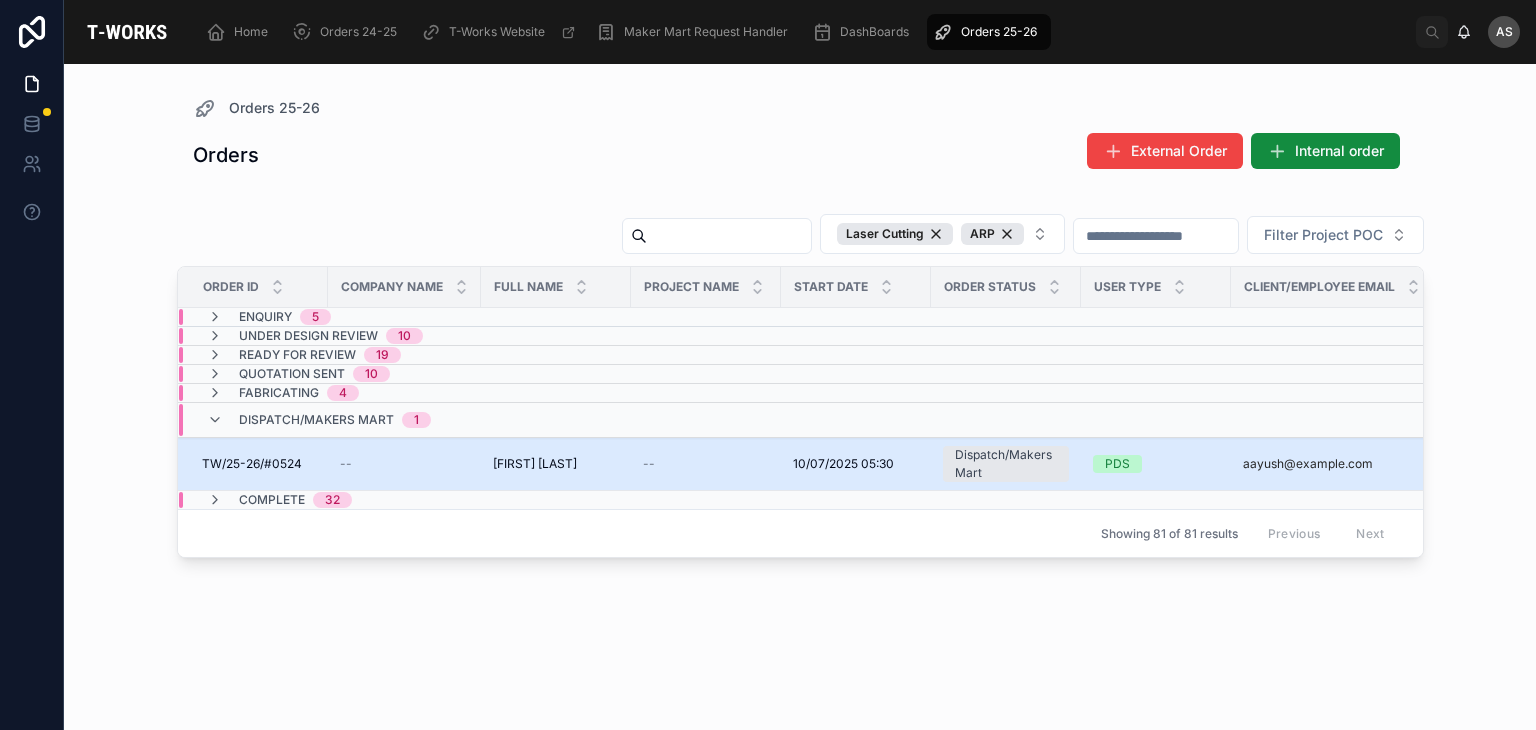 click on "TW/25-26/#0524" at bounding box center [252, 464] 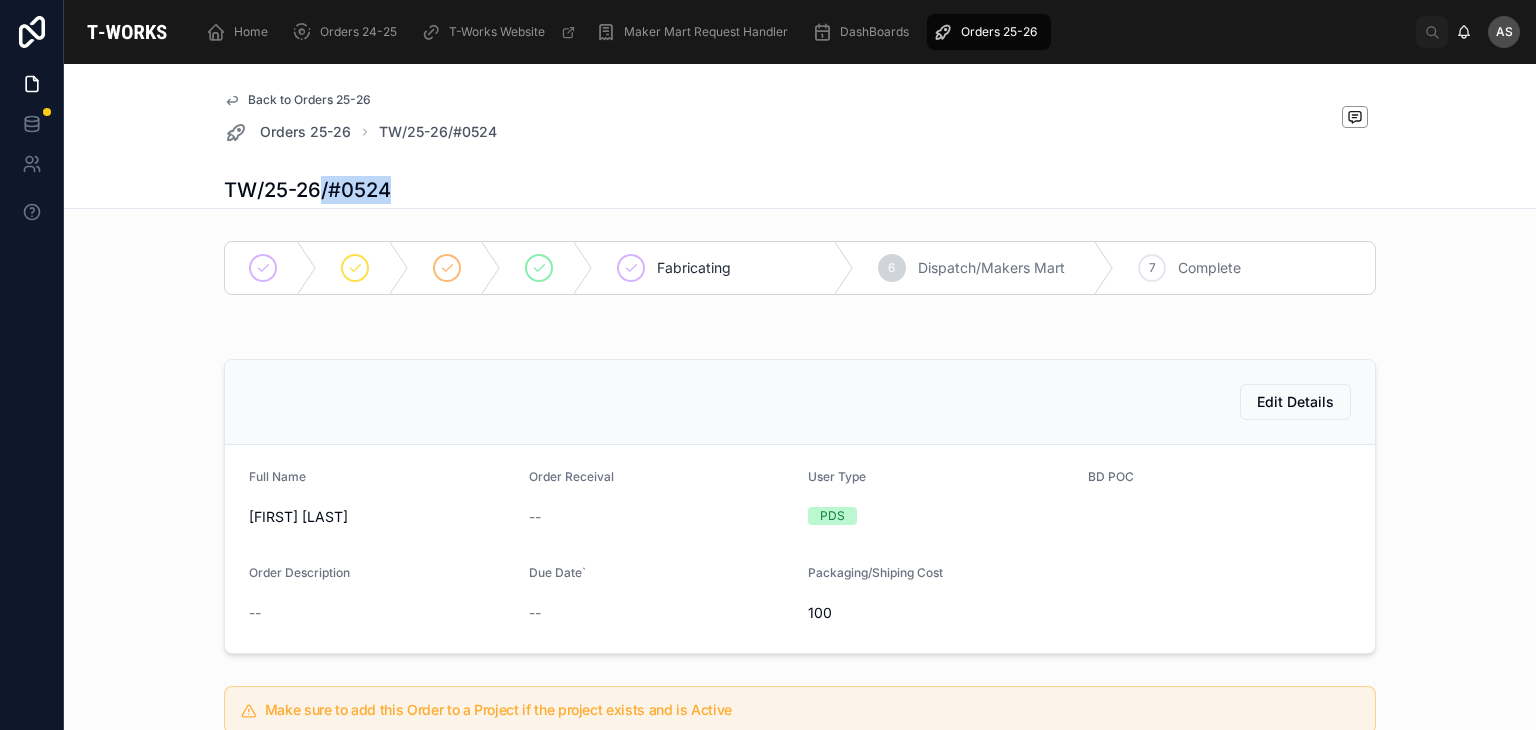 drag, startPoint x: 389, startPoint y: 195, endPoint x: 310, endPoint y: 193, distance: 79.025314 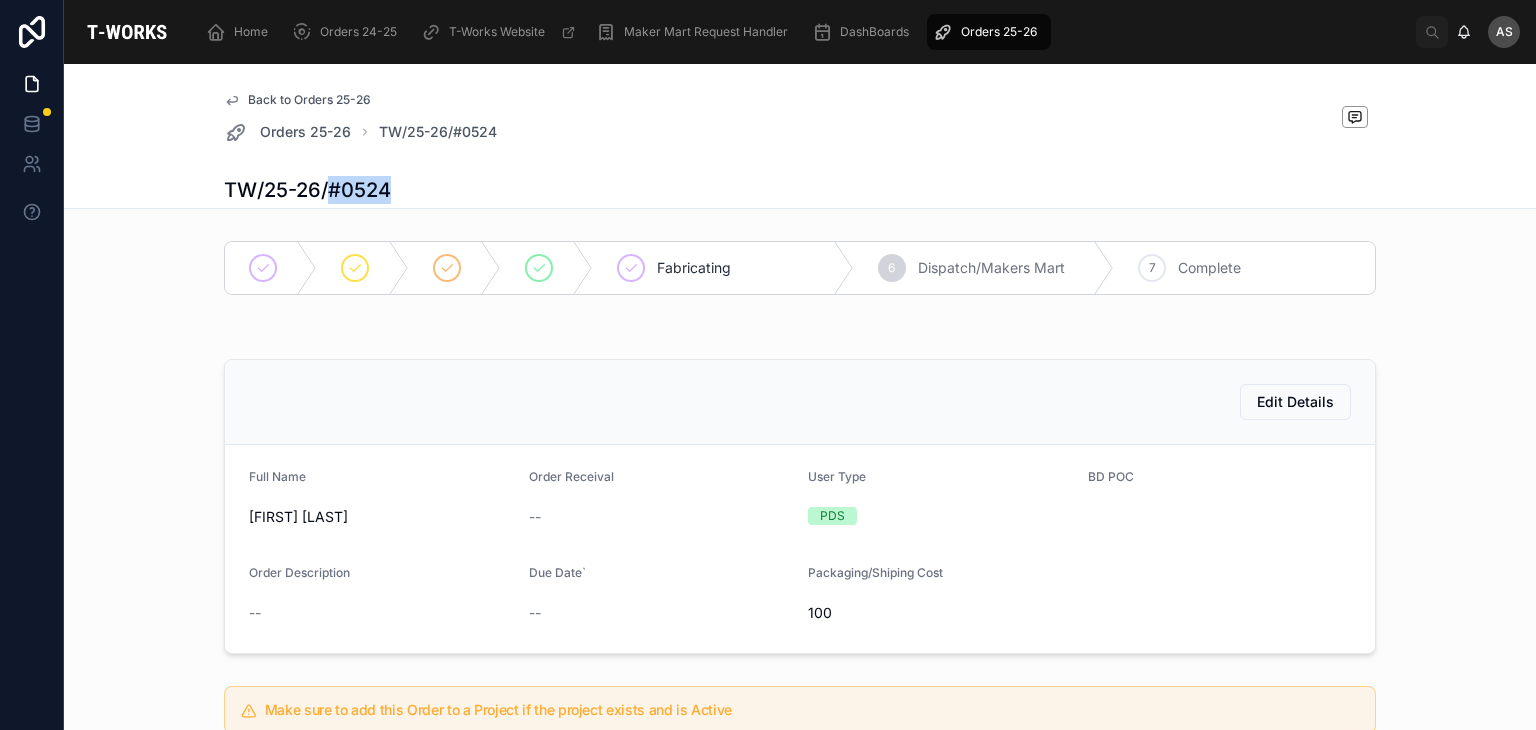 drag, startPoint x: 408, startPoint y: 185, endPoint x: 321, endPoint y: 189, distance: 87.0919 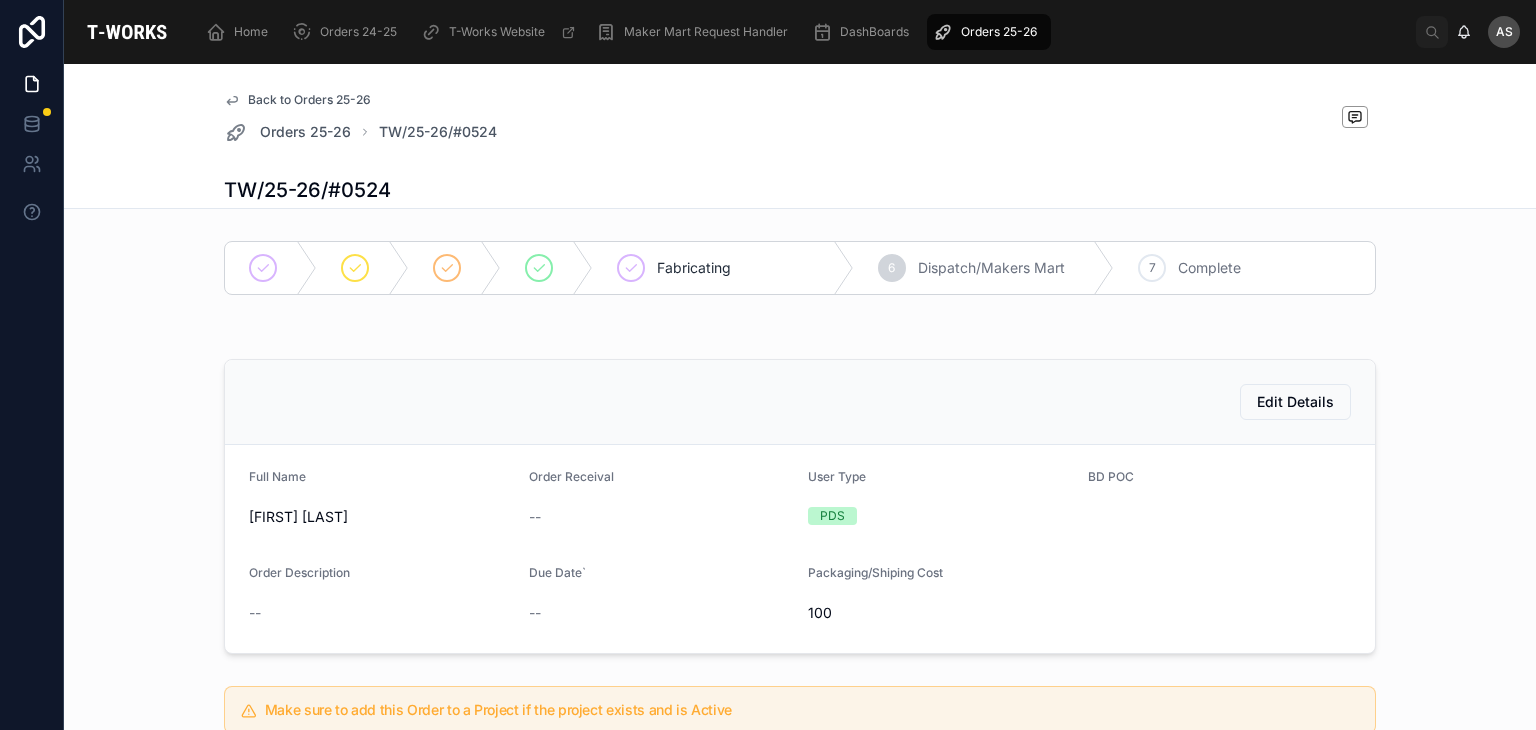 click on "Edit Details" at bounding box center (800, 402) 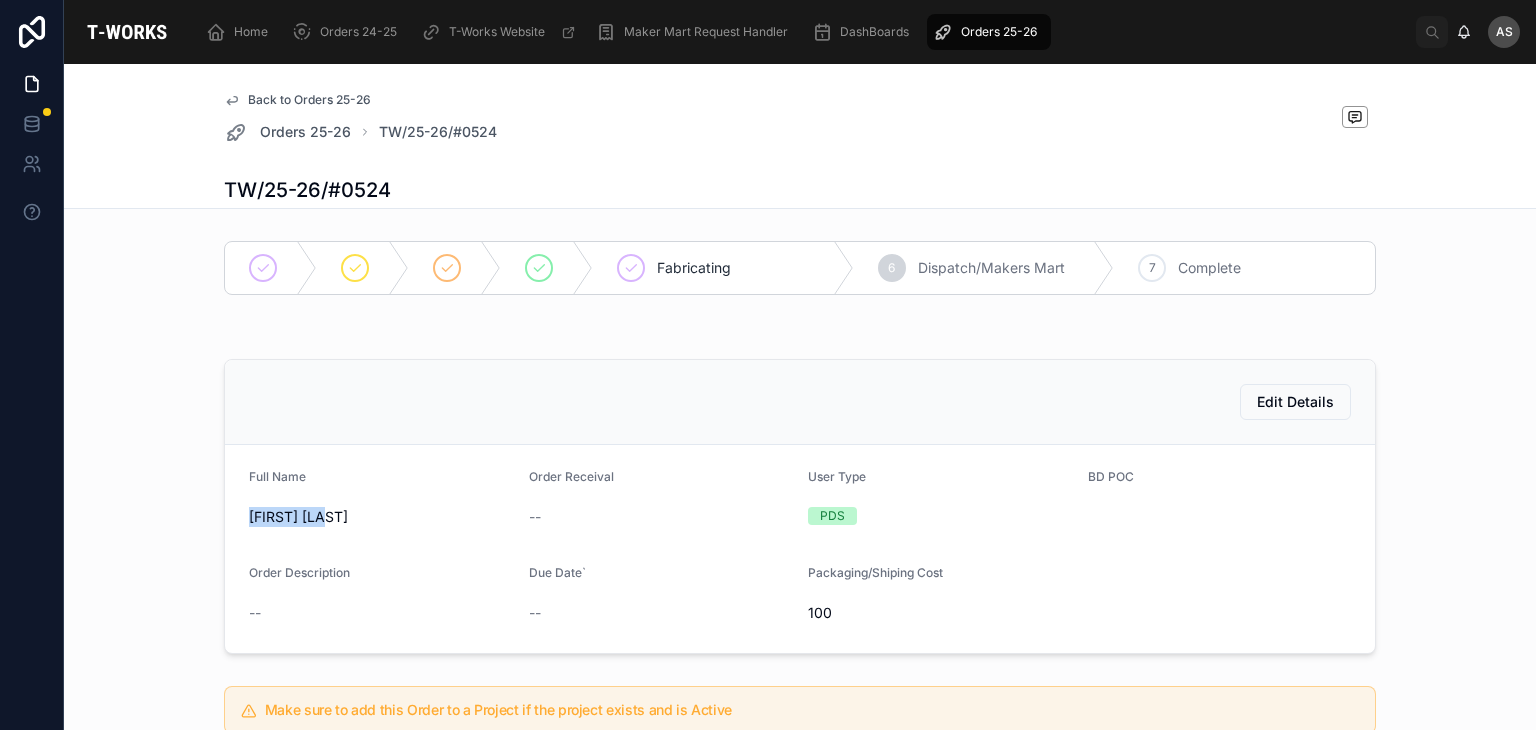drag, startPoint x: 325, startPoint y: 518, endPoint x: 229, endPoint y: 517, distance: 96.00521 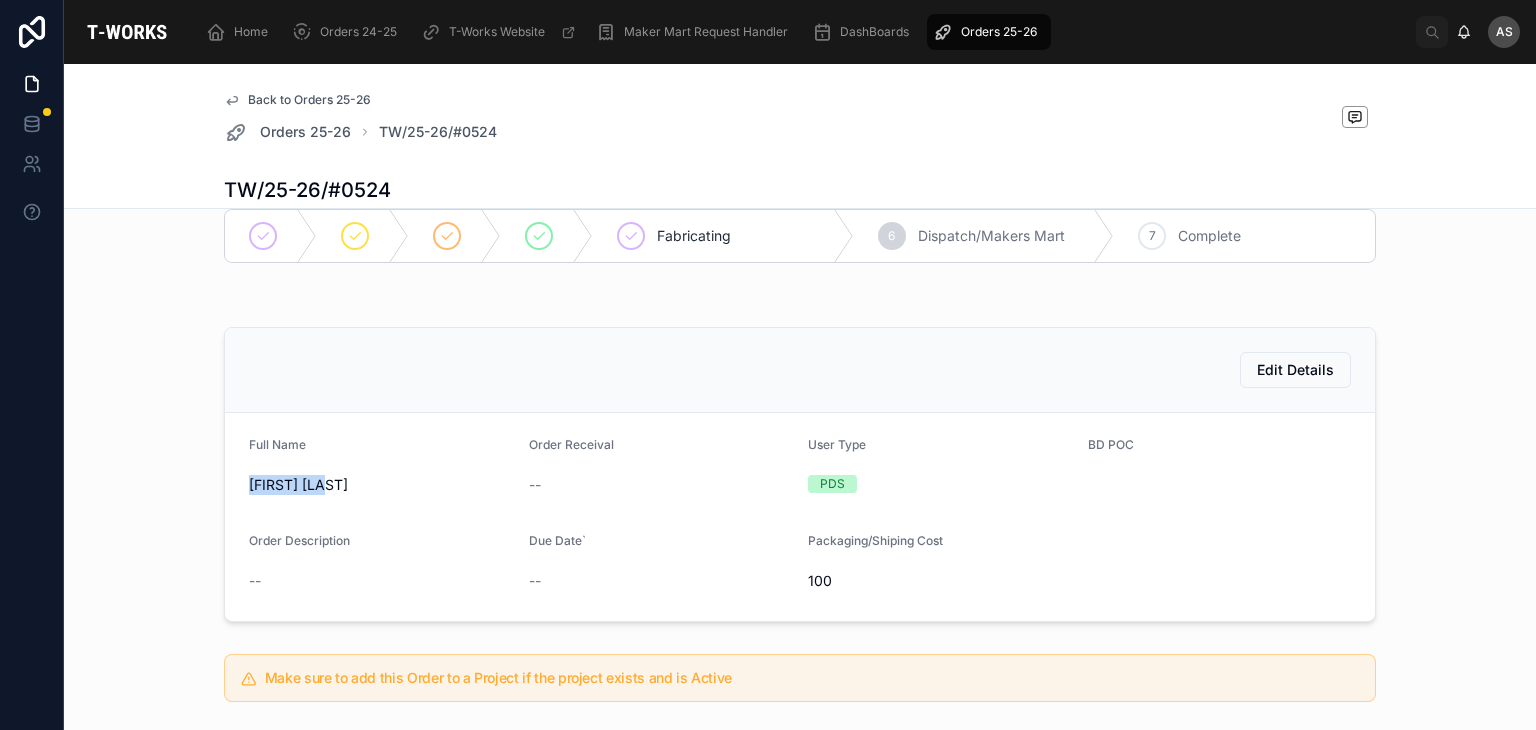 scroll, scrollTop: 0, scrollLeft: 0, axis: both 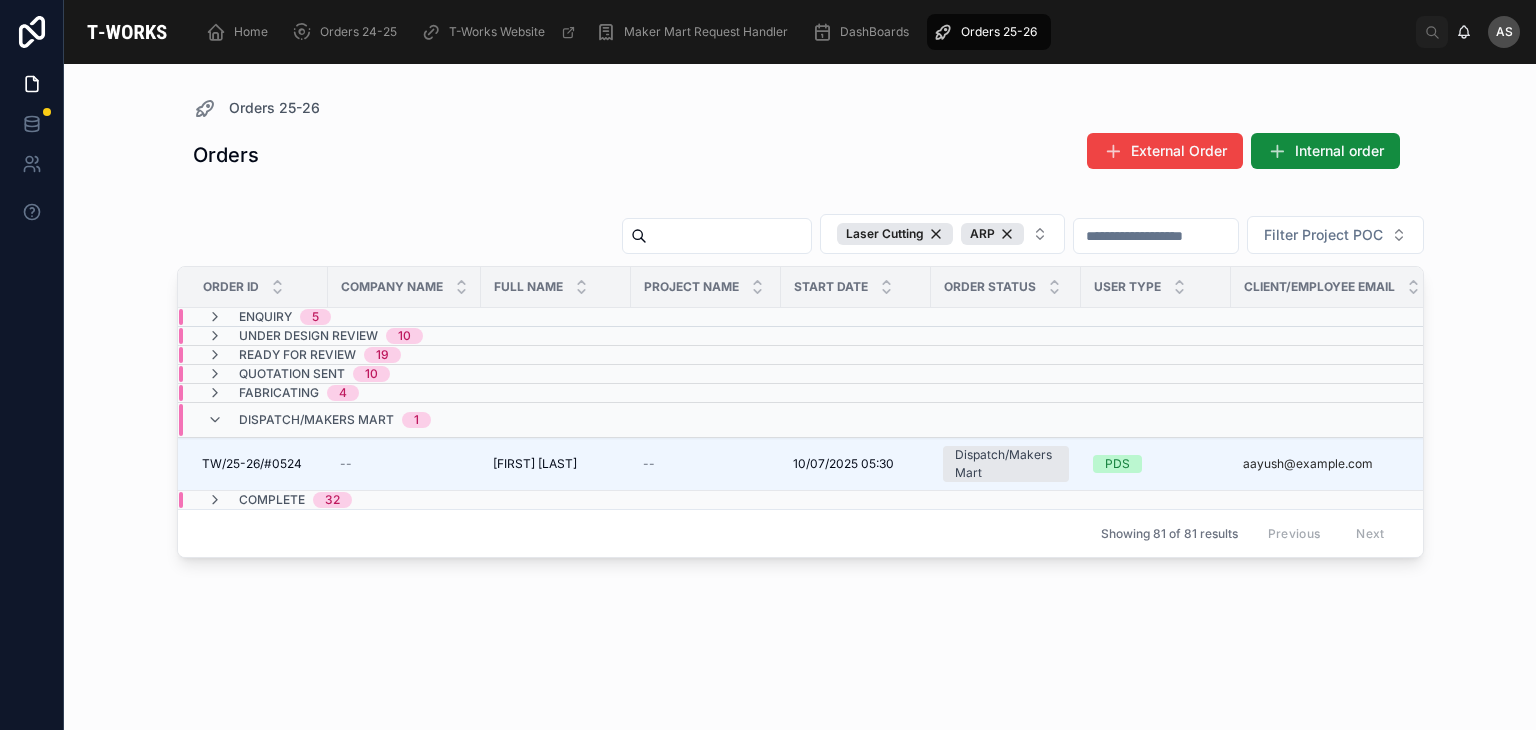 click on "Showing 81 of 81 results Previous Next" at bounding box center [800, 533] 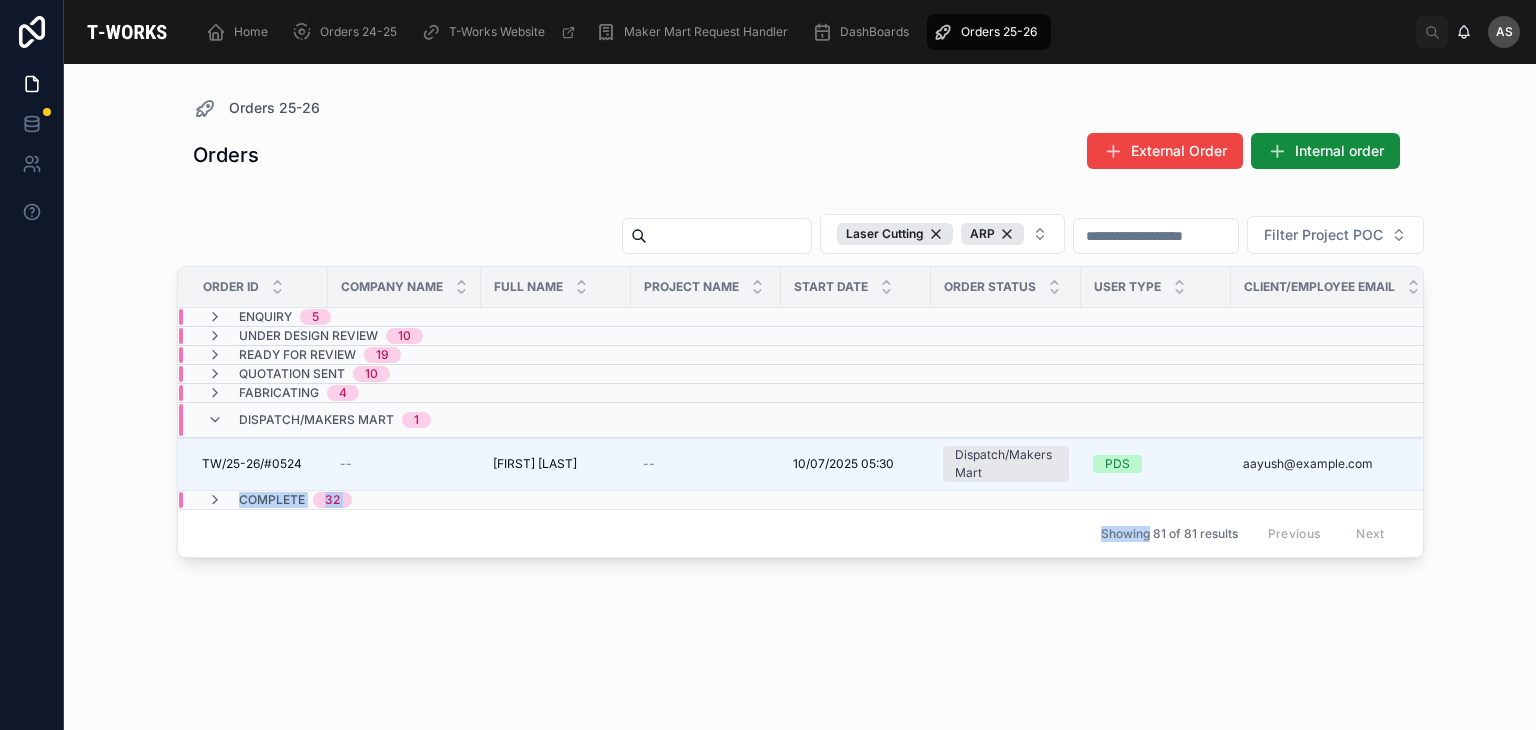 drag, startPoint x: 697, startPoint y: 514, endPoint x: 656, endPoint y: 417, distance: 105.30907 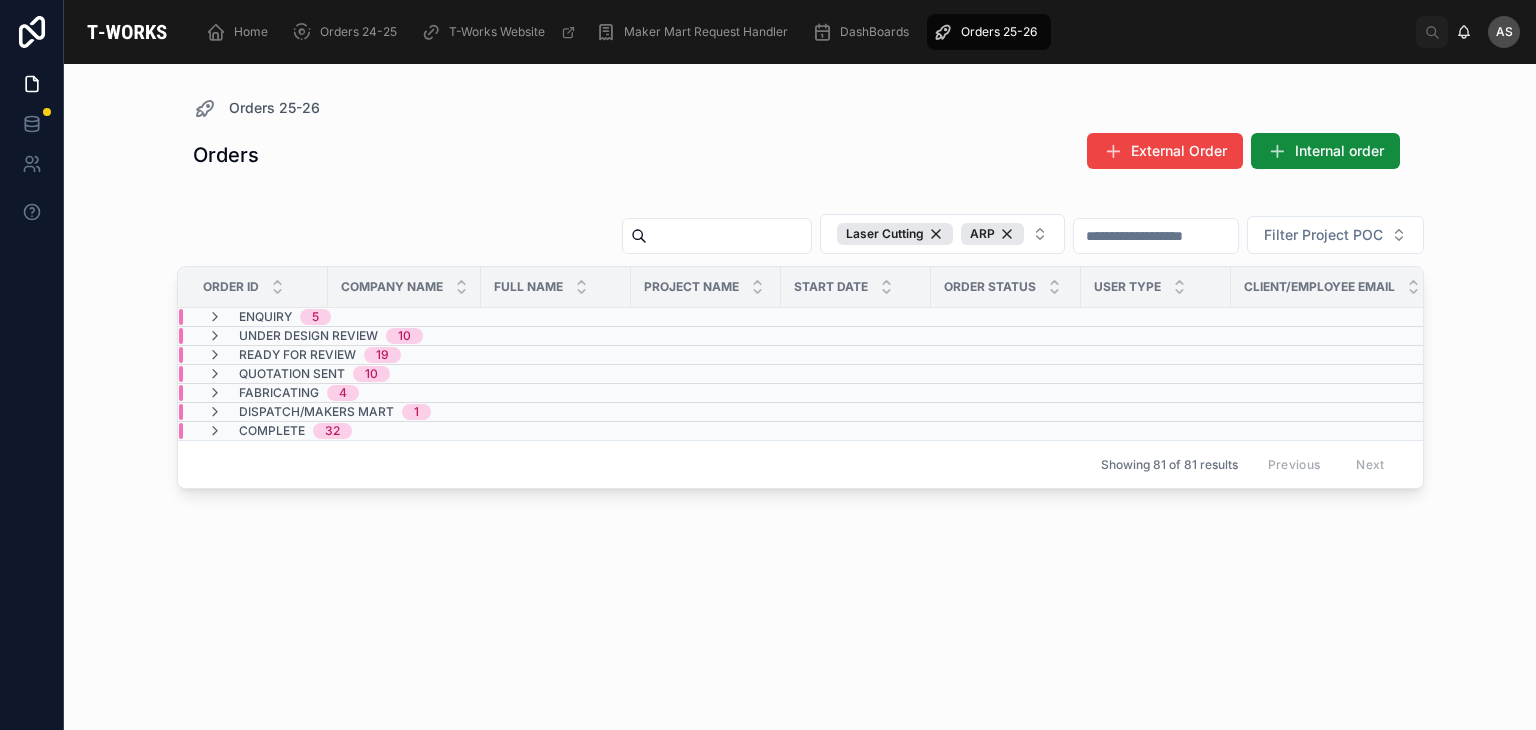 click on "Complete 32" at bounding box center [404, 431] 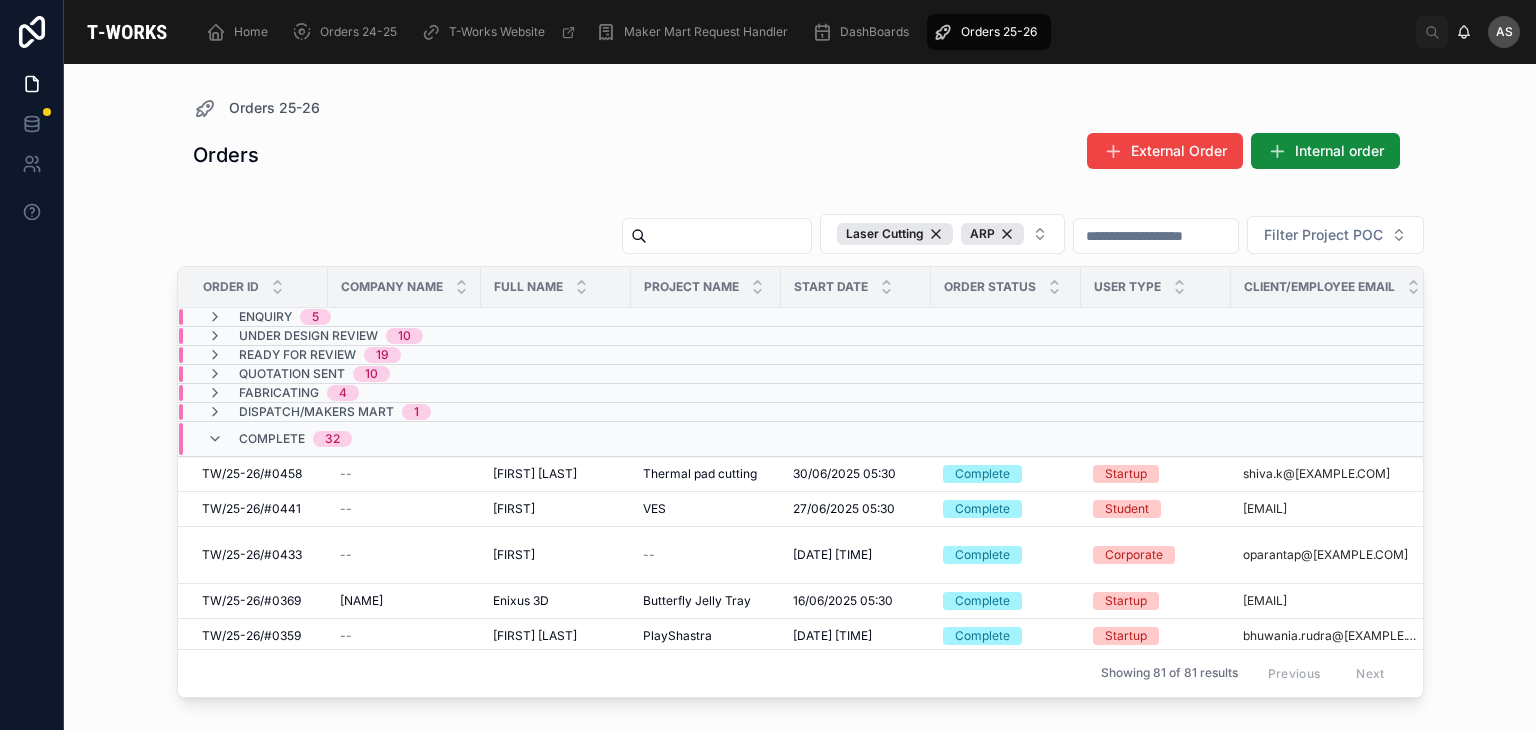 click on "Complete 32" at bounding box center [404, 439] 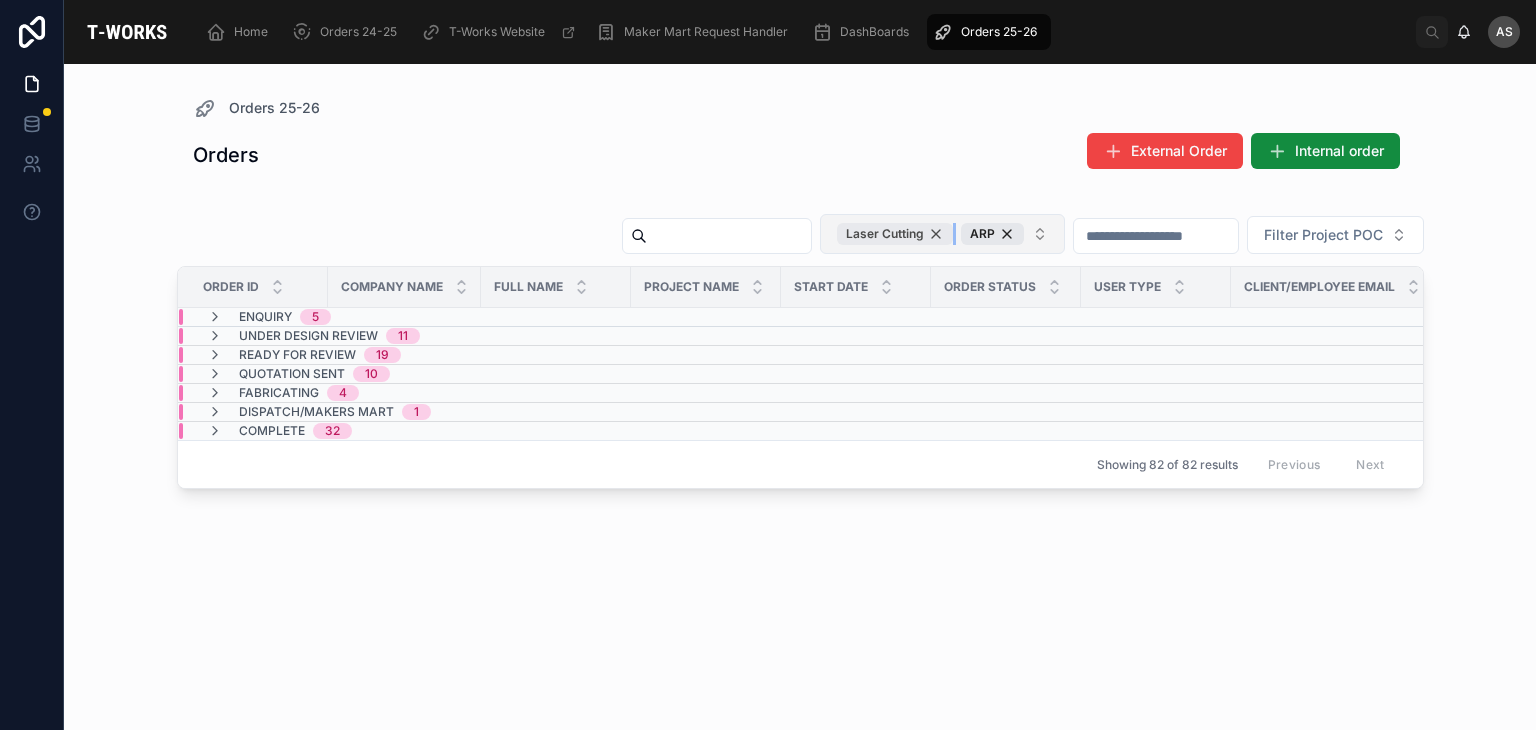 click on "Laser Cutting" at bounding box center (895, 234) 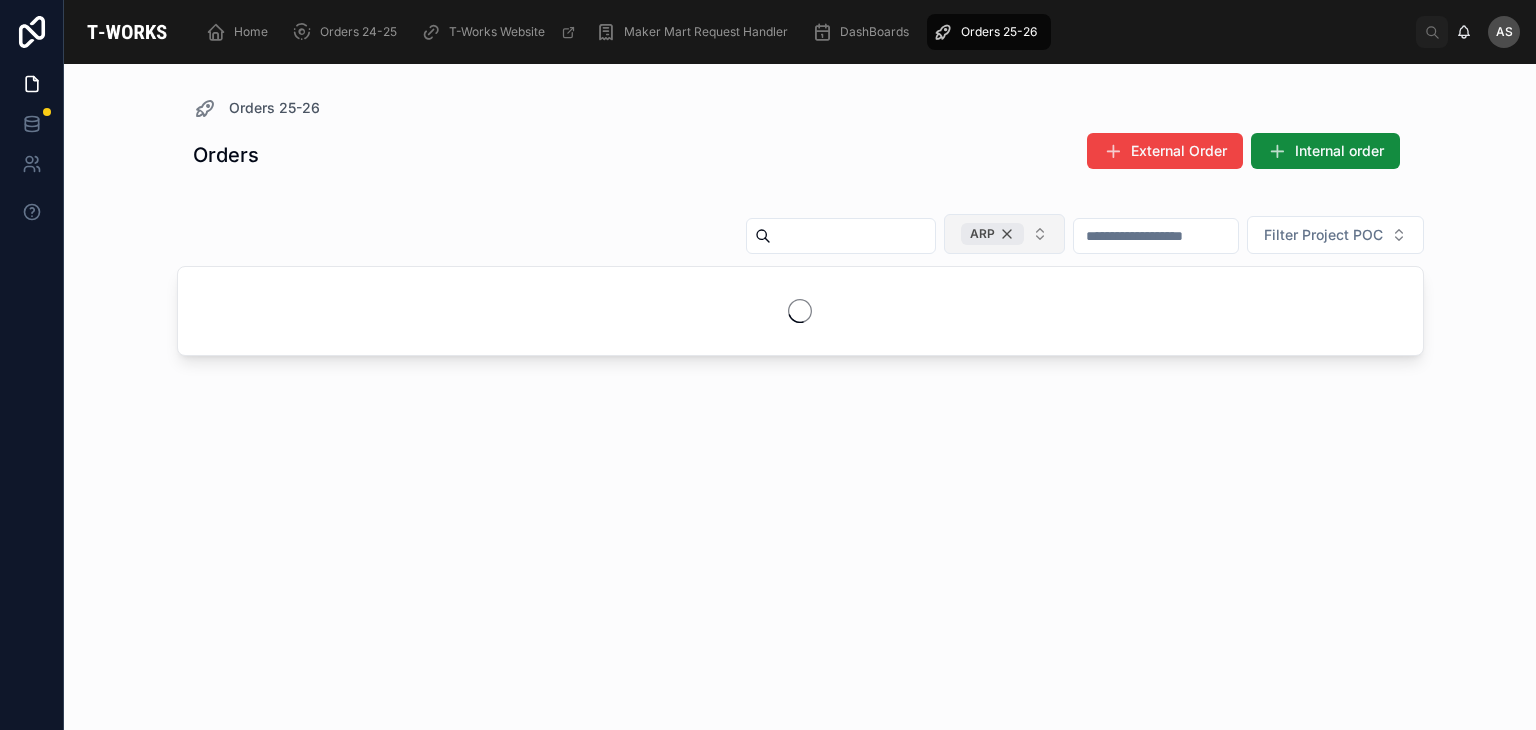 click on "ARP" at bounding box center [992, 234] 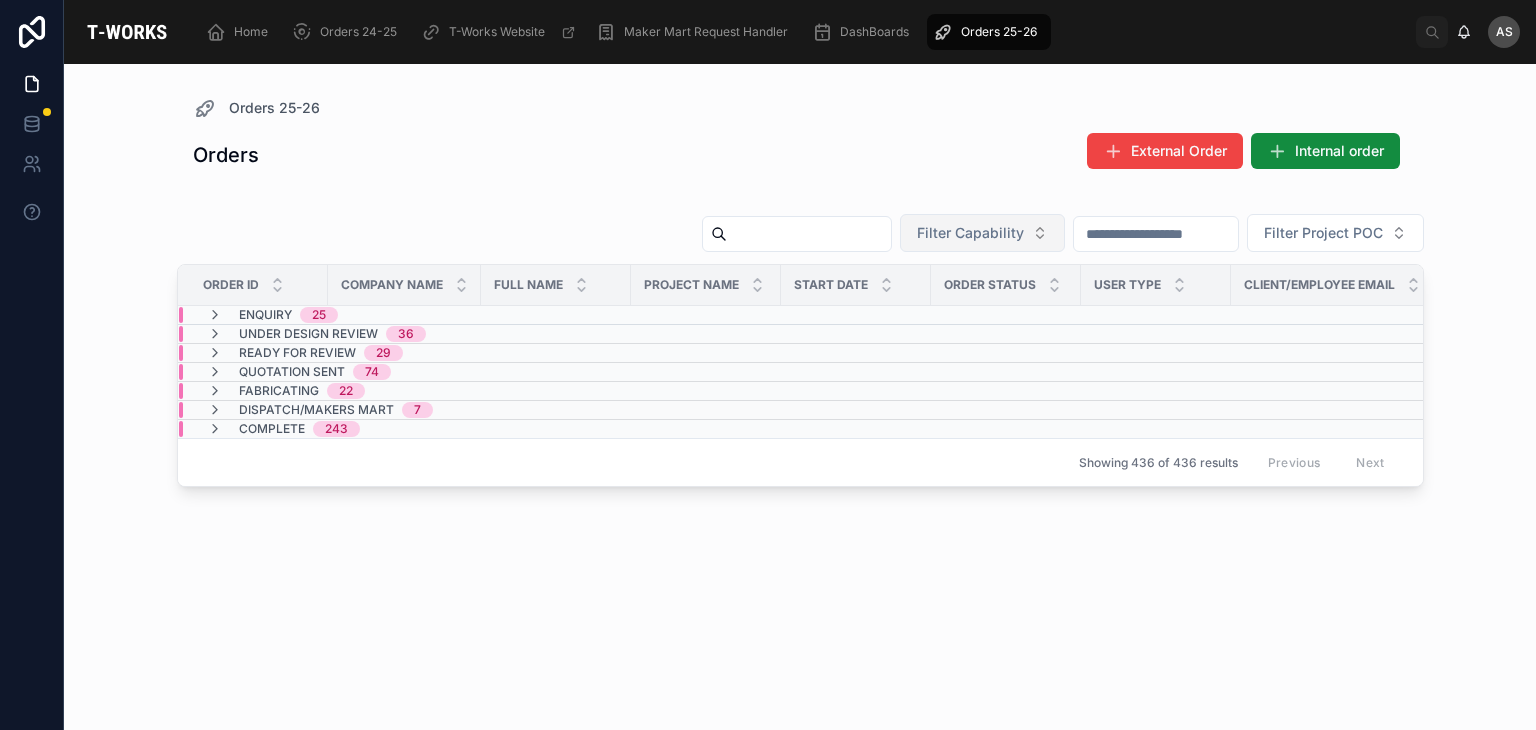 click on "Filter Capability" at bounding box center [970, 233] 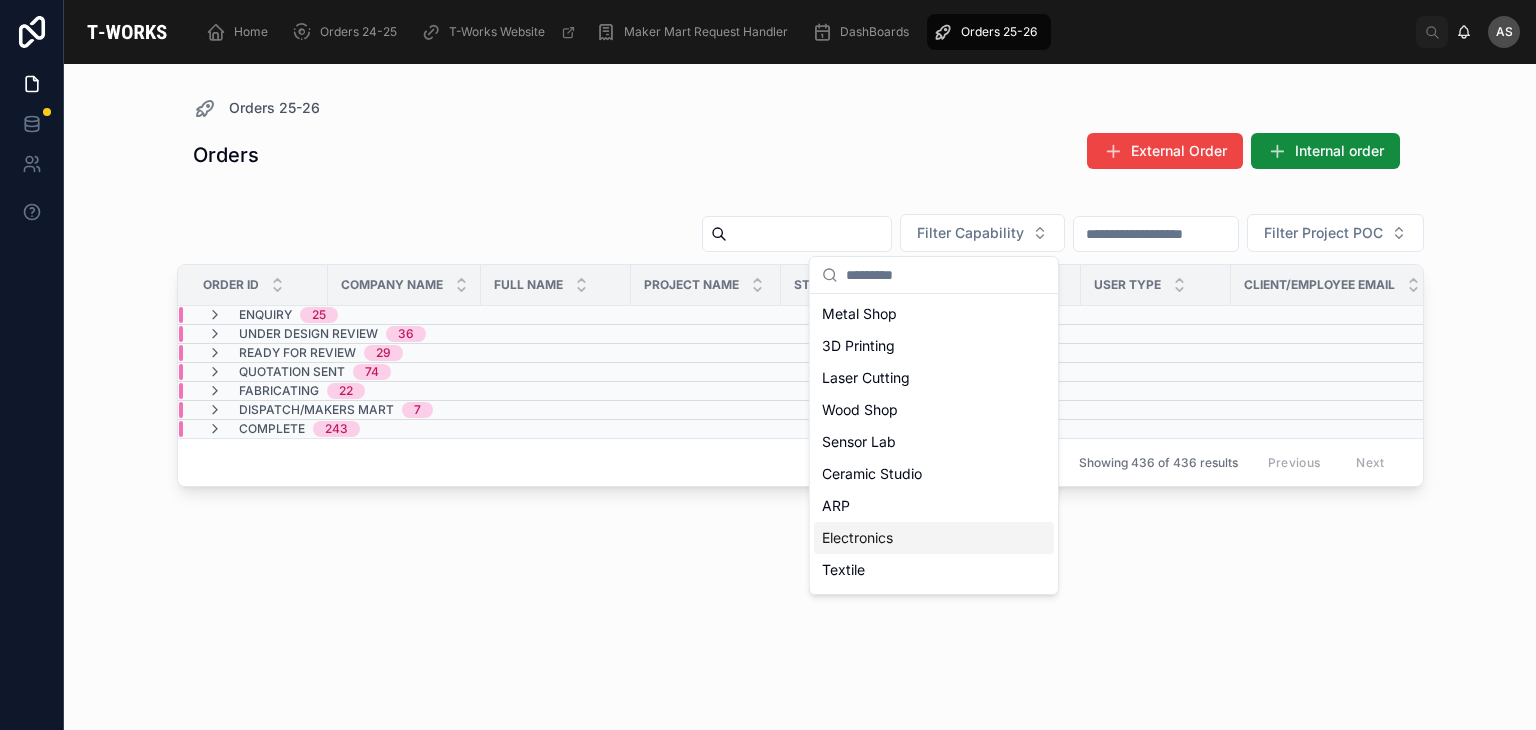 click on "Electronics" at bounding box center (934, 538) 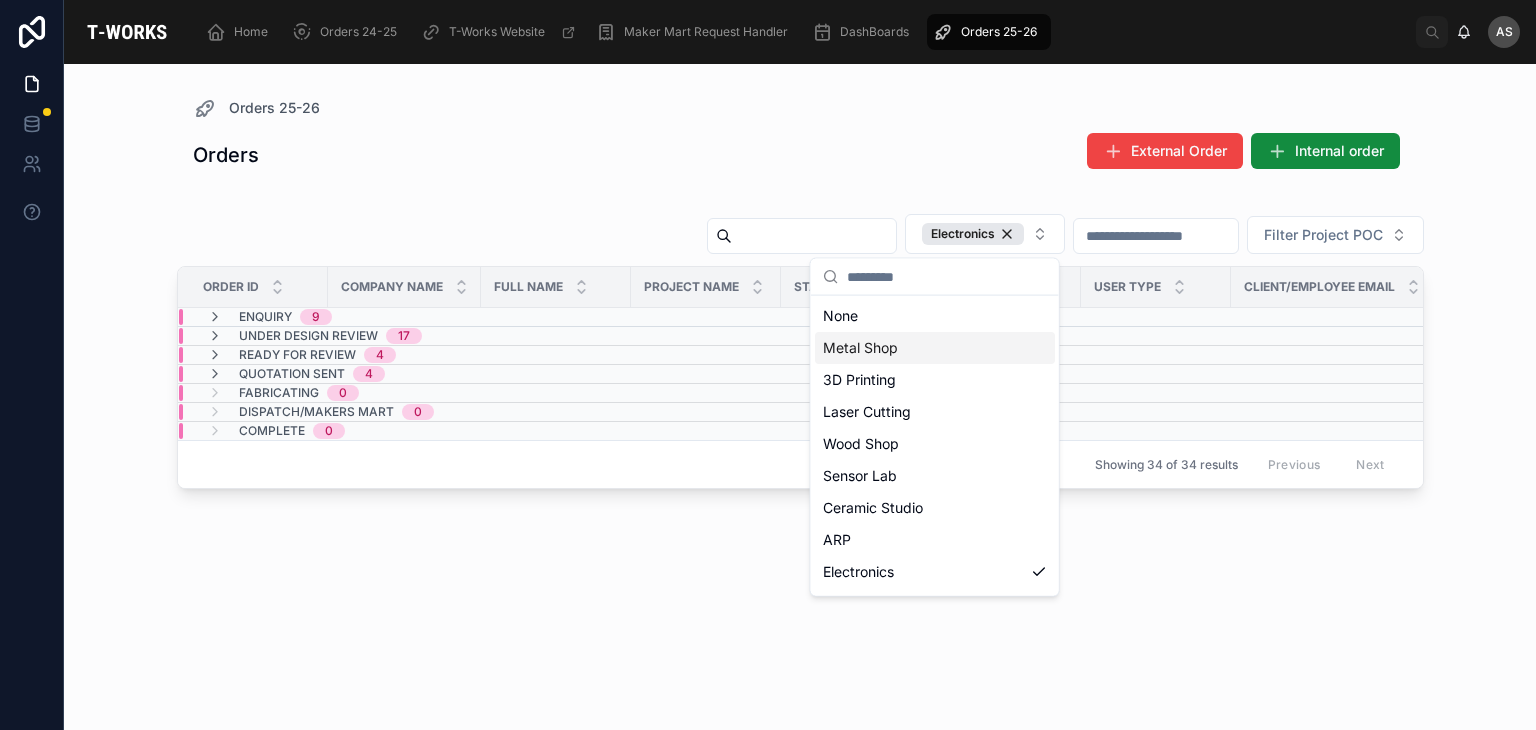 click on "Orders External Order Internal order" at bounding box center (800, 155) 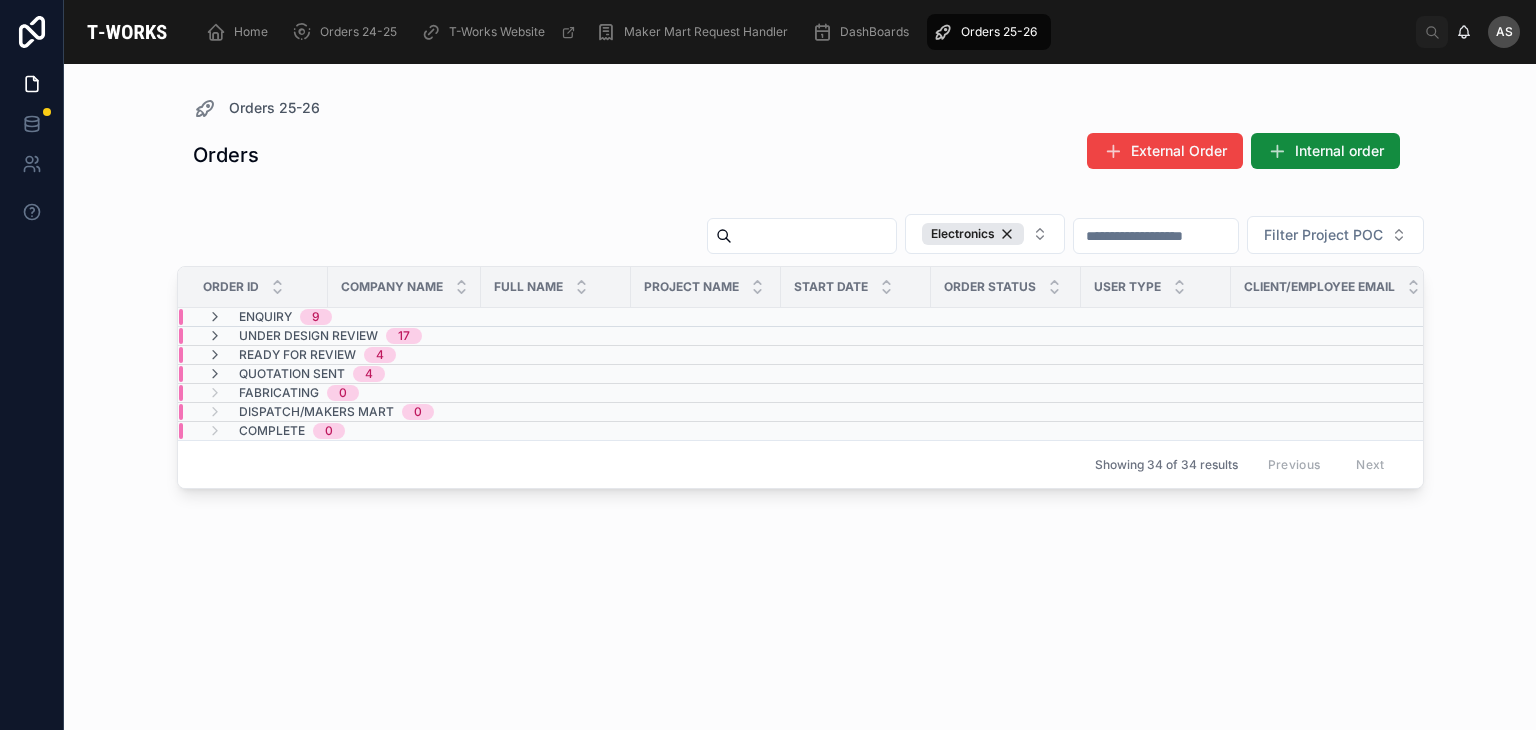 click on "Enquiry 9" at bounding box center [404, 317] 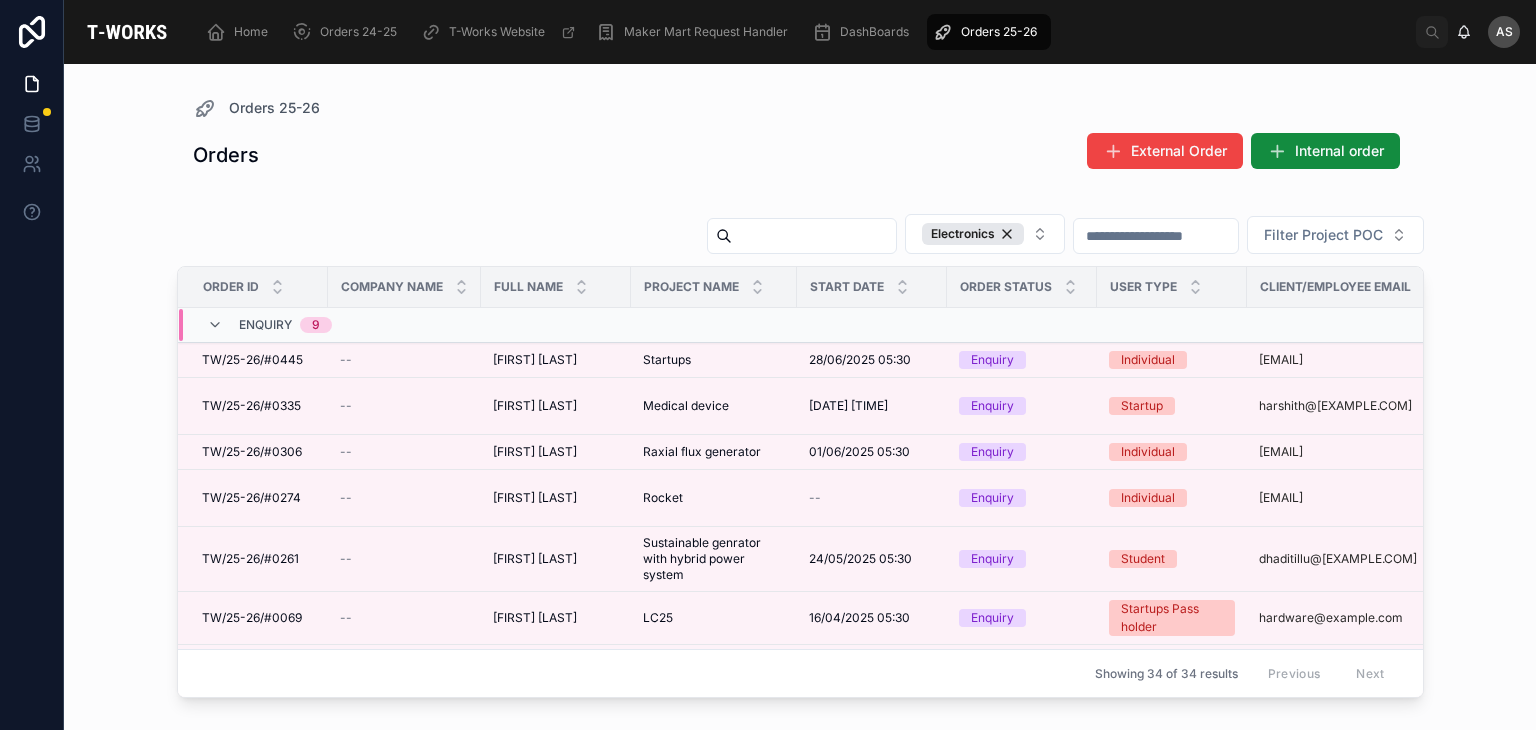 click at bounding box center (714, 325) 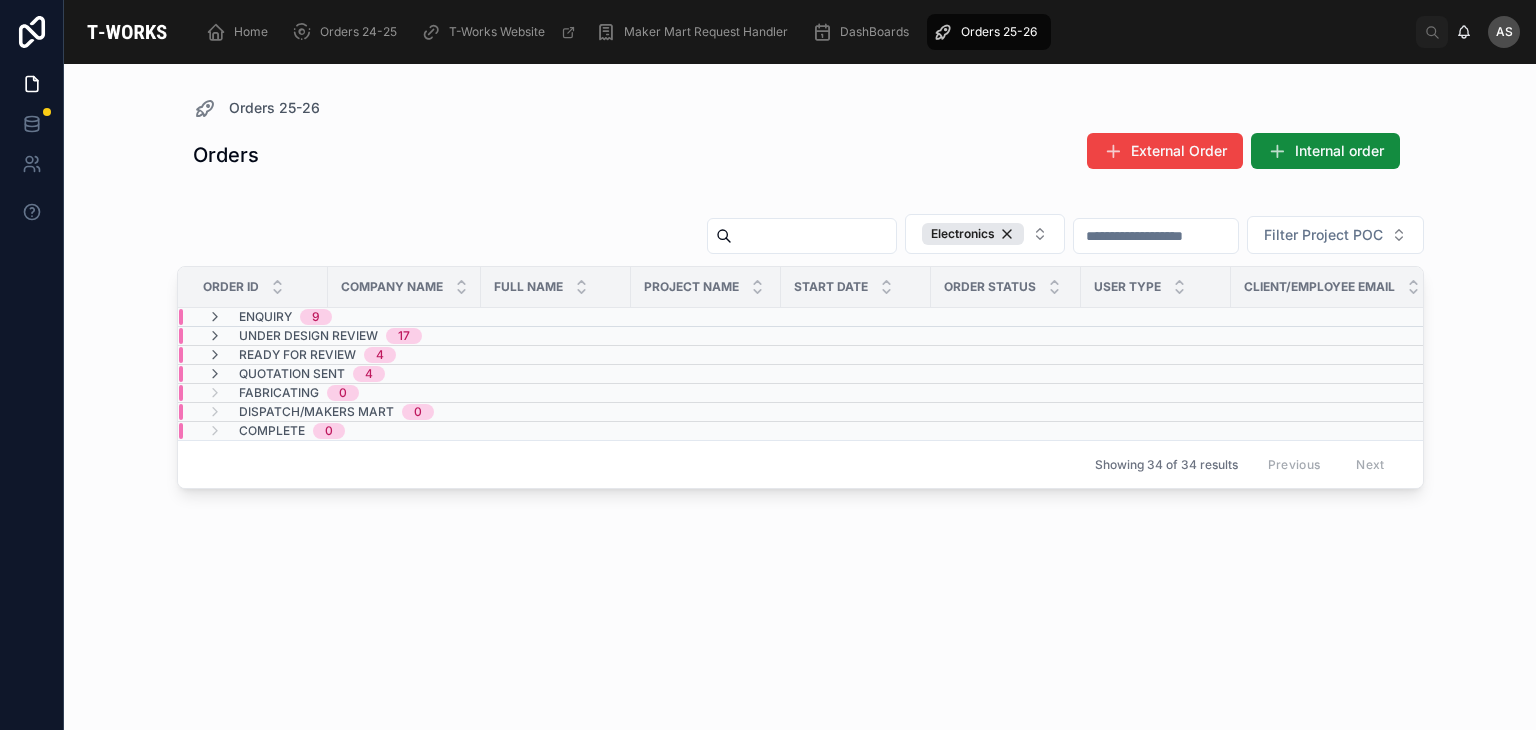 click on "Under Design Review 17" at bounding box center [404, 336] 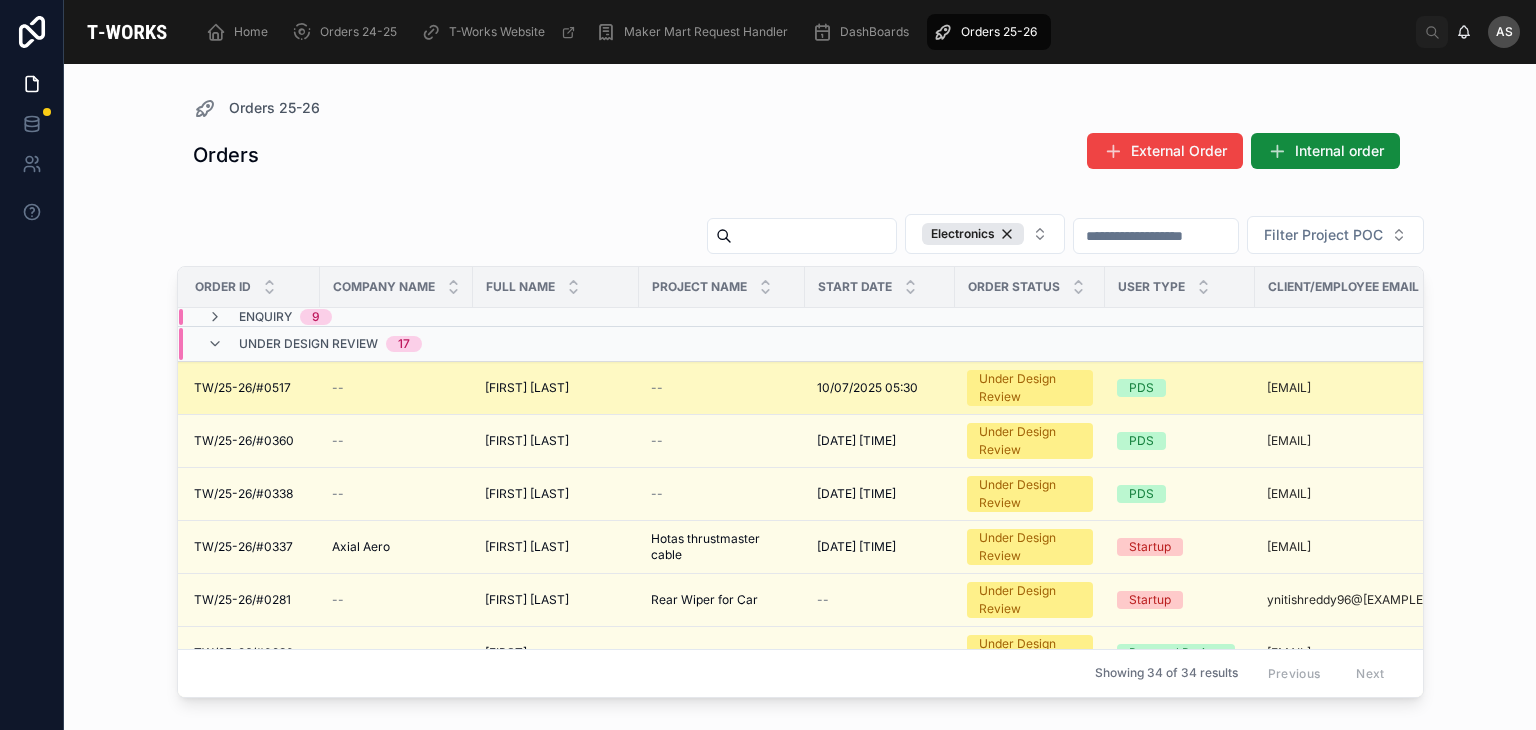 scroll, scrollTop: 0, scrollLeft: 0, axis: both 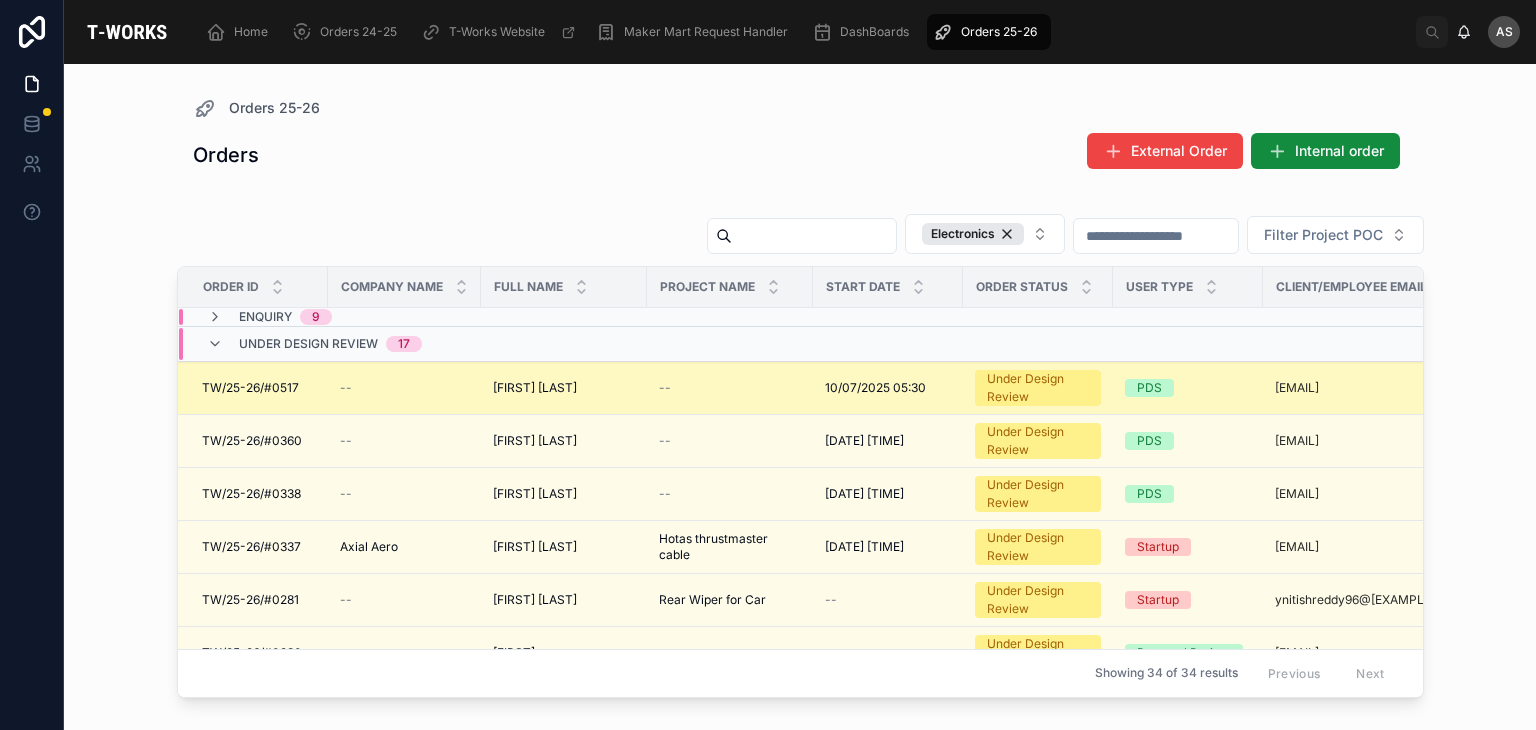 click on "TW/25-26/#0517" at bounding box center [250, 388] 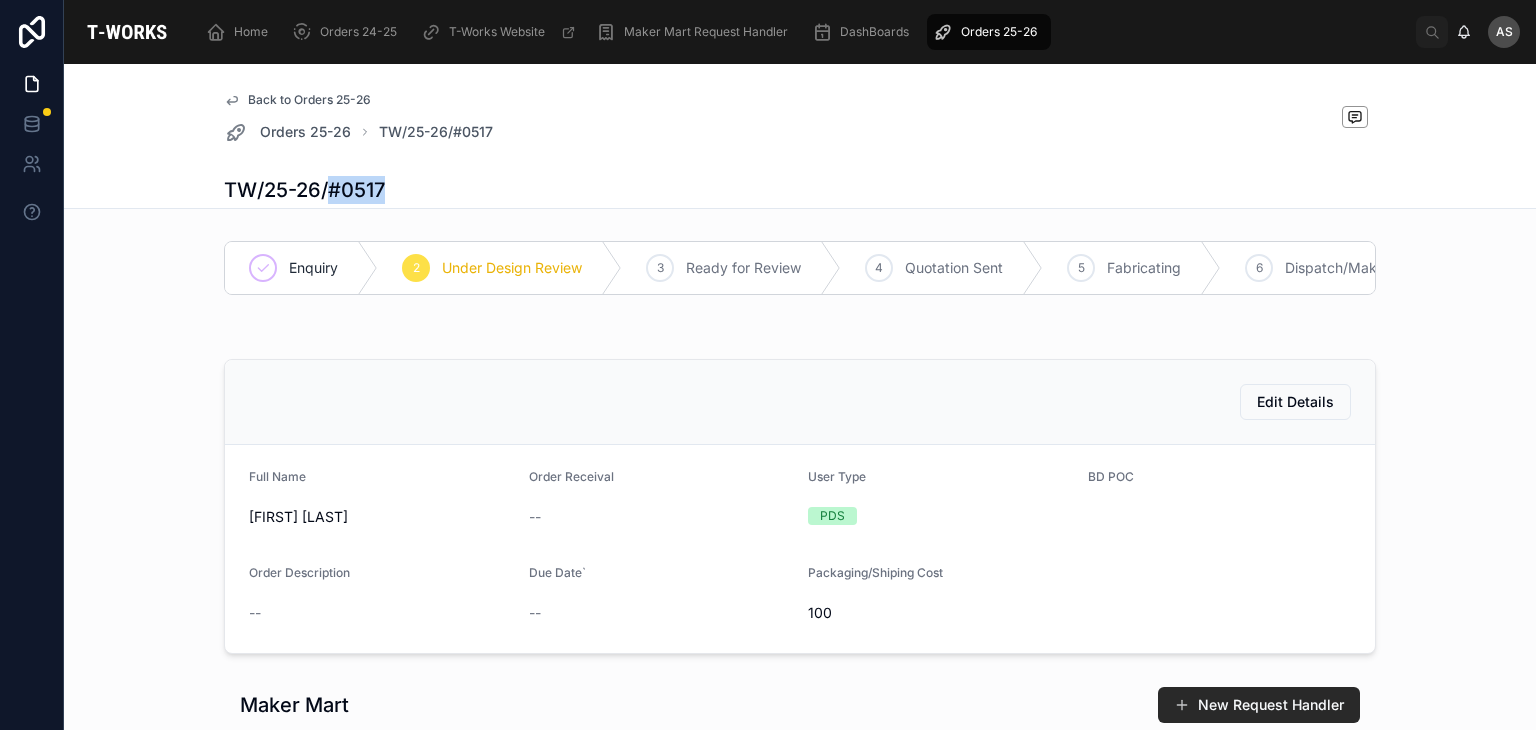 drag, startPoint x: 384, startPoint y: 193, endPoint x: 323, endPoint y: 190, distance: 61.073727 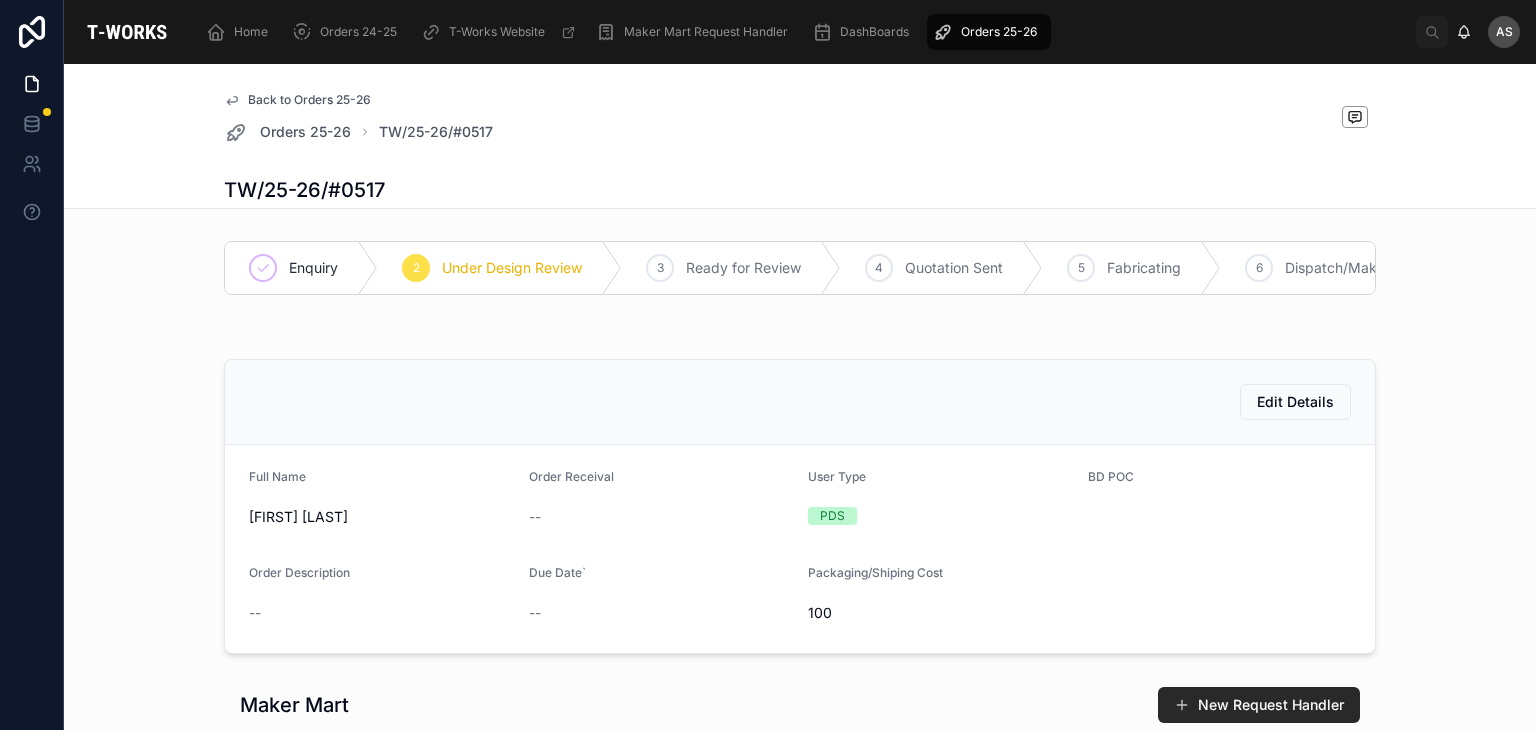 click on "Edit Details Full Name [FIRST] [LAST]  Order Receival -- User Type PDS BD POC Order Description -- Due Date` -- Packaging/Shiping Cost 100" at bounding box center (800, 506) 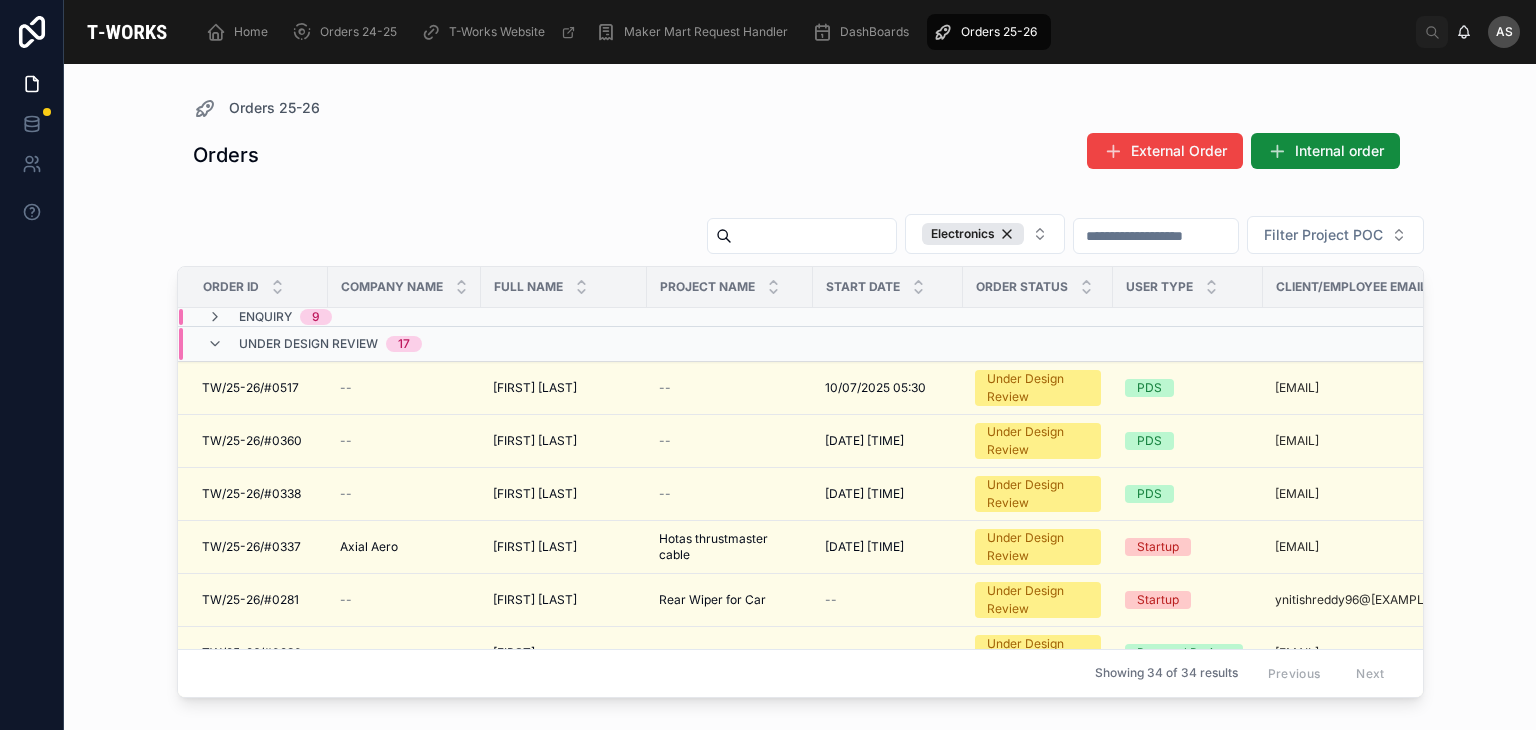 click on "Under Design Review 17" at bounding box center (412, 344) 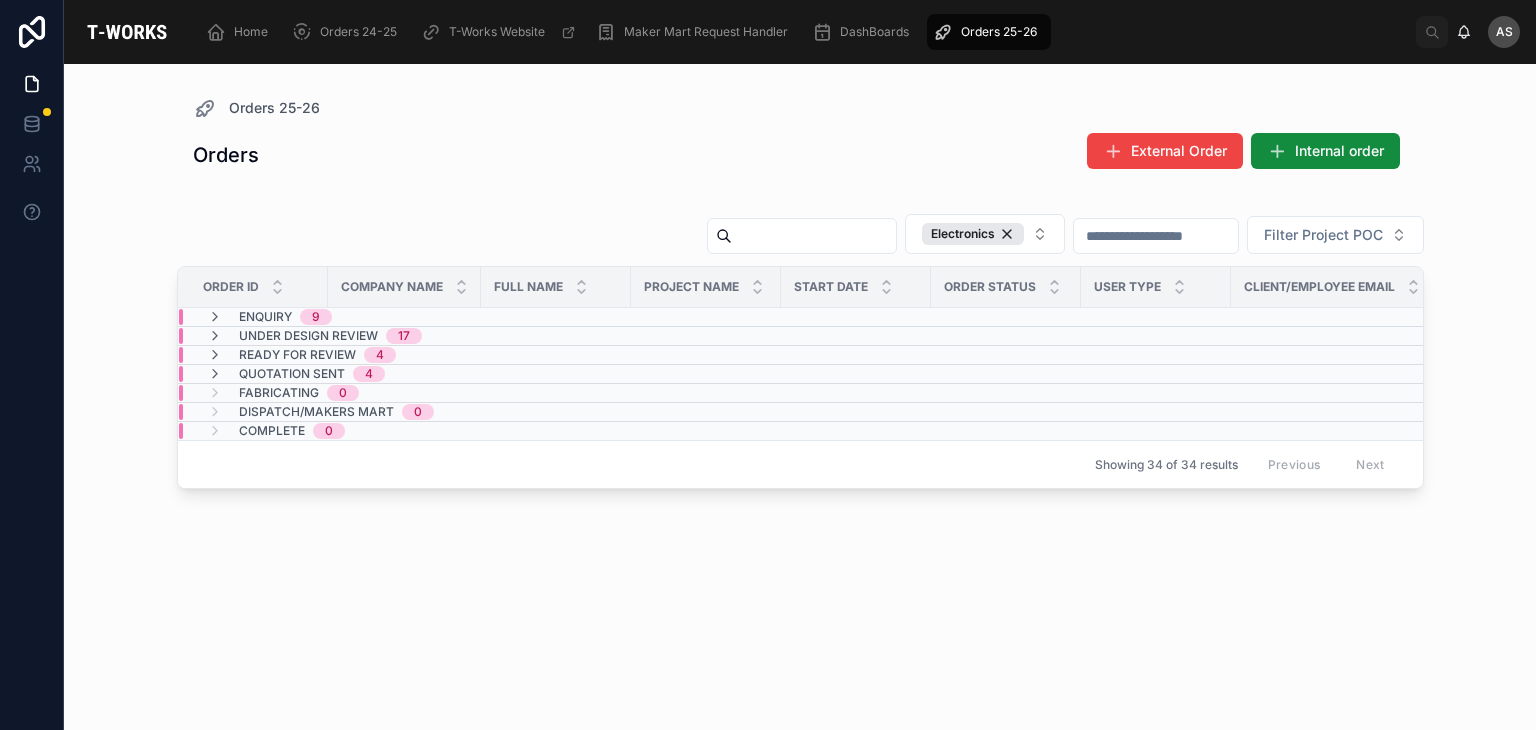 click on "17" at bounding box center [404, 336] 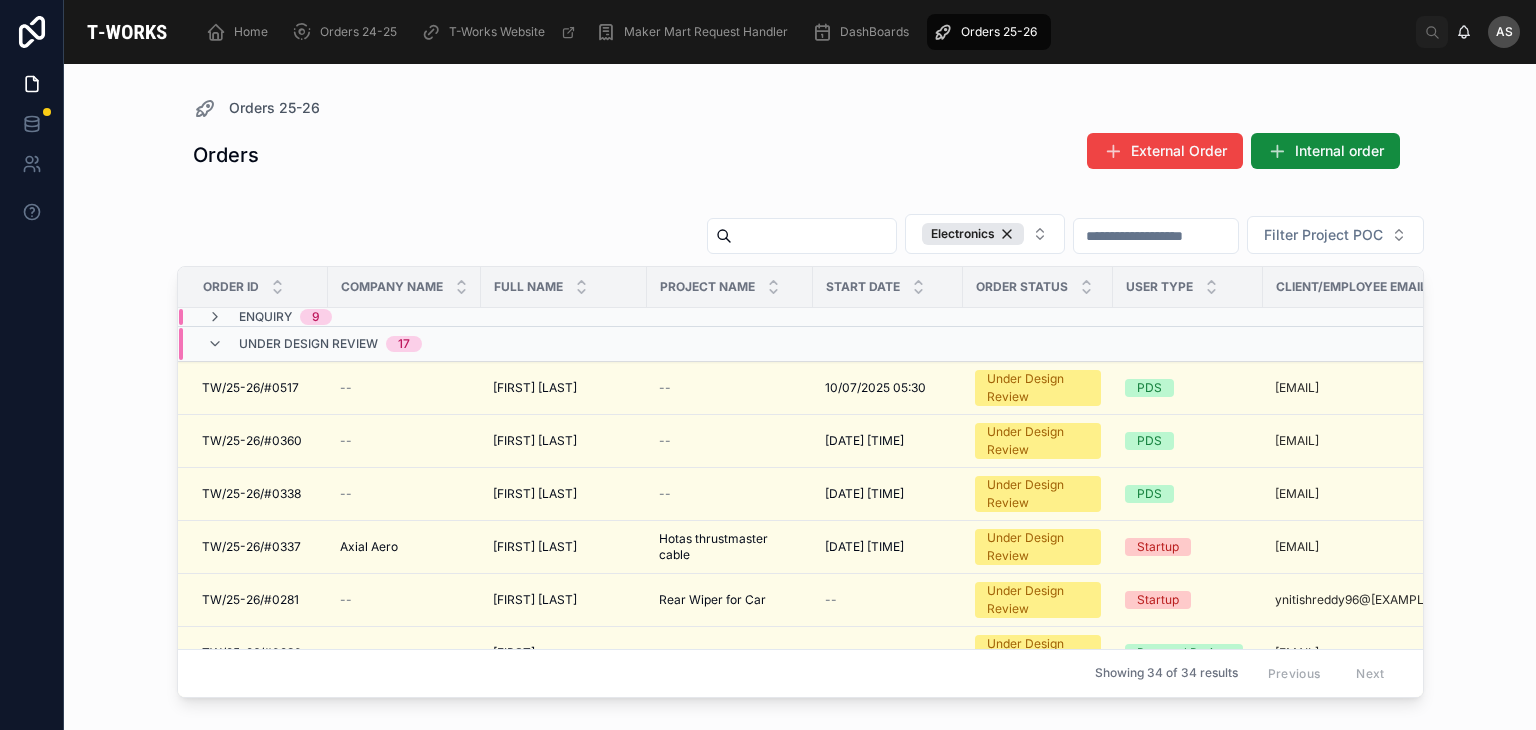 click on "17" at bounding box center (404, 344) 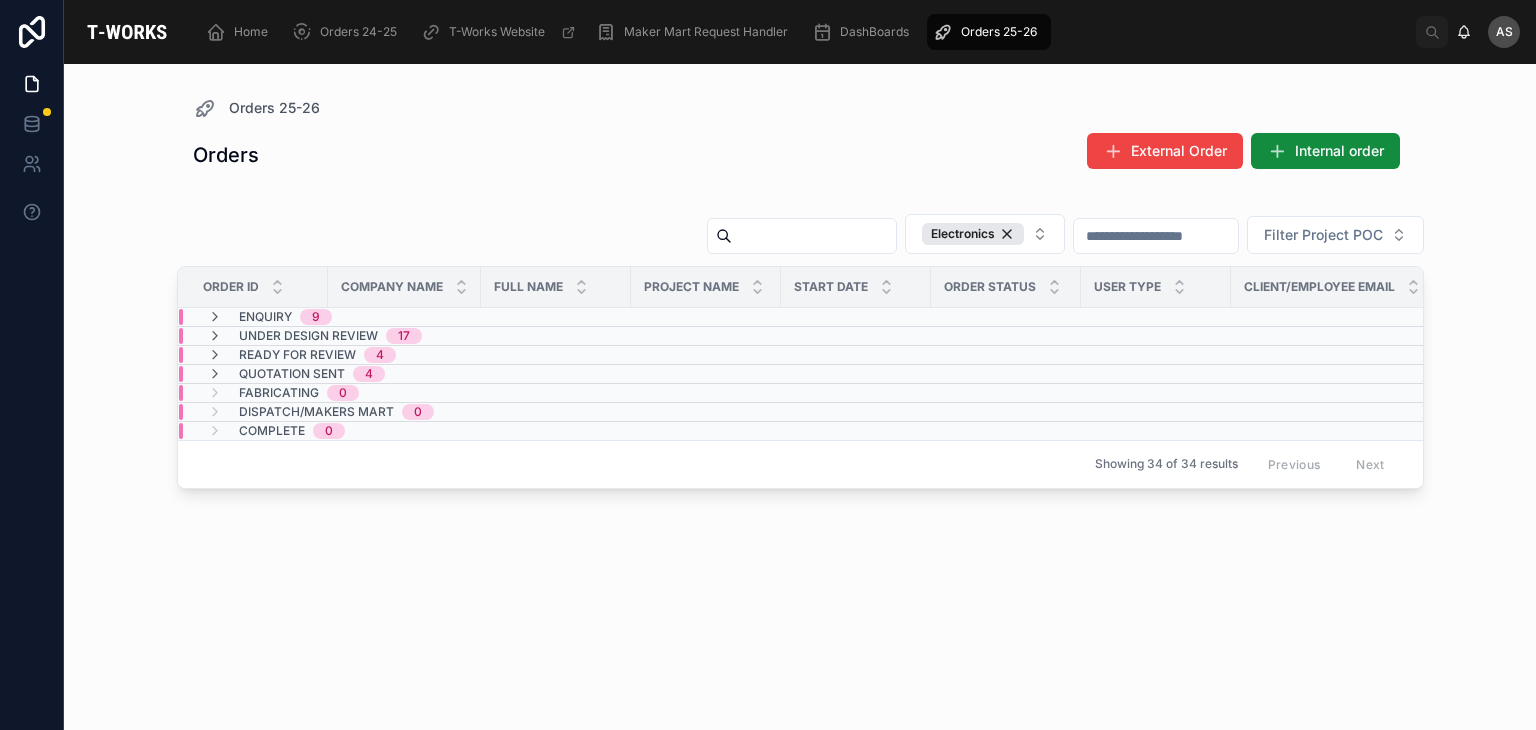 click on "4" at bounding box center [380, 355] 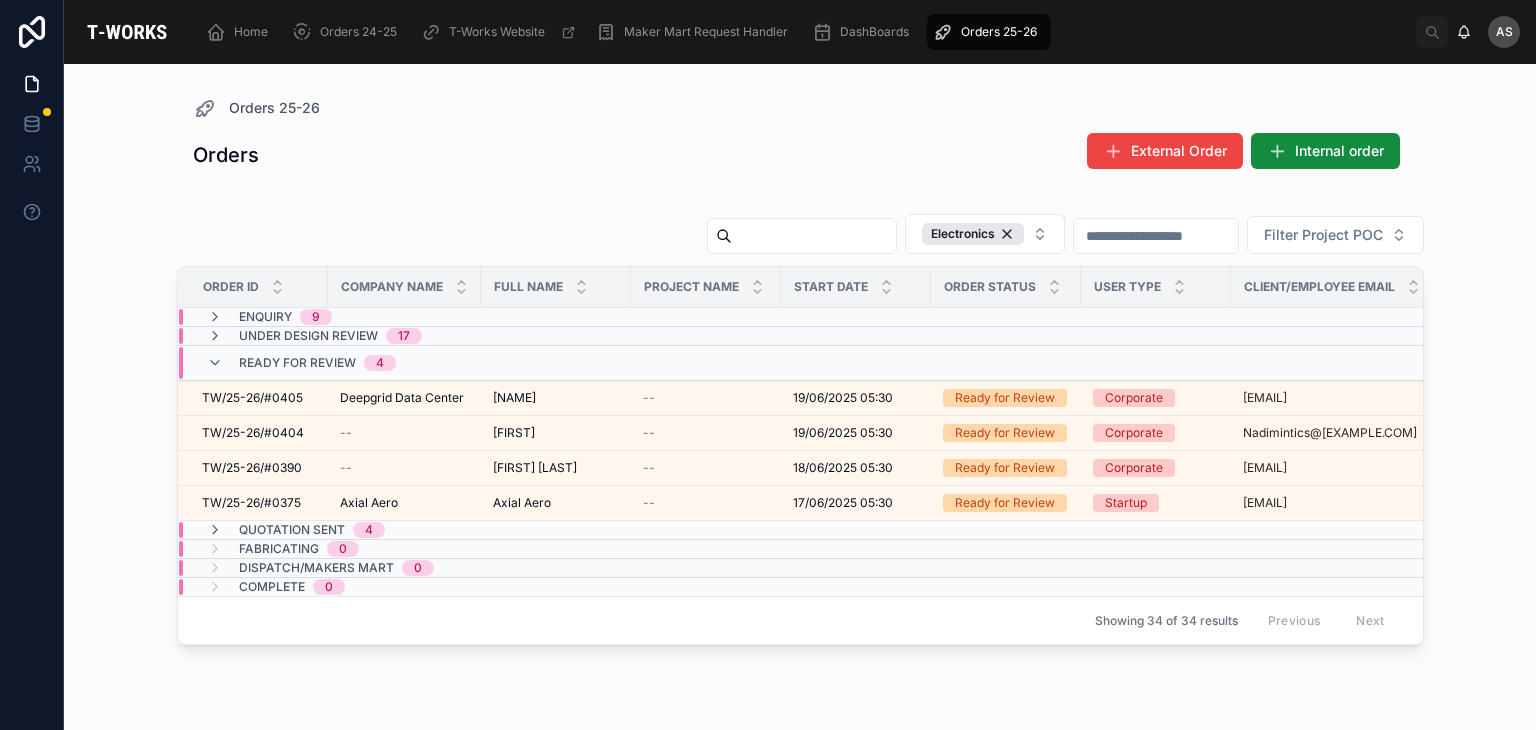 click on "Ready for Review 4" at bounding box center (317, 363) 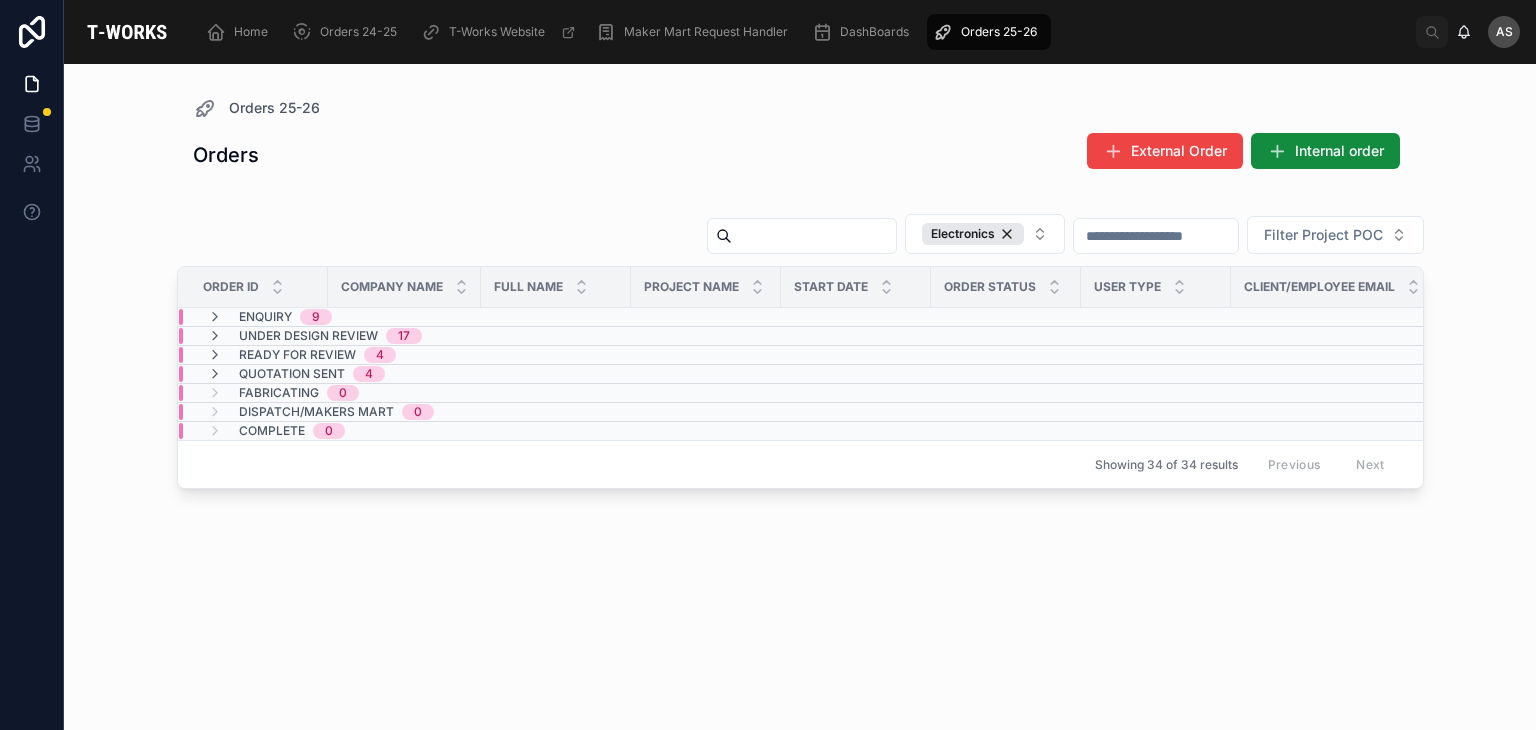 click on "Quotation Sent 4" at bounding box center [296, 374] 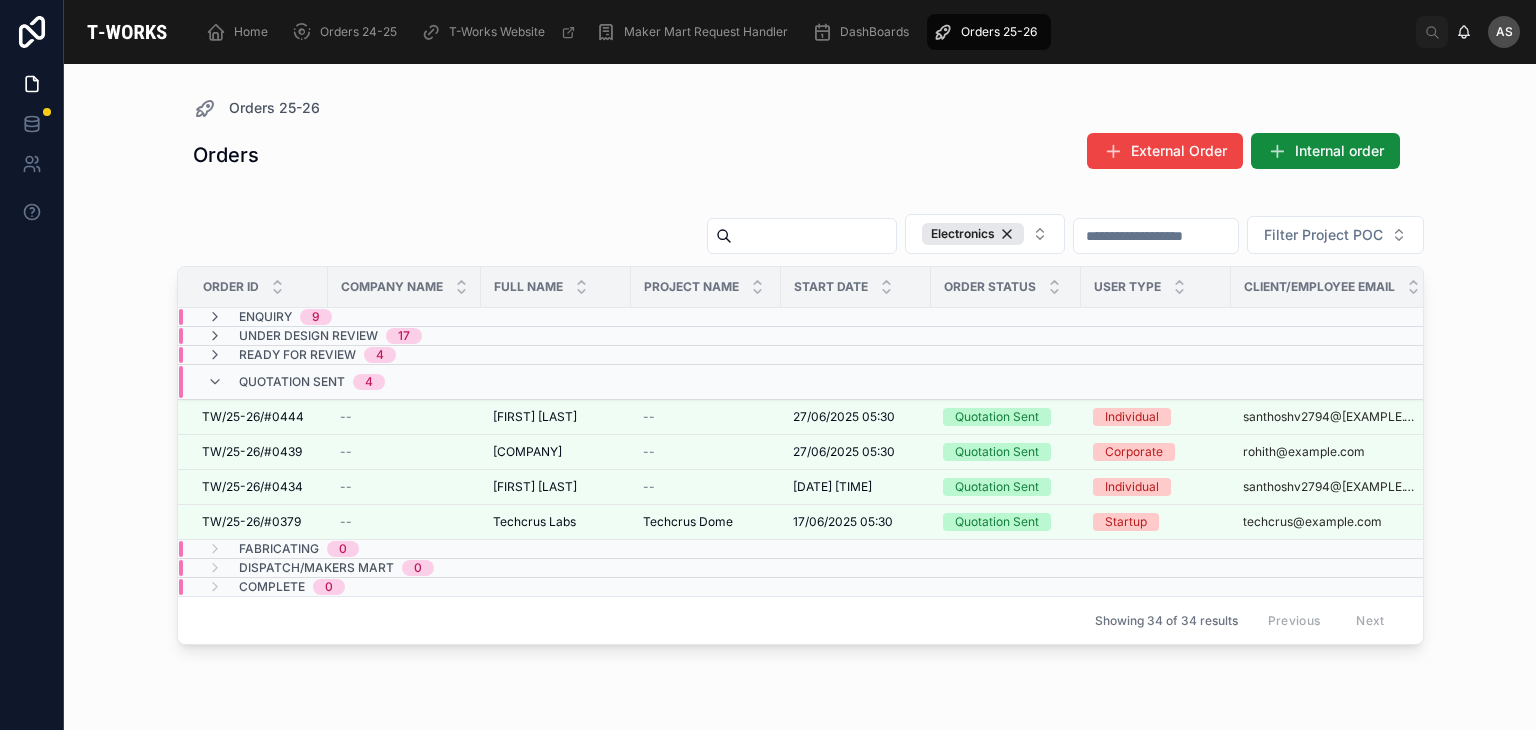 click on "Quotation Sent 4" at bounding box center [296, 382] 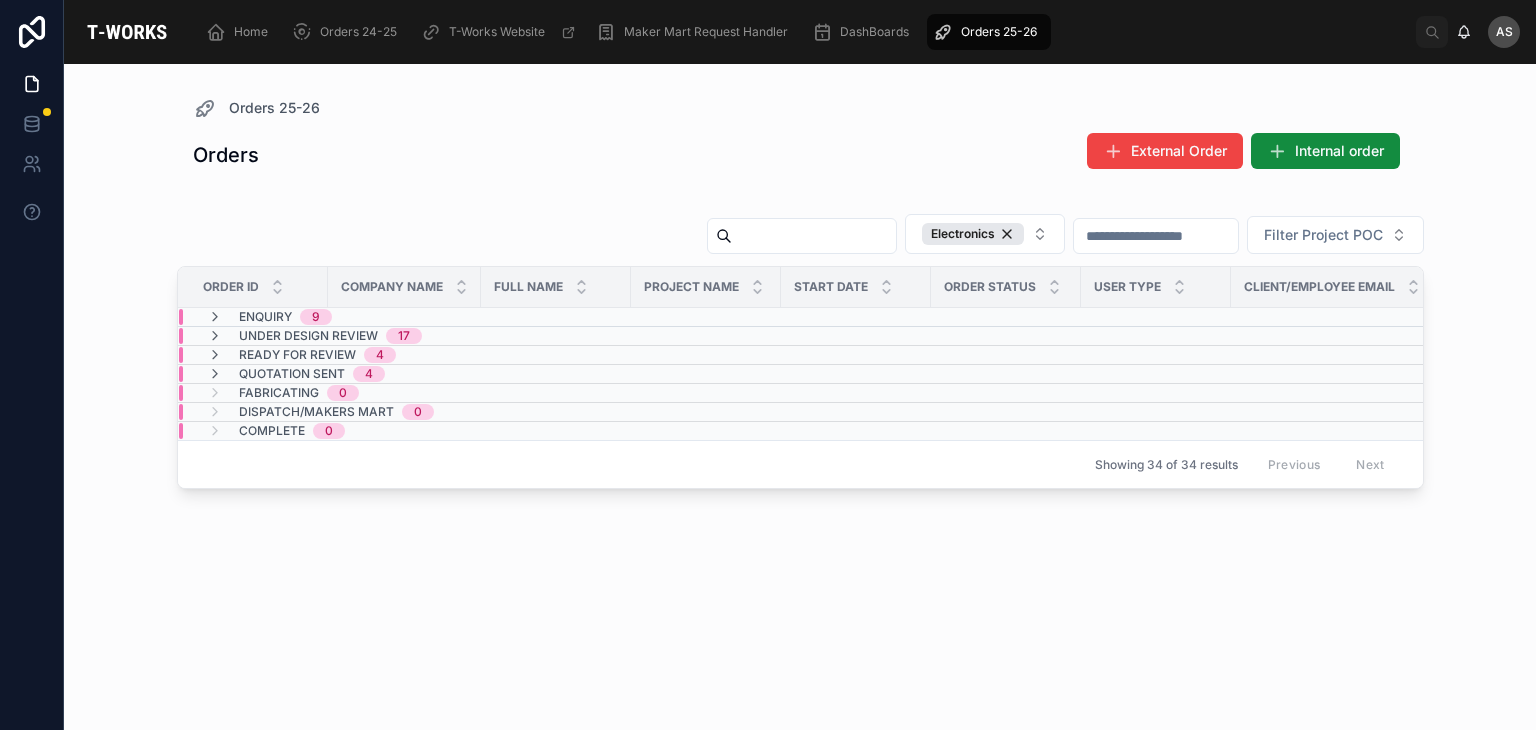 click on "Fabricating 0" at bounding box center (283, 393) 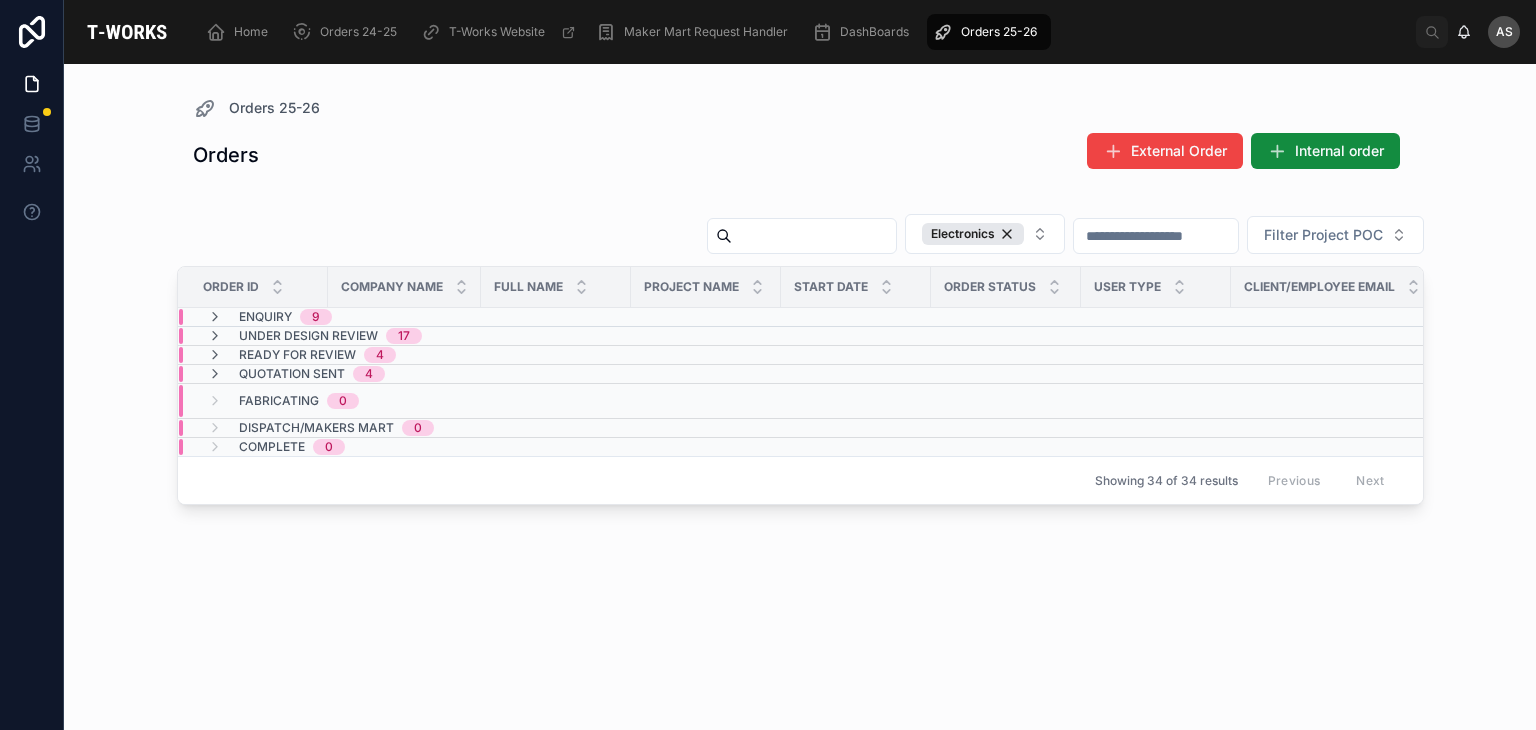 click on "Fabricating 0" at bounding box center [283, 401] 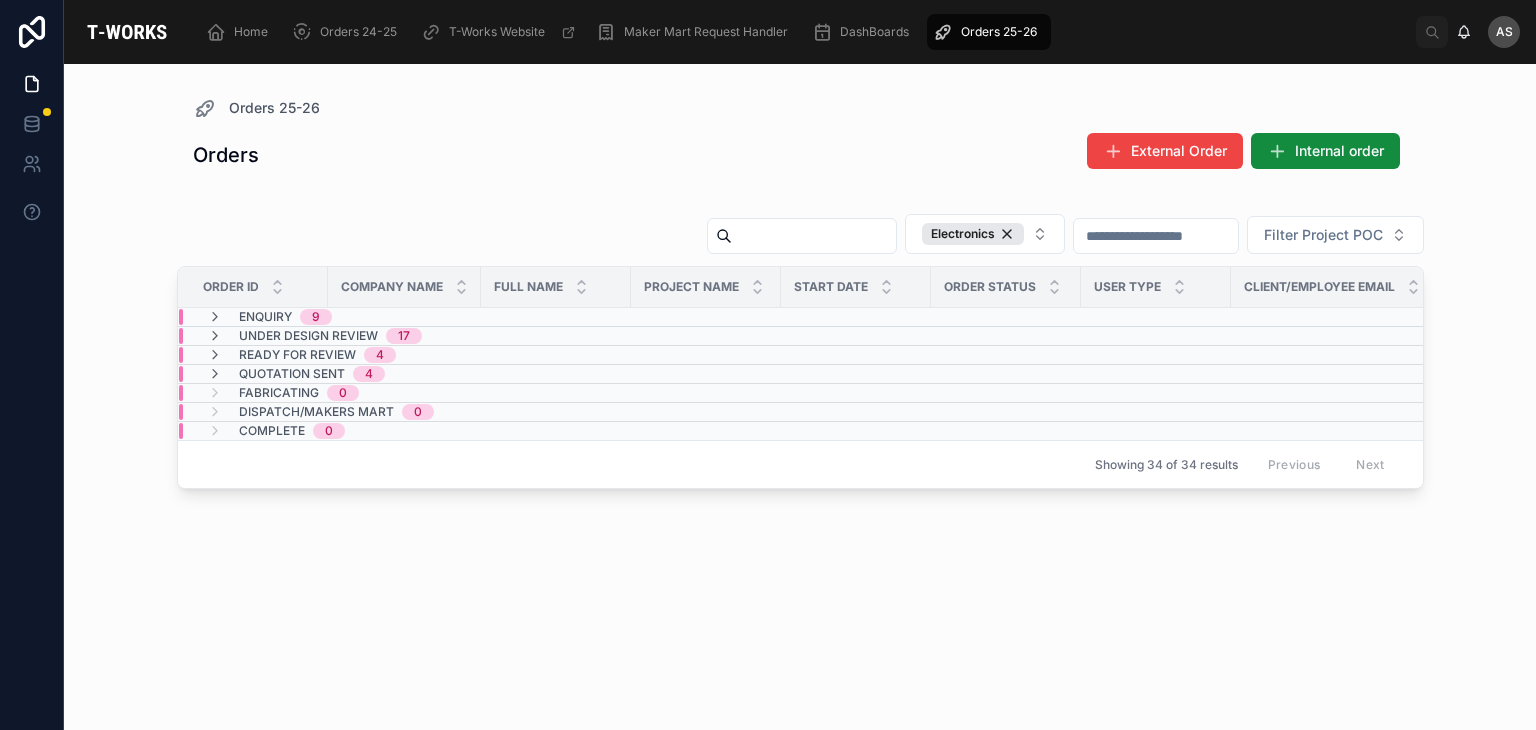 click on "Dispatch/Makers Mart" at bounding box center (316, 412) 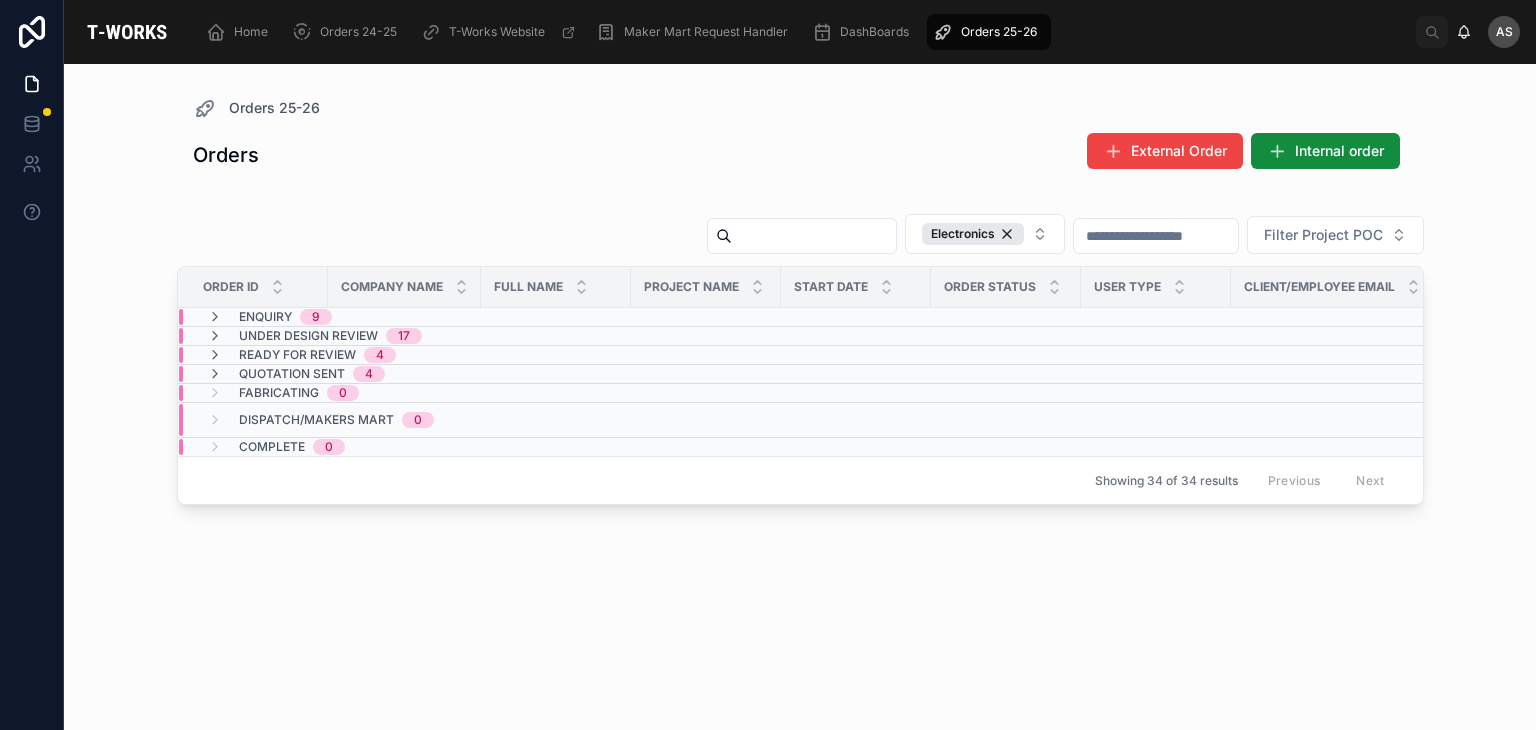 click on "Dispatch/Makers Mart 0" at bounding box center [336, 420] 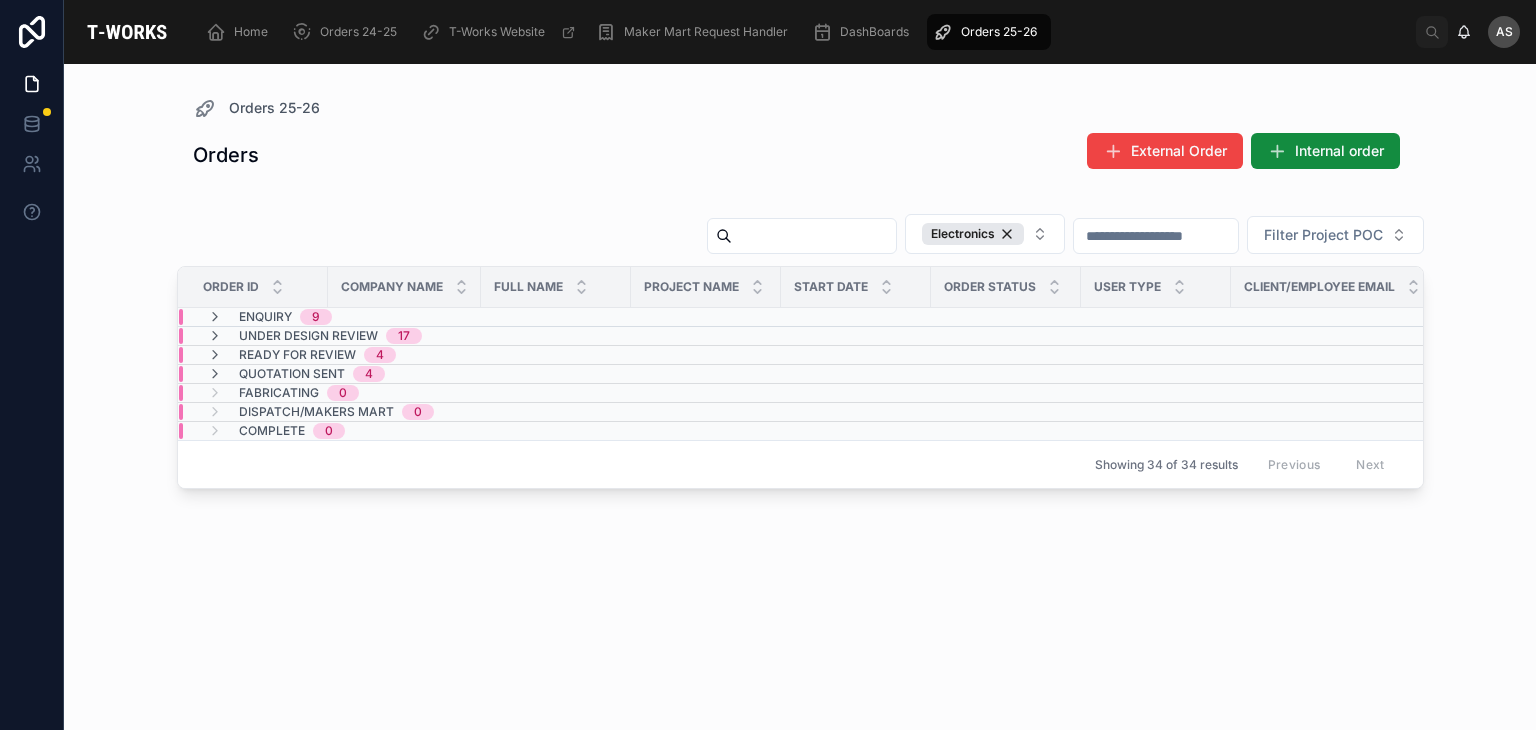 click on "Complete 0" at bounding box center (404, 431) 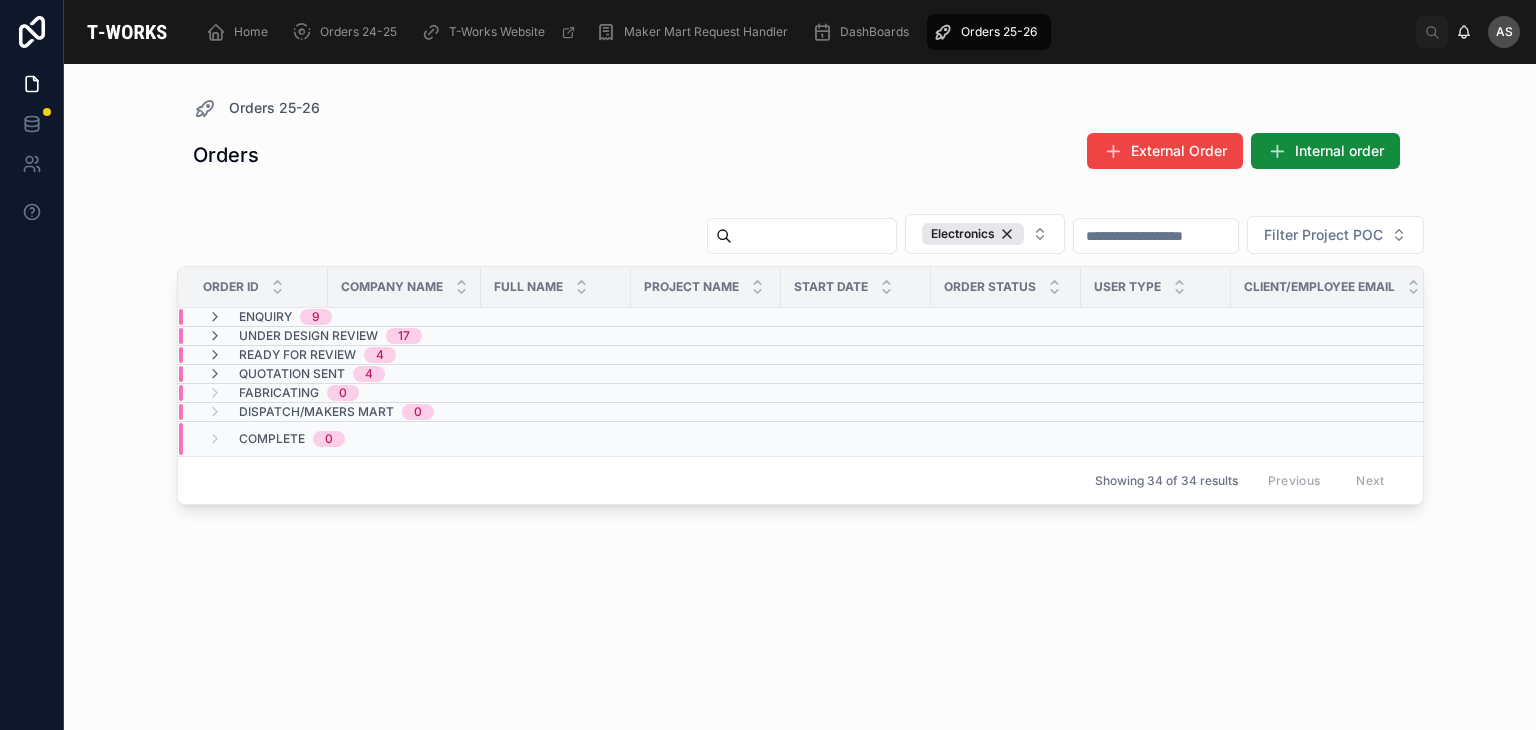 click on "Complete 0" at bounding box center [404, 439] 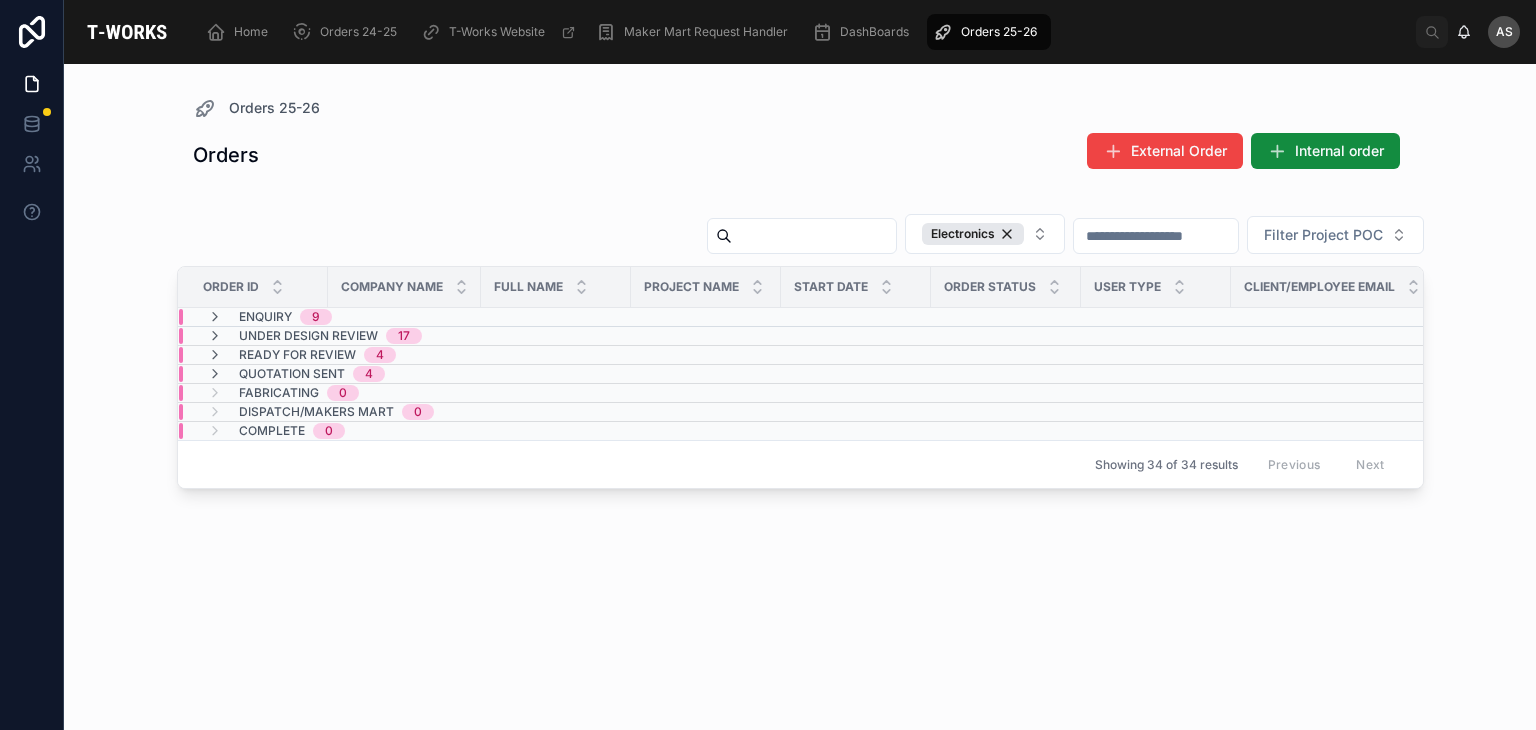 click on "Dispatch/Makers Mart 0" at bounding box center [404, 412] 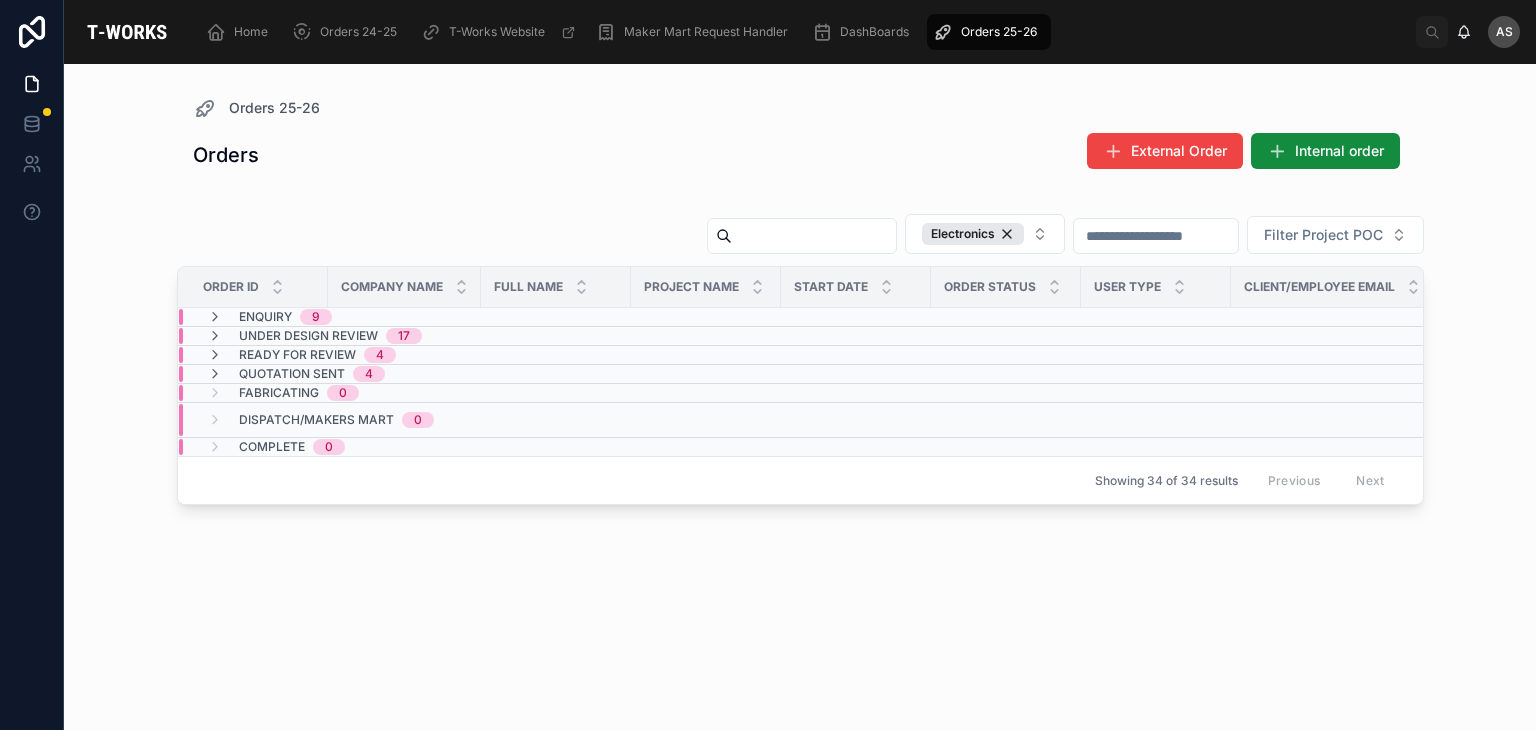 click on "Dispatch/Makers Mart 0" at bounding box center [404, 420] 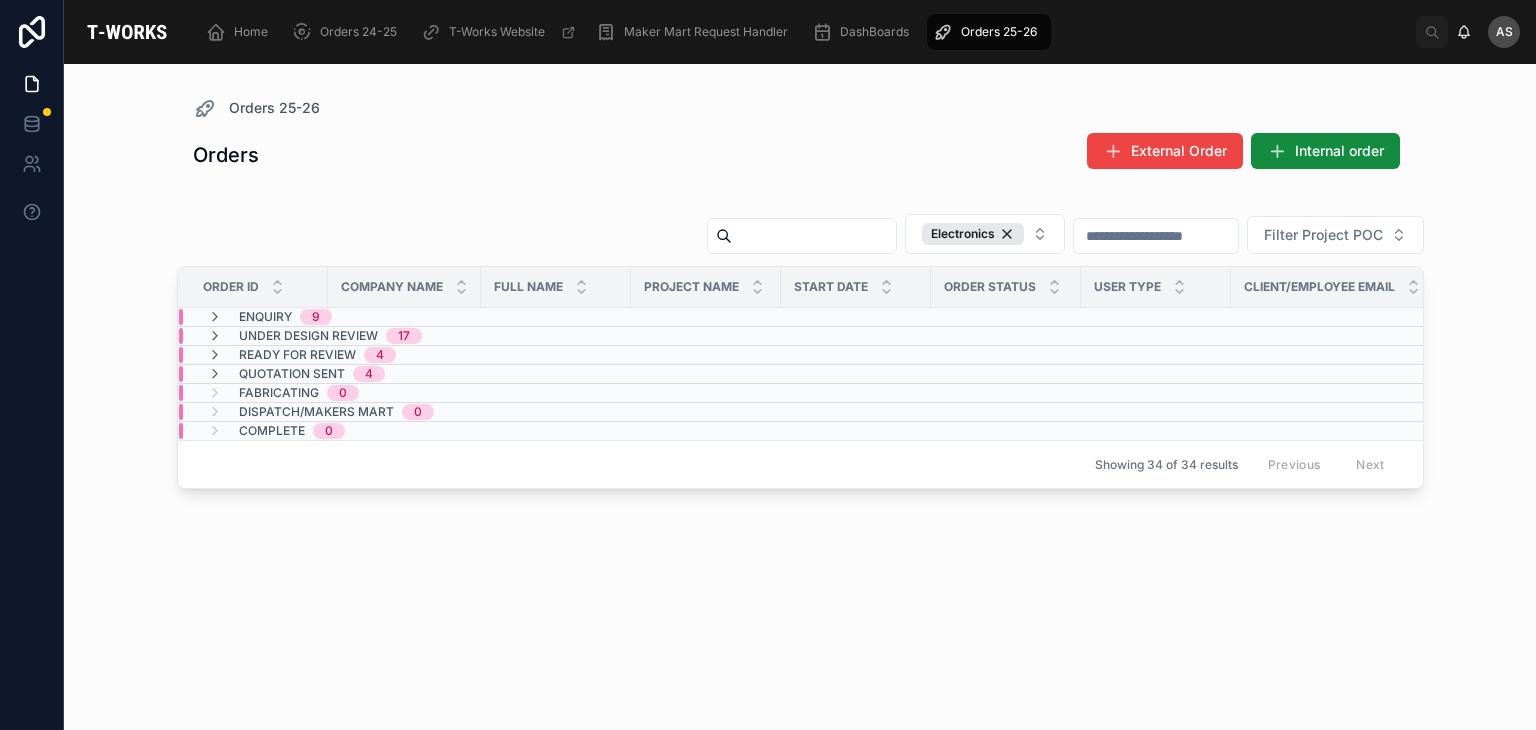 click on "Fabricating 0" at bounding box center (404, 393) 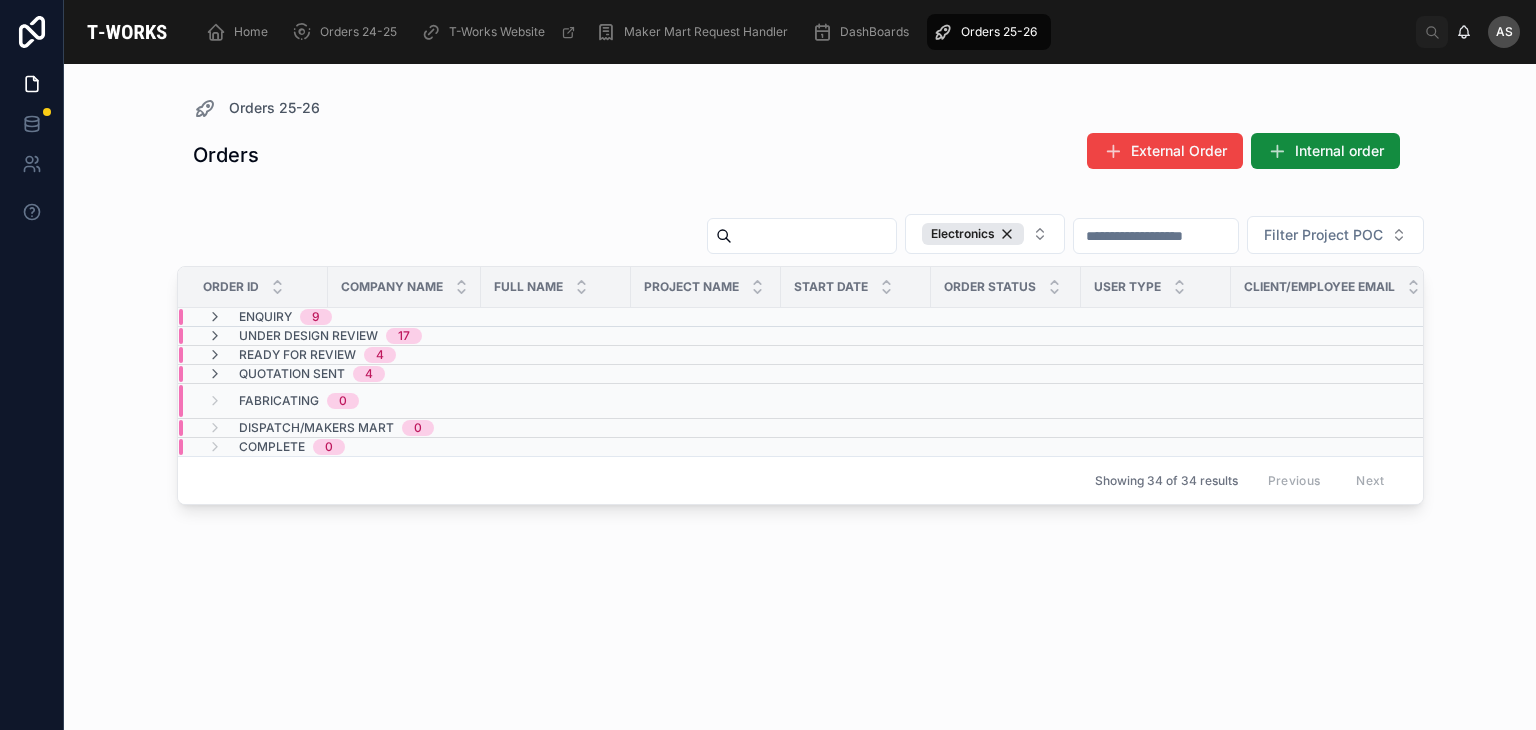 click on "Fabricating 0" at bounding box center (404, 401) 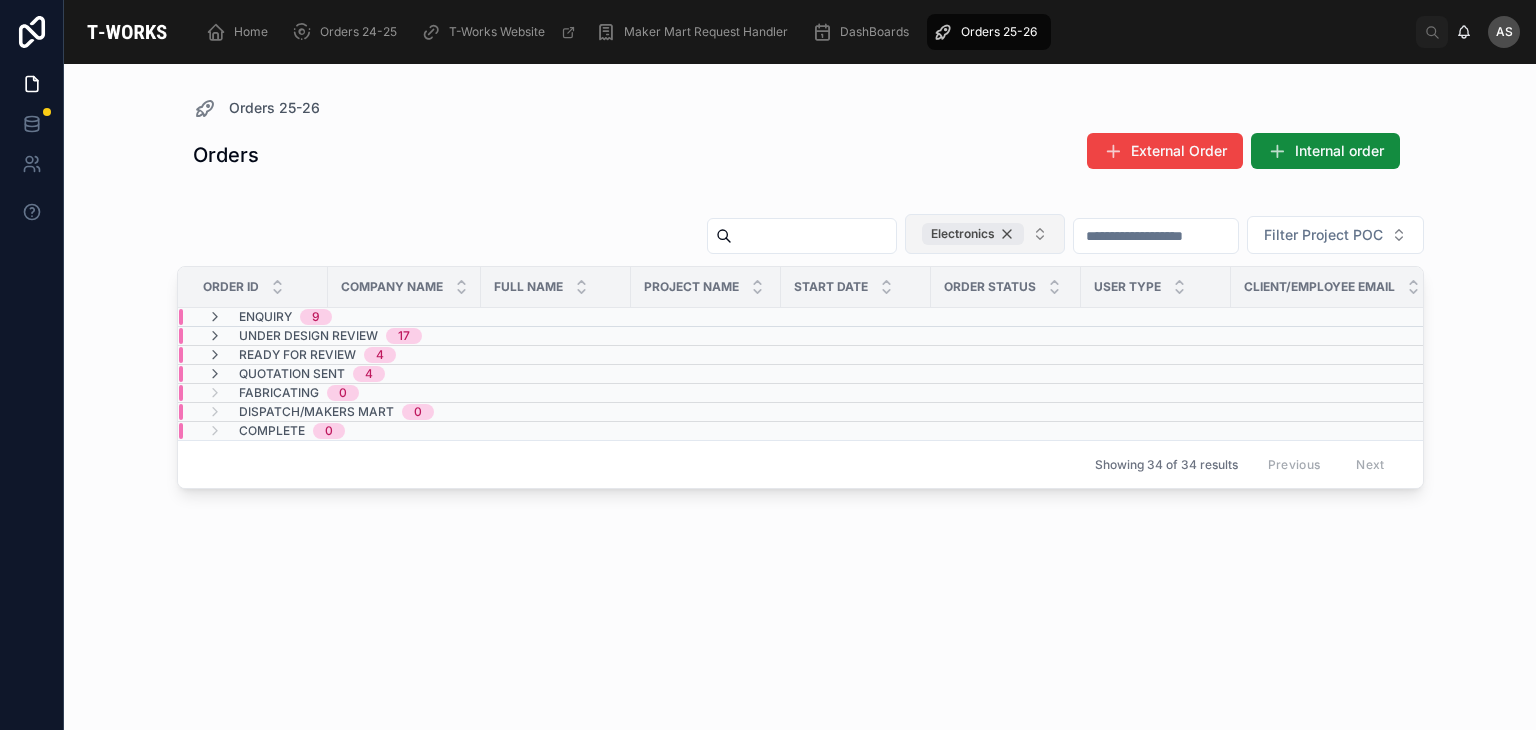 click on "Electronics" at bounding box center [973, 234] 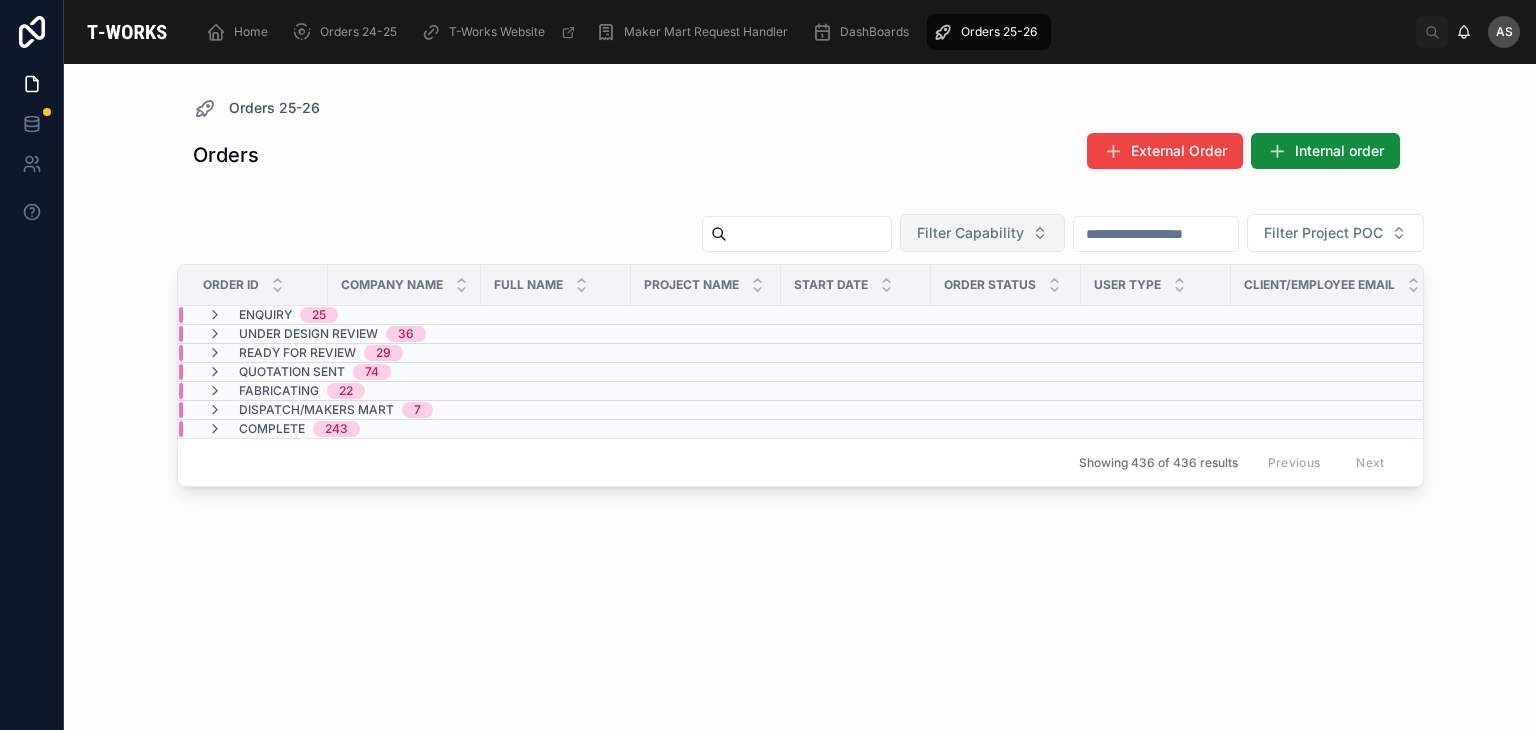 click on "Filter Capability" at bounding box center (970, 233) 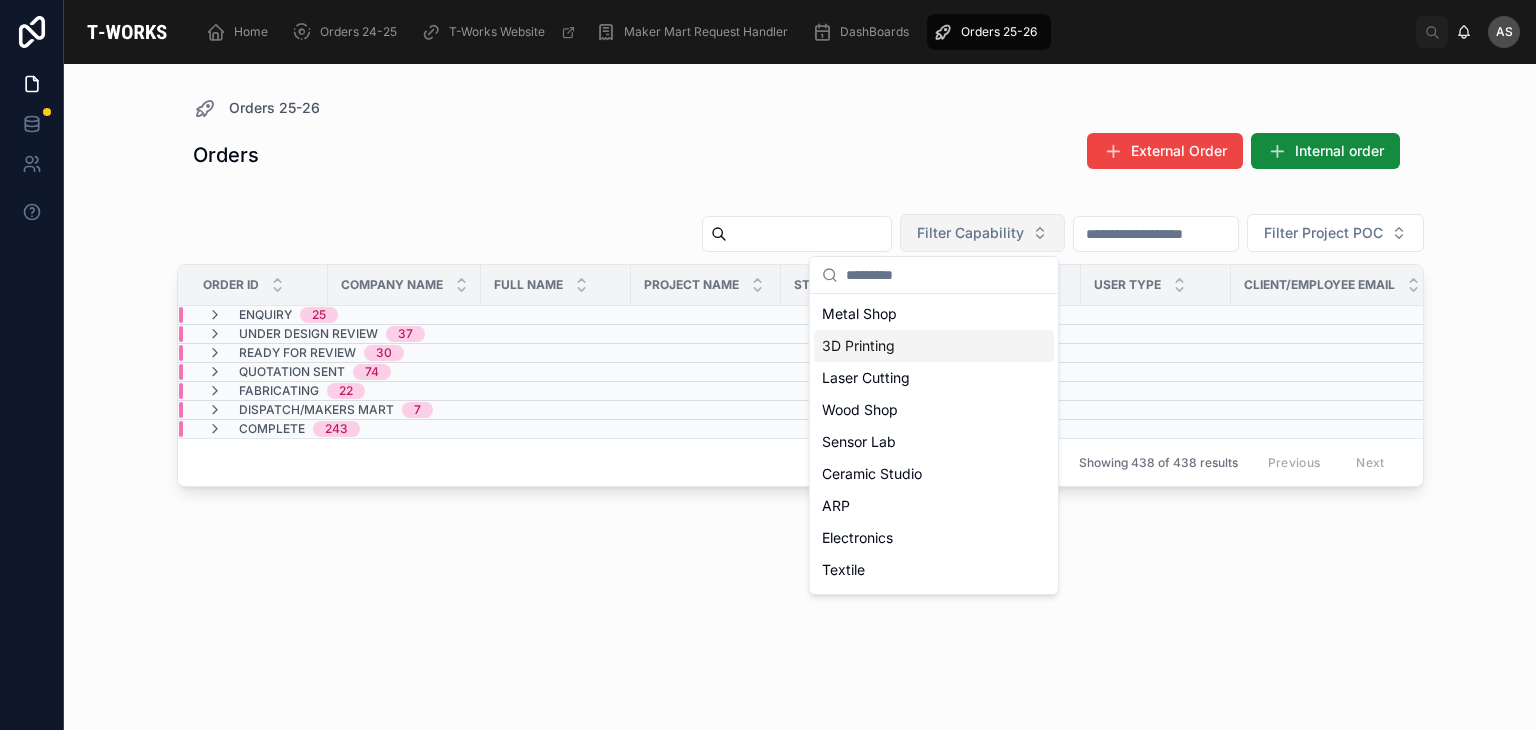 click on "3D Printing" at bounding box center (934, 346) 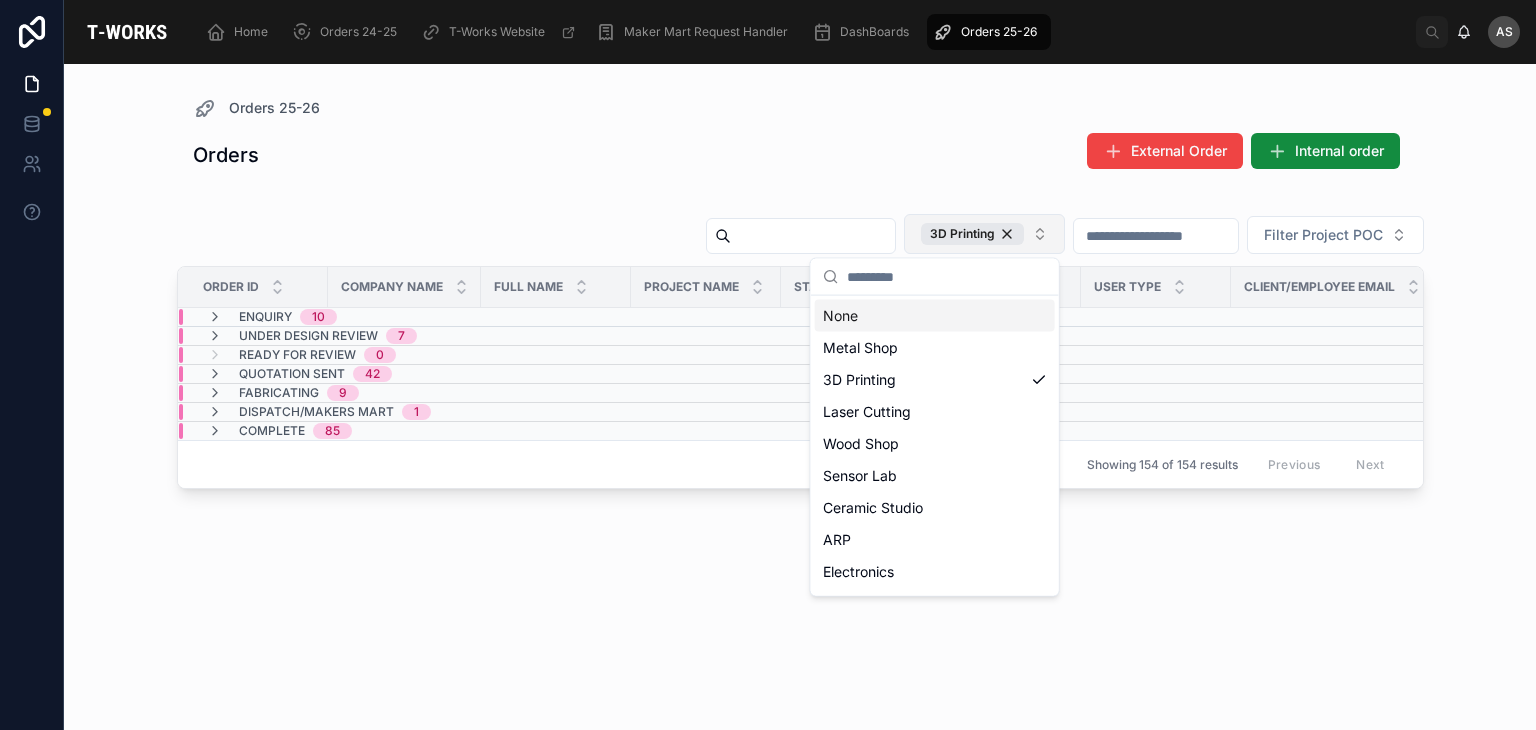 click on "Orders 25-26" at bounding box center [800, 108] 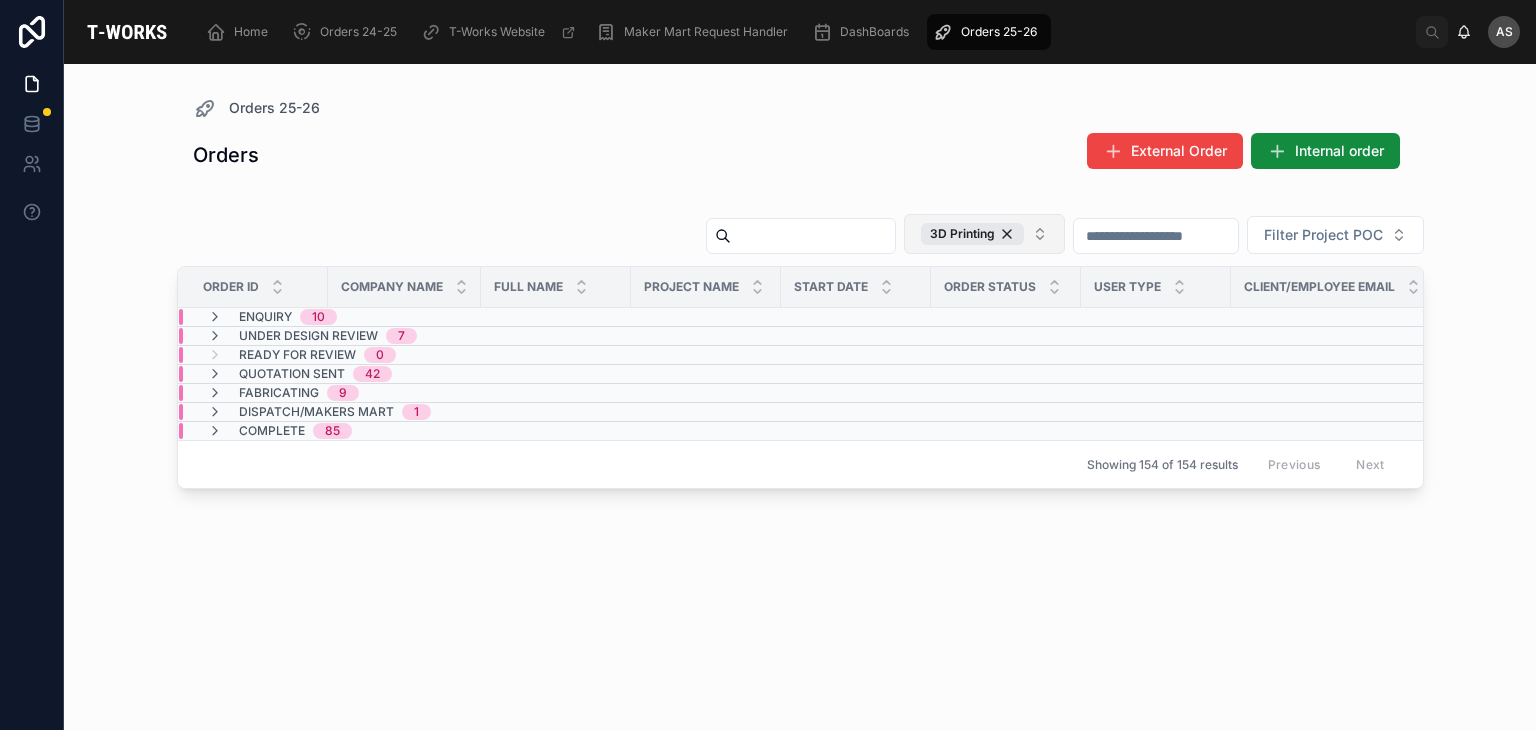 click on "Enquiry 10" at bounding box center (404, 317) 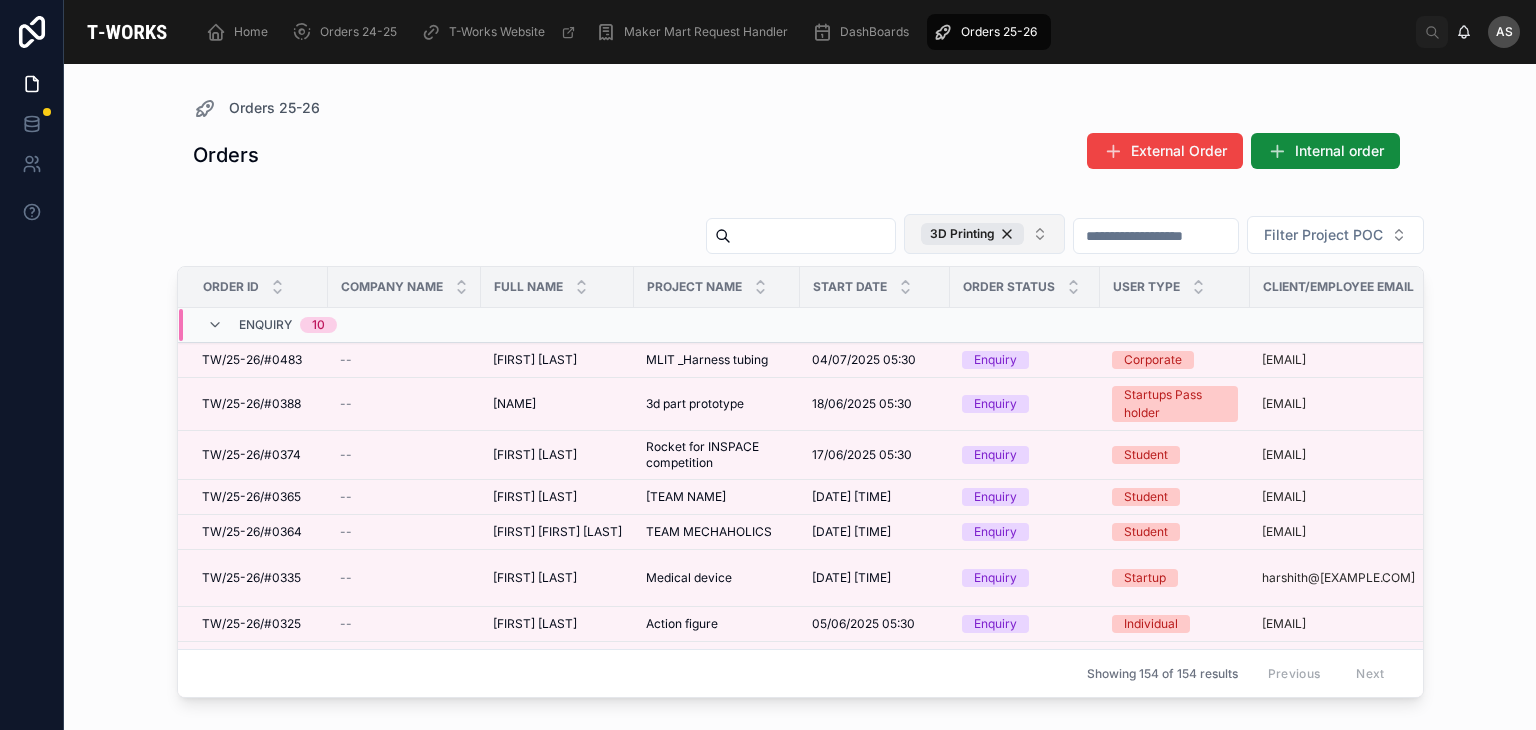 click on "Enquiry 10" at bounding box center [406, 325] 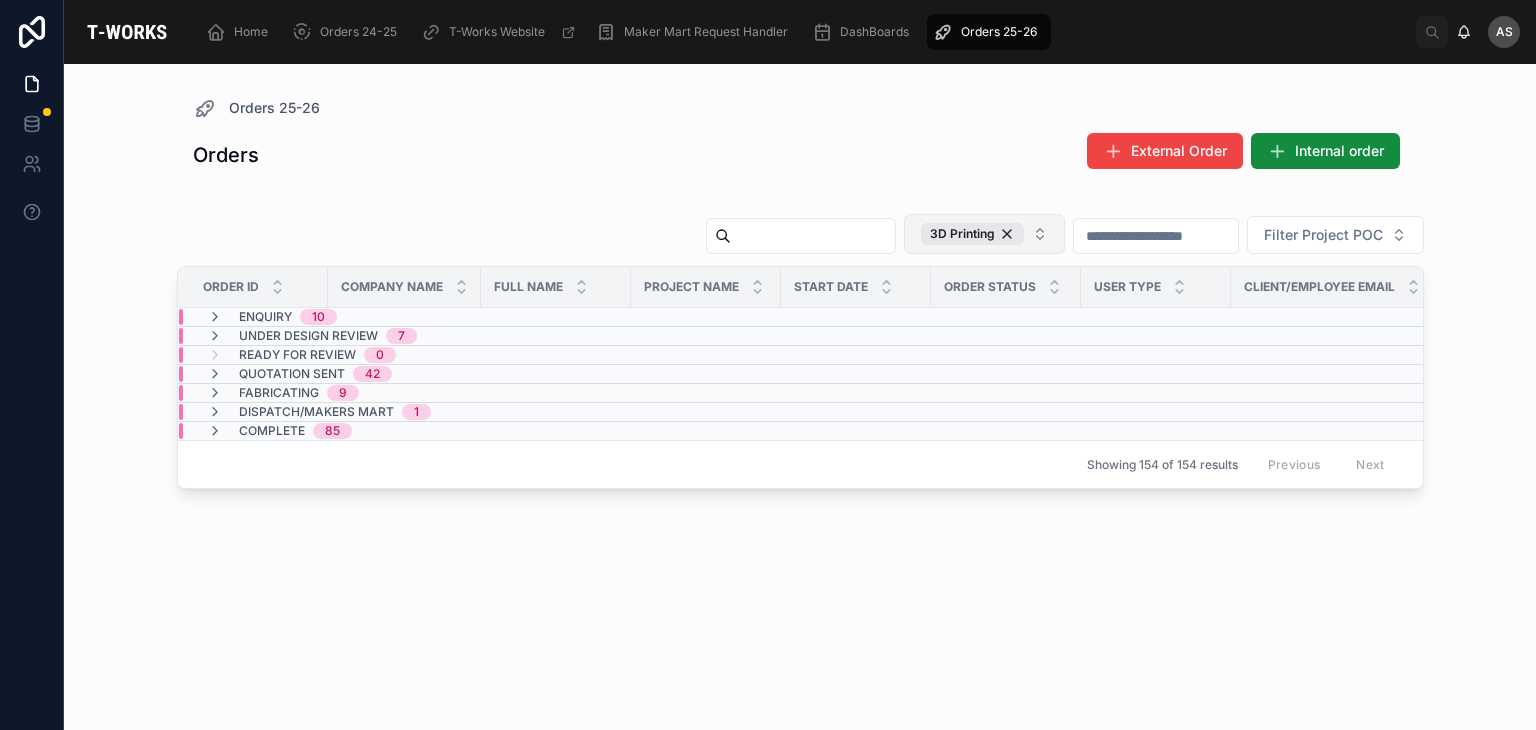 click on "Under Design Review 7" at bounding box center (404, 336) 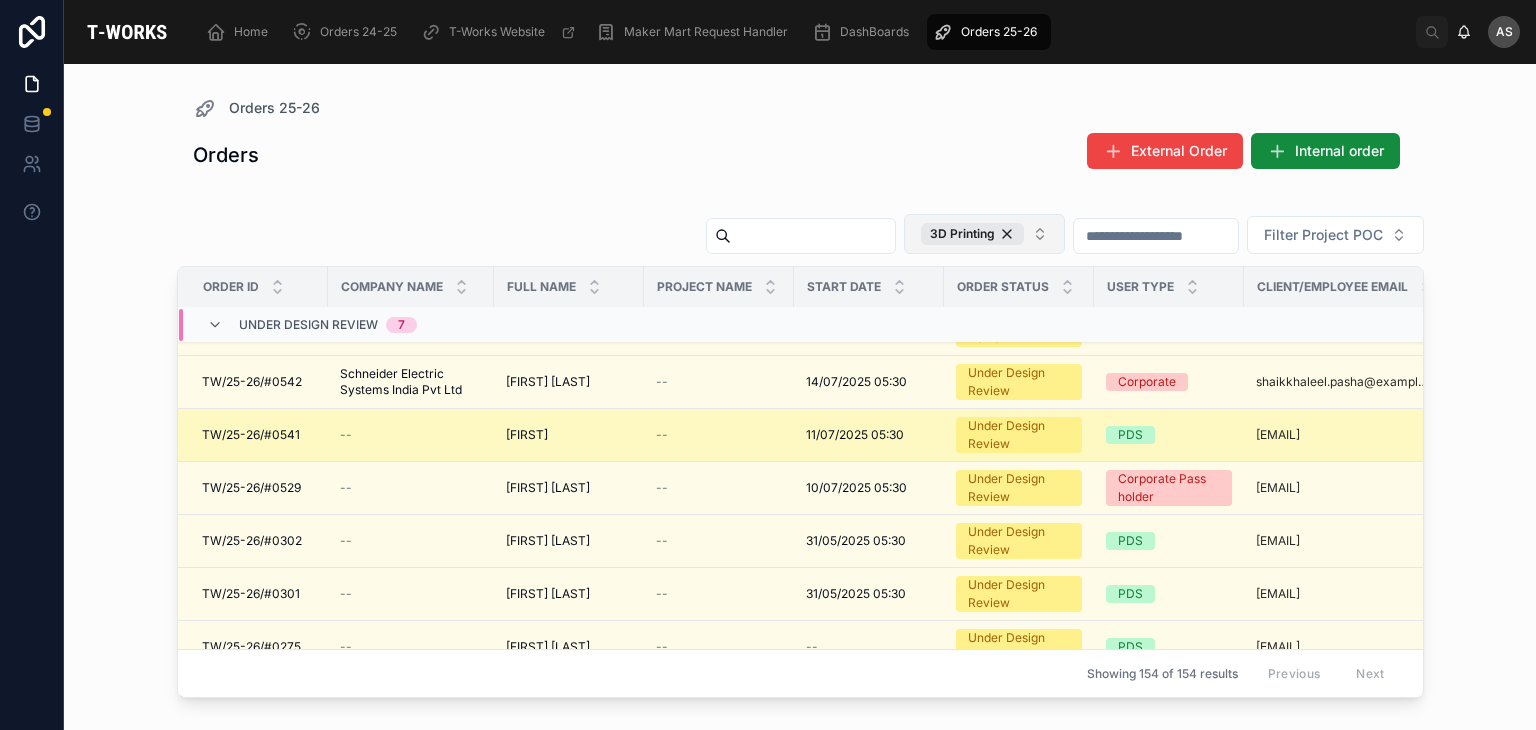 scroll, scrollTop: 60, scrollLeft: 0, axis: vertical 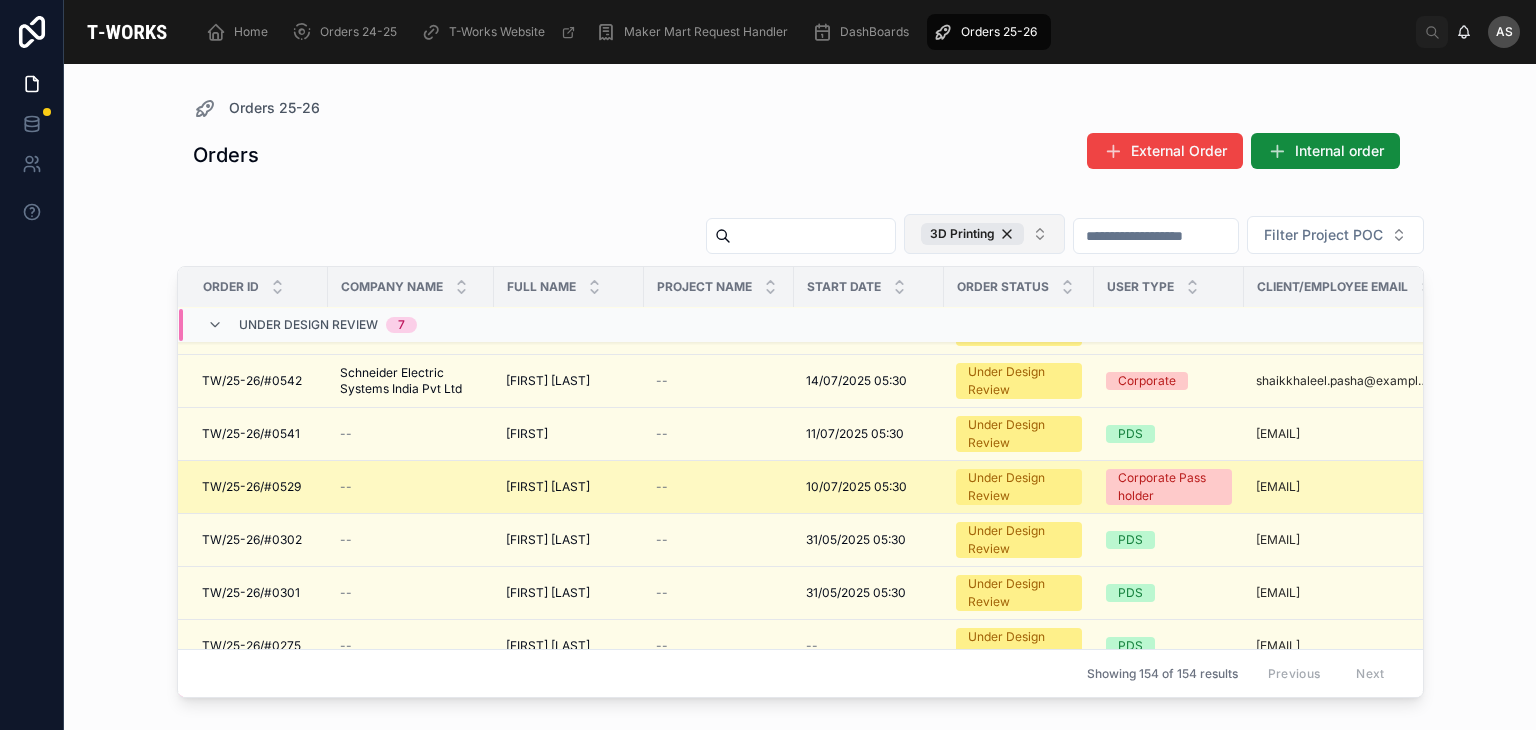 click on "TW/25-26/#0529" at bounding box center [251, 487] 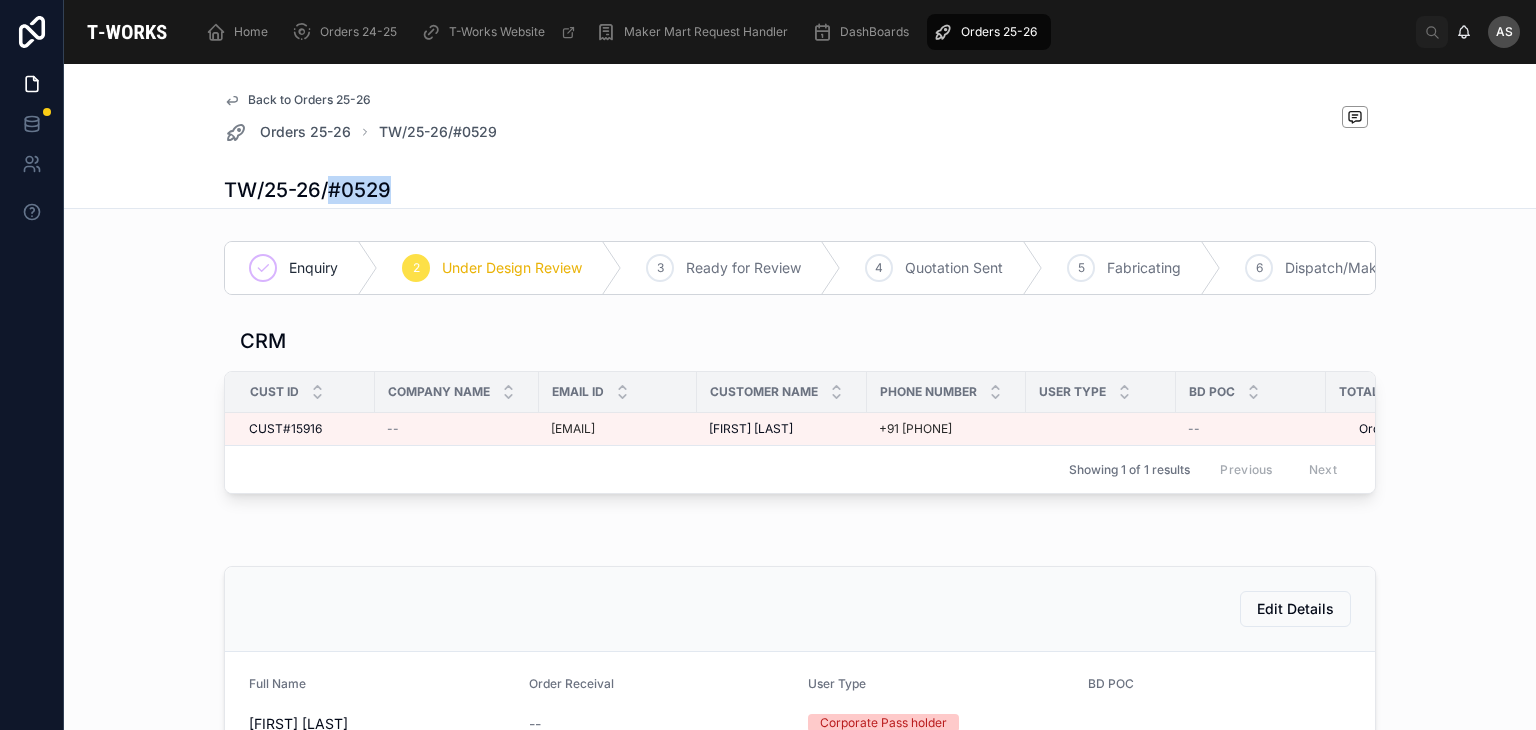 drag, startPoint x: 392, startPoint y: 189, endPoint x: 320, endPoint y: 198, distance: 72.56032 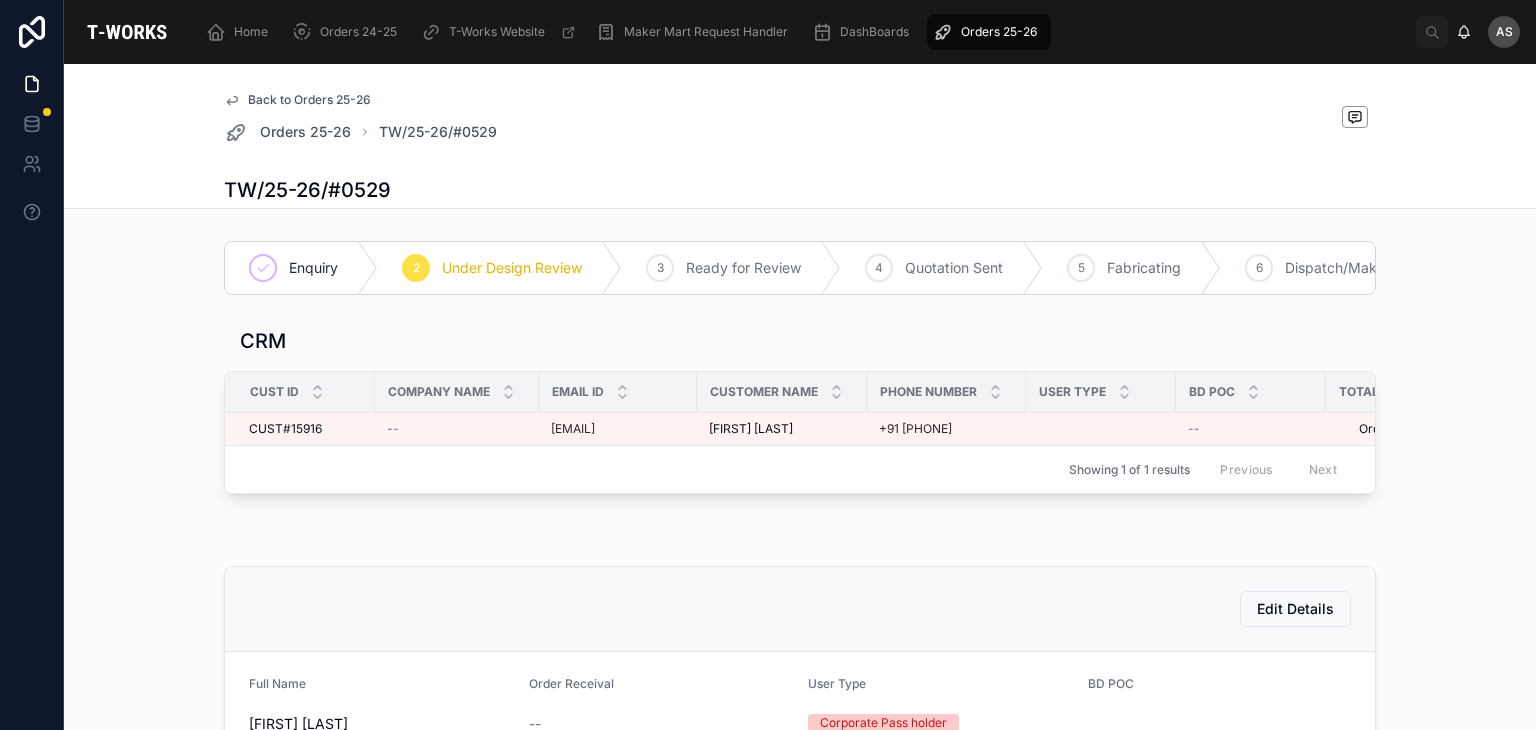 click on "CRM" at bounding box center (800, 345) 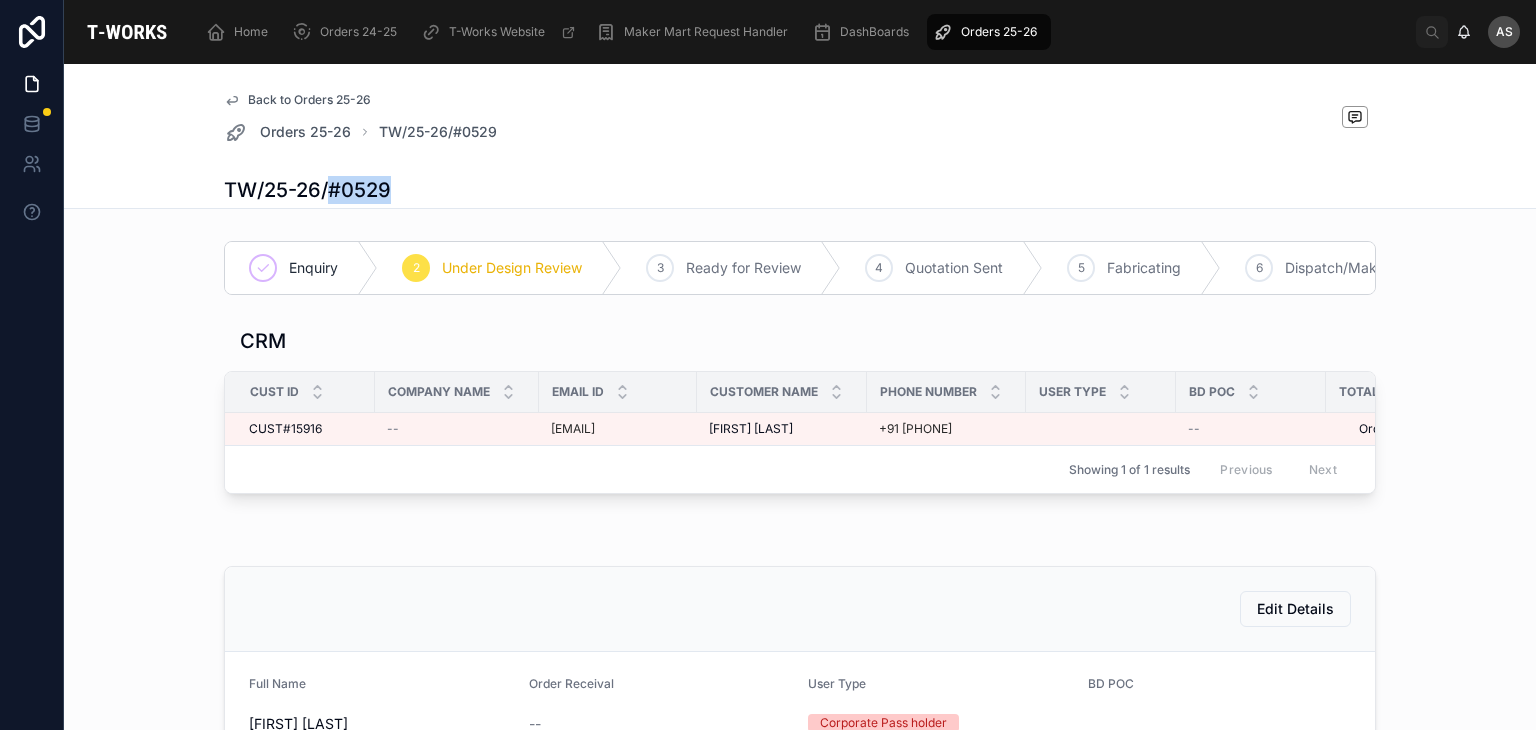 drag, startPoint x: 385, startPoint y: 189, endPoint x: 325, endPoint y: 189, distance: 60 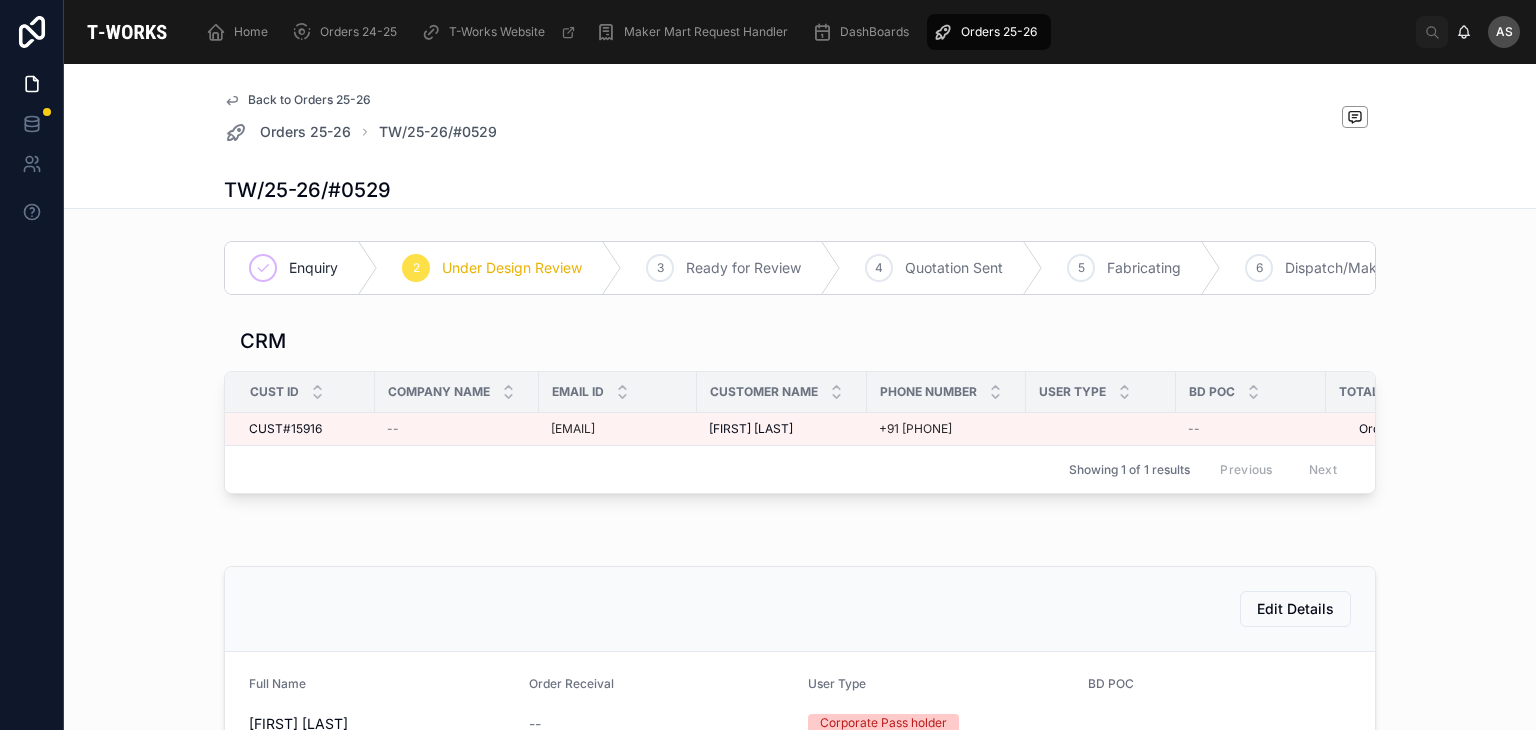 click on "CRM" at bounding box center (800, 341) 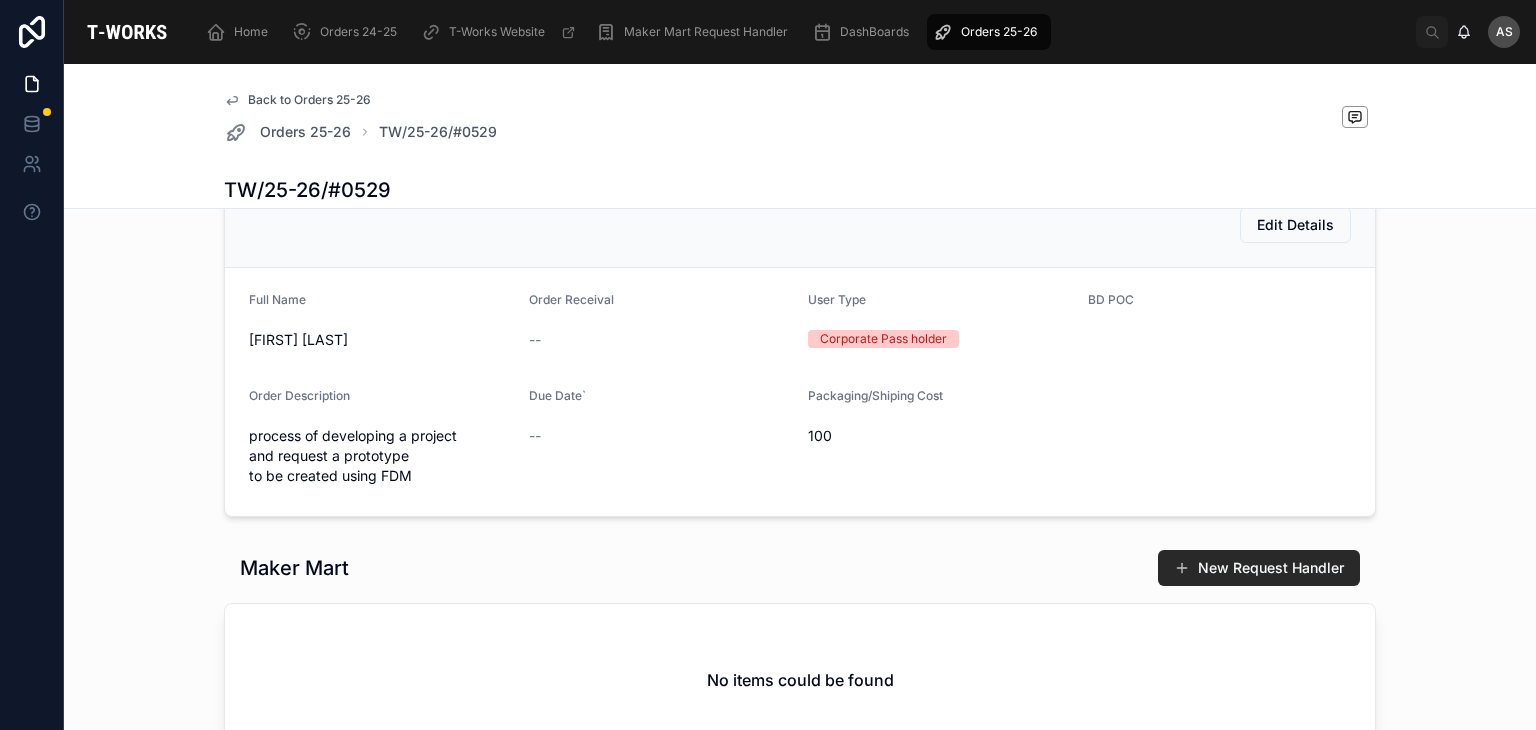 scroll, scrollTop: 386, scrollLeft: 0, axis: vertical 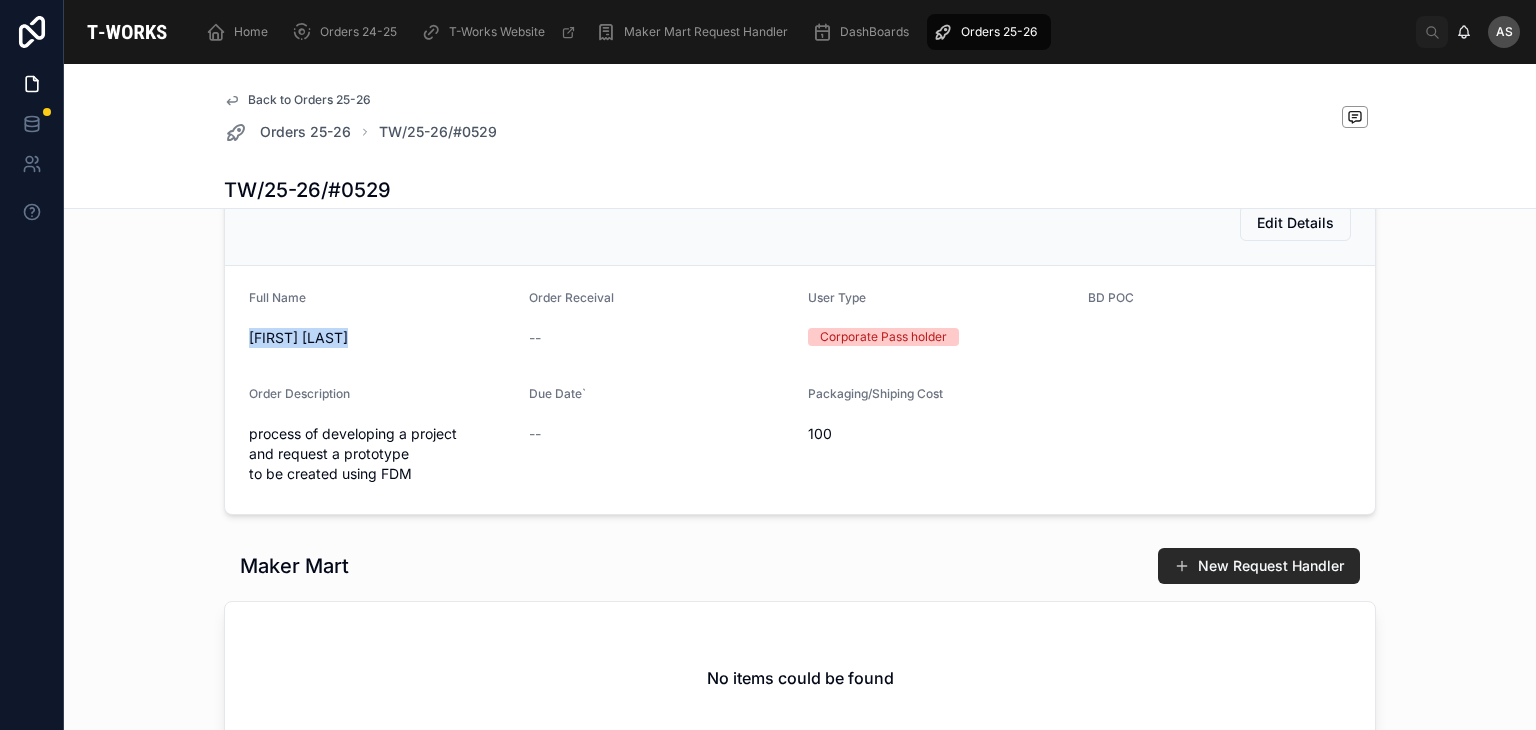 drag, startPoint x: 365, startPoint y: 369, endPoint x: 220, endPoint y: 389, distance: 146.37282 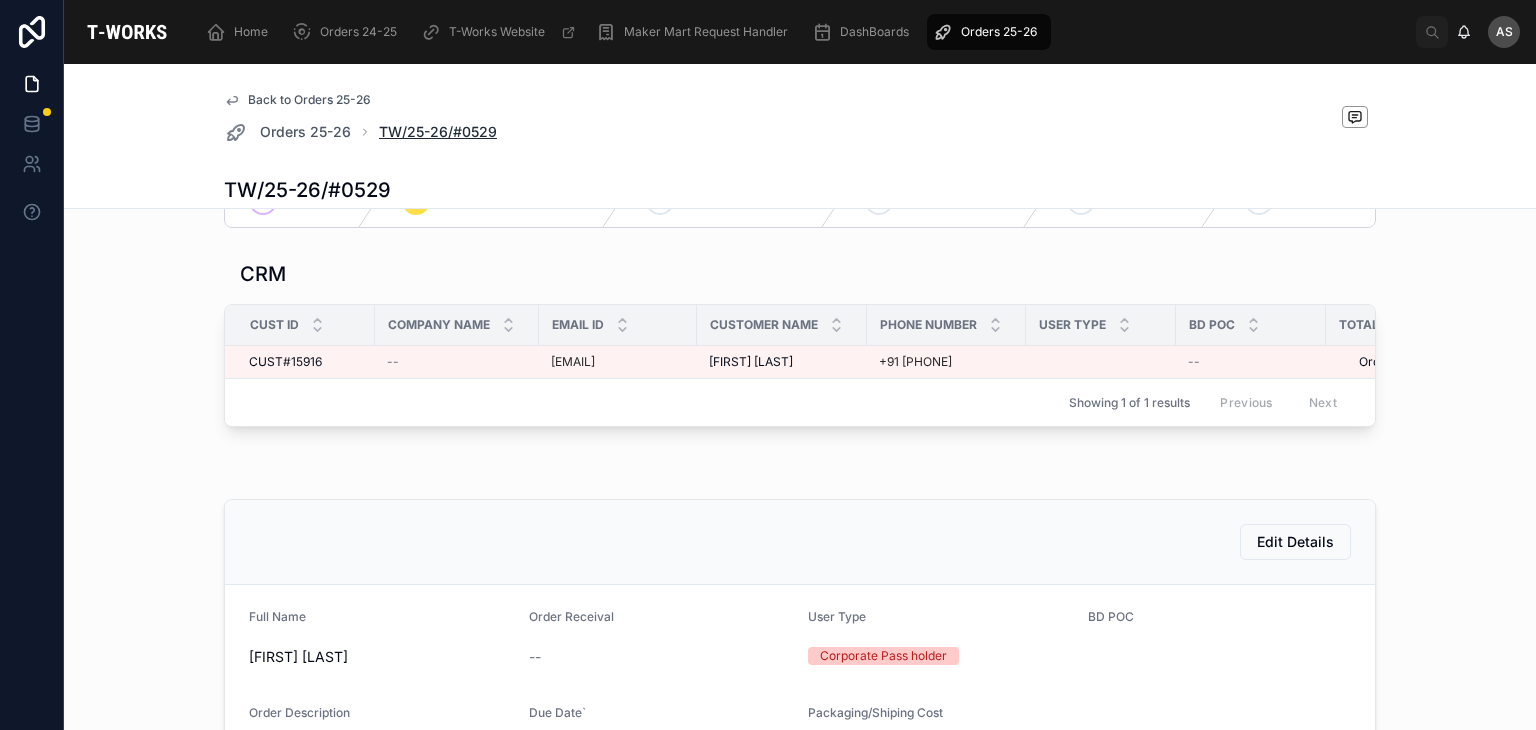 scroll, scrollTop: 64, scrollLeft: 0, axis: vertical 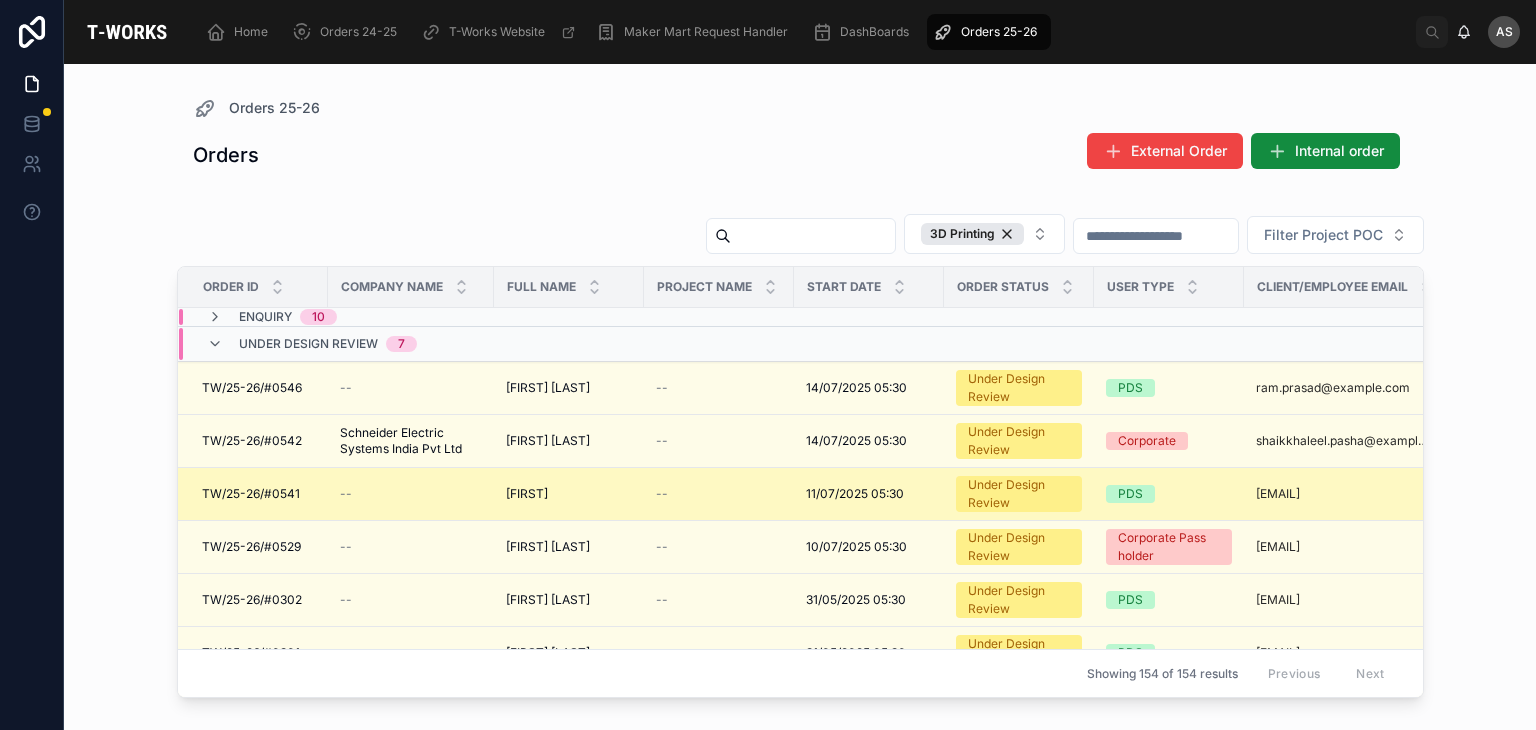click on "[FIRST]" at bounding box center [527, 494] 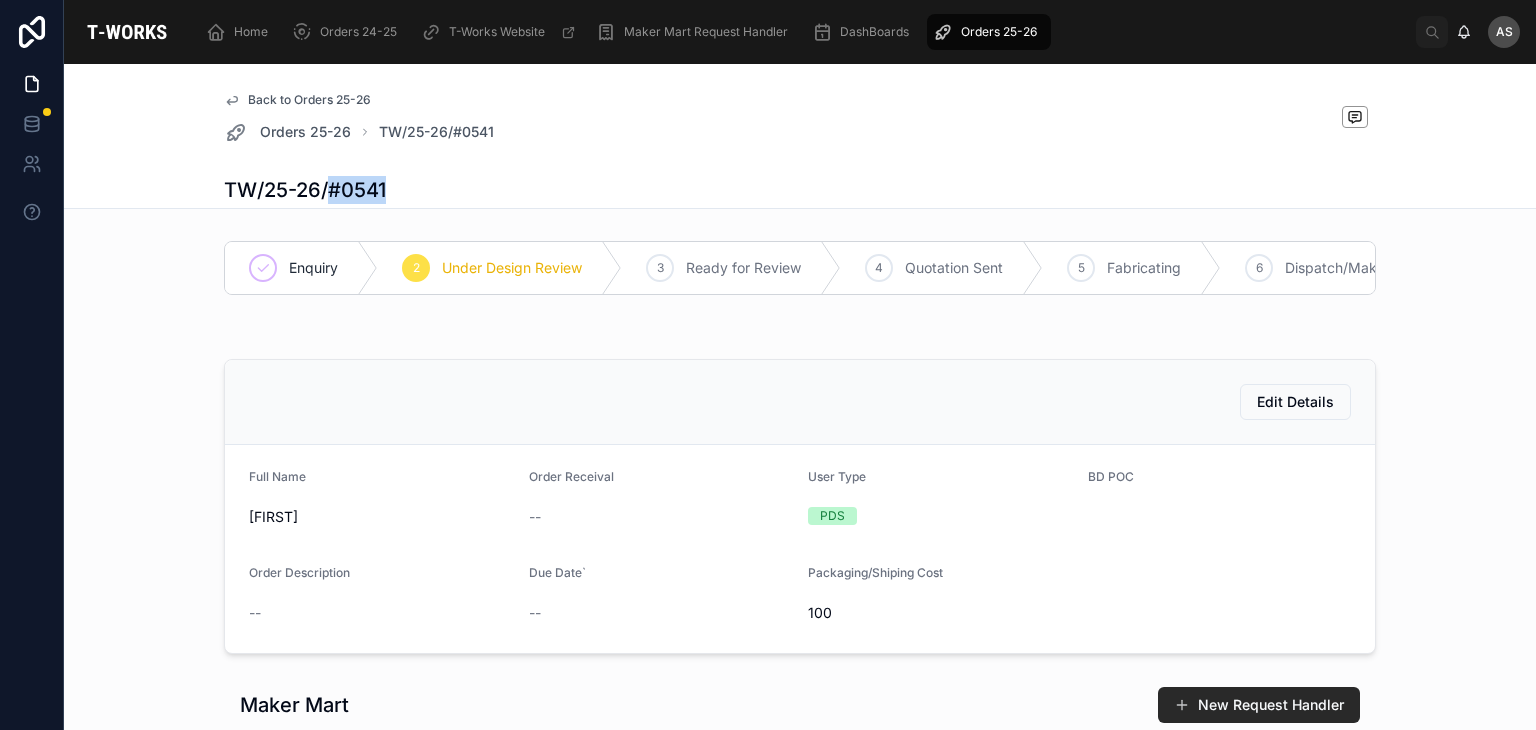 drag, startPoint x: 385, startPoint y: 188, endPoint x: 320, endPoint y: 188, distance: 65 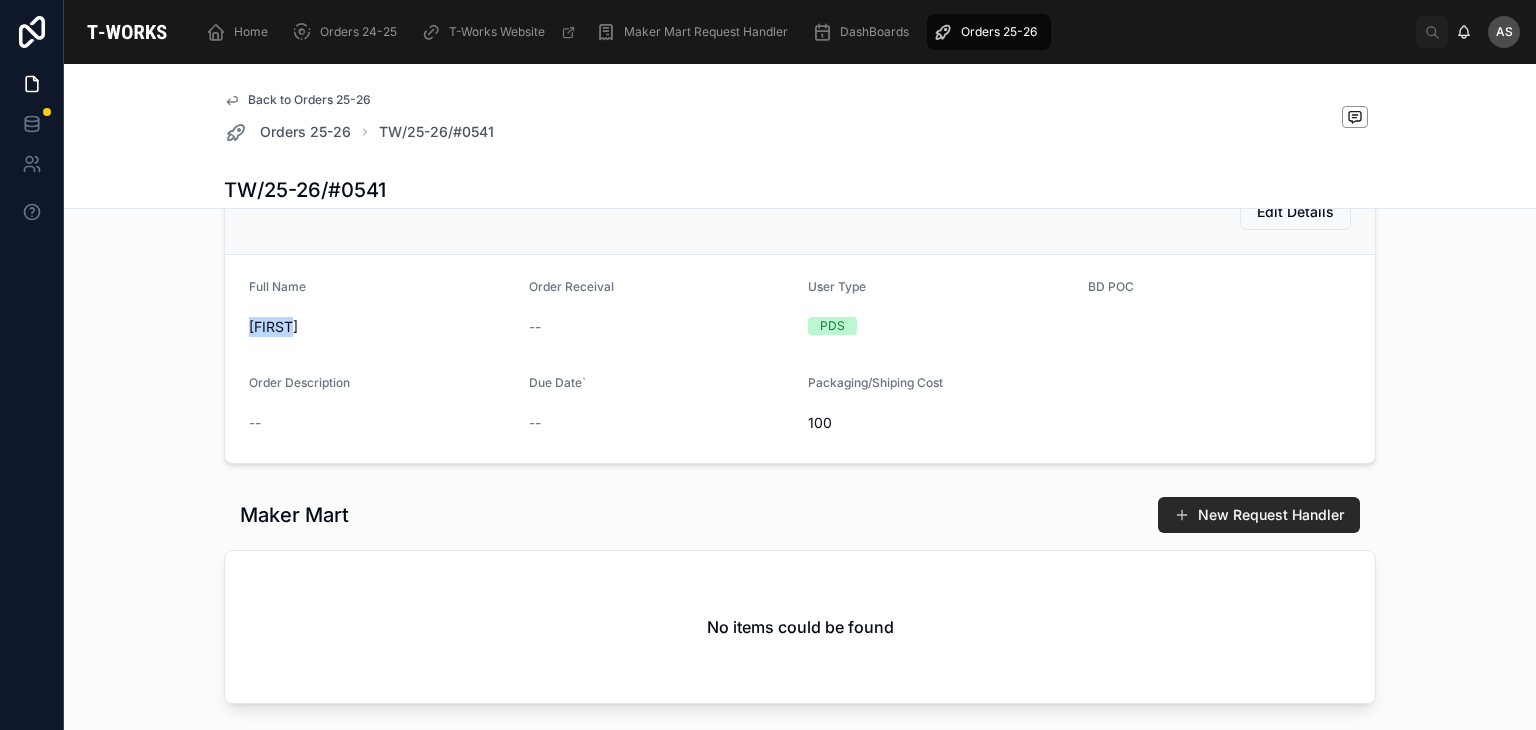 drag, startPoint x: 292, startPoint y: 336, endPoint x: 203, endPoint y: 349, distance: 89.94443 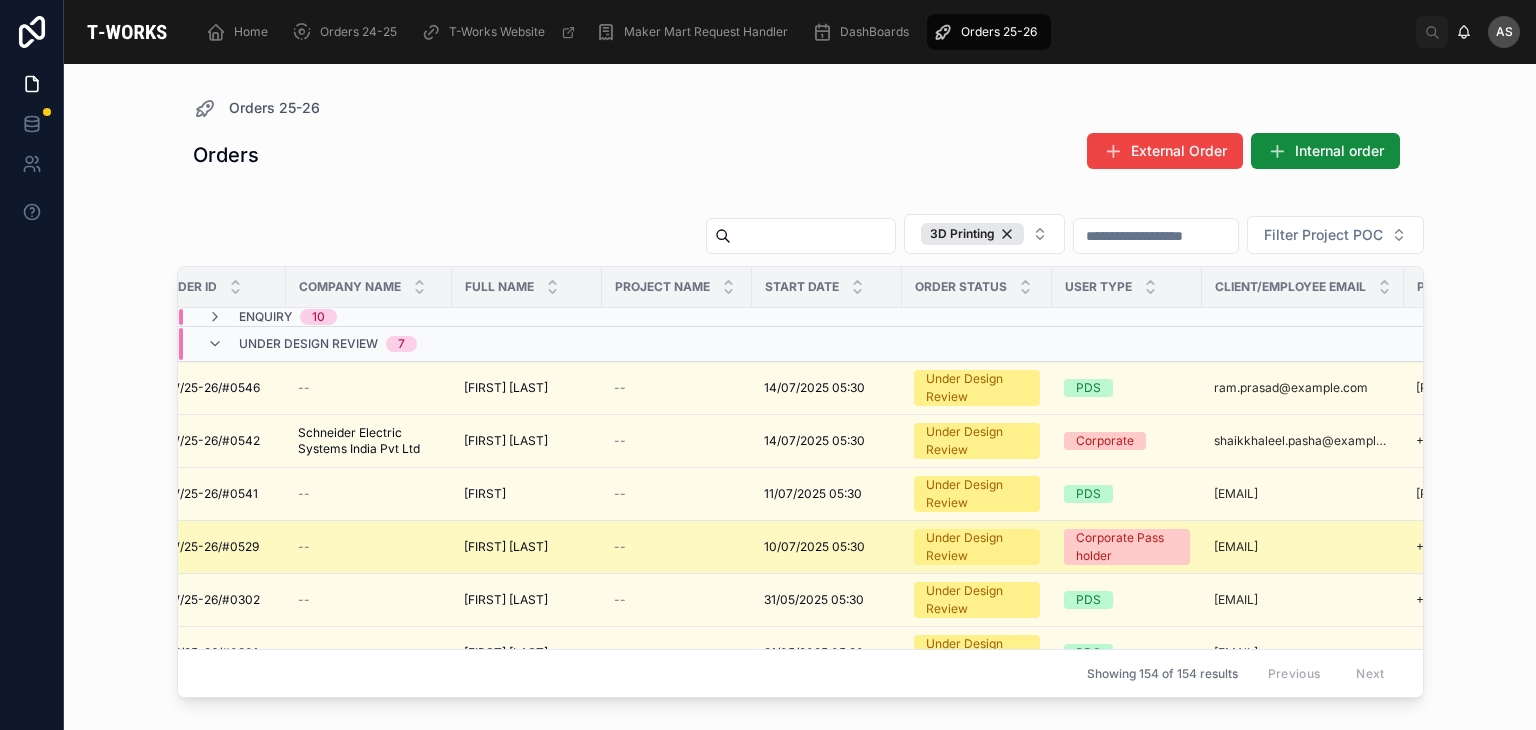 scroll, scrollTop: 0, scrollLeft: 0, axis: both 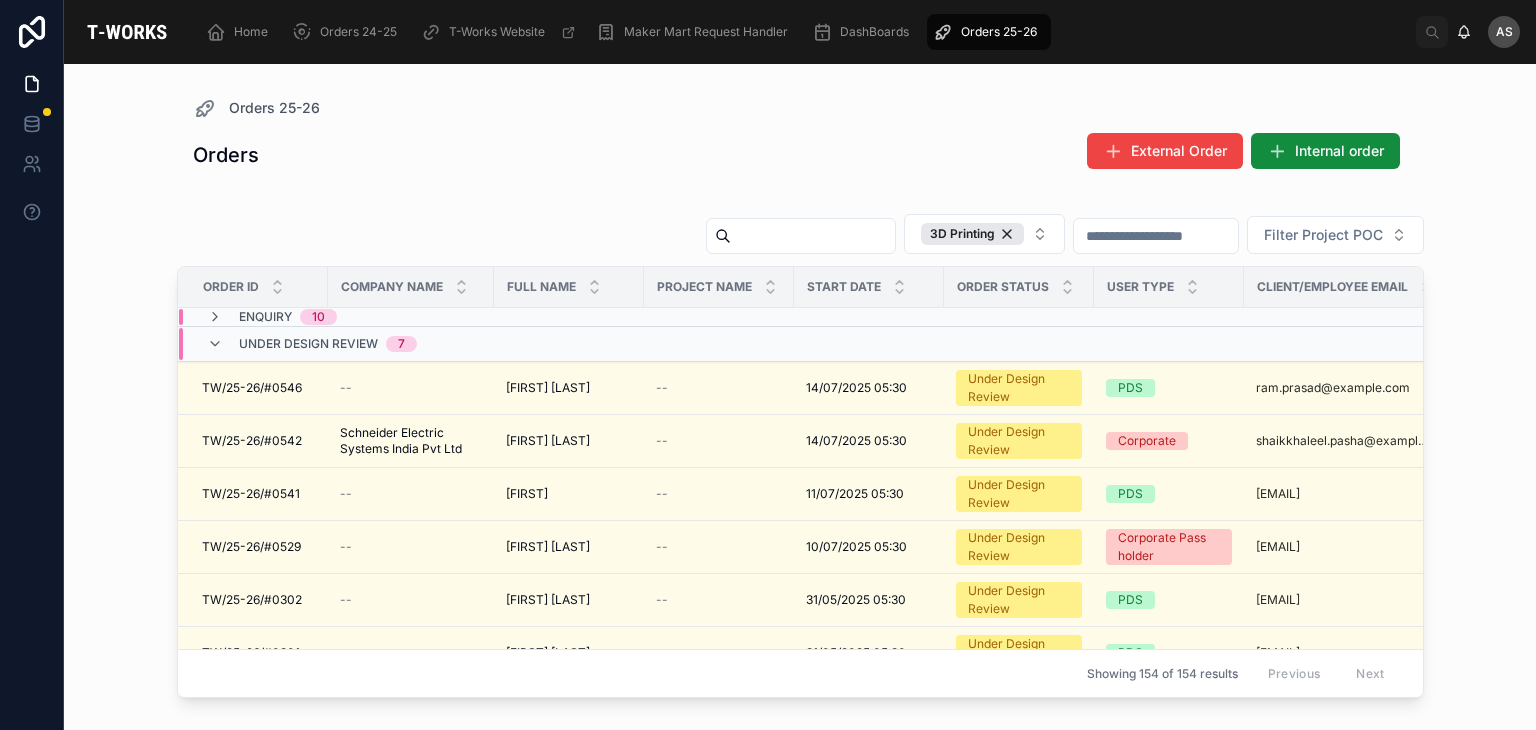 click at bounding box center [719, 344] 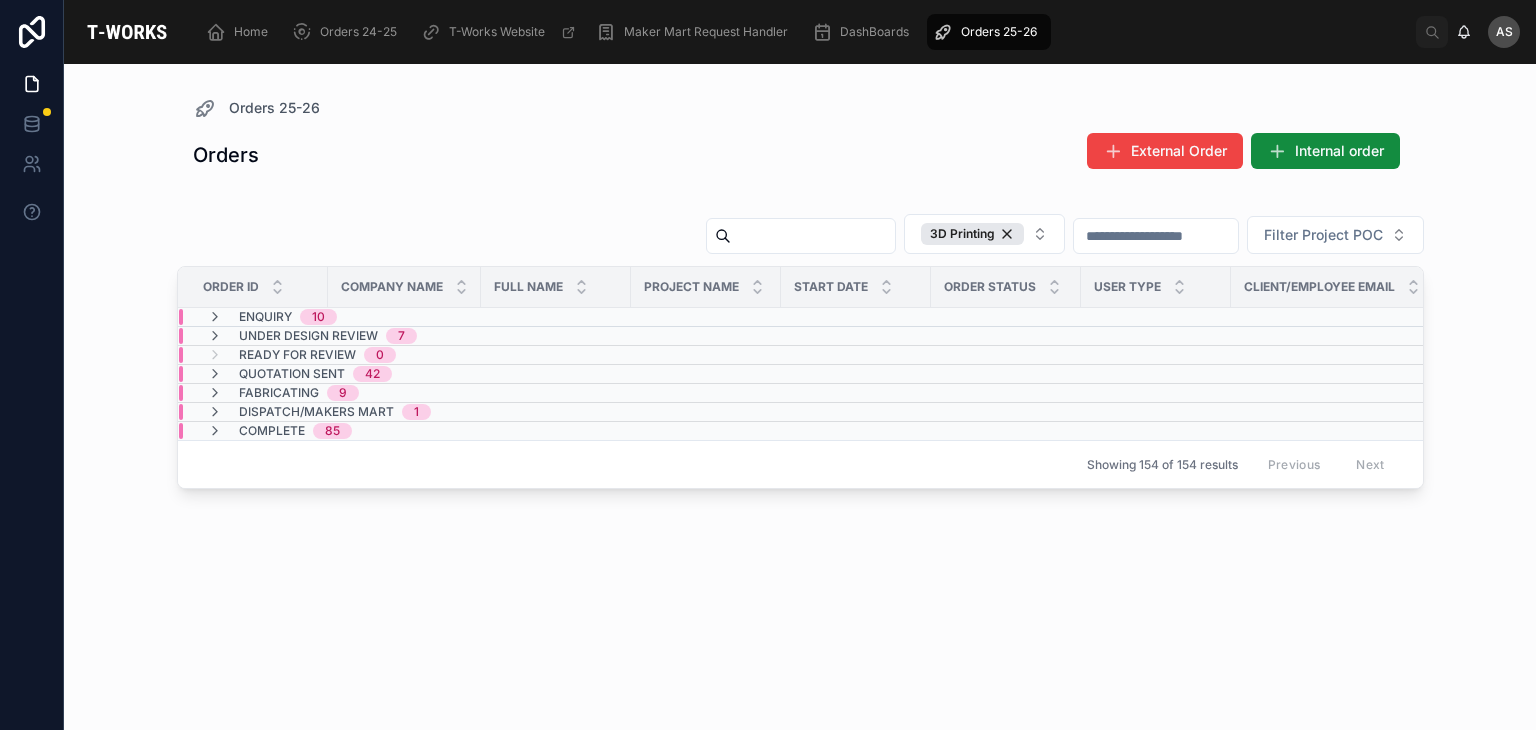 click on "Quotation Sent 42" at bounding box center (404, 374) 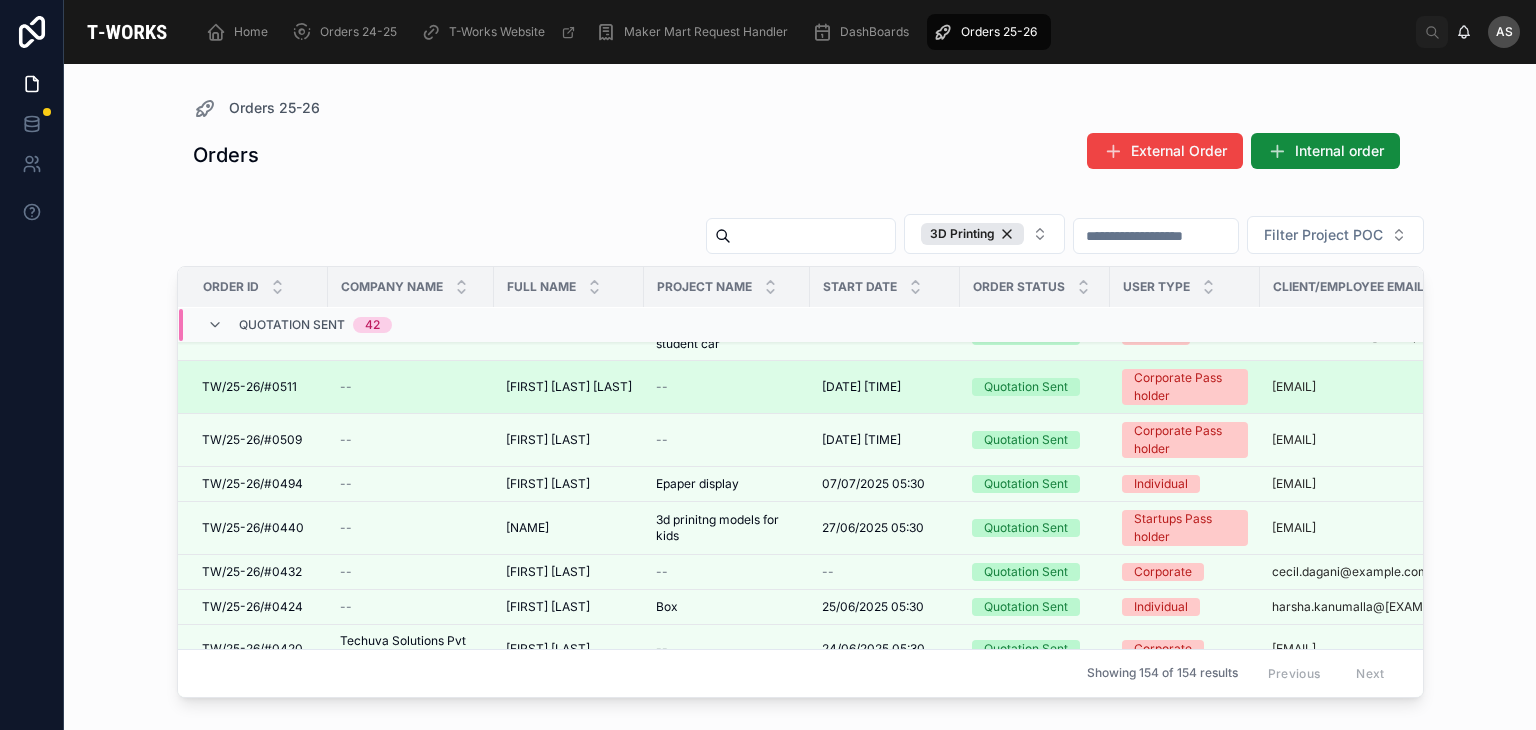 scroll, scrollTop: 92, scrollLeft: 0, axis: vertical 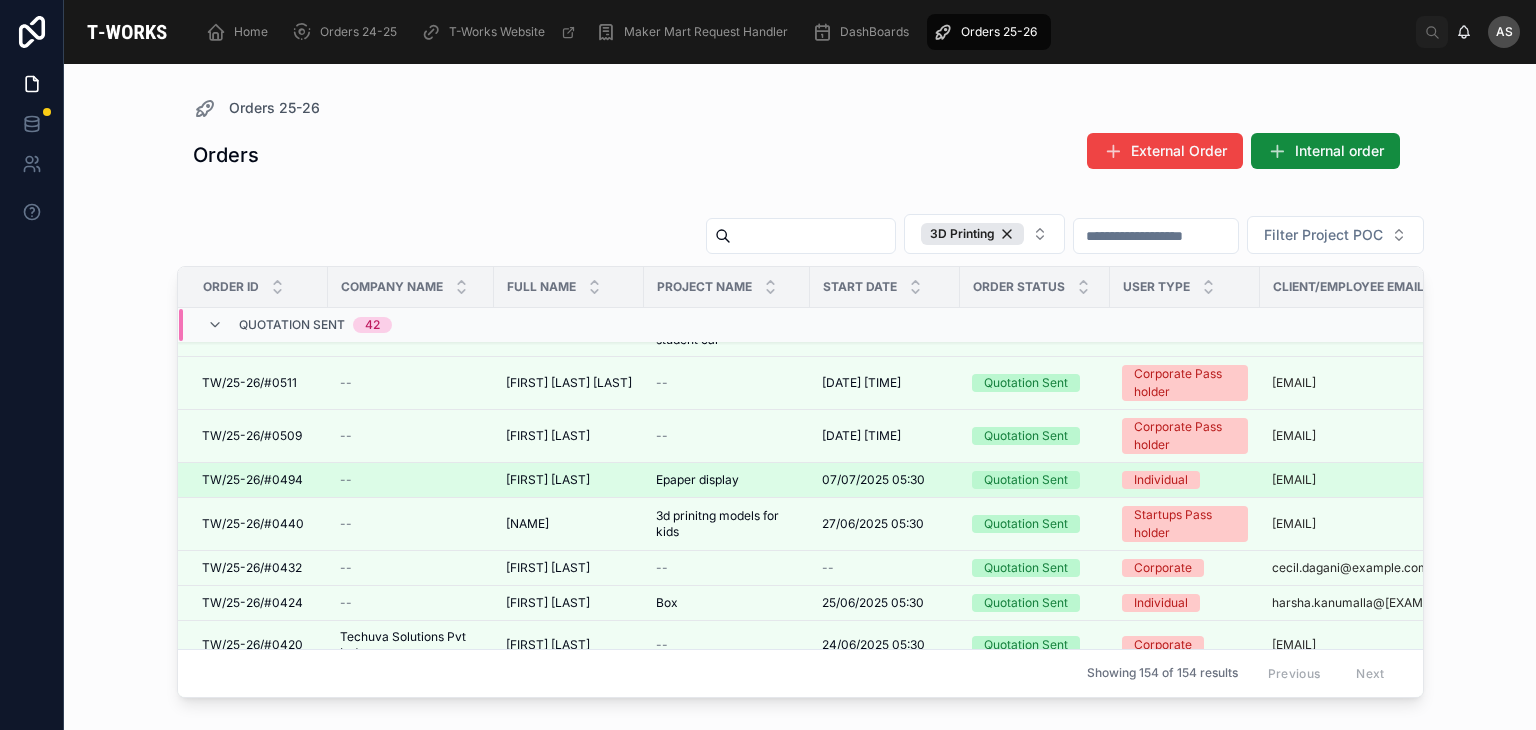 click on "Epaper display" at bounding box center [697, 480] 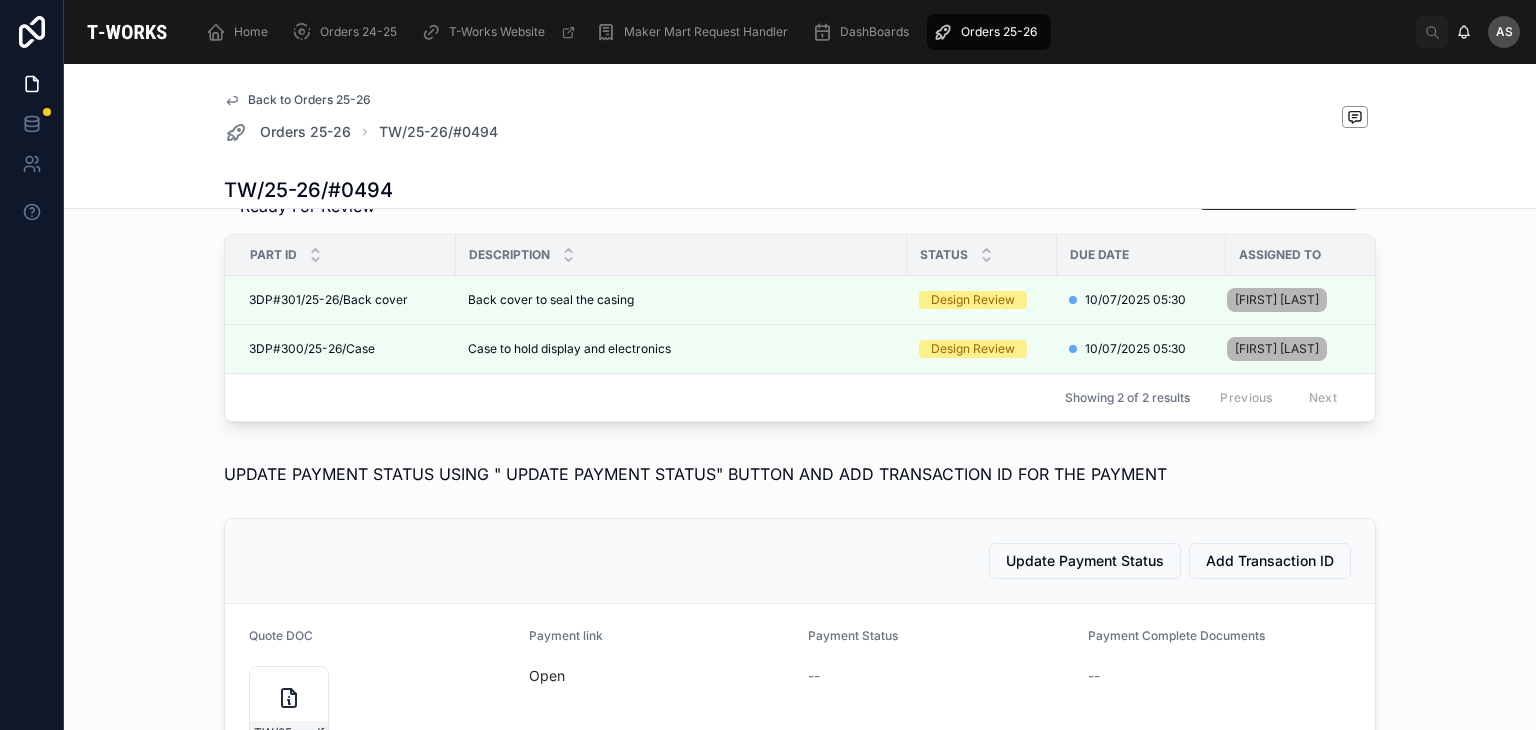 scroll, scrollTop: 0, scrollLeft: 0, axis: both 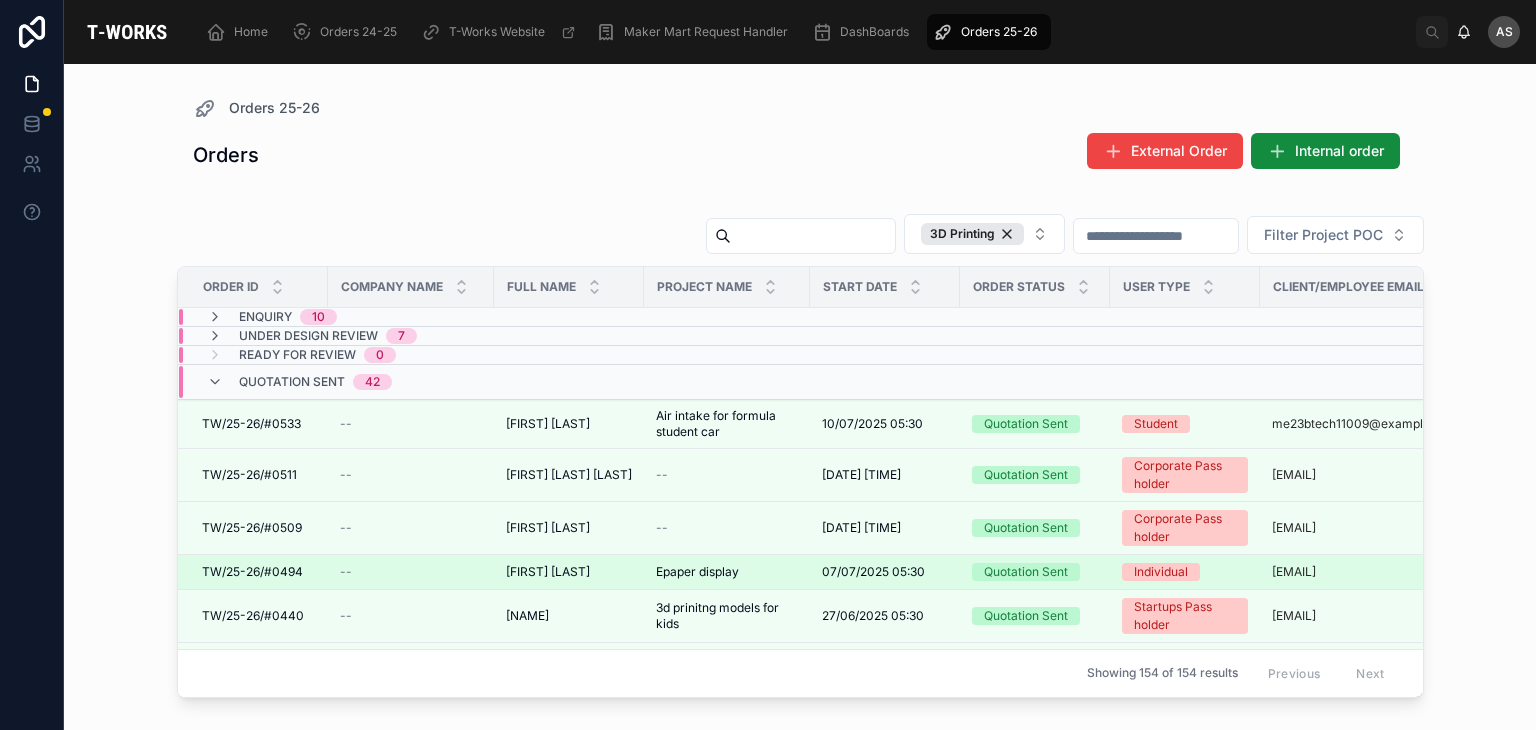 click on "[FIRST] [LAST]" at bounding box center (548, 572) 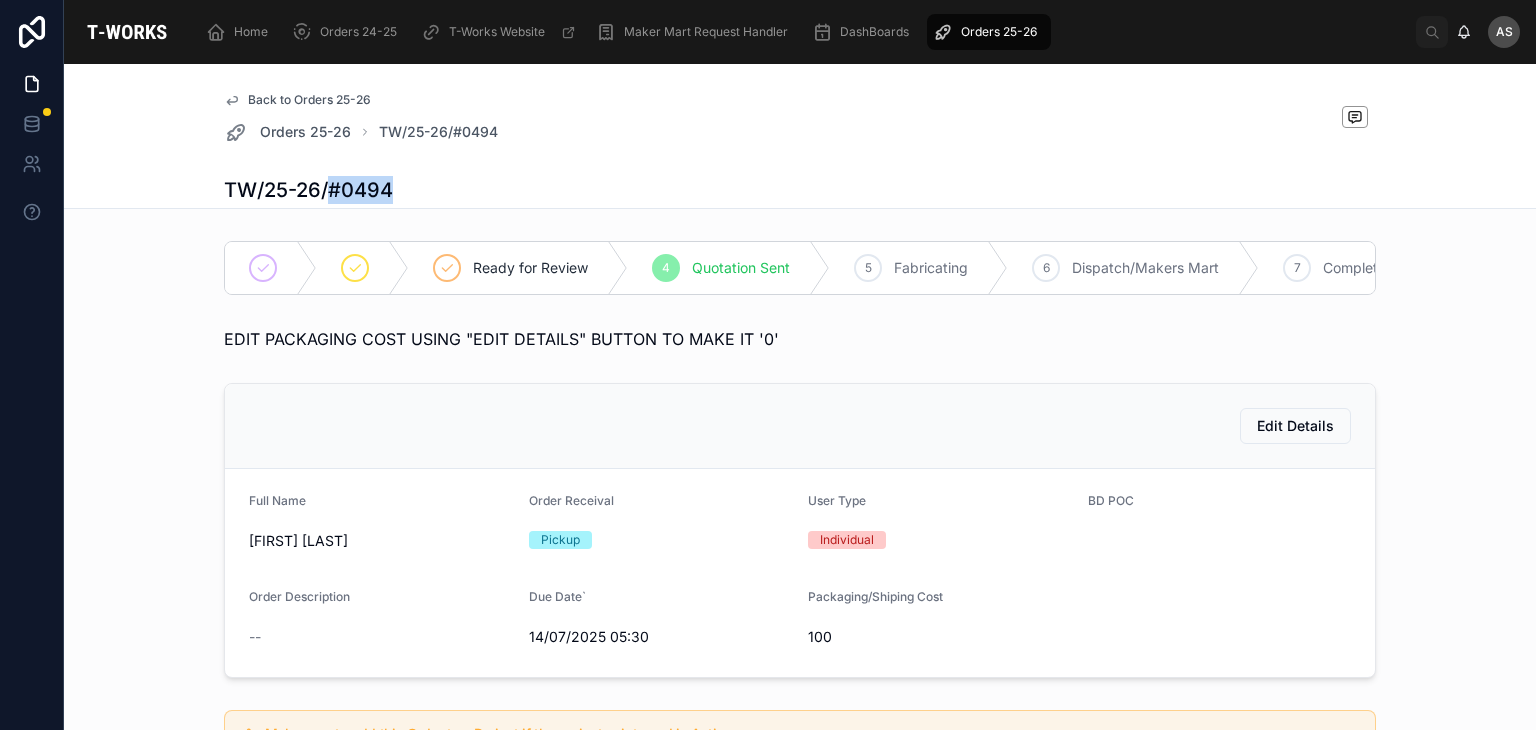 drag, startPoint x: 396, startPoint y: 200, endPoint x: 323, endPoint y: 194, distance: 73.24616 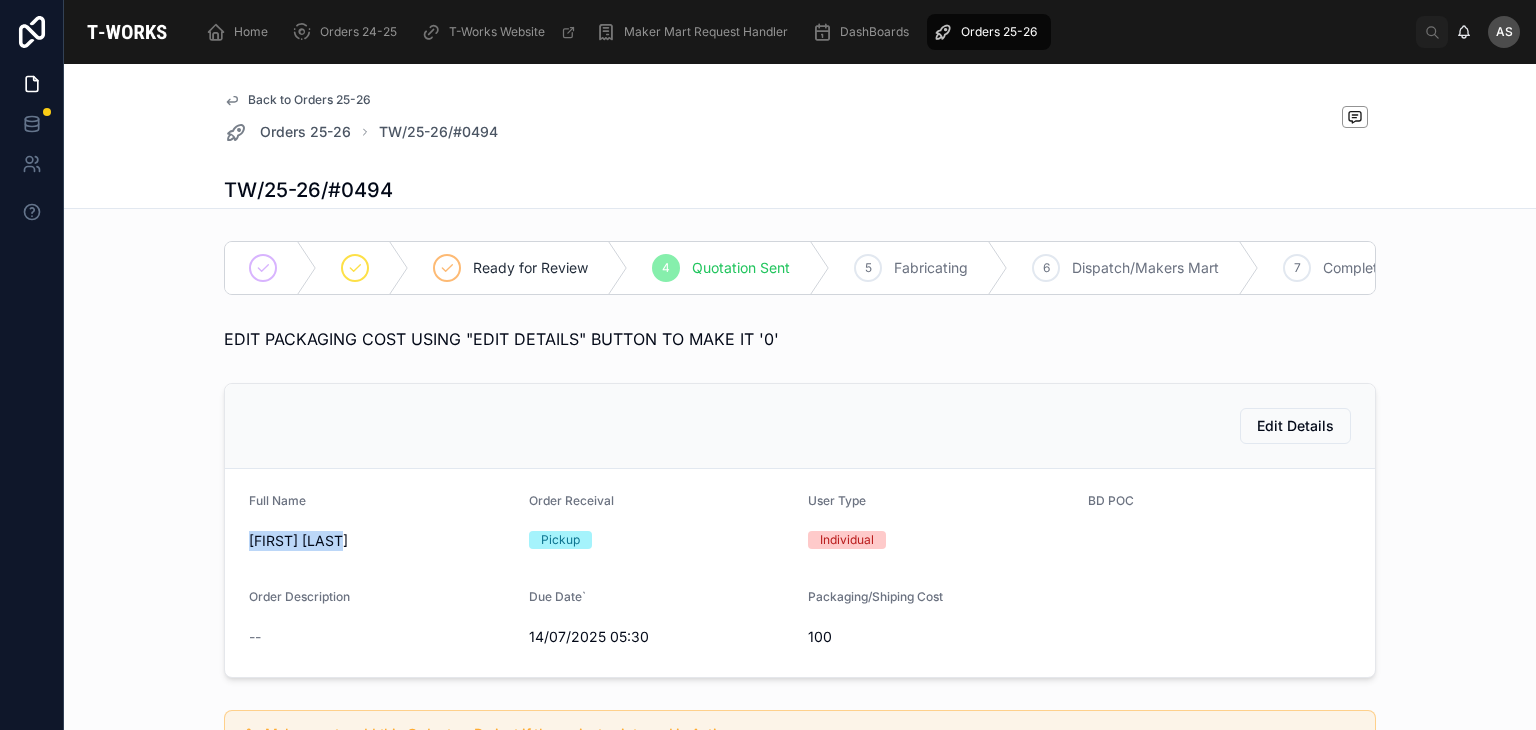 drag, startPoint x: 350, startPoint y: 553, endPoint x: 229, endPoint y: 561, distance: 121.264175 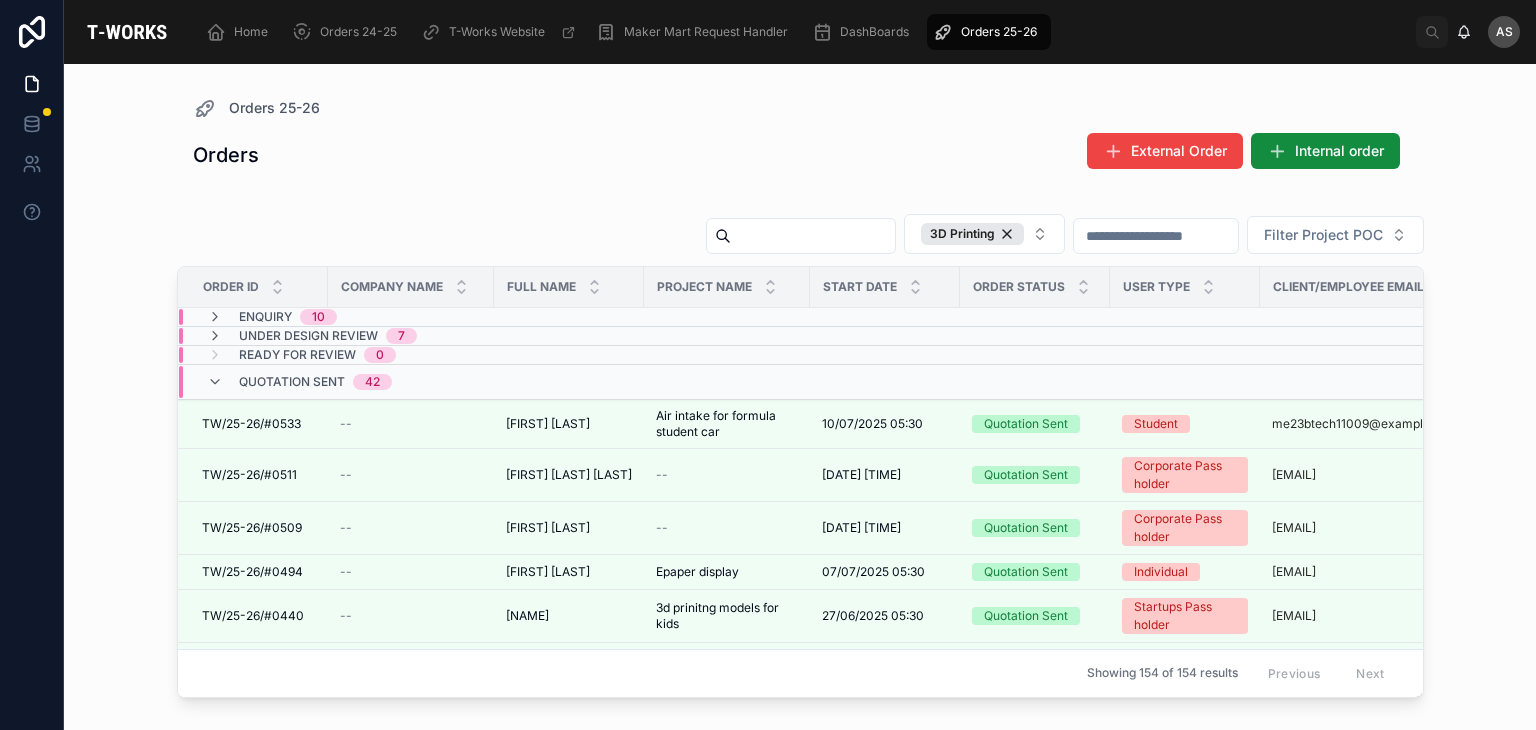 click on "7" at bounding box center (401, 336) 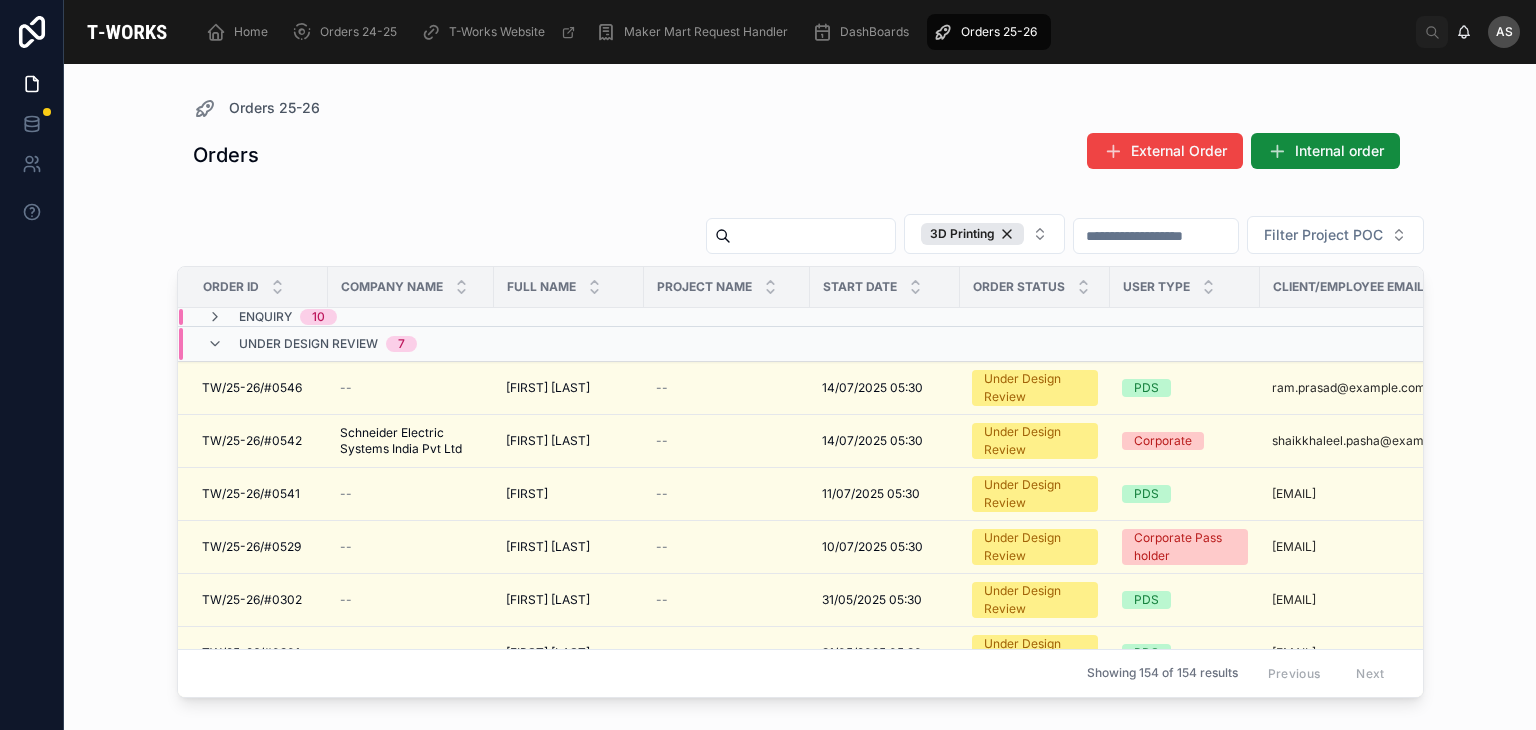 click on "7" at bounding box center [401, 344] 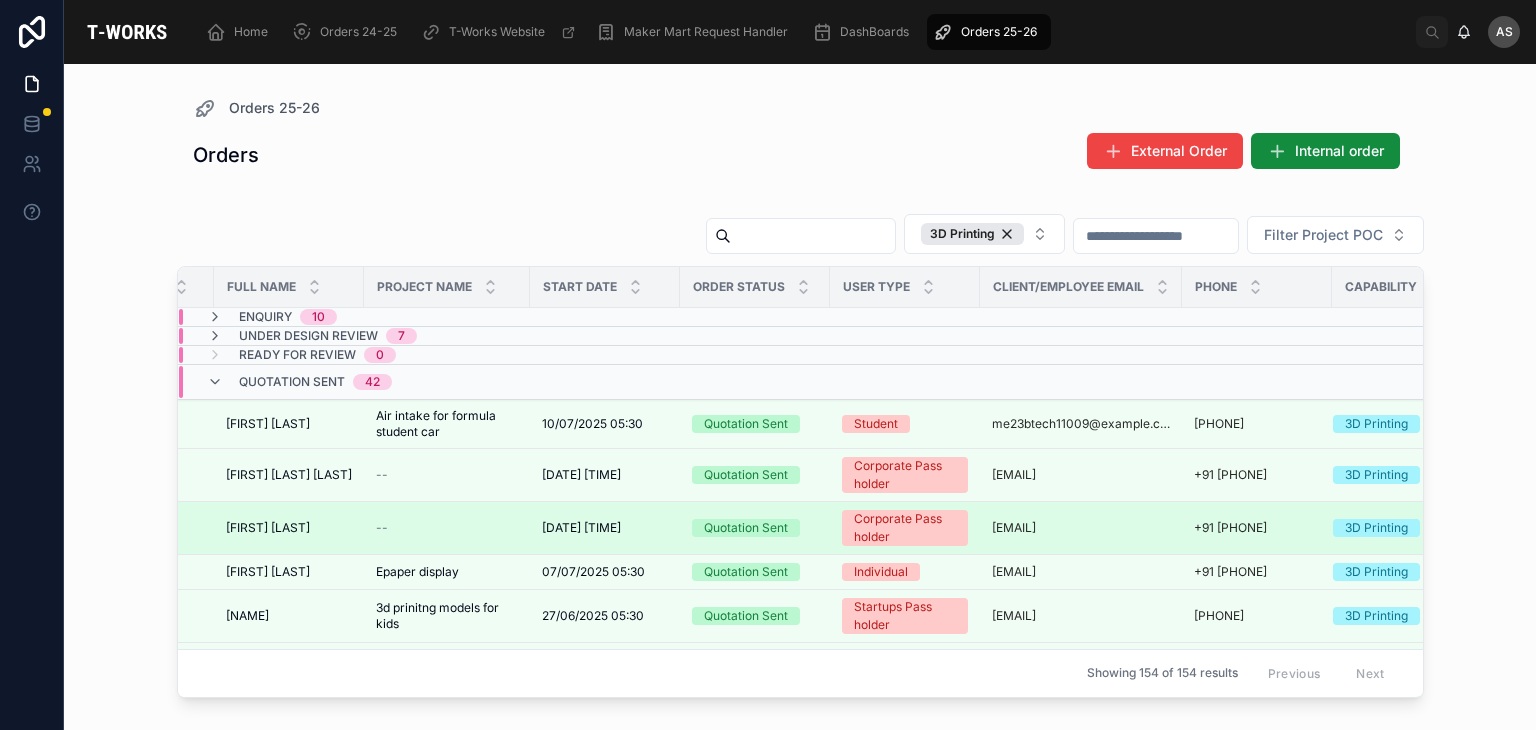 scroll, scrollTop: 0, scrollLeft: 296, axis: horizontal 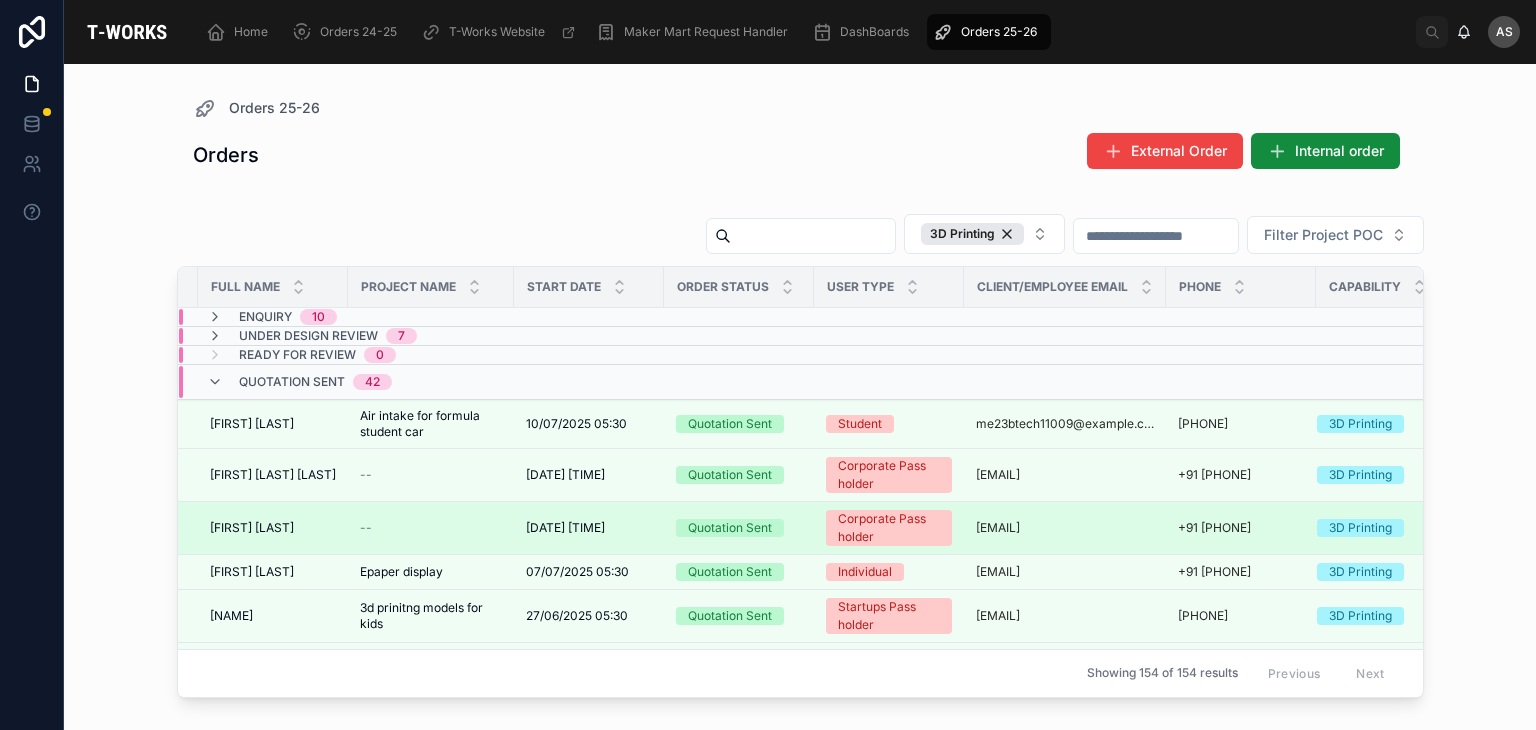click on "[DATE] [TIME]" at bounding box center (565, 528) 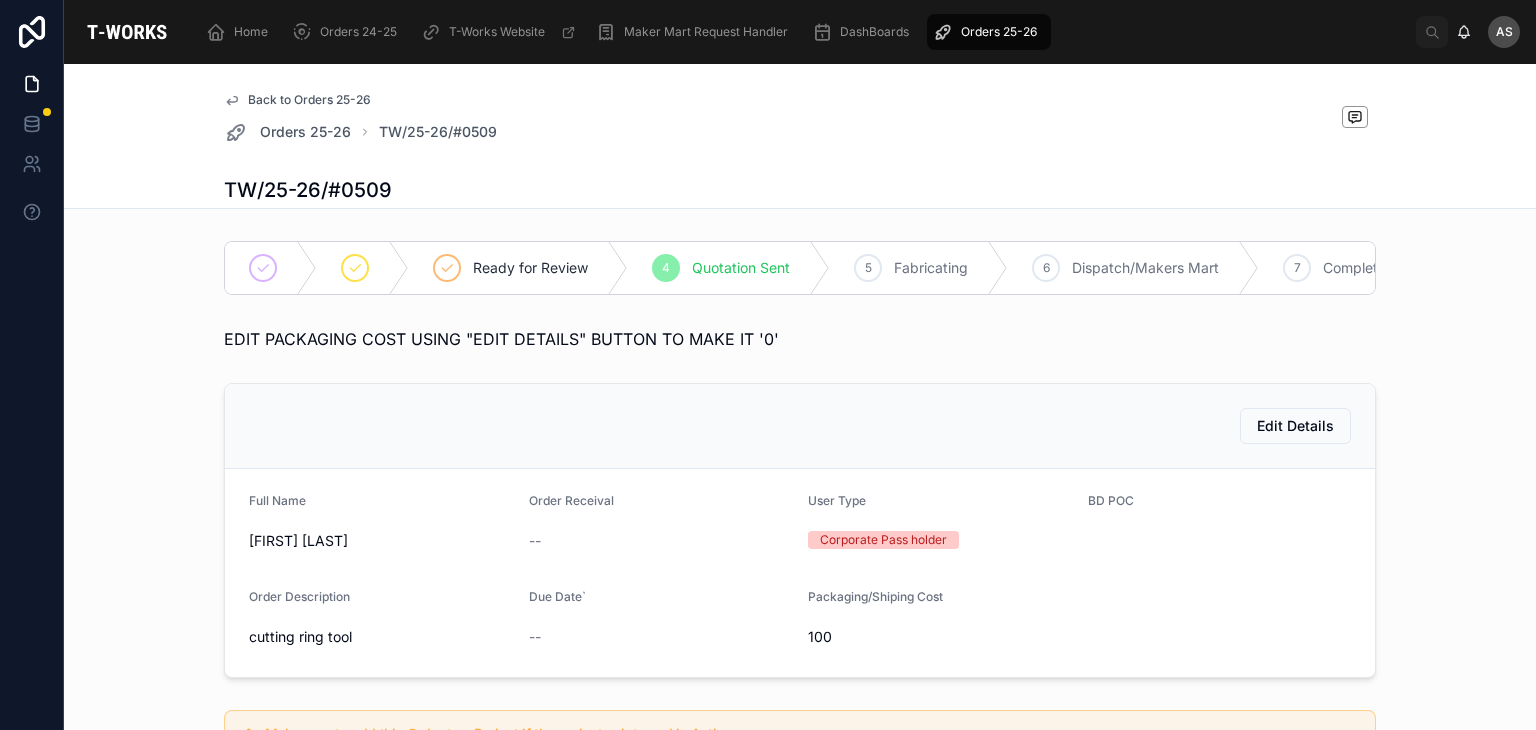 scroll, scrollTop: 192, scrollLeft: 0, axis: vertical 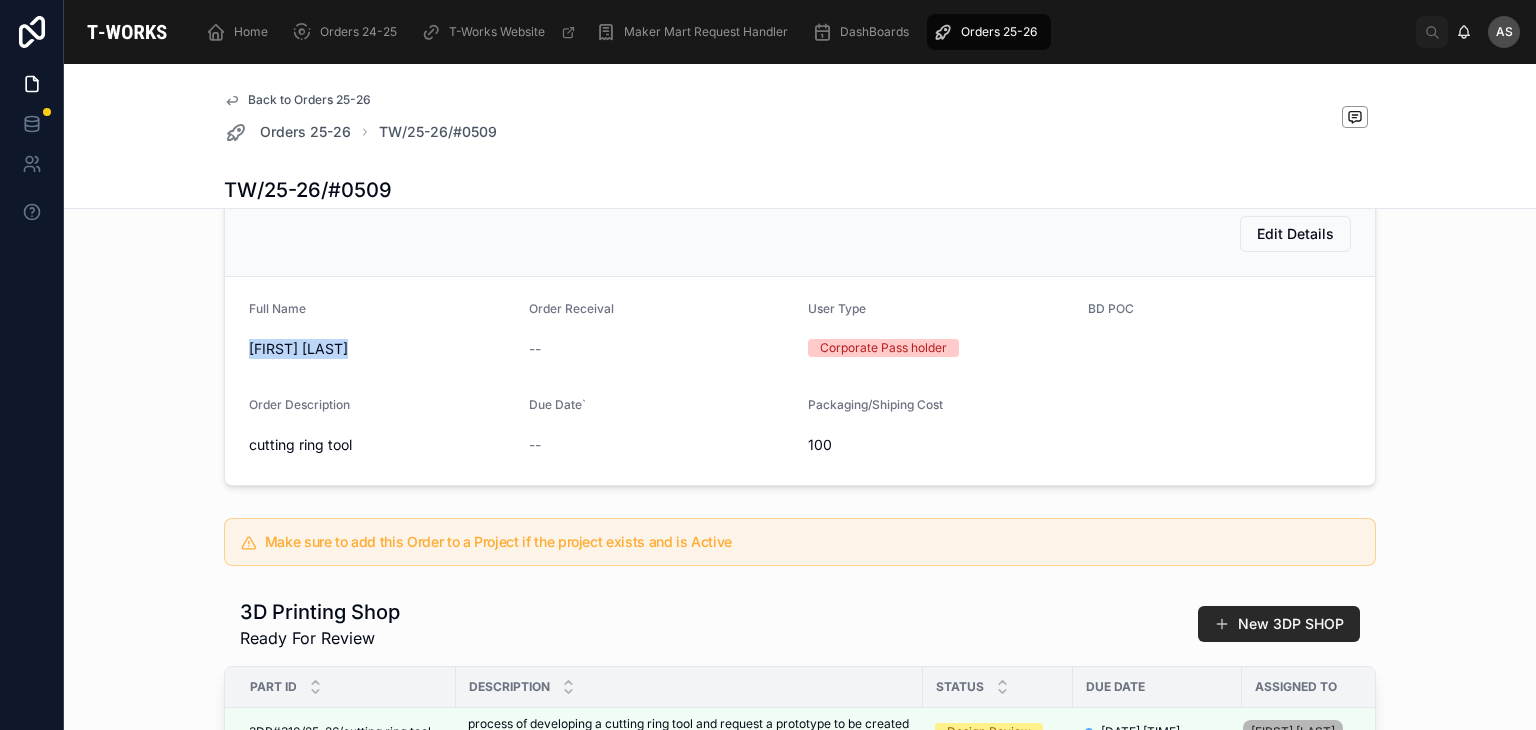 drag, startPoint x: 353, startPoint y: 369, endPoint x: 212, endPoint y: 361, distance: 141.22676 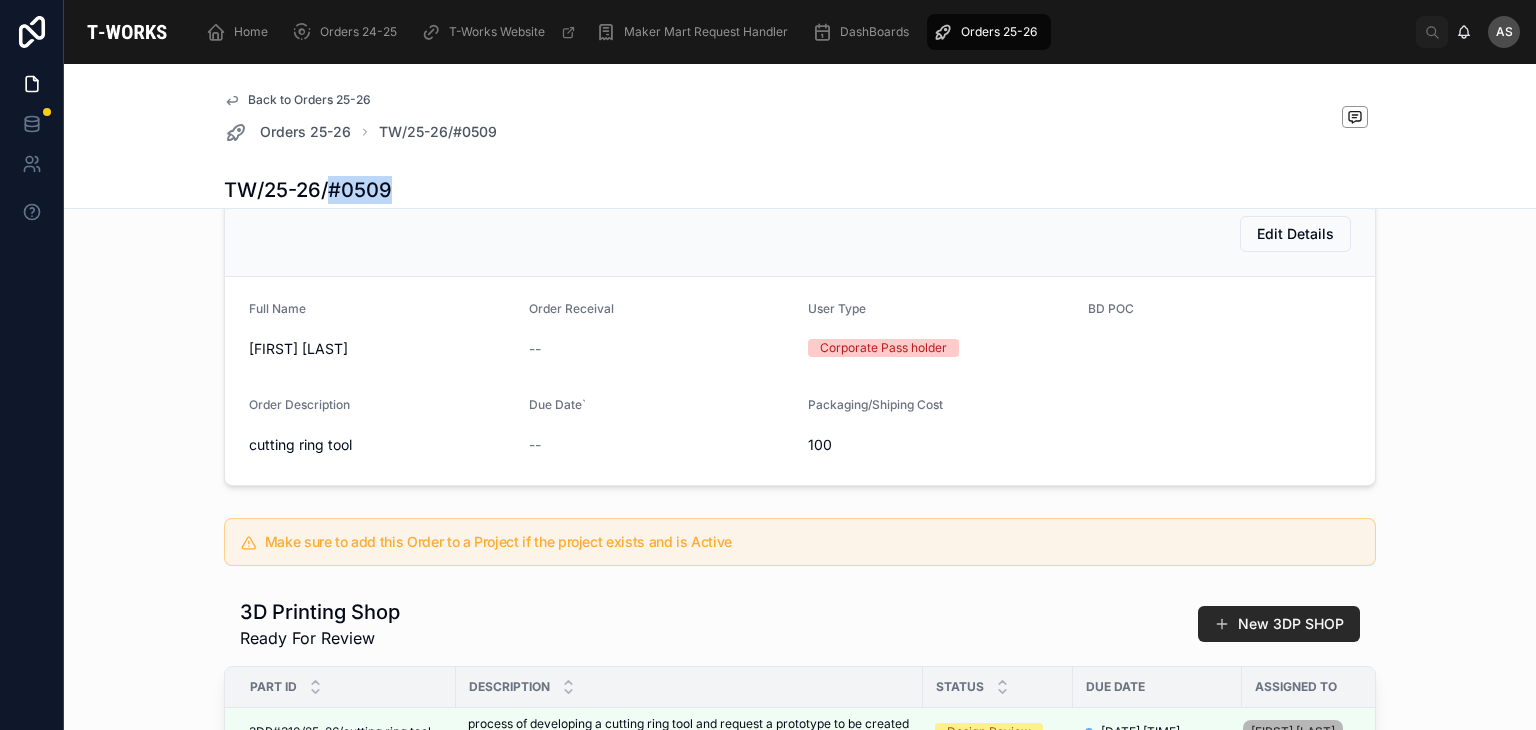drag, startPoint x: 400, startPoint y: 194, endPoint x: 326, endPoint y: 193, distance: 74.00676 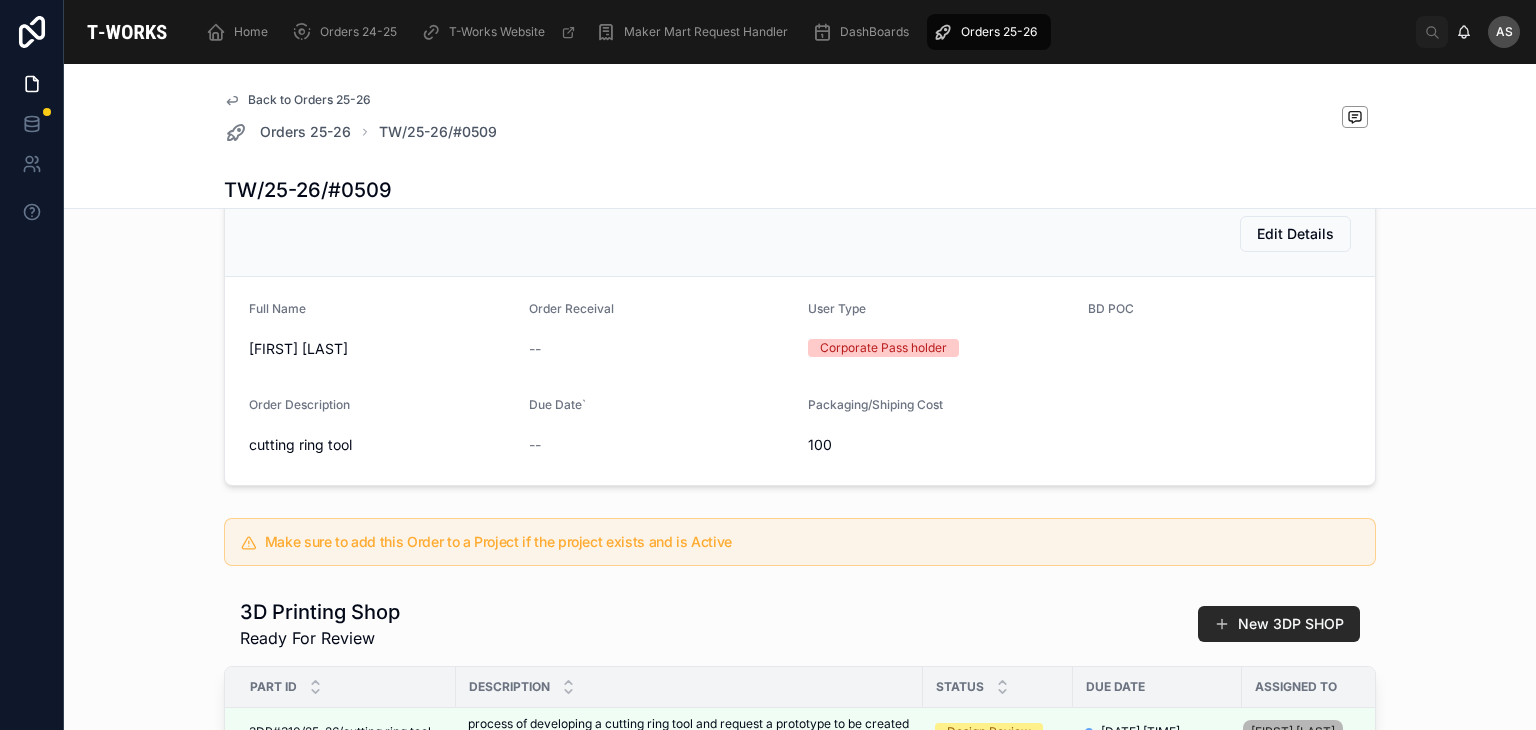 click on "Full Name [FIRST] [LAST] Order Receival -- User Type Corporate Pass holder BD POC Order Description cutting ring tool Due Date` -- Packaging/Shiping Cost 100" at bounding box center [800, 381] 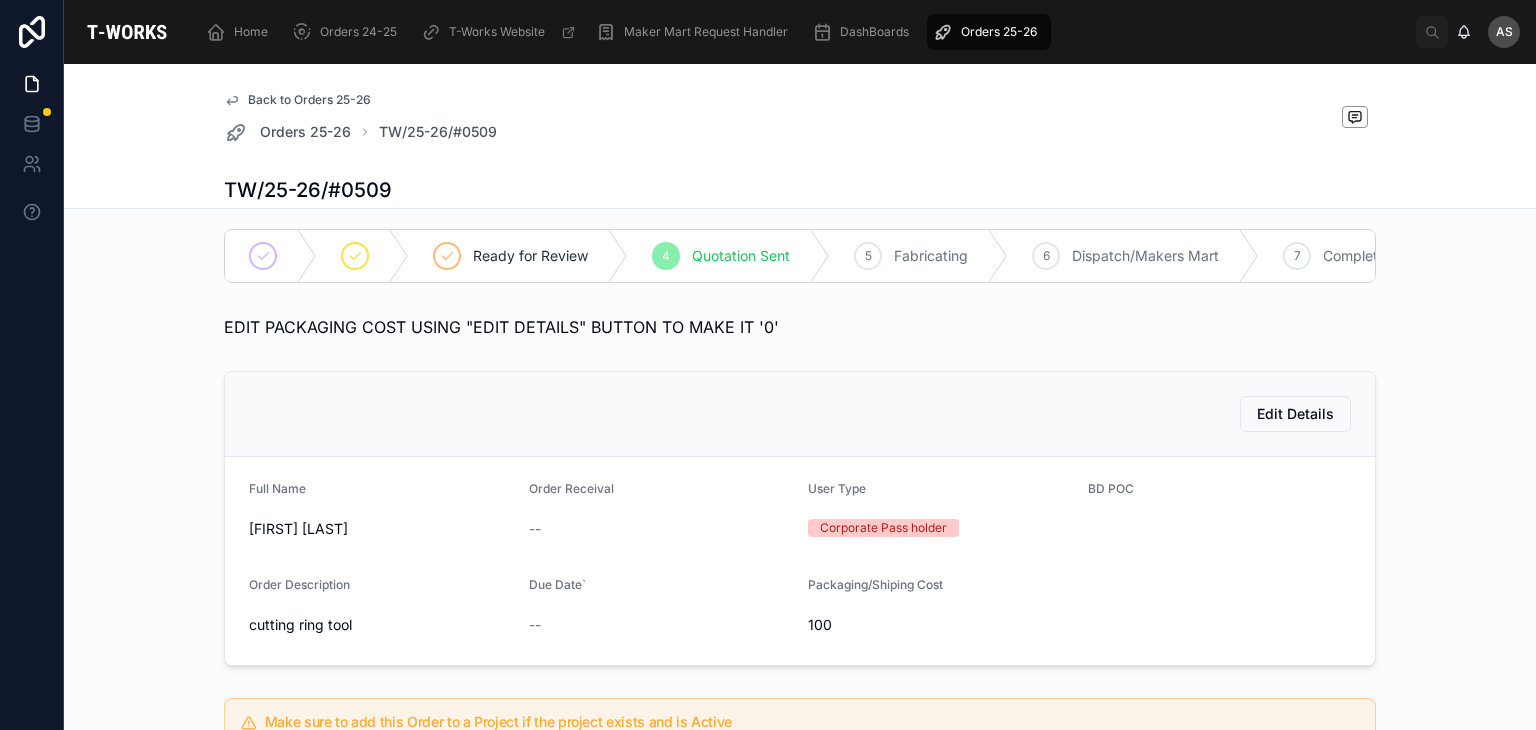 scroll, scrollTop: 0, scrollLeft: 0, axis: both 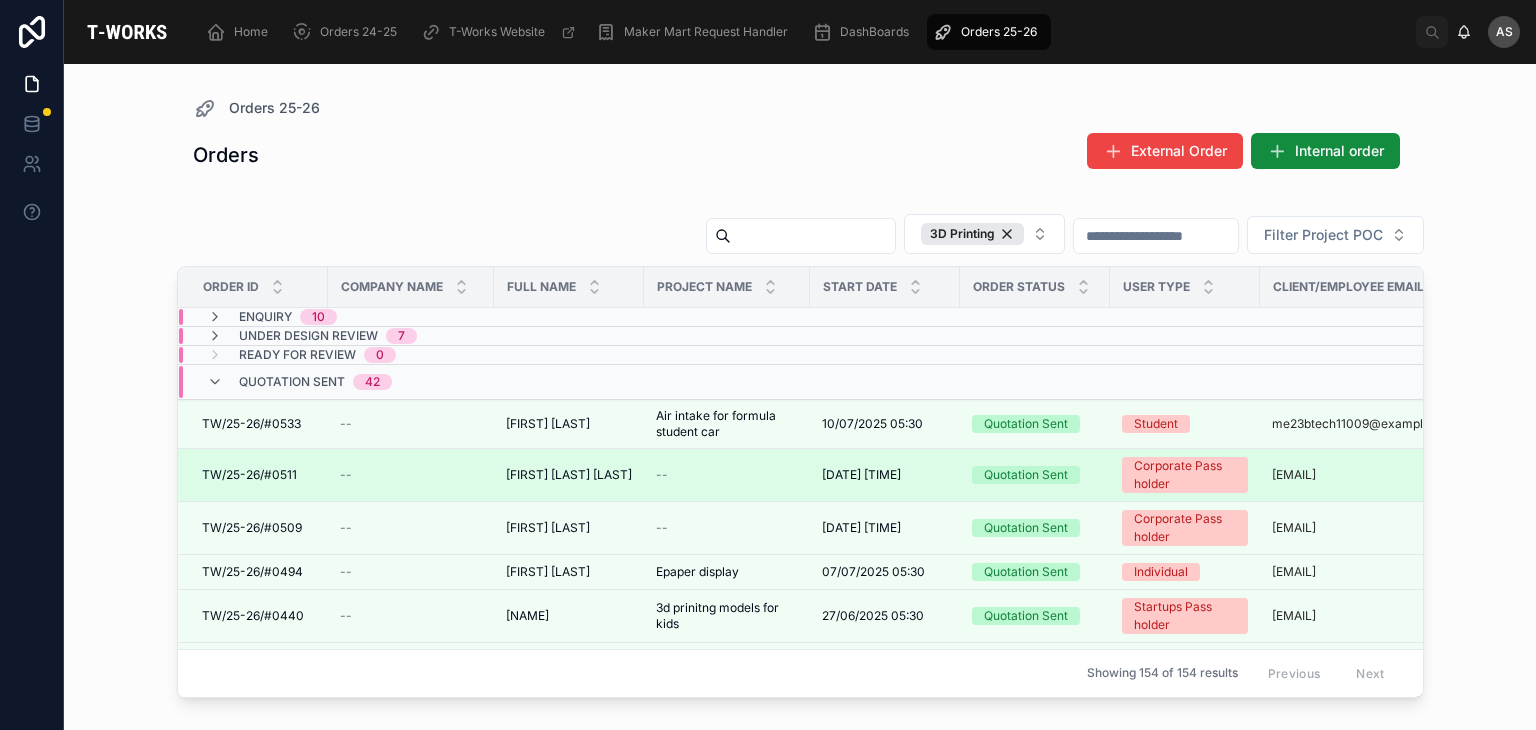 click on "[FIRST] [LAST] [LAST]" at bounding box center (569, 475) 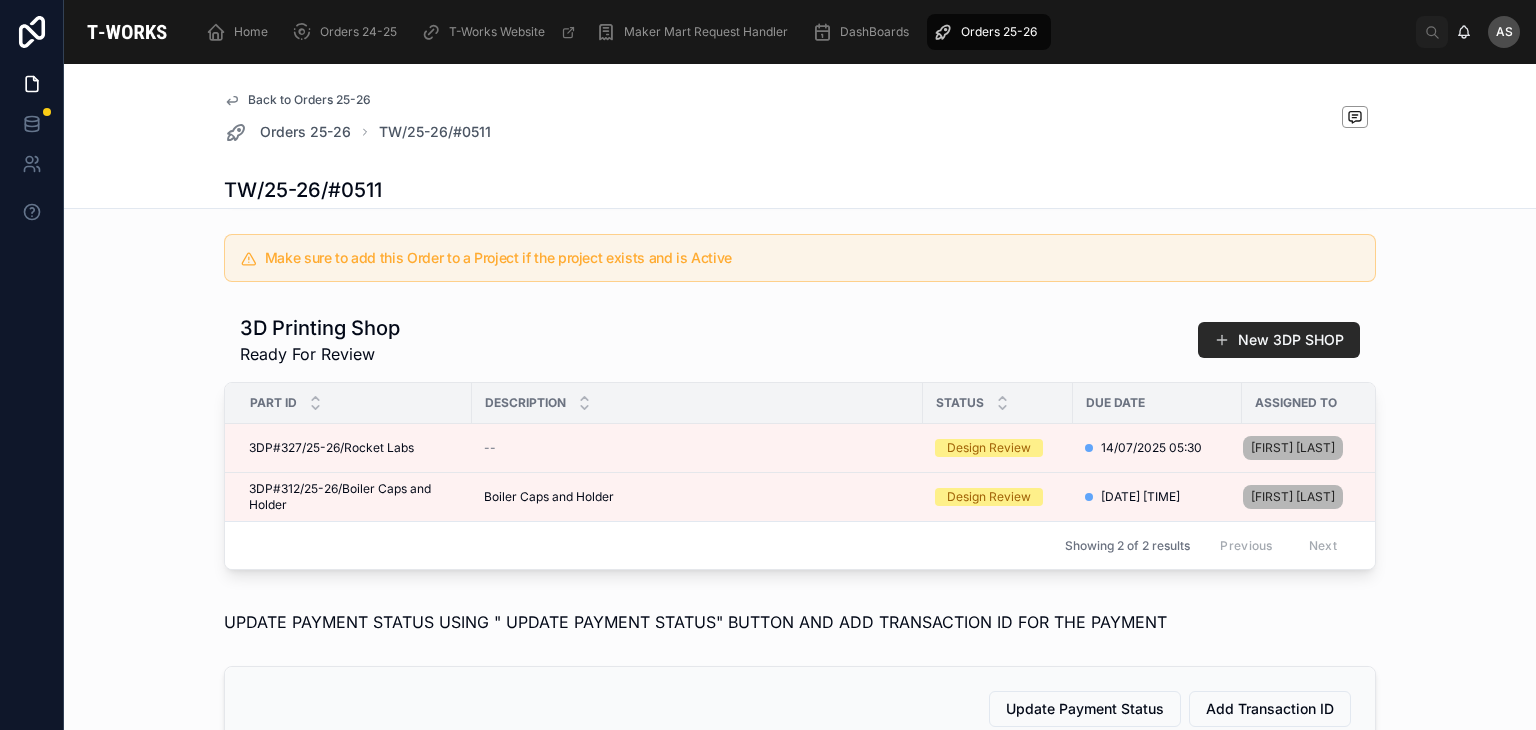 scroll, scrollTop: 476, scrollLeft: 0, axis: vertical 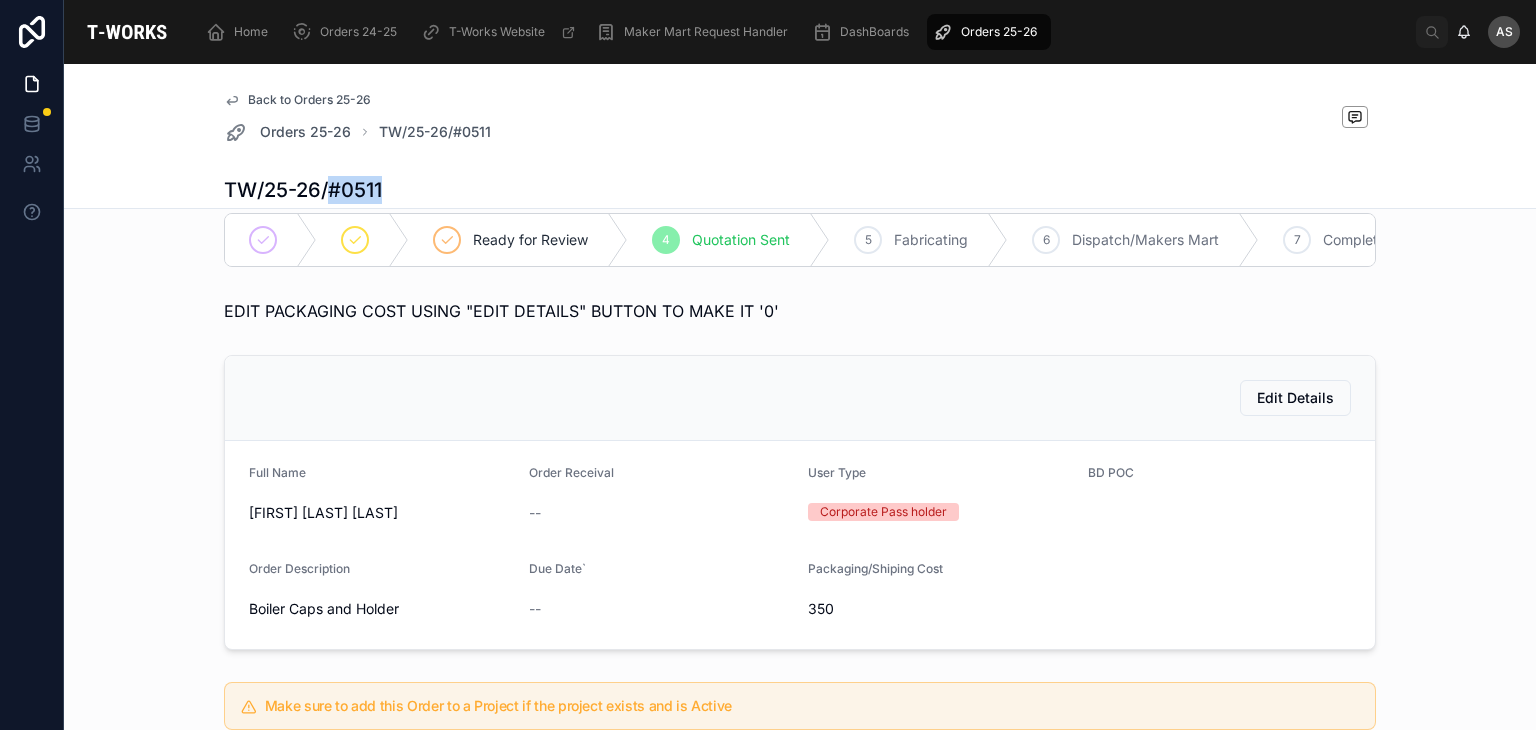 drag, startPoint x: 380, startPoint y: 185, endPoint x: 320, endPoint y: 185, distance: 60 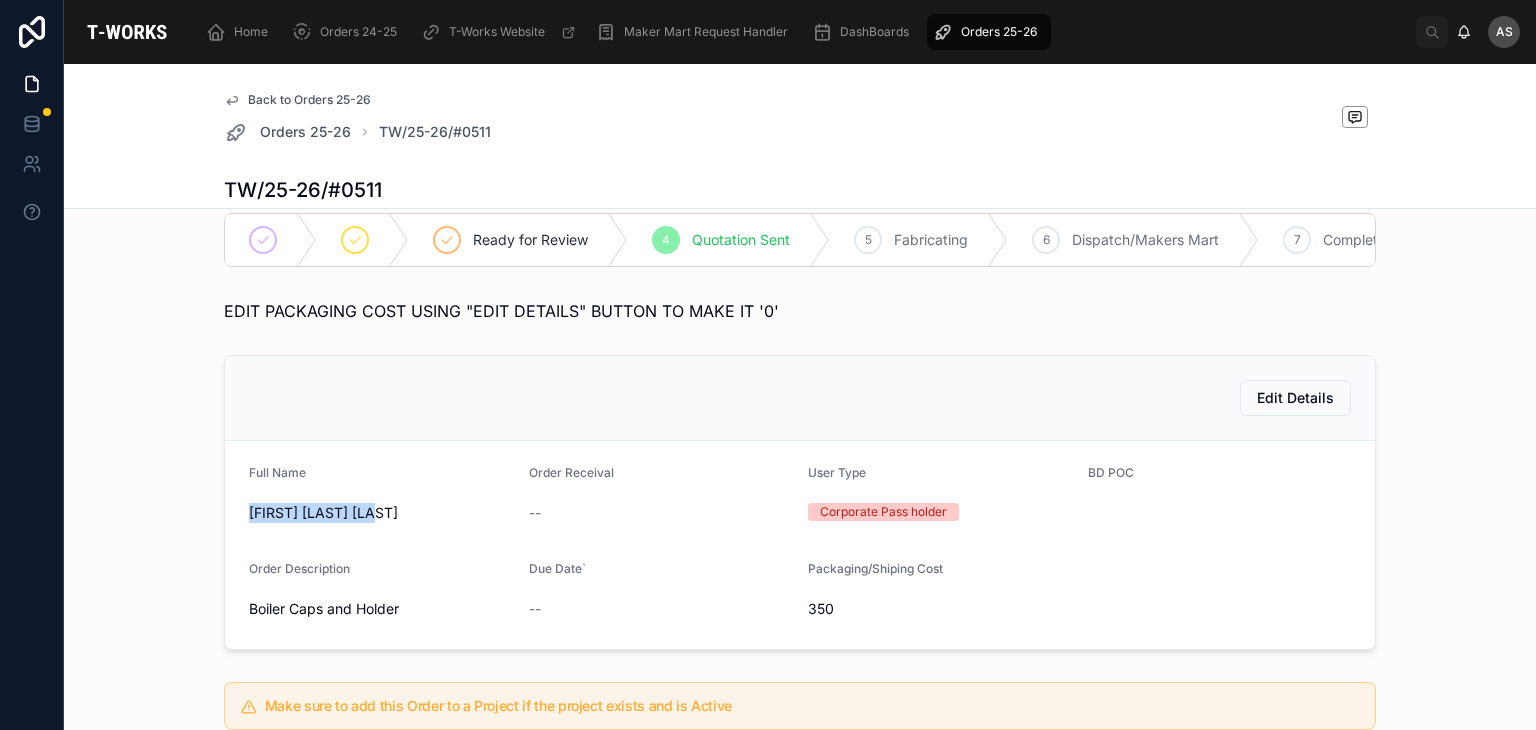 drag, startPoint x: 390, startPoint y: 525, endPoint x: 216, endPoint y: 544, distance: 175.03429 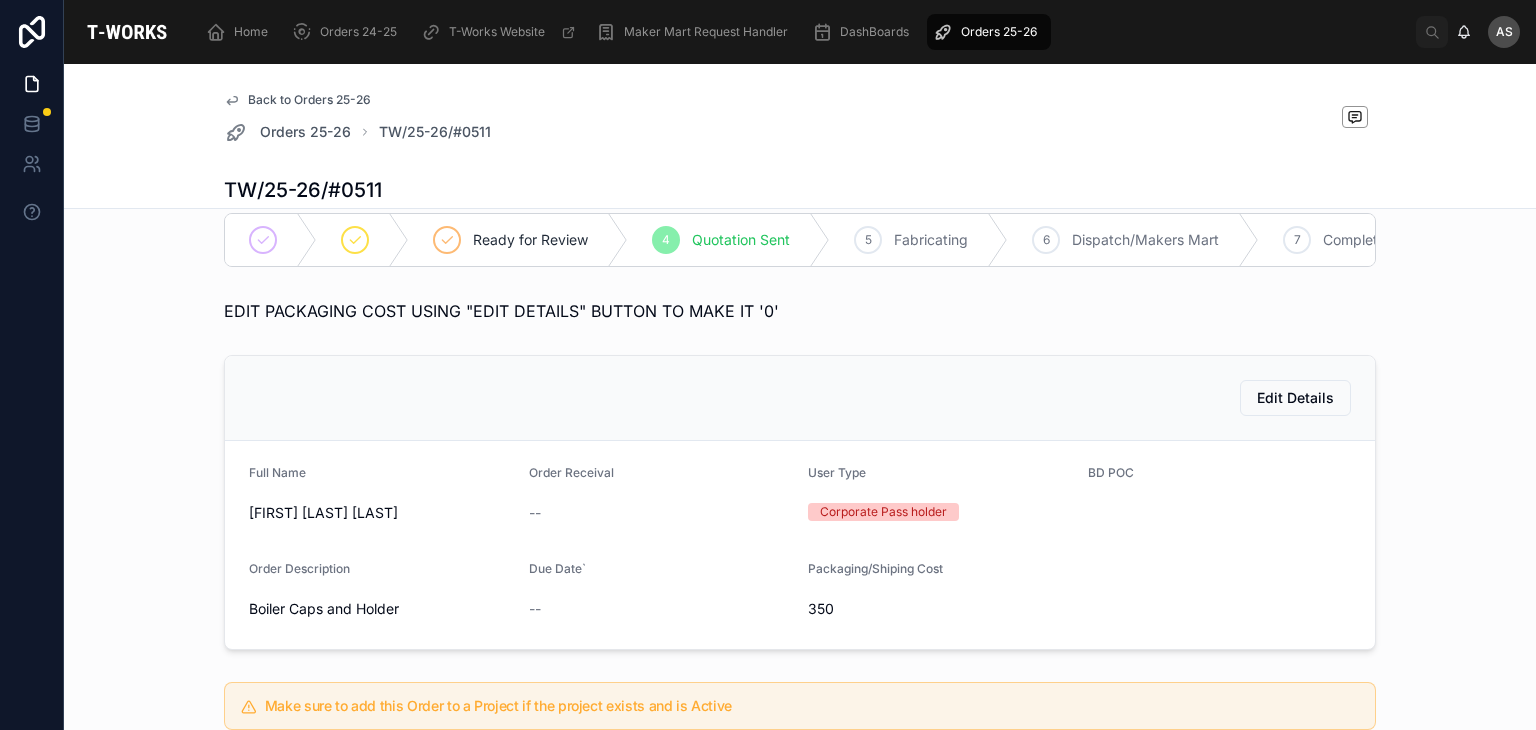 click on "Edit Details" at bounding box center (800, 398) 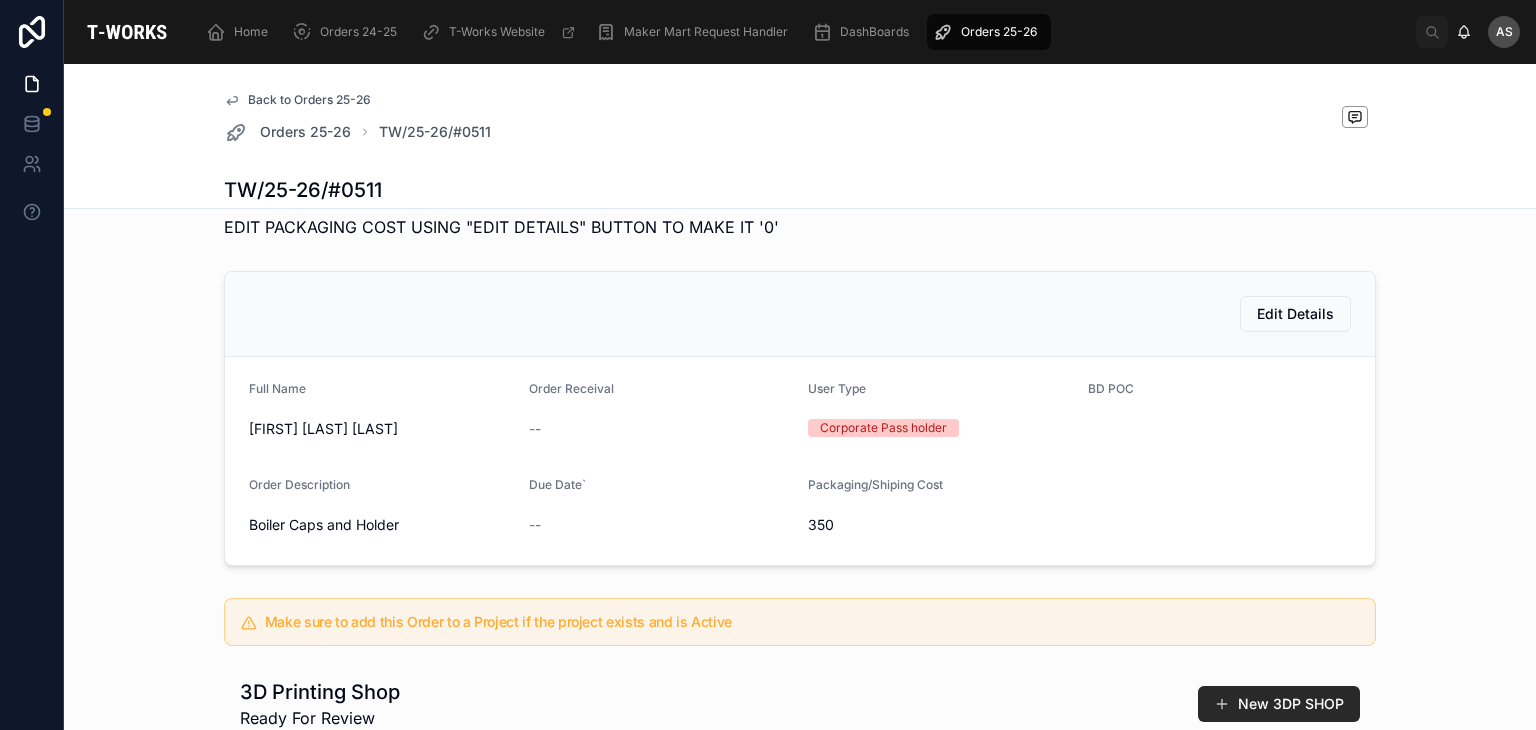 scroll, scrollTop: 0, scrollLeft: 0, axis: both 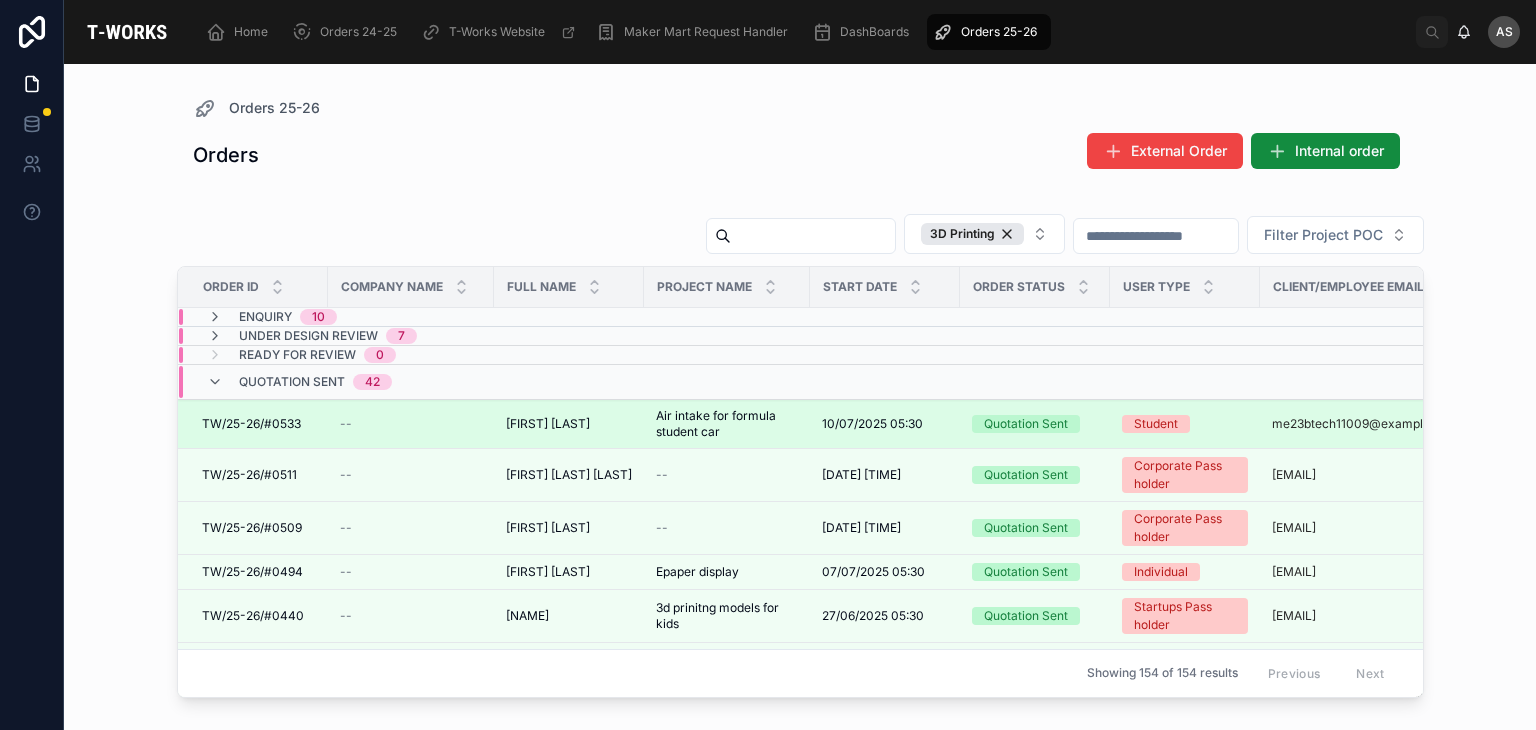 click on "[FIRST] [LAST]" at bounding box center [548, 424] 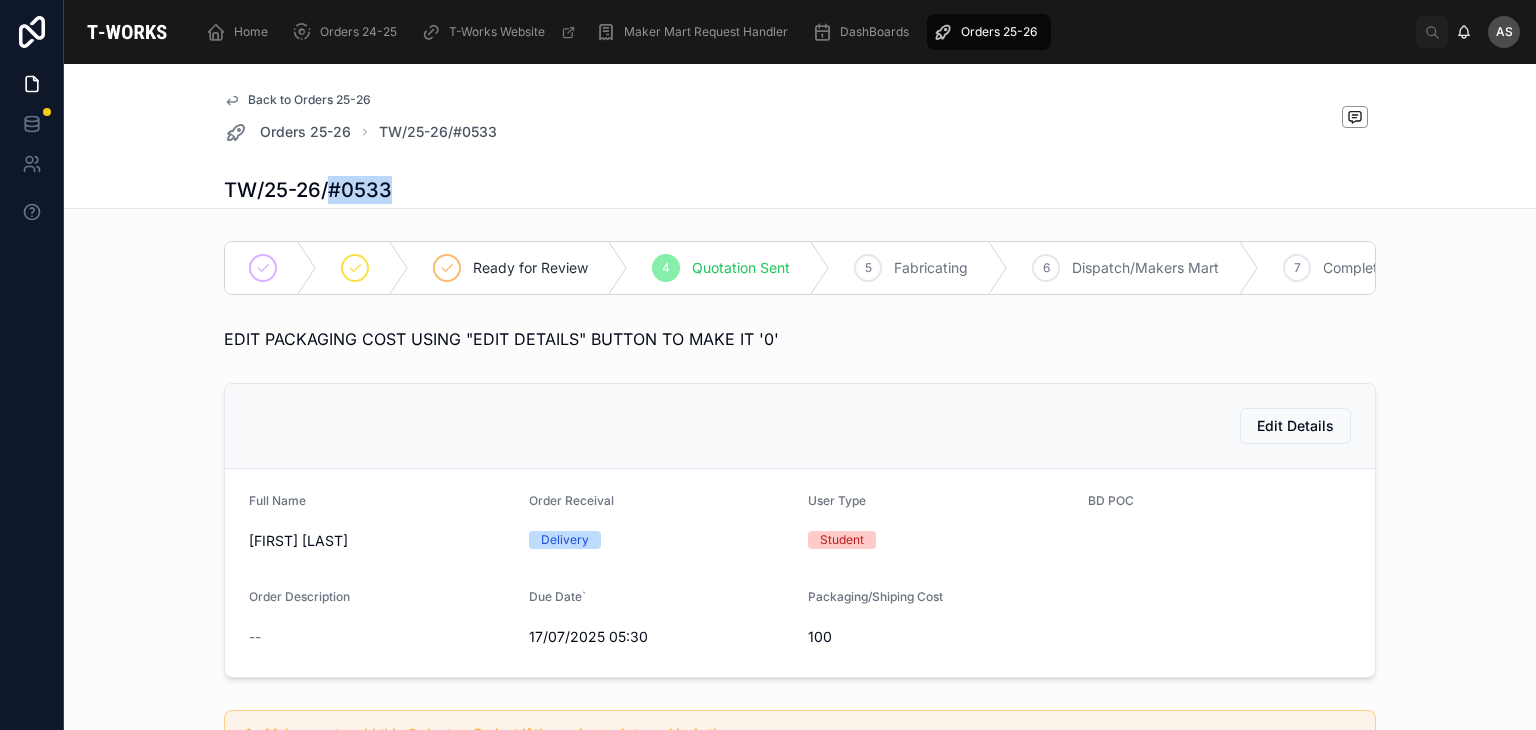 drag, startPoint x: 384, startPoint y: 184, endPoint x: 320, endPoint y: 184, distance: 64 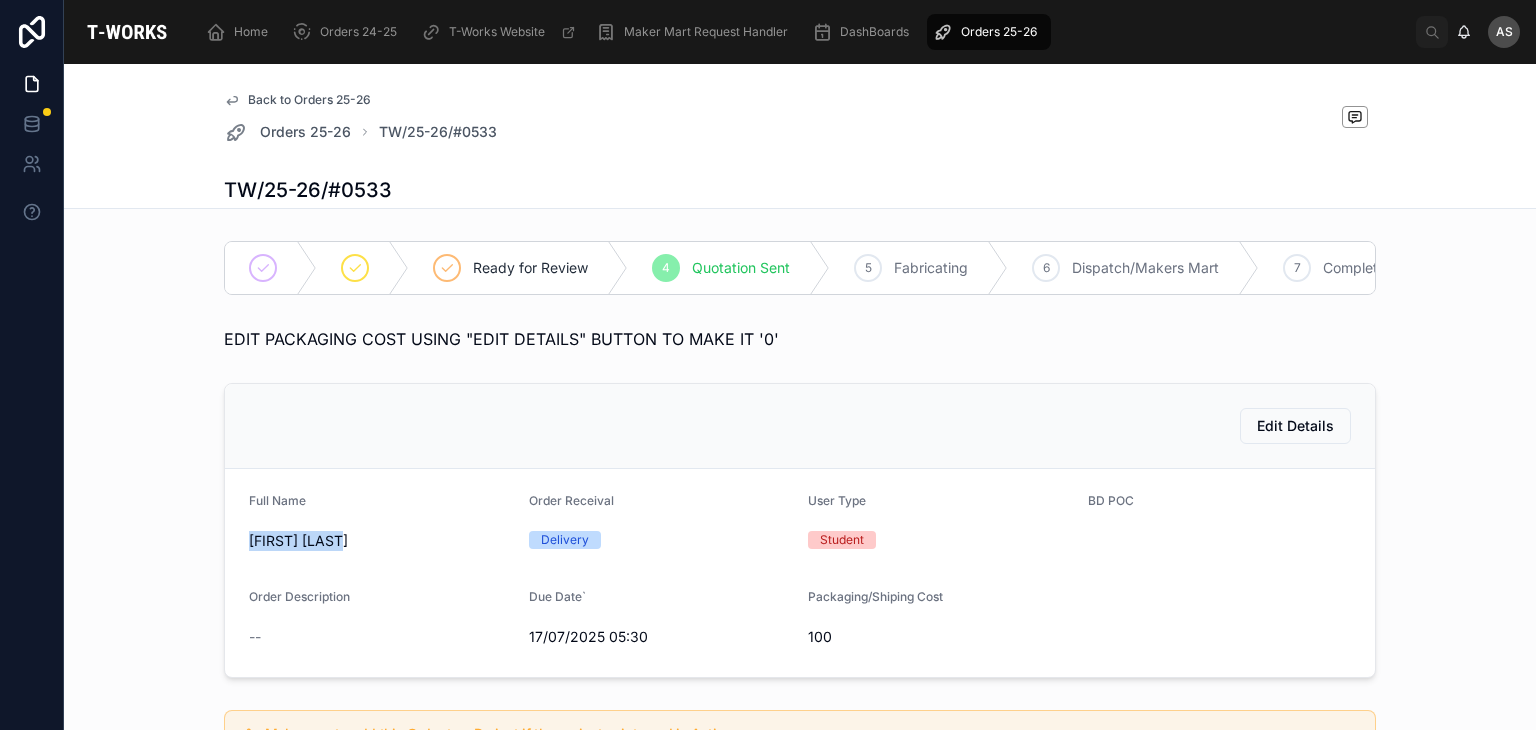 drag, startPoint x: 346, startPoint y: 549, endPoint x: 229, endPoint y: 573, distance: 119.43617 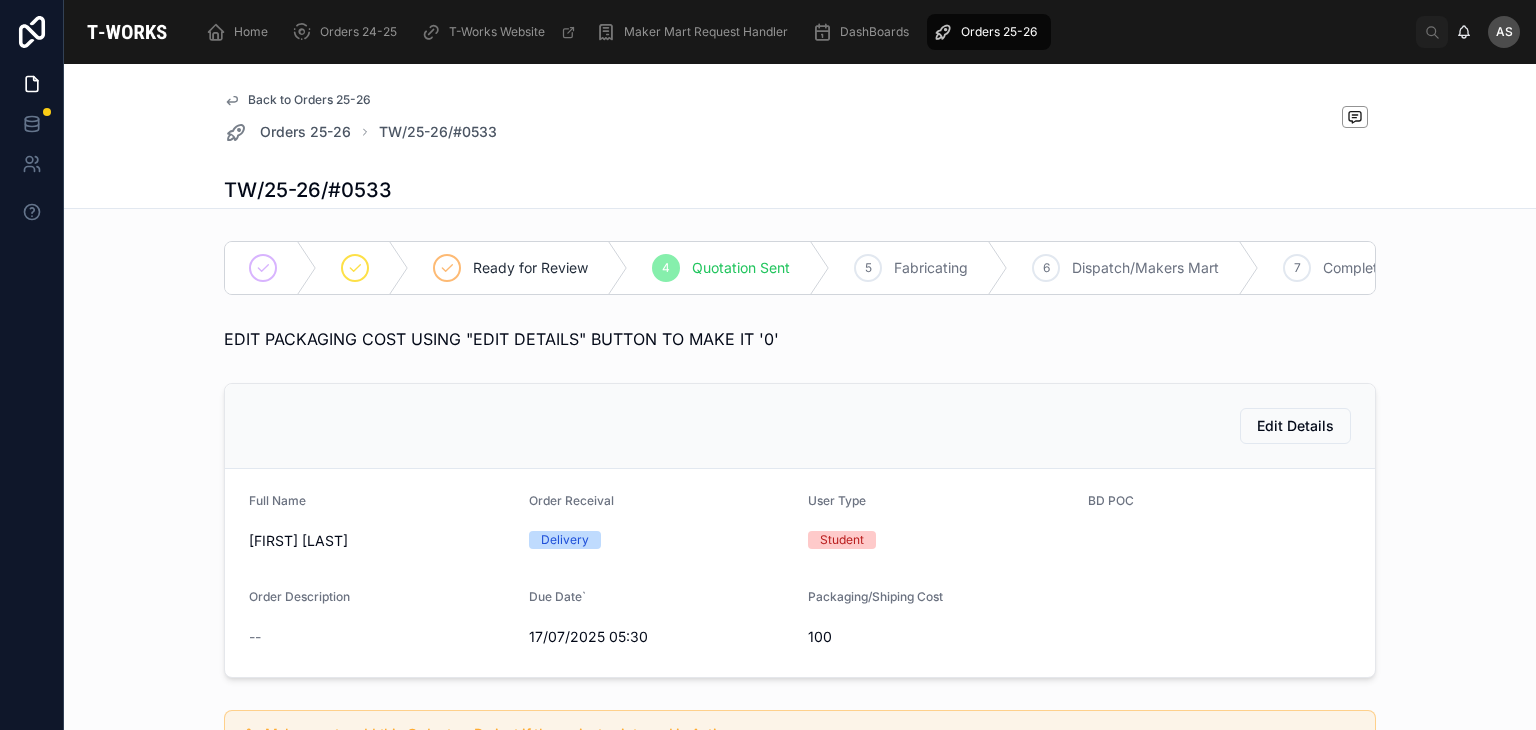 click on "Edit Details" at bounding box center [800, 426] 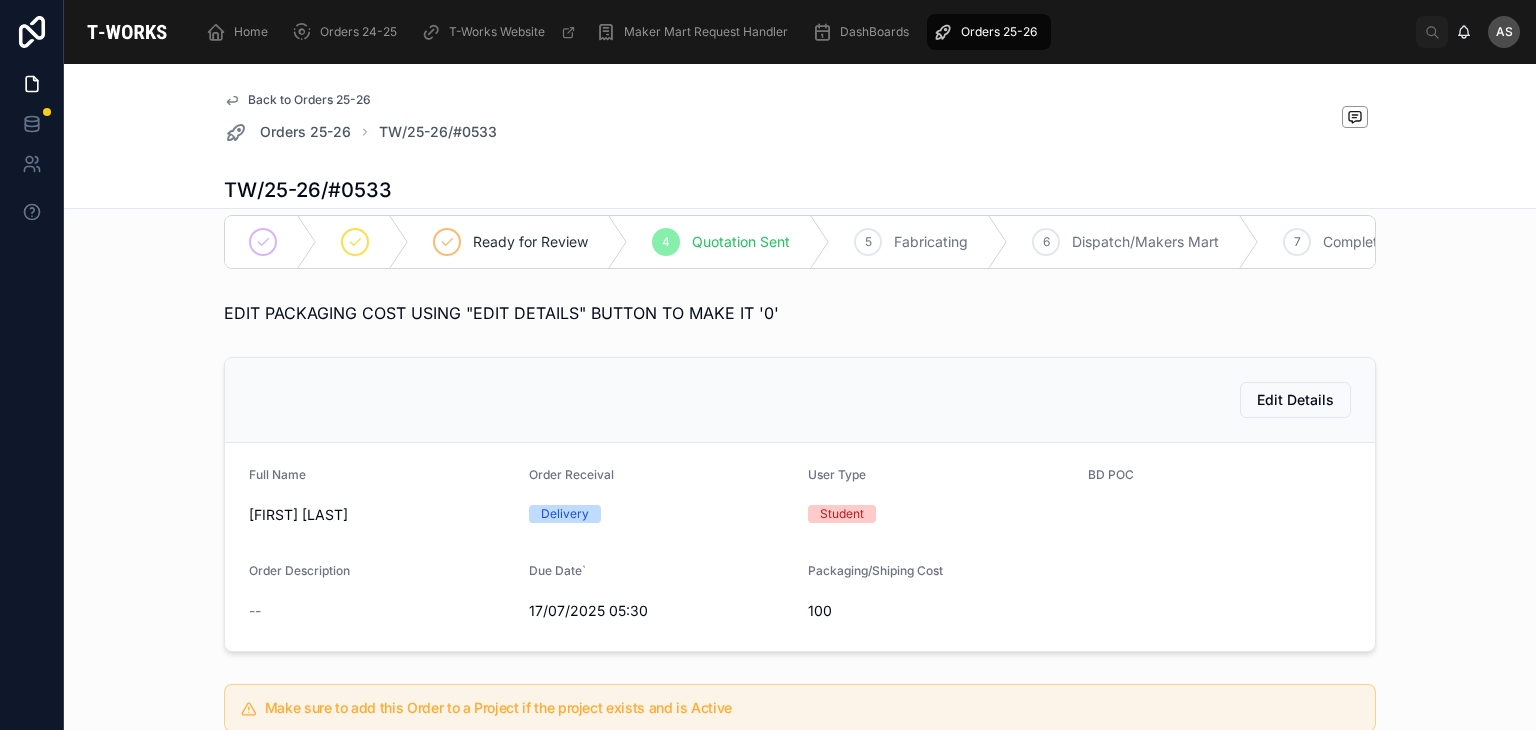 scroll, scrollTop: 0, scrollLeft: 0, axis: both 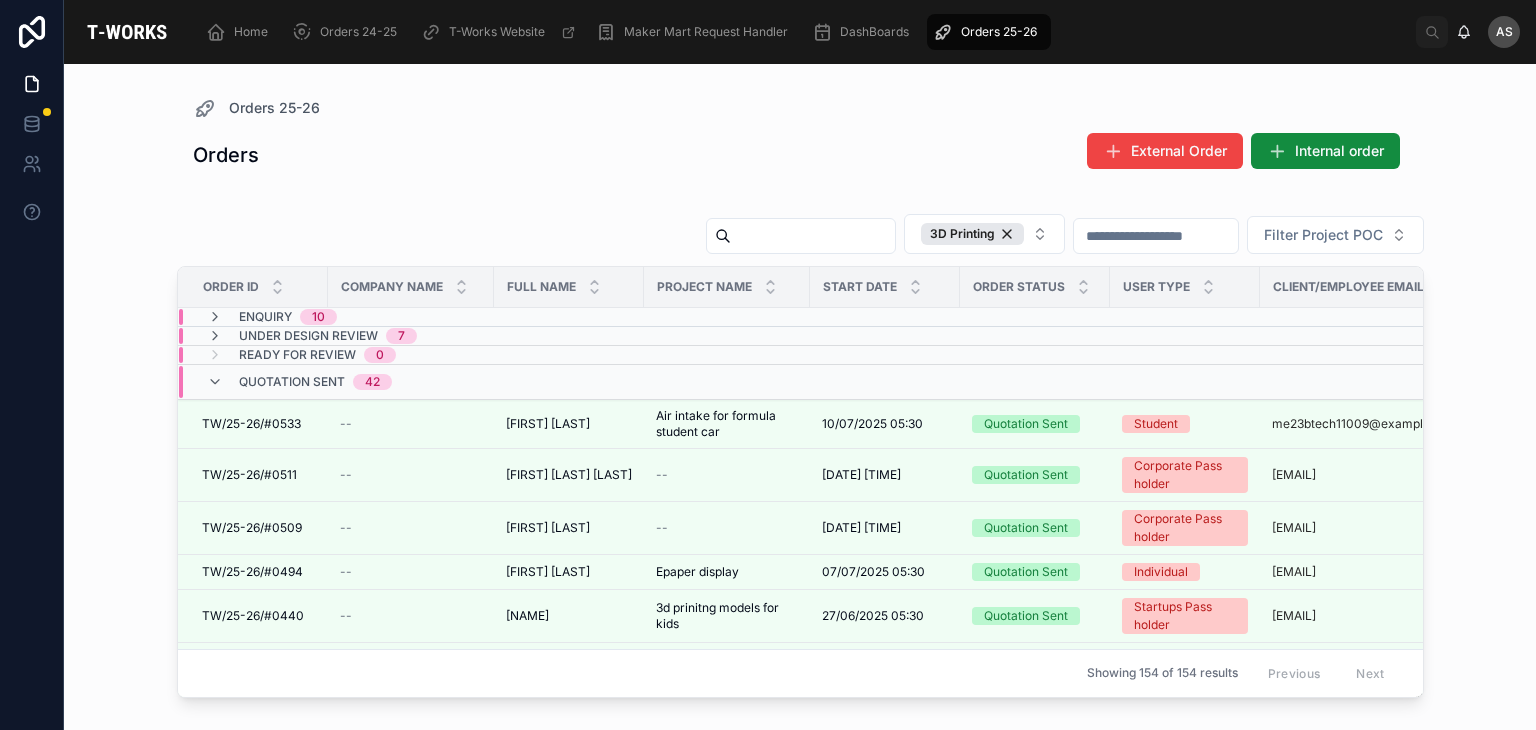 click on "Quotation Sent 42" at bounding box center (411, 382) 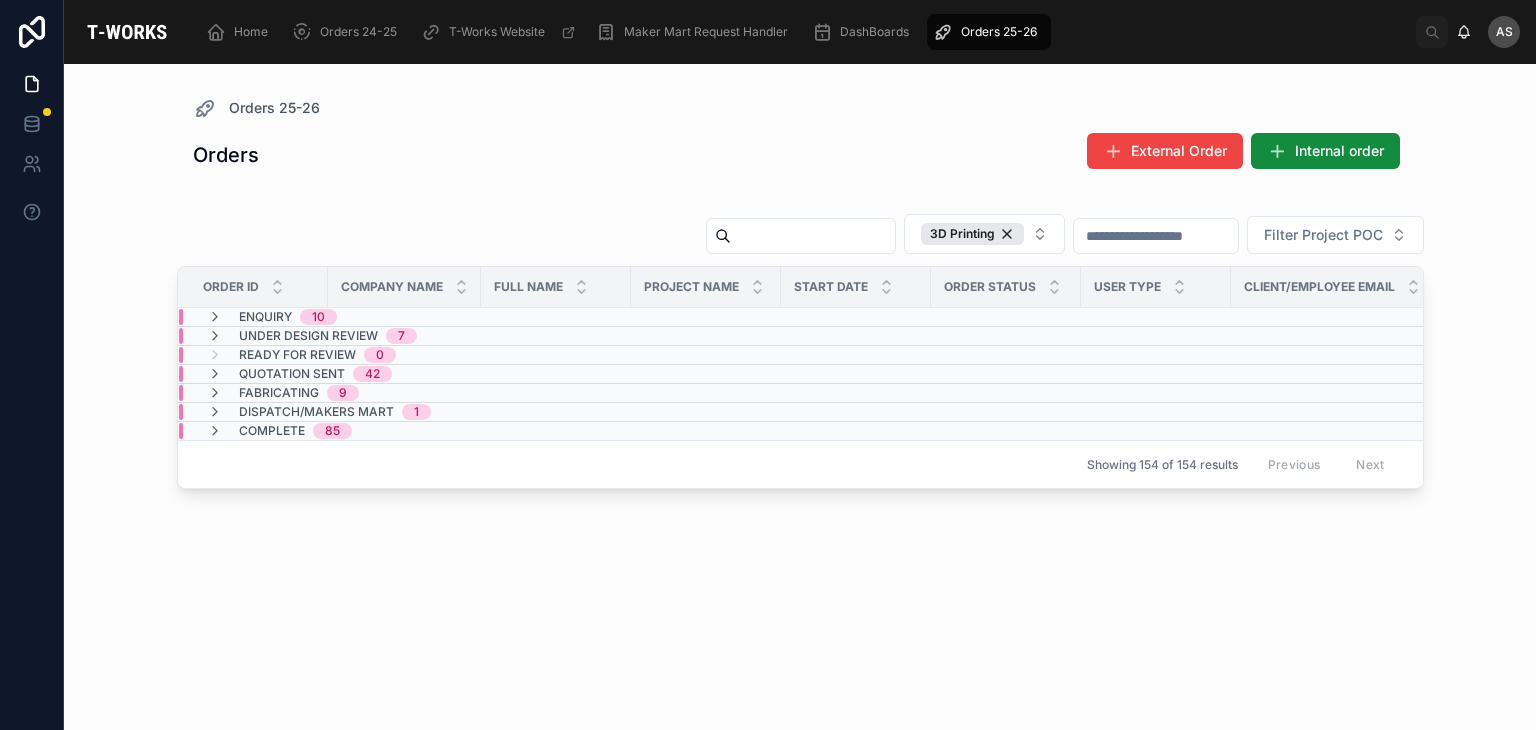 click on "Fabricating 9" at bounding box center [404, 393] 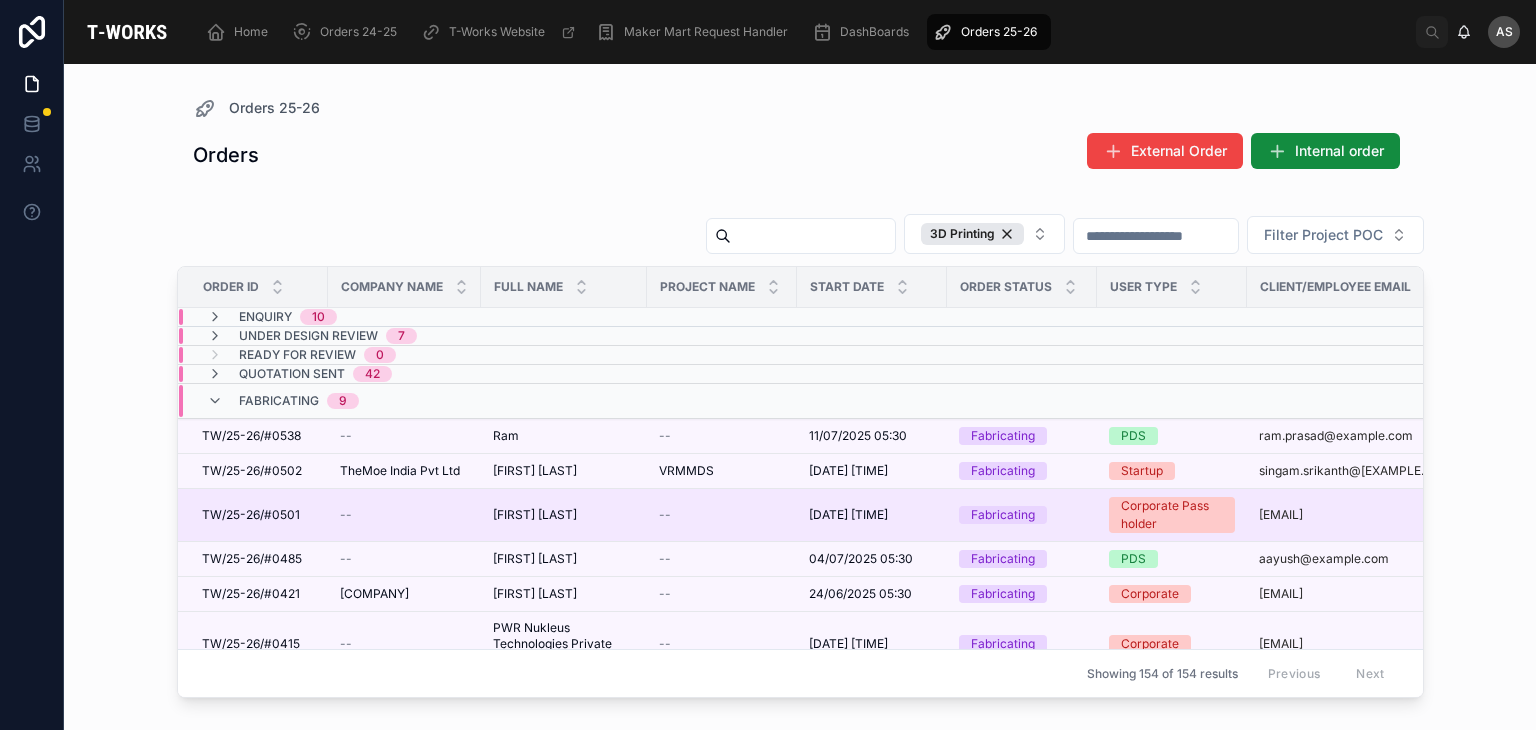 click on "TW/25-26/#0501" at bounding box center [251, 515] 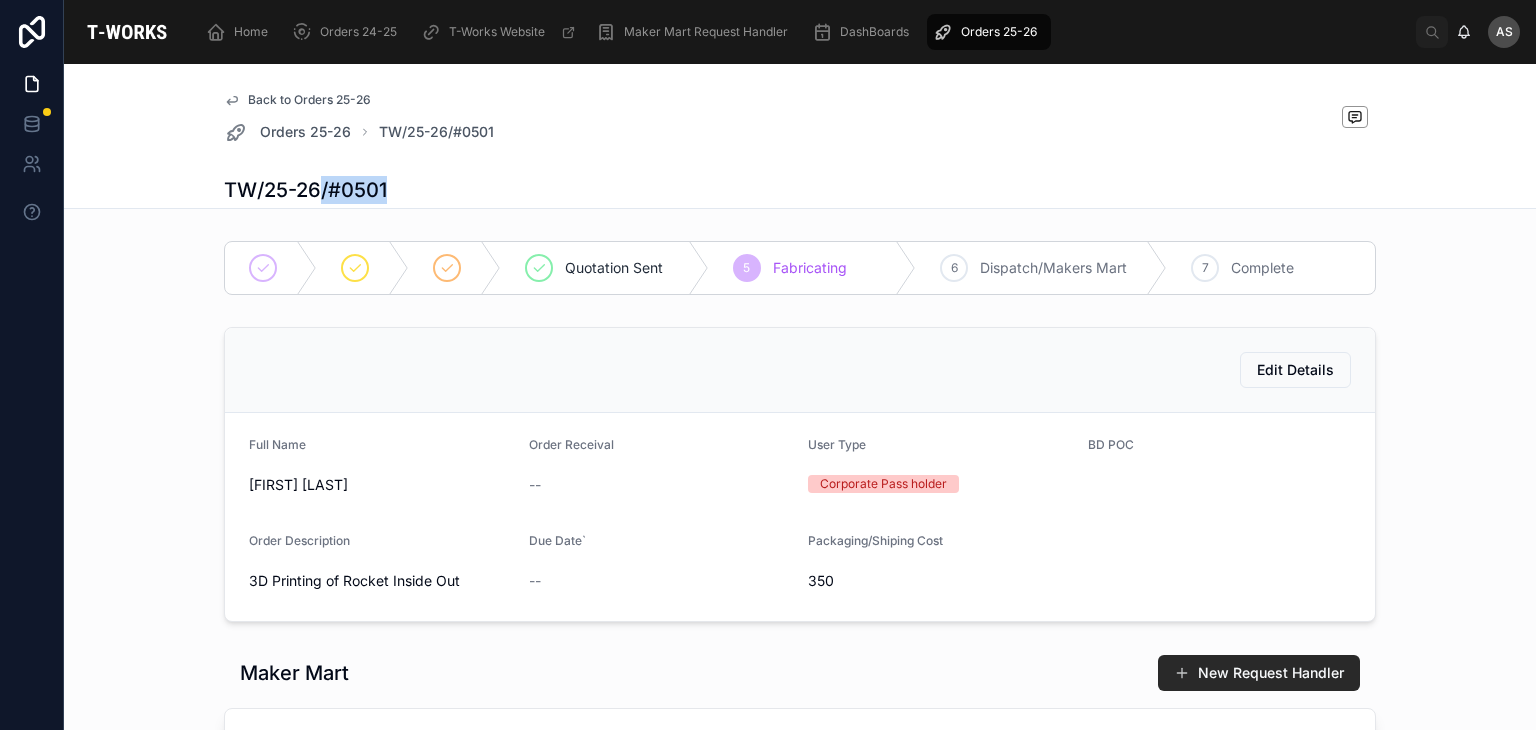 drag, startPoint x: 390, startPoint y: 194, endPoint x: 316, endPoint y: 192, distance: 74.02702 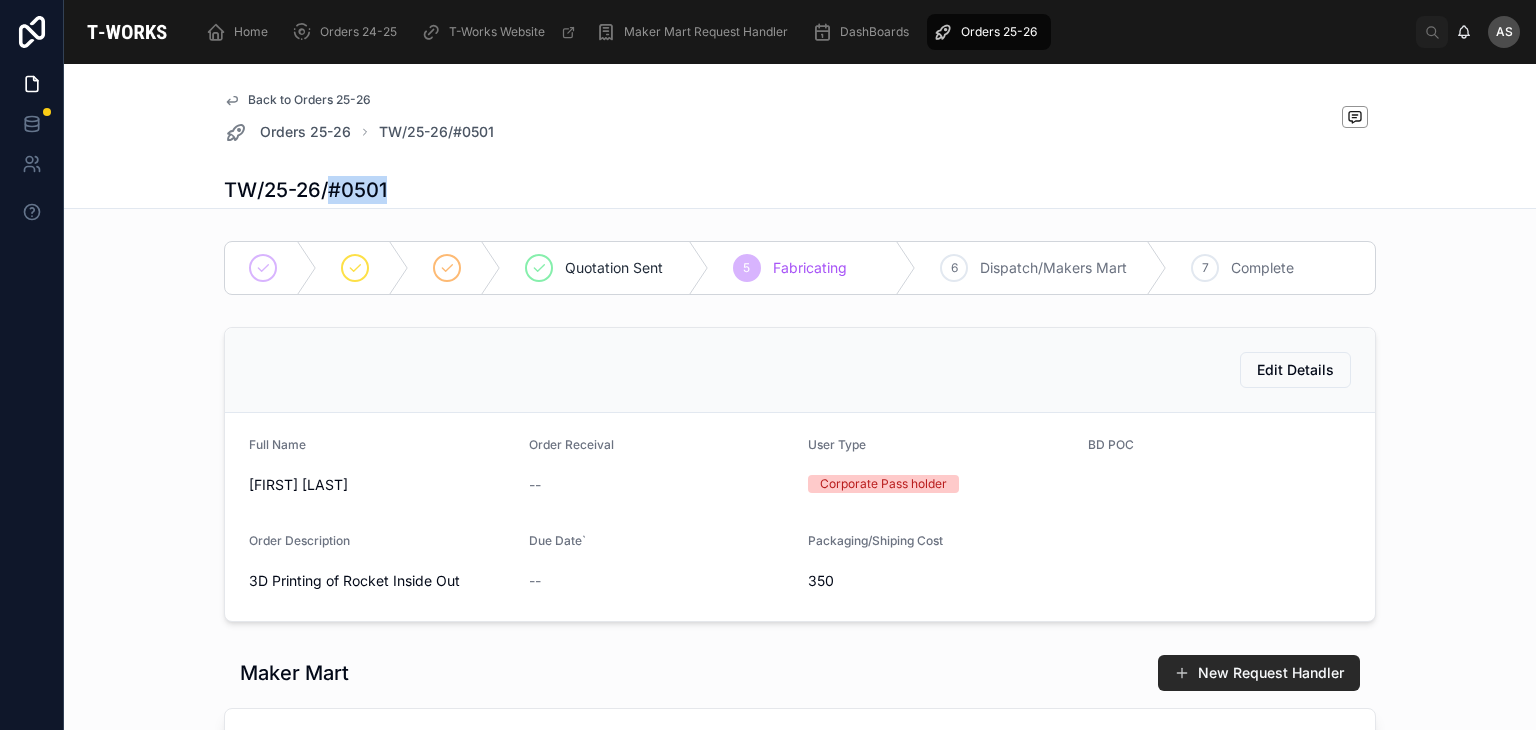 drag, startPoint x: 404, startPoint y: 196, endPoint x: 325, endPoint y: 199, distance: 79.05694 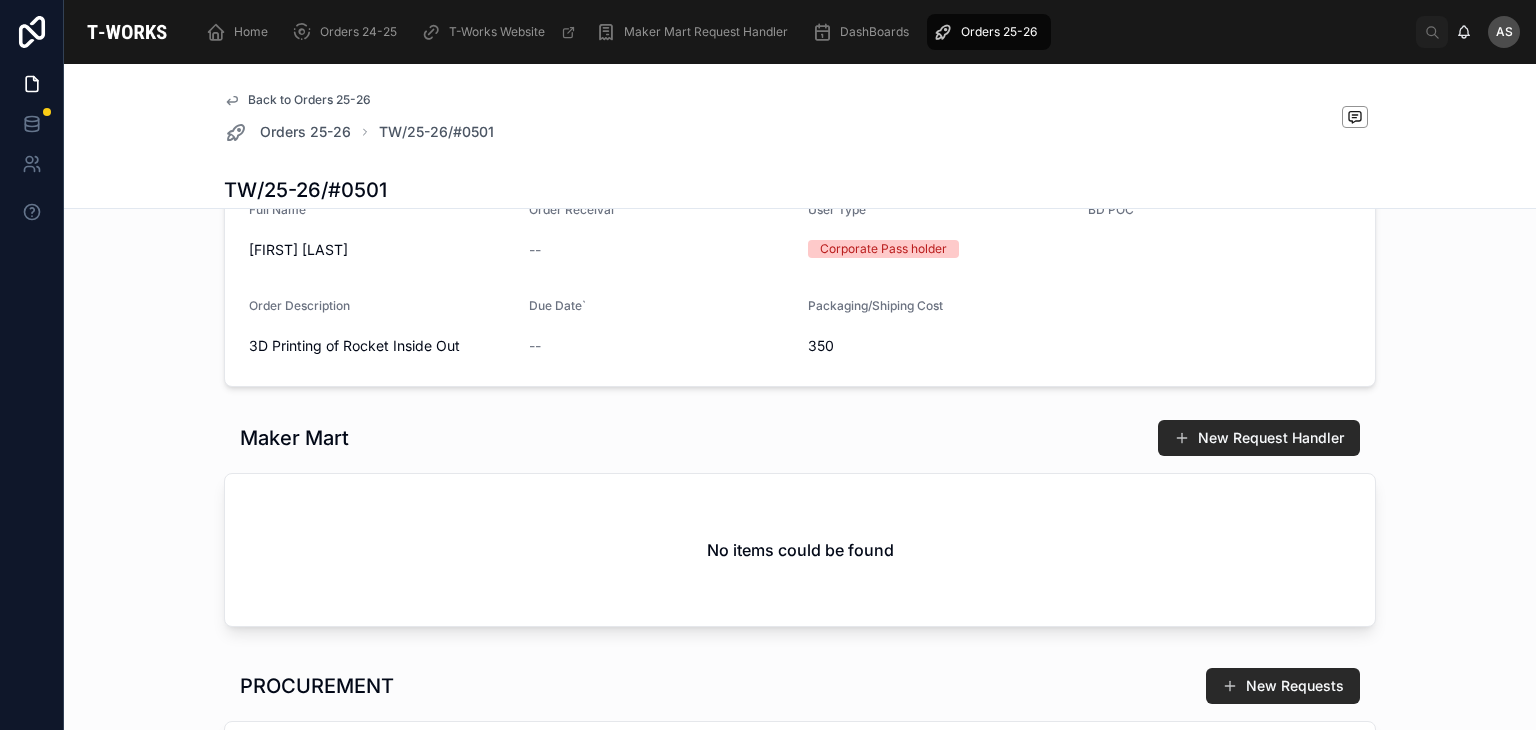 drag, startPoint x: 371, startPoint y: 586, endPoint x: 280, endPoint y: 505, distance: 121.82774 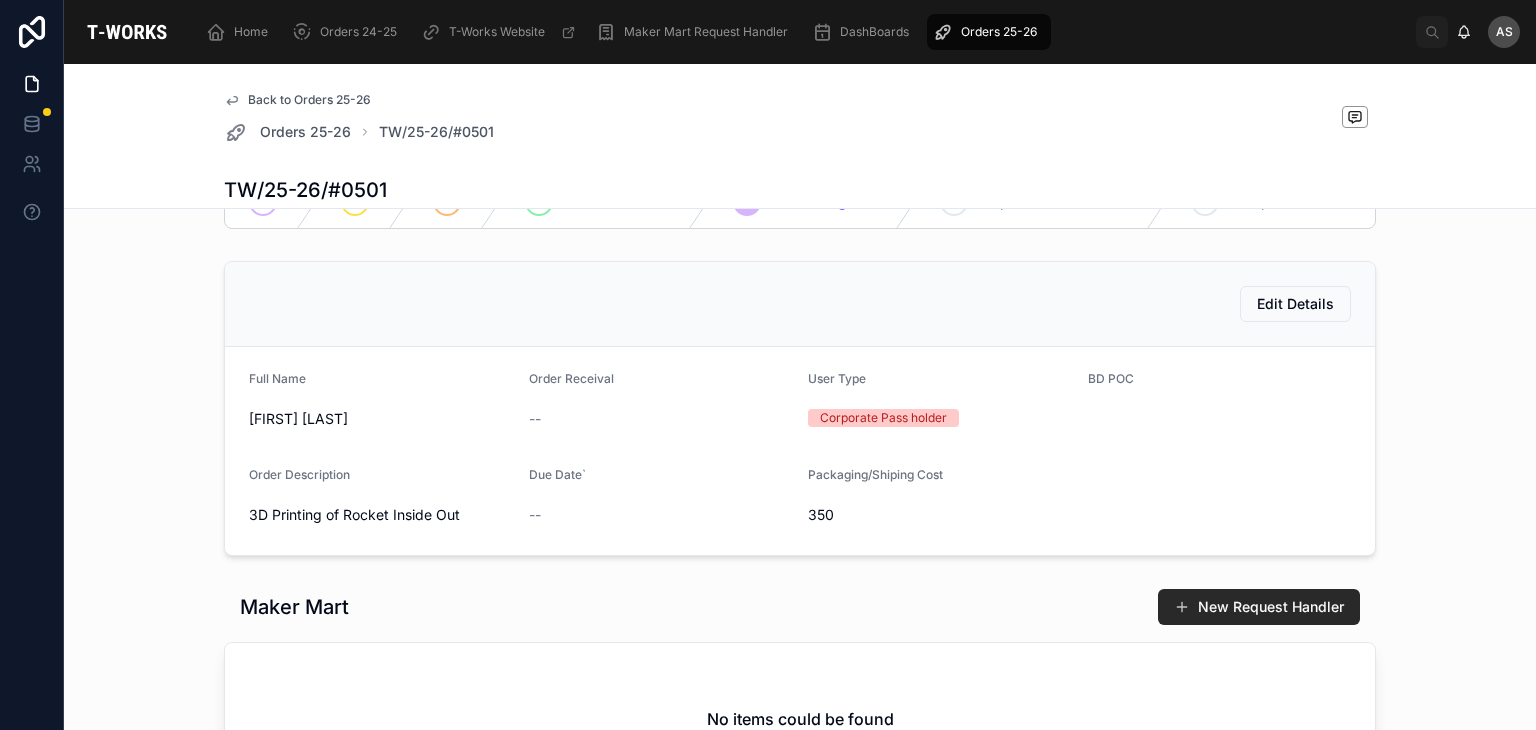 scroll, scrollTop: 64, scrollLeft: 0, axis: vertical 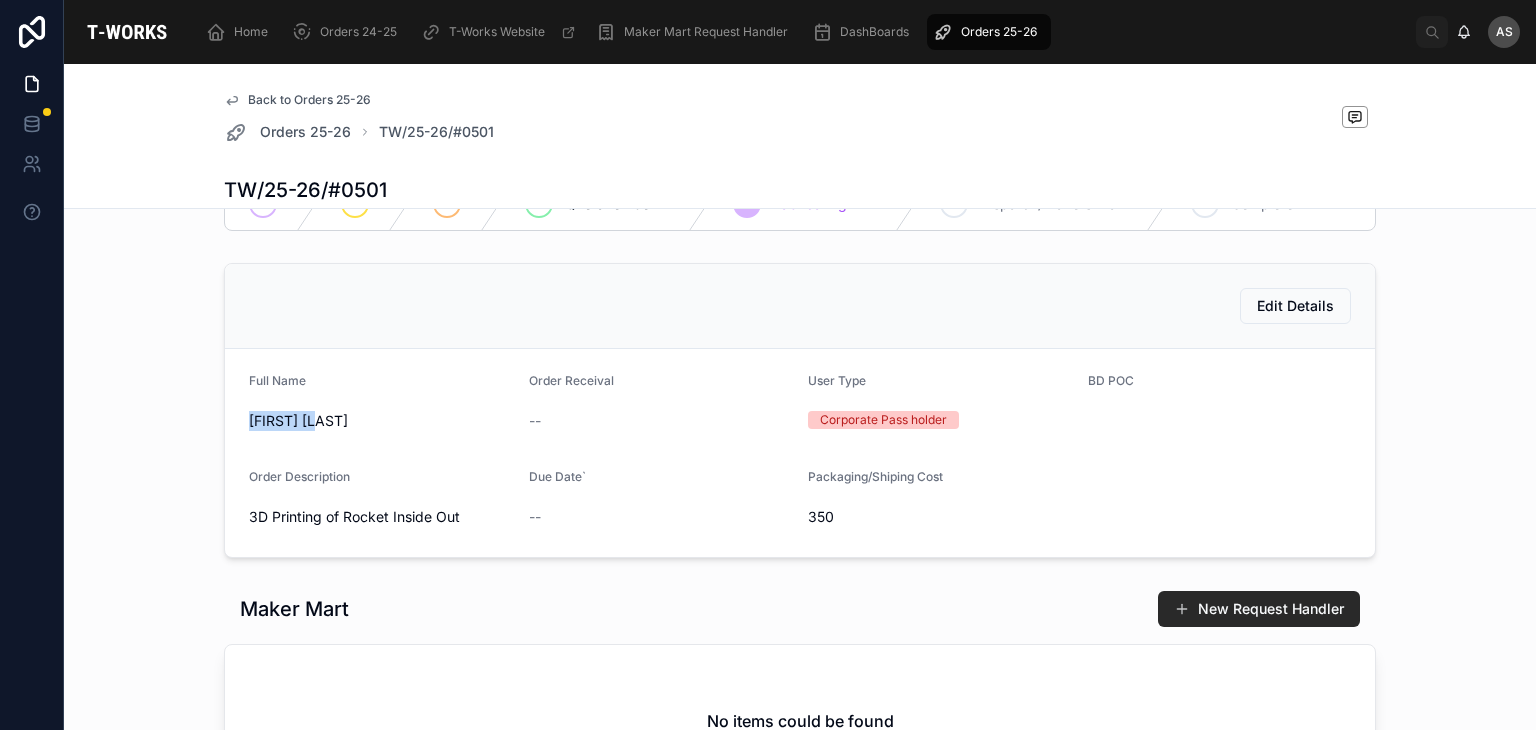 drag, startPoint x: 332, startPoint y: 420, endPoint x: 218, endPoint y: 409, distance: 114.52947 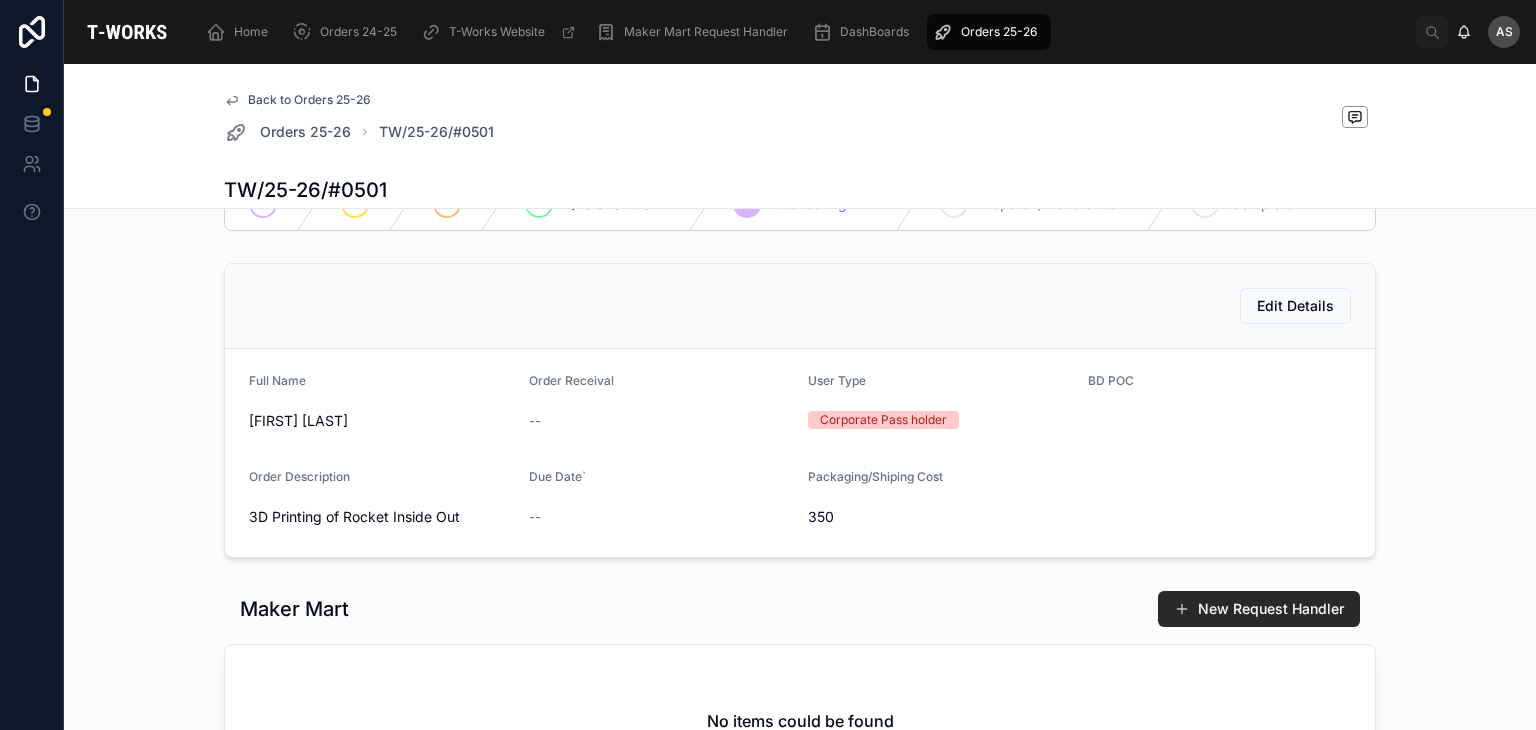 click on "Quotation Sent 5 Fabricating 6 Dispatch/Makers Mart 7 Complete Edit Details Full Name [FIRST] [LAST] Order Receival -- User Type Corporate Pass holder BD POC Order Description 3D Printing of Rocket Inside Out
Due Date` -- Packaging/Shiping Cost 350 Maker Mart New Request Handler No items could be found PROCUREMENT New Requests No items could be found Make sure to add this Order to a Project if the project exists and is Active 3D Printing Shop Fabricating Part ID Part Name Description Status Due Date Capability-Material Assigned To Project Files Quantity Created at Material Weight Material used Machine Reference Cost Without GST Total Amount Without GST Zoho Part AMT 3DP#304/25-26/3D Printing of Rocket Inside Out 3DP#304/25-26/3D Printing of Rocket Inside Out 3D Printing of Rocket Inside Out 3D Printing of Rocket Inside Out 3D Printing of Rocket Inside Out
3D Printing of Rocket Inside Out
Design Review 11/07/2025 05:30 11/07/2025 05:30 FDM-PLA [FIRST] [LAST]  .zip 50 50 08/07/2025 17:47 08/07/2025 17:47" at bounding box center (800, 912) 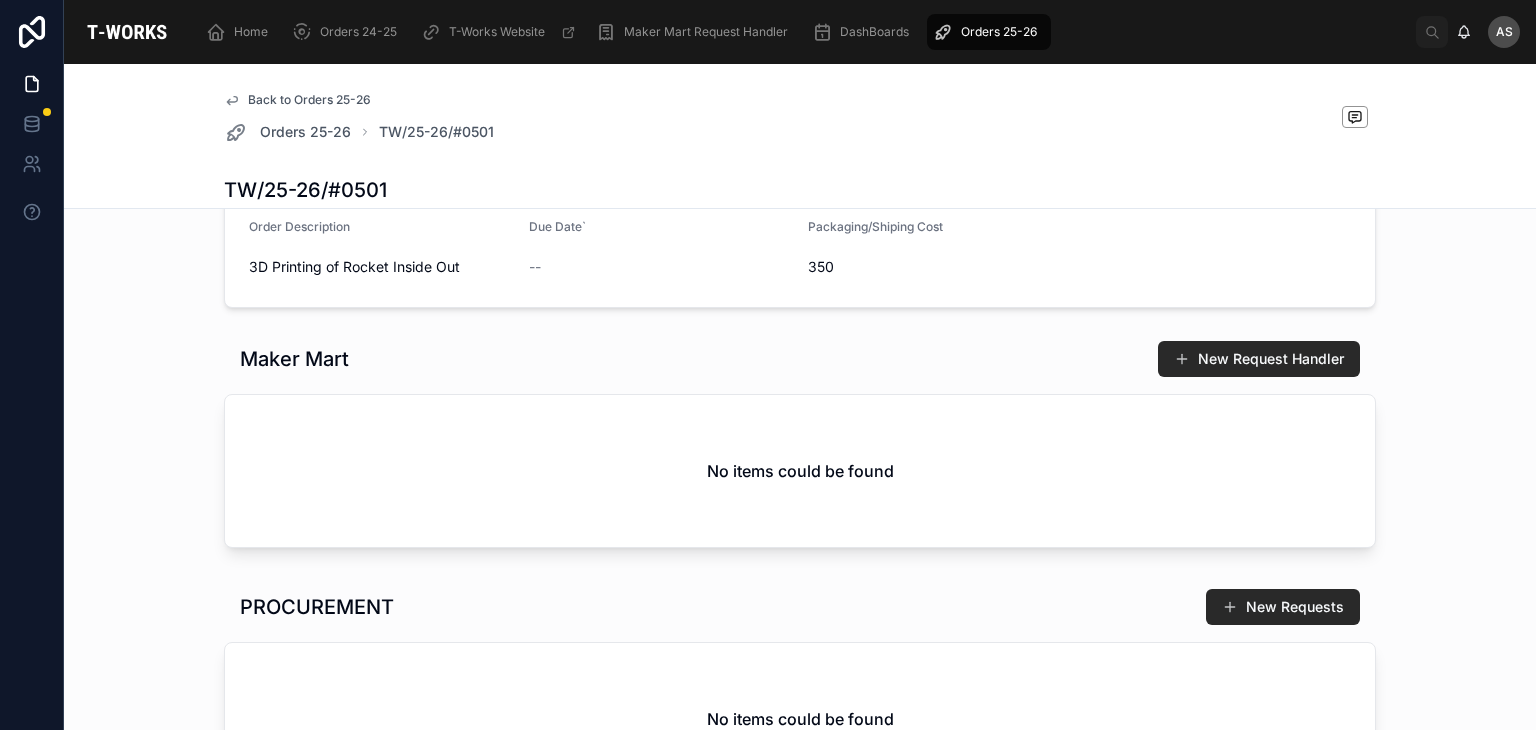 scroll, scrollTop: 0, scrollLeft: 0, axis: both 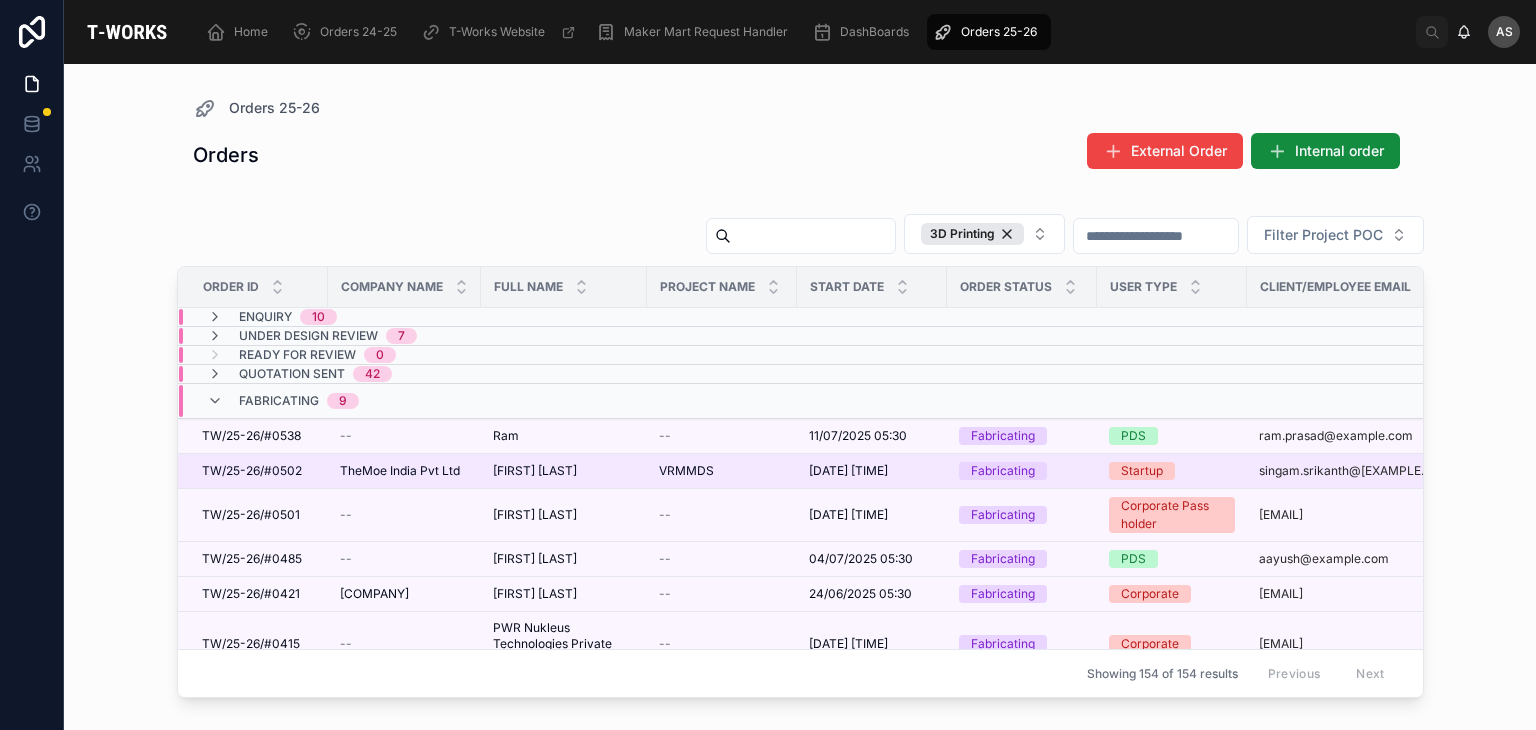 click on "TheMoe India Pvt Ltd" at bounding box center (400, 471) 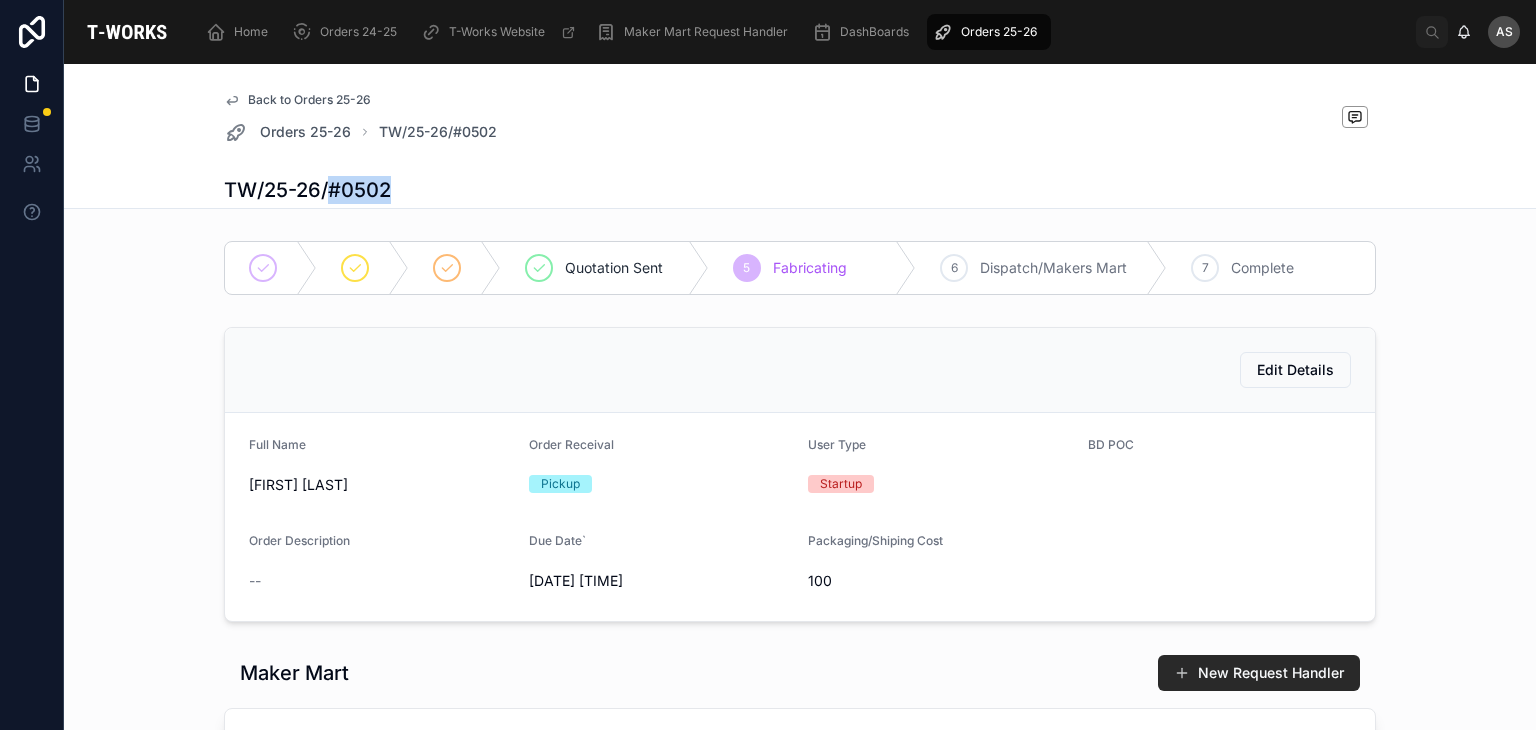 drag, startPoint x: 400, startPoint y: 187, endPoint x: 324, endPoint y: 187, distance: 76 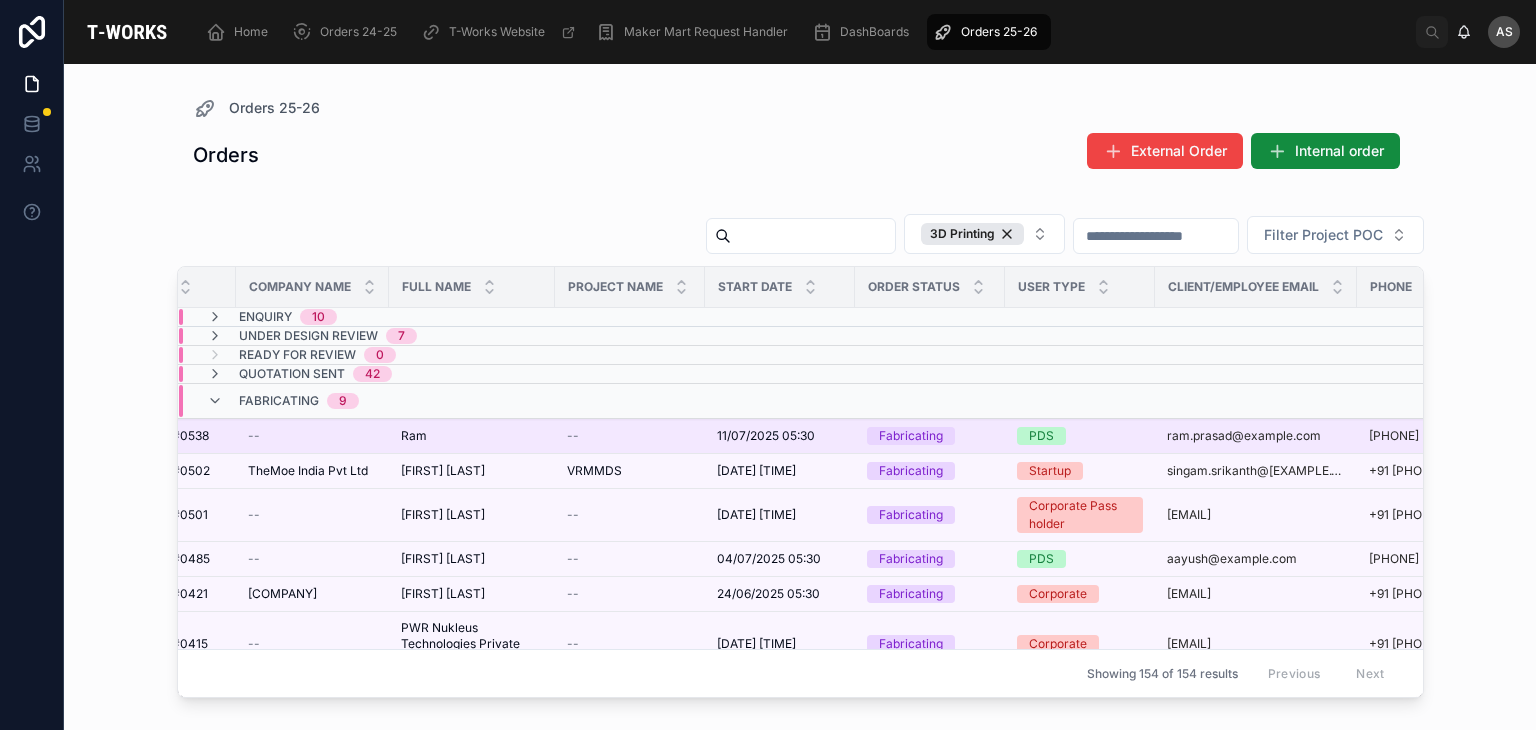scroll, scrollTop: 0, scrollLeft: 0, axis: both 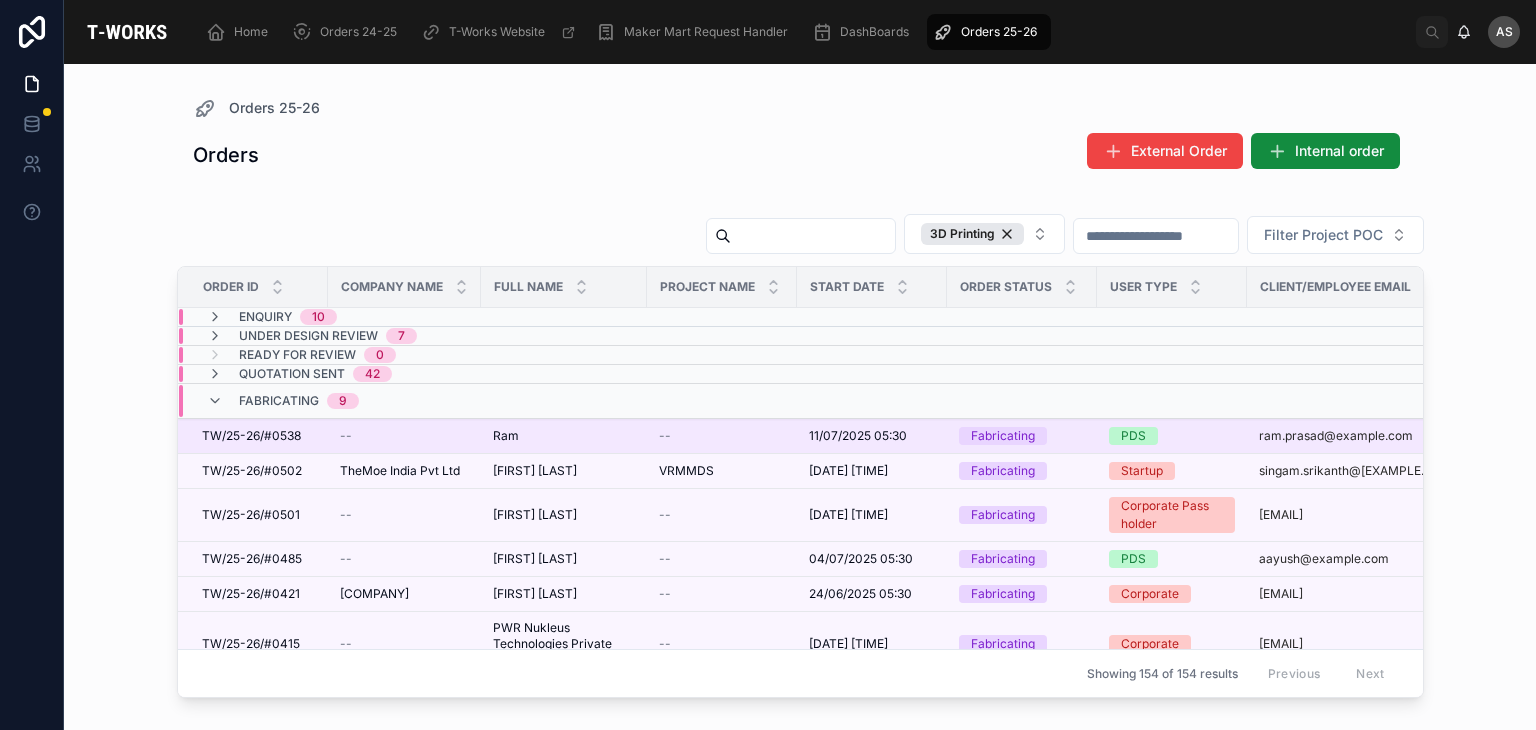 click on "Ram" at bounding box center [506, 436] 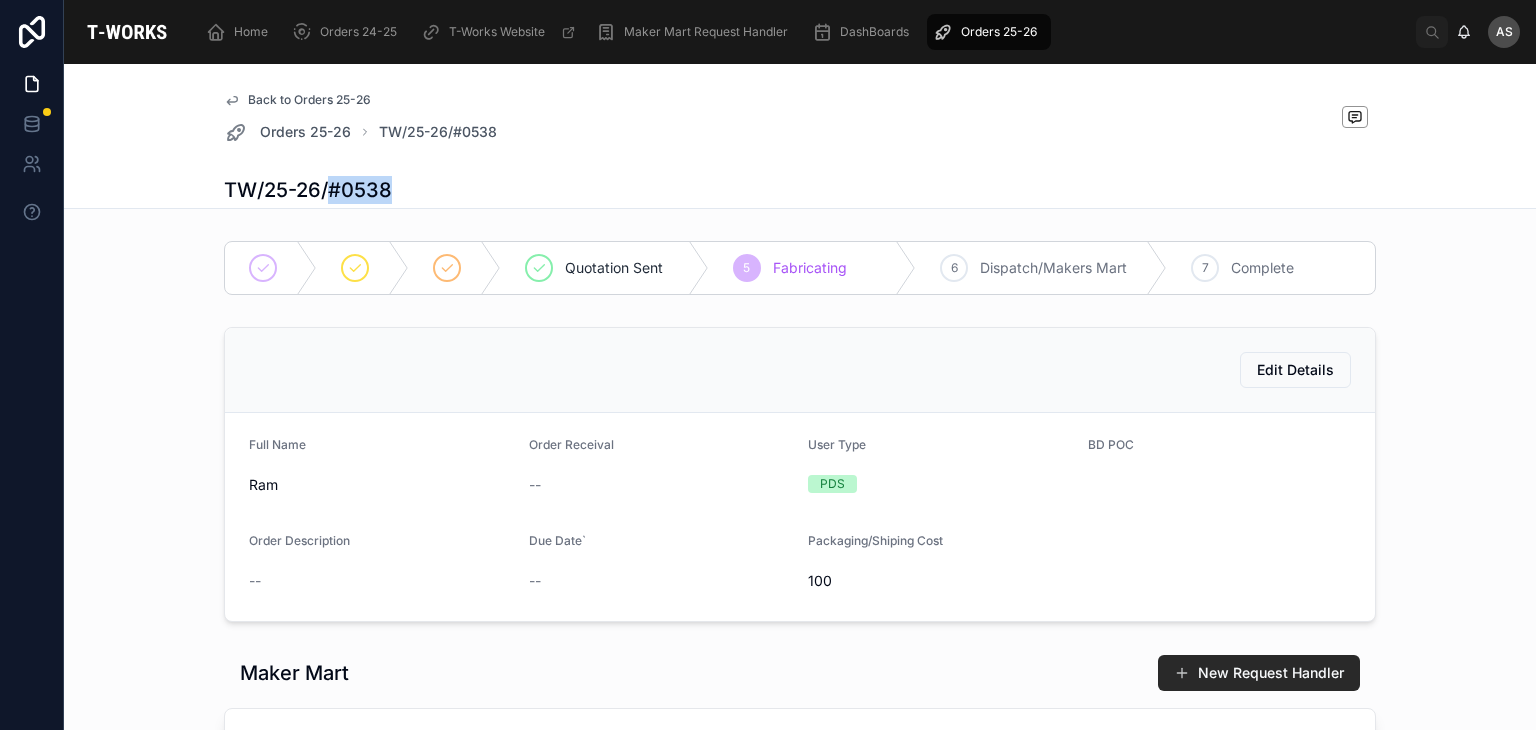 drag, startPoint x: 399, startPoint y: 181, endPoint x: 320, endPoint y: 195, distance: 80.23092 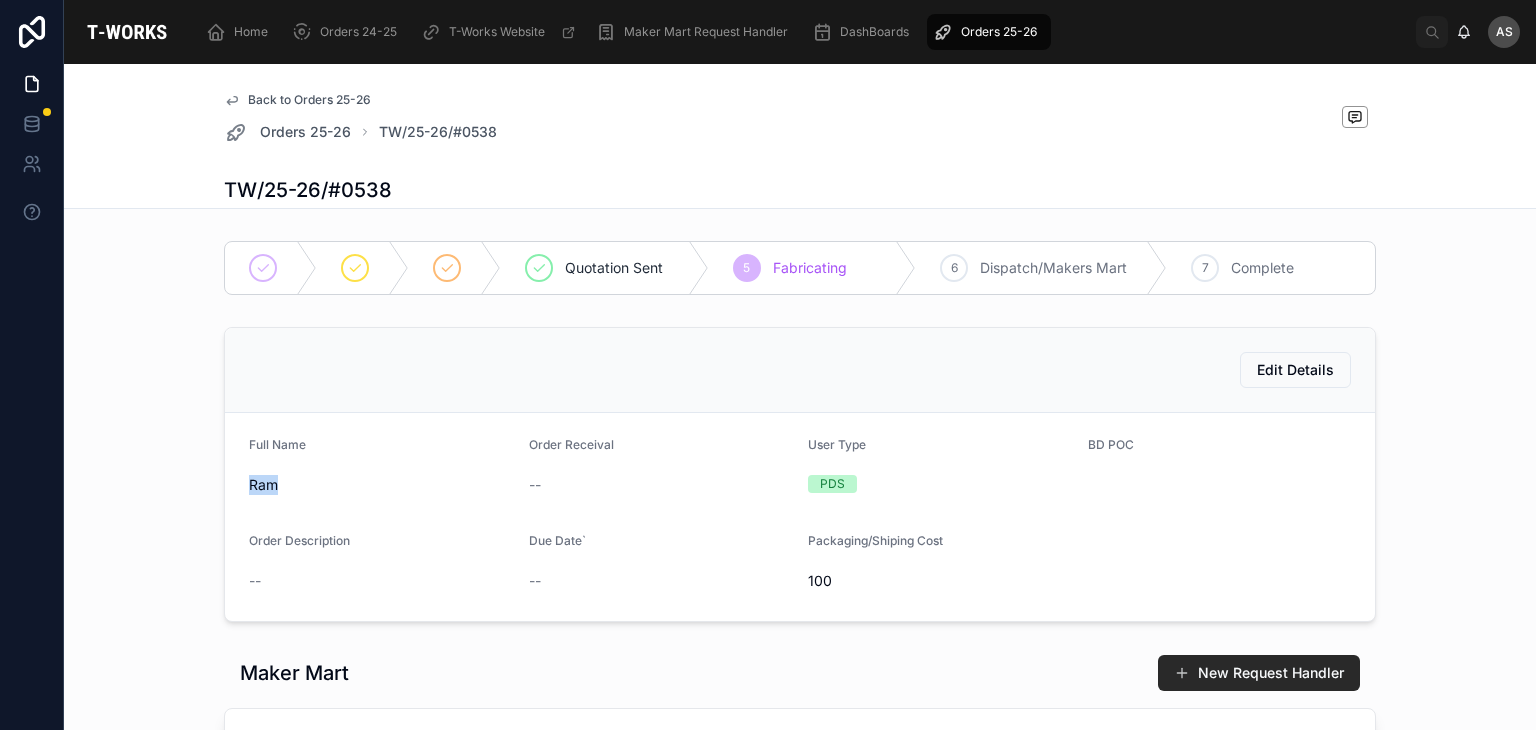 drag, startPoint x: 284, startPoint y: 487, endPoint x: 214, endPoint y: 489, distance: 70.028564 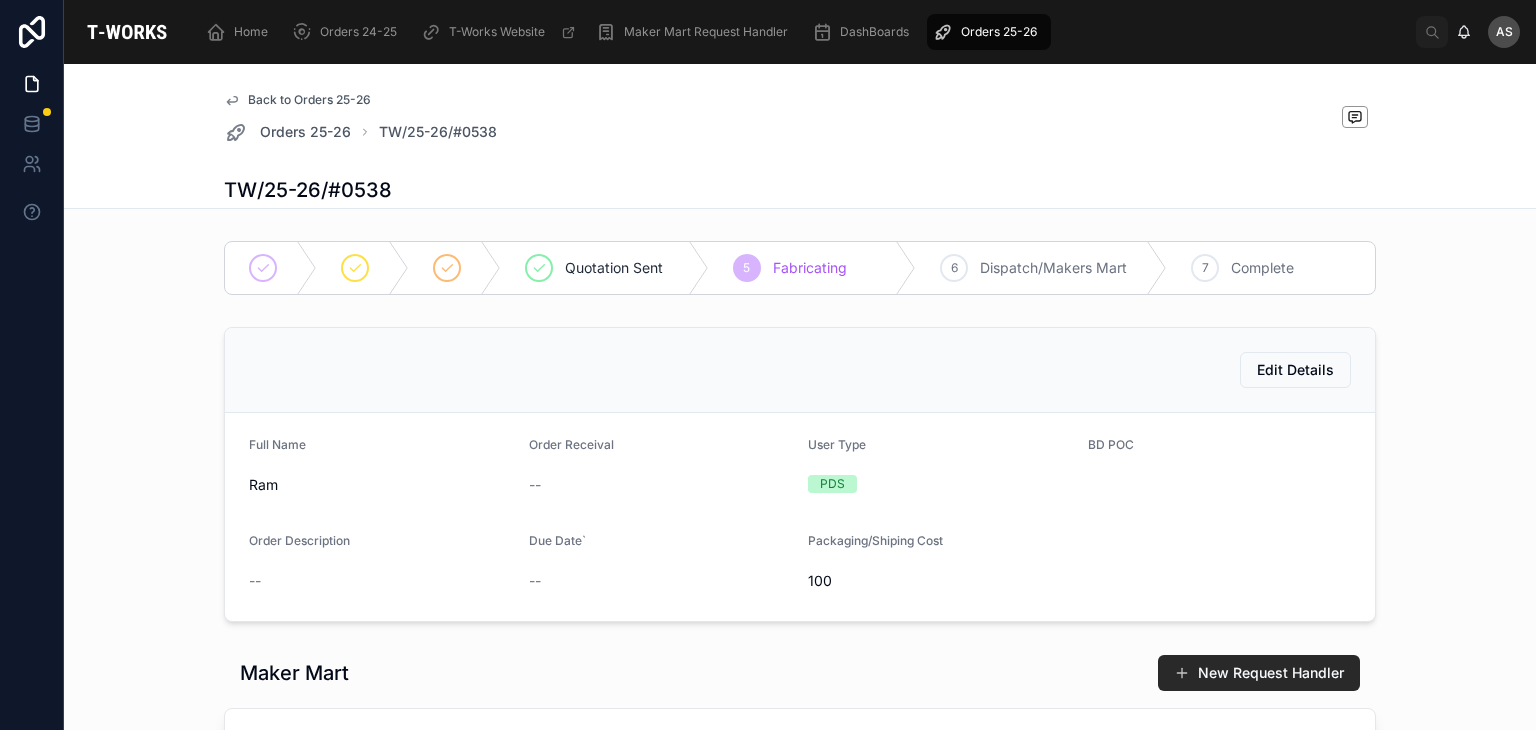 click on "Back to Orders 25-26 Orders 25-26 TW/25-26/#0538 TW/25-26/#0538 Quotation Sent 5 Fabricating 6 Dispatch/Makers Mart 7 Complete Edit Details Full Name [FIRST] Order Receival -- User Type PDS BD POC Order Description -- Due Date` -- Packaging/Shiping Cost 100 Maker Mart New Request Handler No items could be found PROCUREMENT New Requests No items could be found Make sure to add this Order to a Project if the project exists and is Active 3D Printing Shop Fabricating Part ID Part Name Description Status Due Date Capability-Material Assigned To Project Files Quantity Created at Material Weight Material used Machine Reference Cost Without GST Total Amount Without GST Zoho Part AMT 3DP#325/25-26/FOFO_Eye_Piece 3DP#325/25-26/FOFO_Eye_Piece FOFO_Eye_Piece FOFO_Eye_Piece FOFO_Eye_Piece FOFO_Eye_Piece Design Review 14/07/2025 05:30 14/07/2025 05:30 FDM-PLA [FIRST] [LAST]  FOFO_3dp 1 1 11/07/2025 14:09 11/07/2025 14:09 4 4 -- 44.00 44.00 44.00 44.00 44 44 Add Part Photo Complete  Showing 1 of 1 results Previous Next" at bounding box center [800, 955] 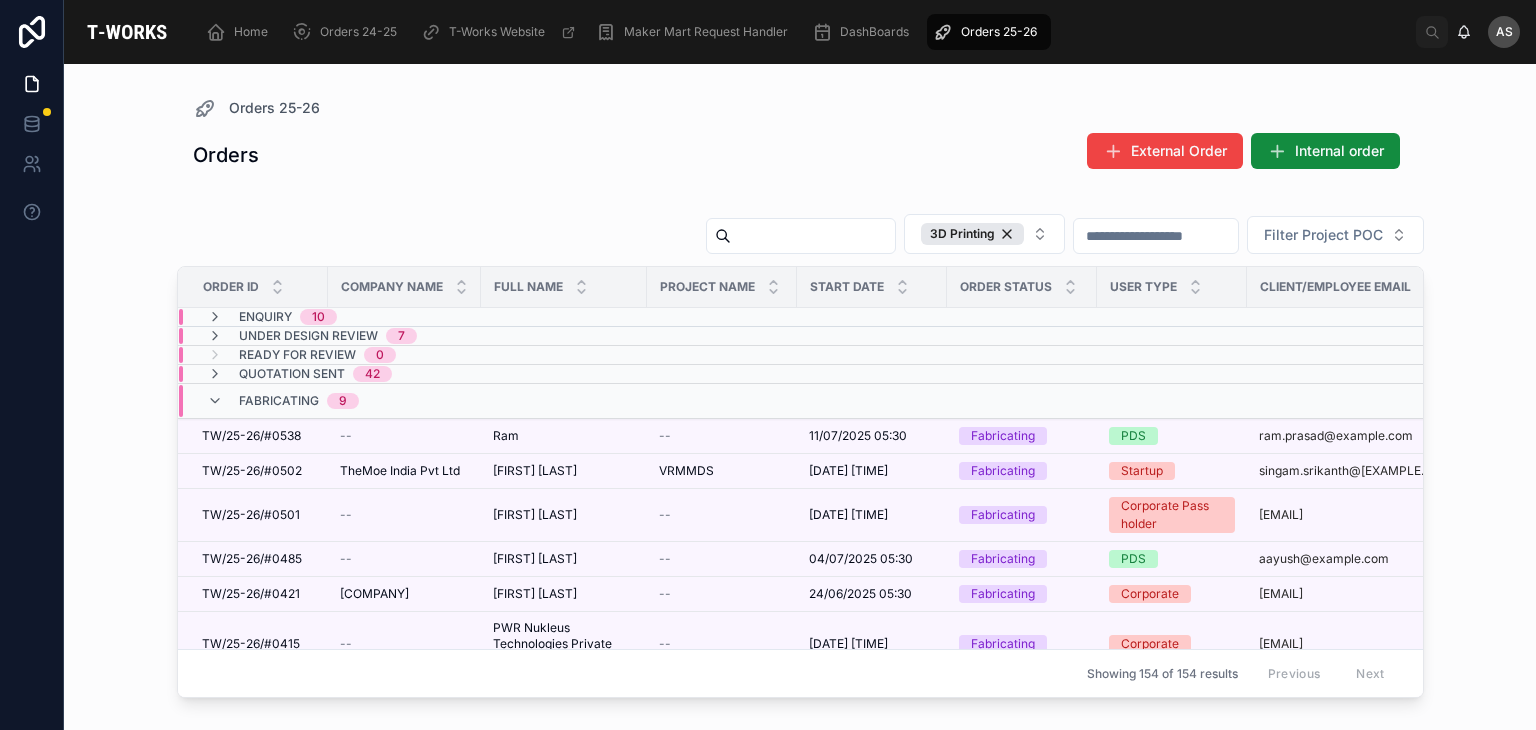 click on "Fabricating 9" at bounding box center [412, 401] 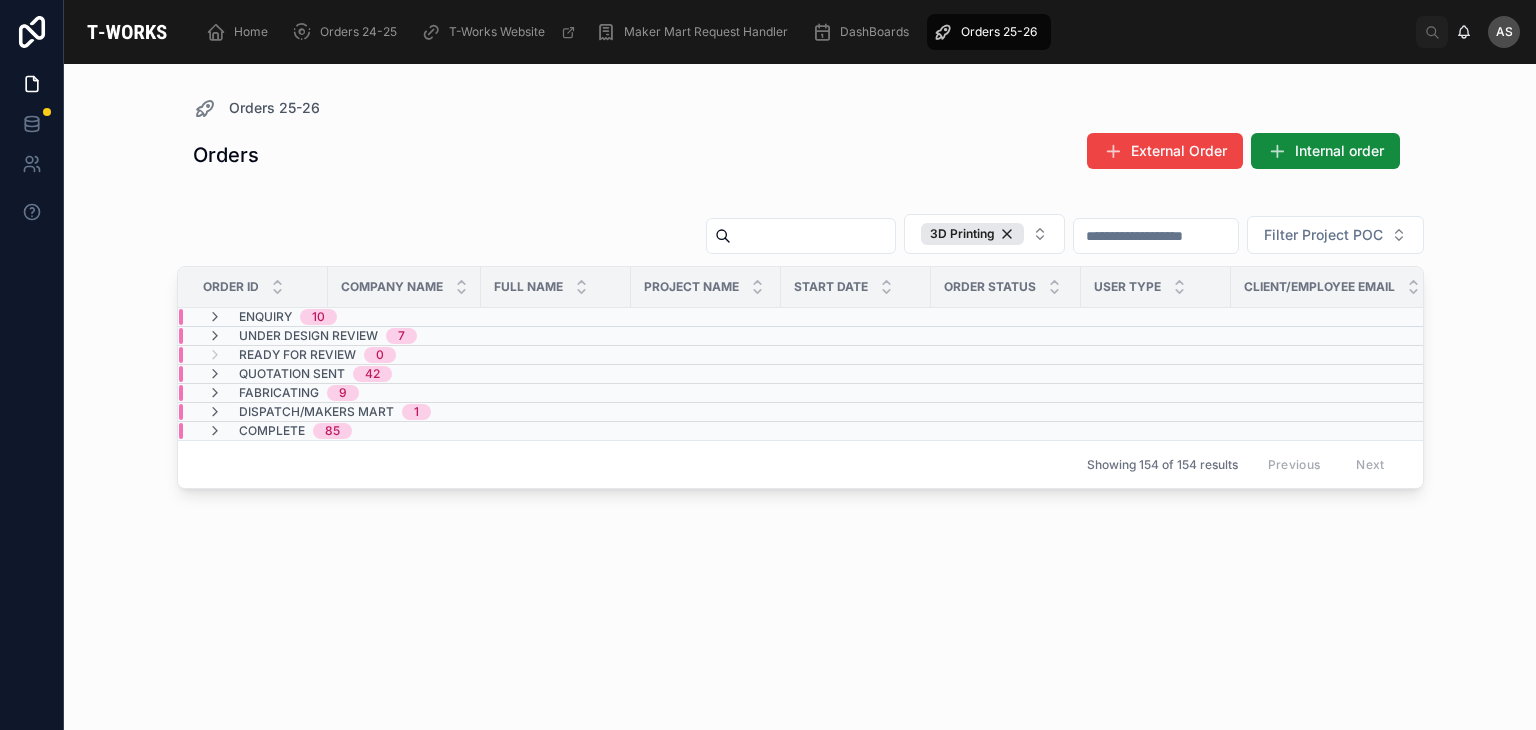 click on "Dispatch/Makers Mart 1" at bounding box center (404, 412) 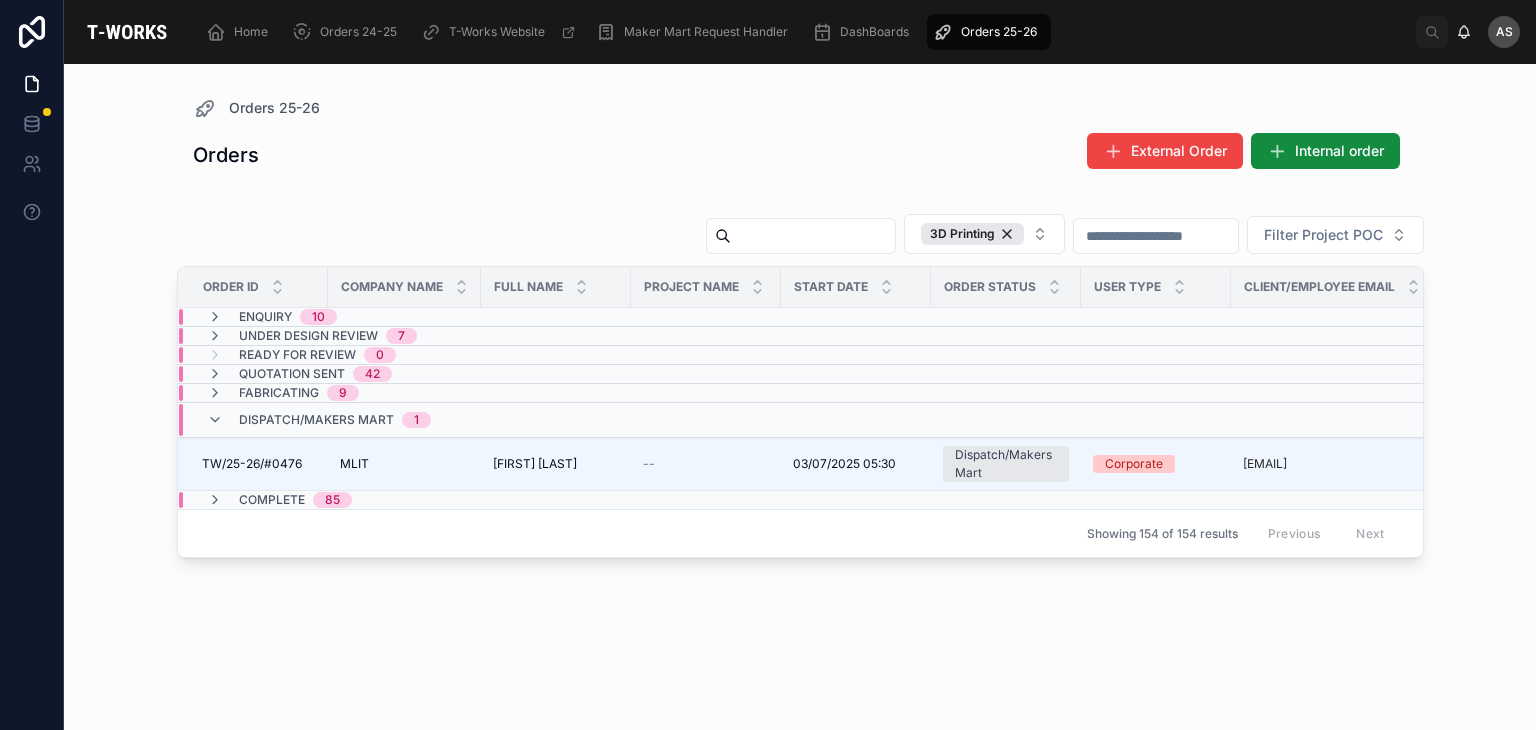 click on "Dispatch/Makers Mart 1" at bounding box center (404, 420) 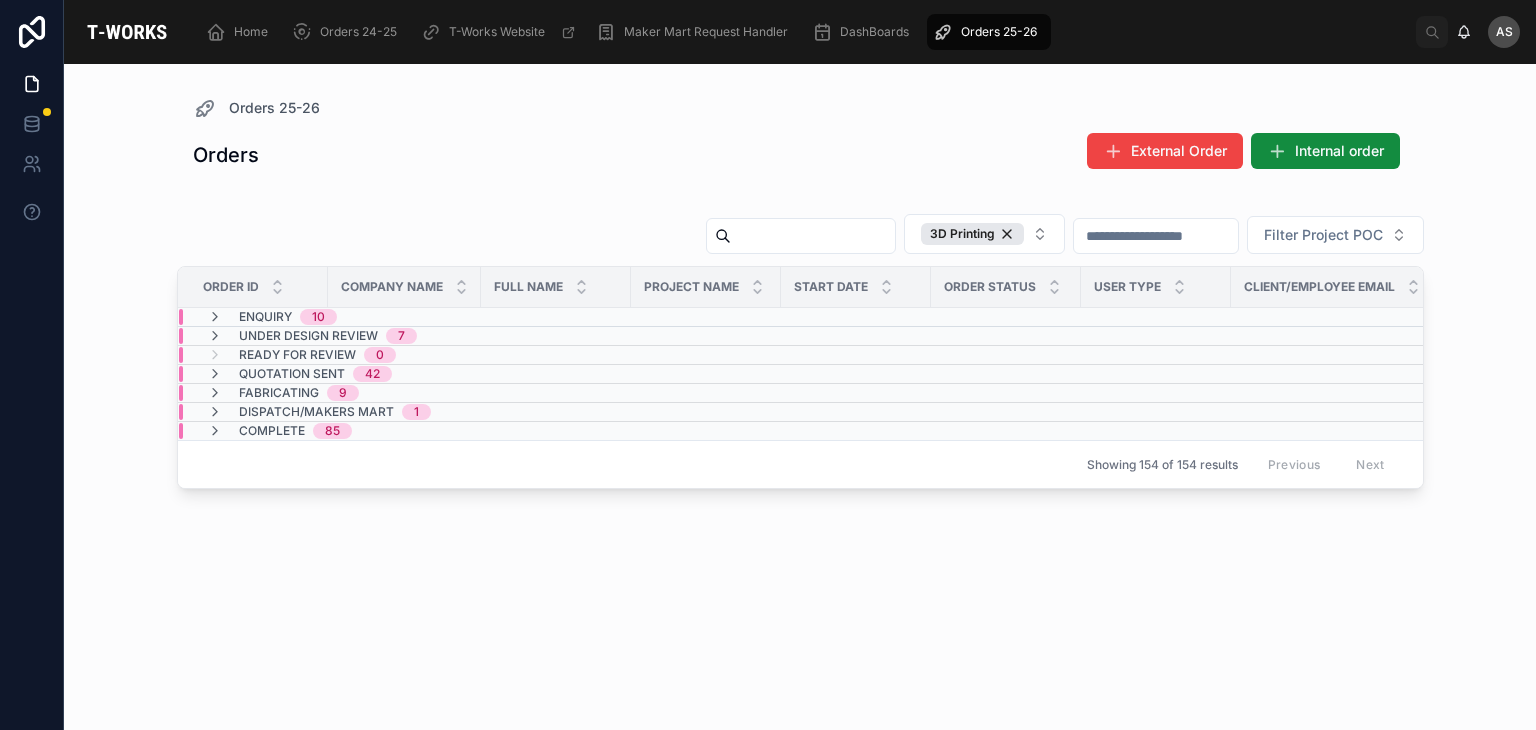 click on "Complete 85" at bounding box center [404, 431] 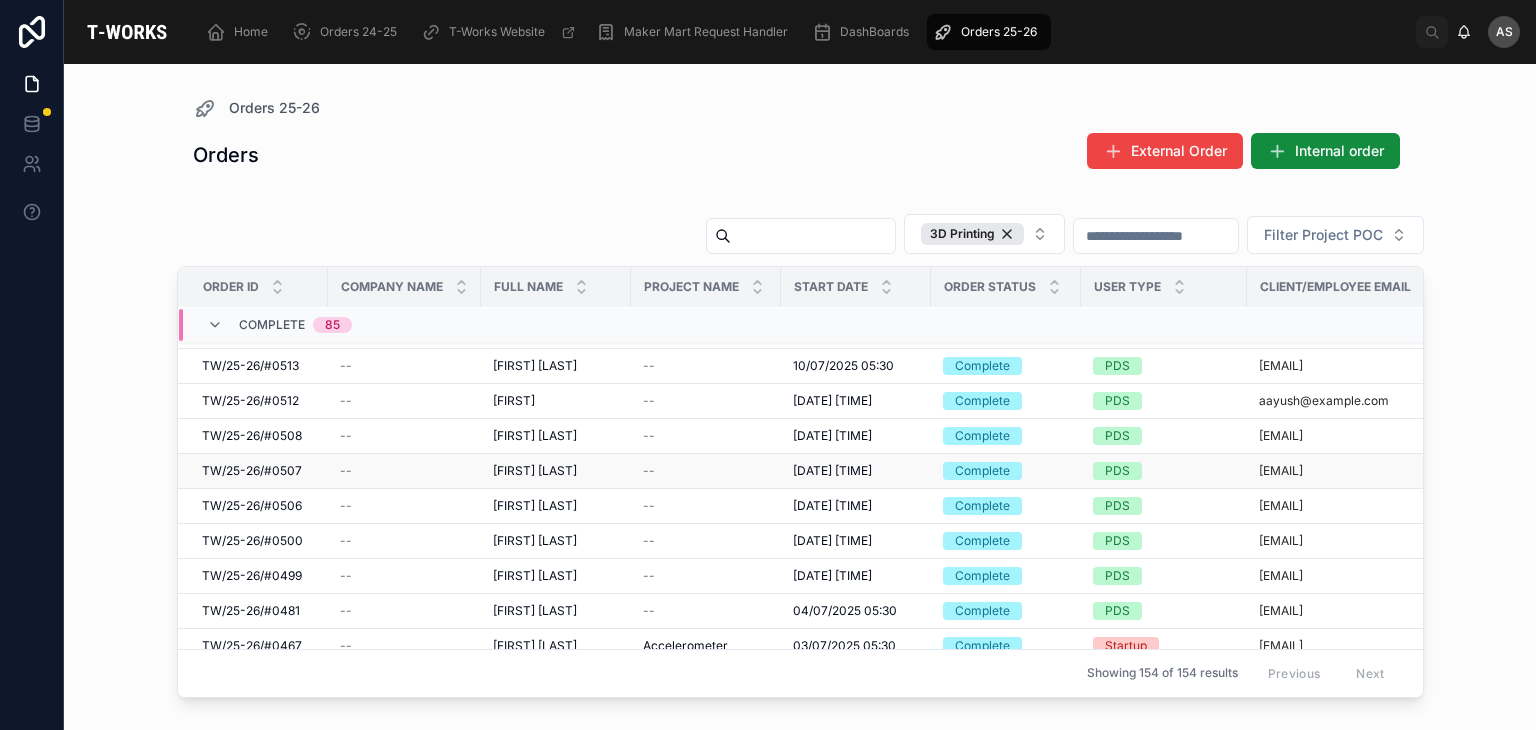 scroll, scrollTop: 248, scrollLeft: 0, axis: vertical 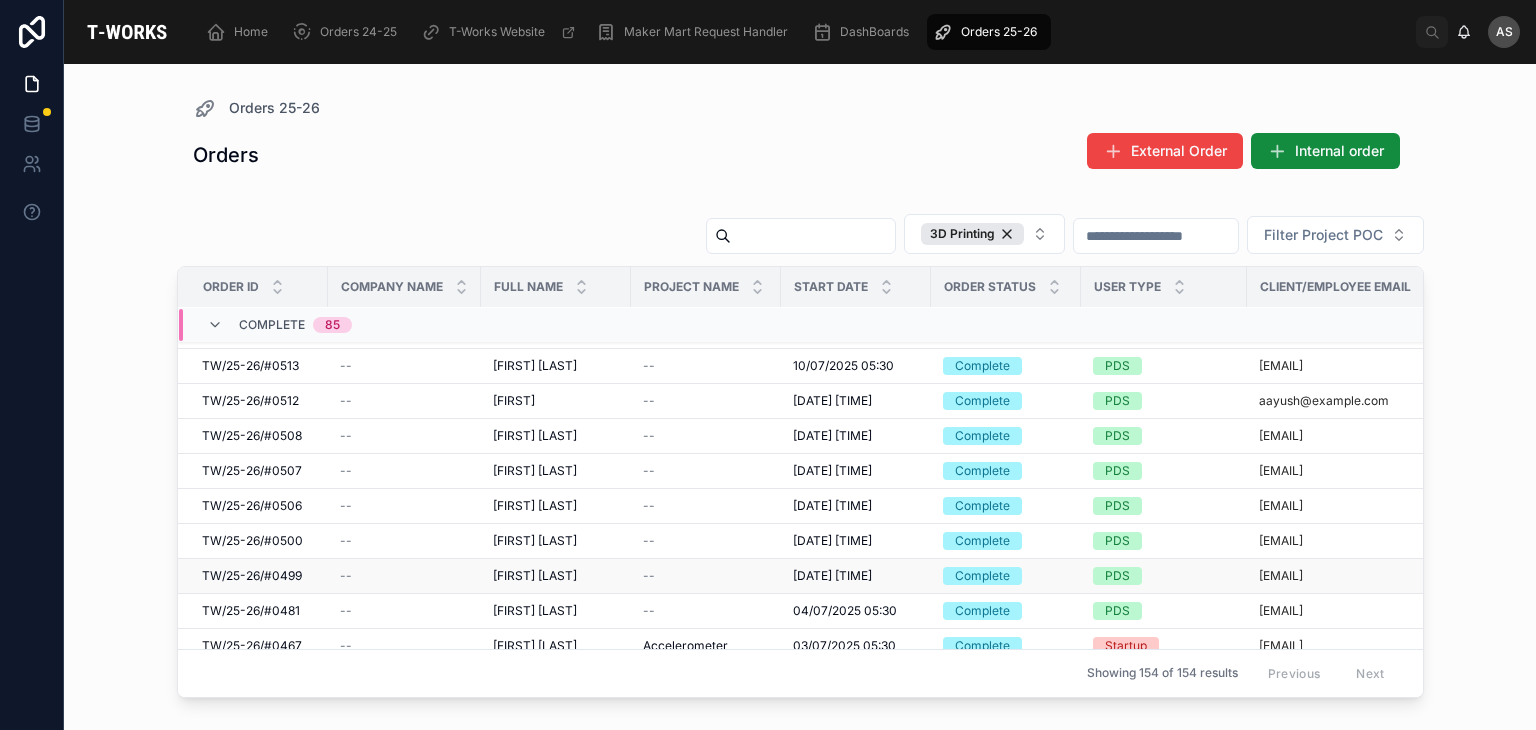 click on "[FIRST] [LAST]" at bounding box center (535, 576) 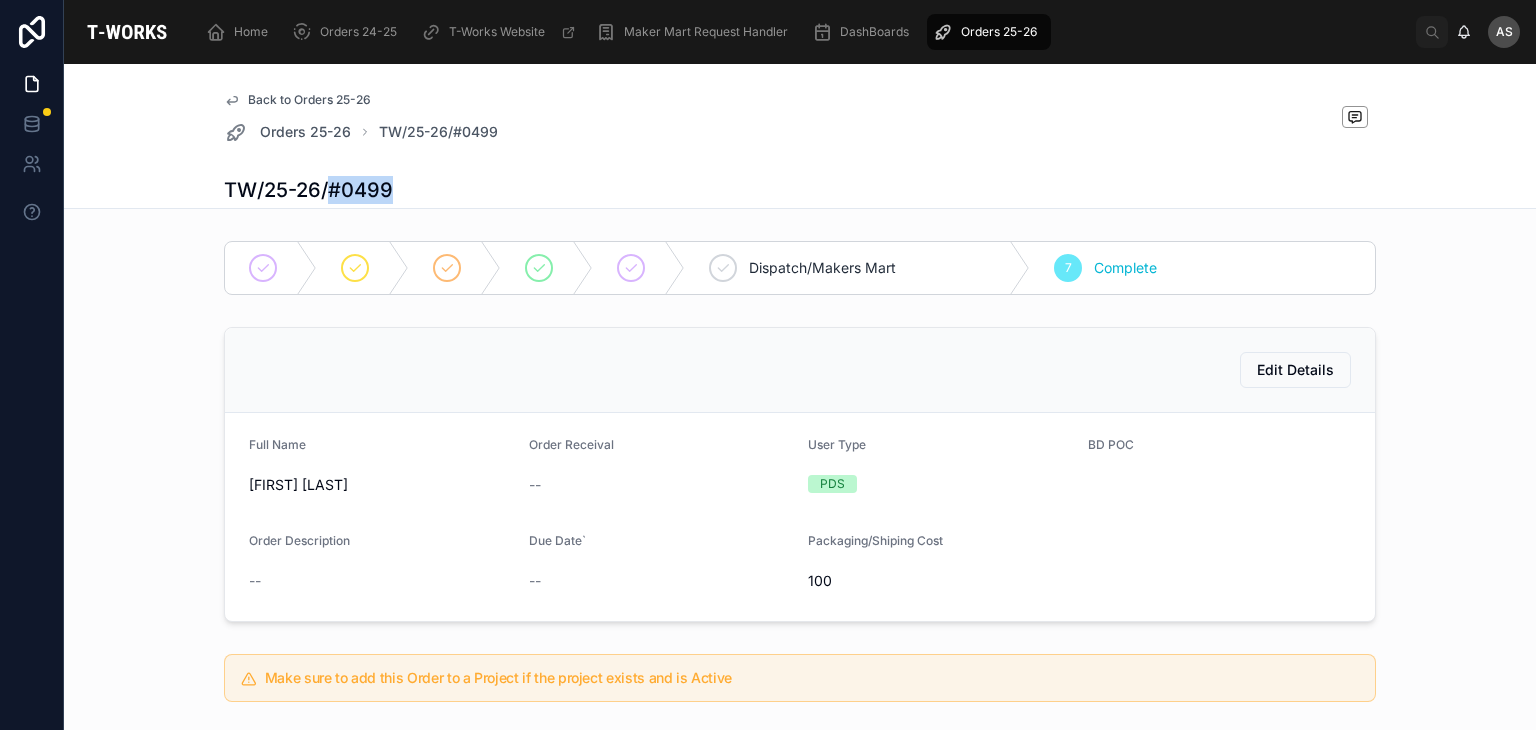 drag, startPoint x: 396, startPoint y: 189, endPoint x: 325, endPoint y: 193, distance: 71.11259 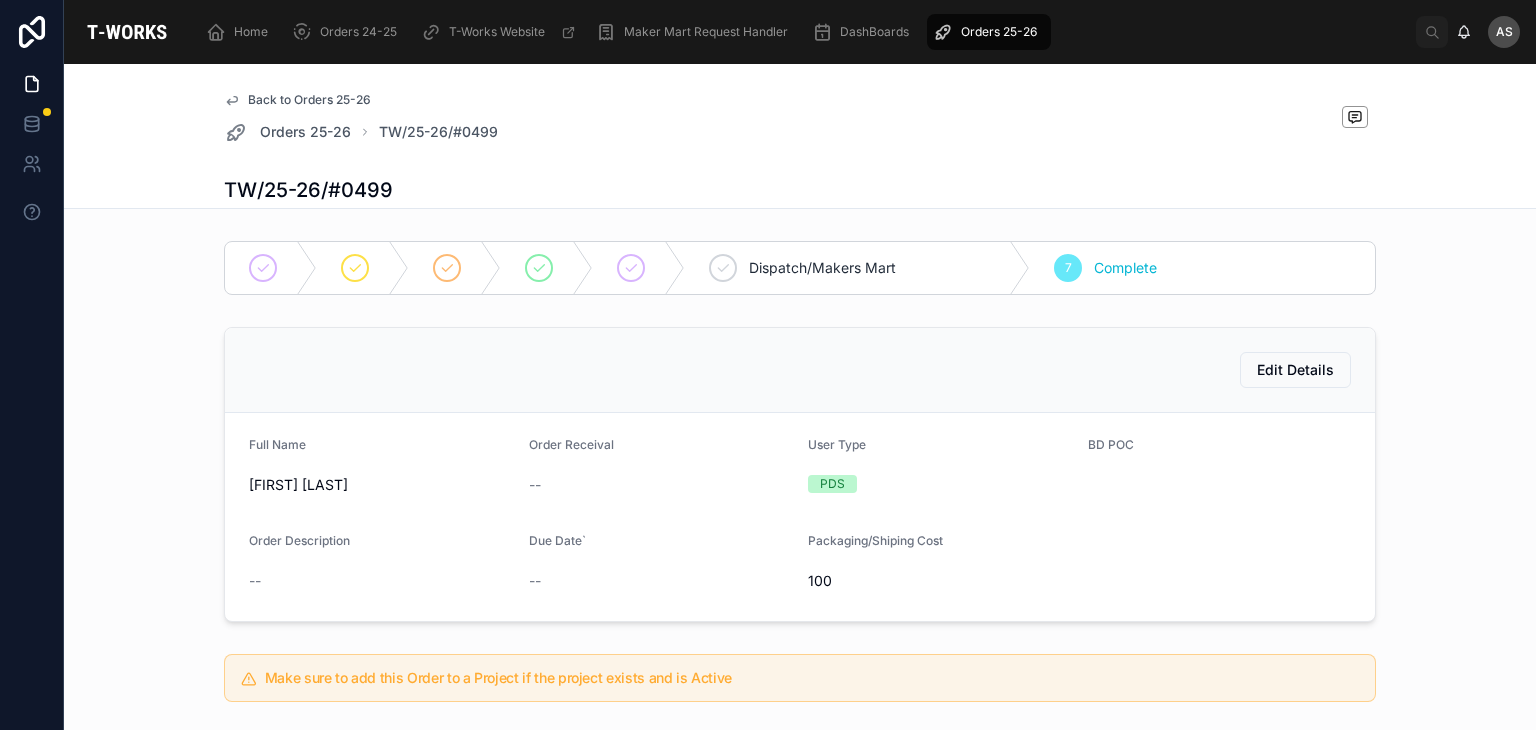 click on "Full Name [FIRST] [LAST]  Order Receival -- User Type PDS BD POC Order Description -- Due Date` -- Packaging/Shiping Cost 100" at bounding box center [800, 517] 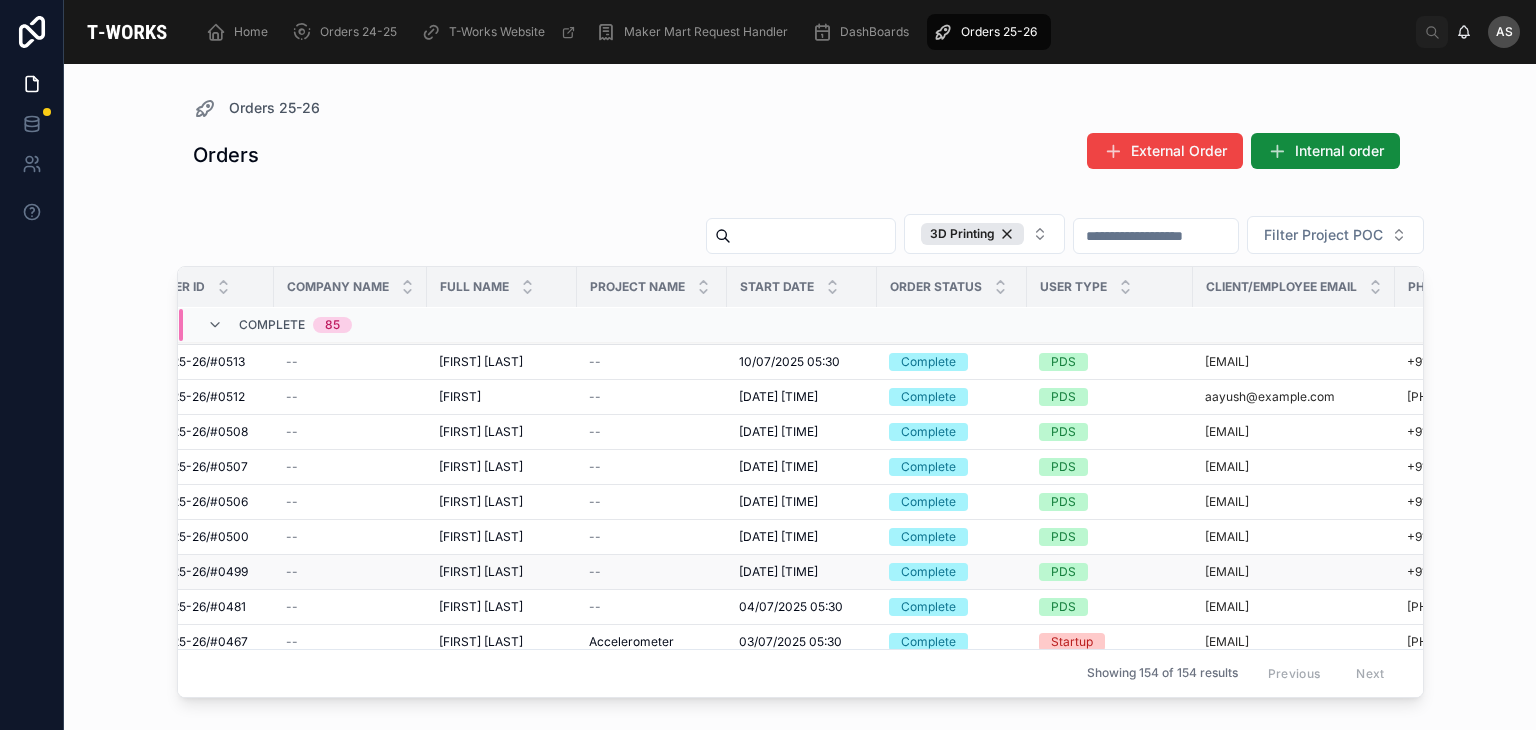 scroll, scrollTop: 252, scrollLeft: 0, axis: vertical 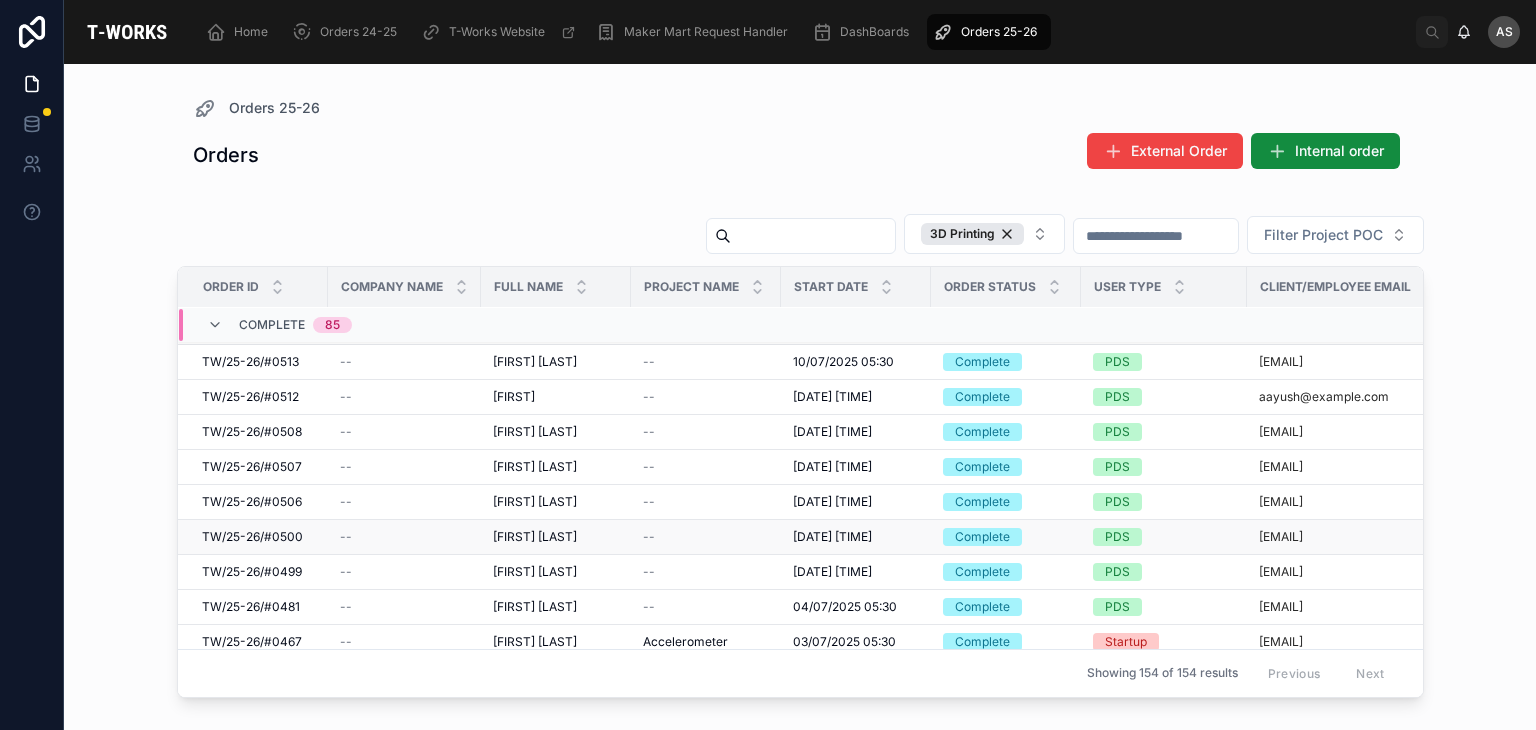 click on "--" at bounding box center (404, 537) 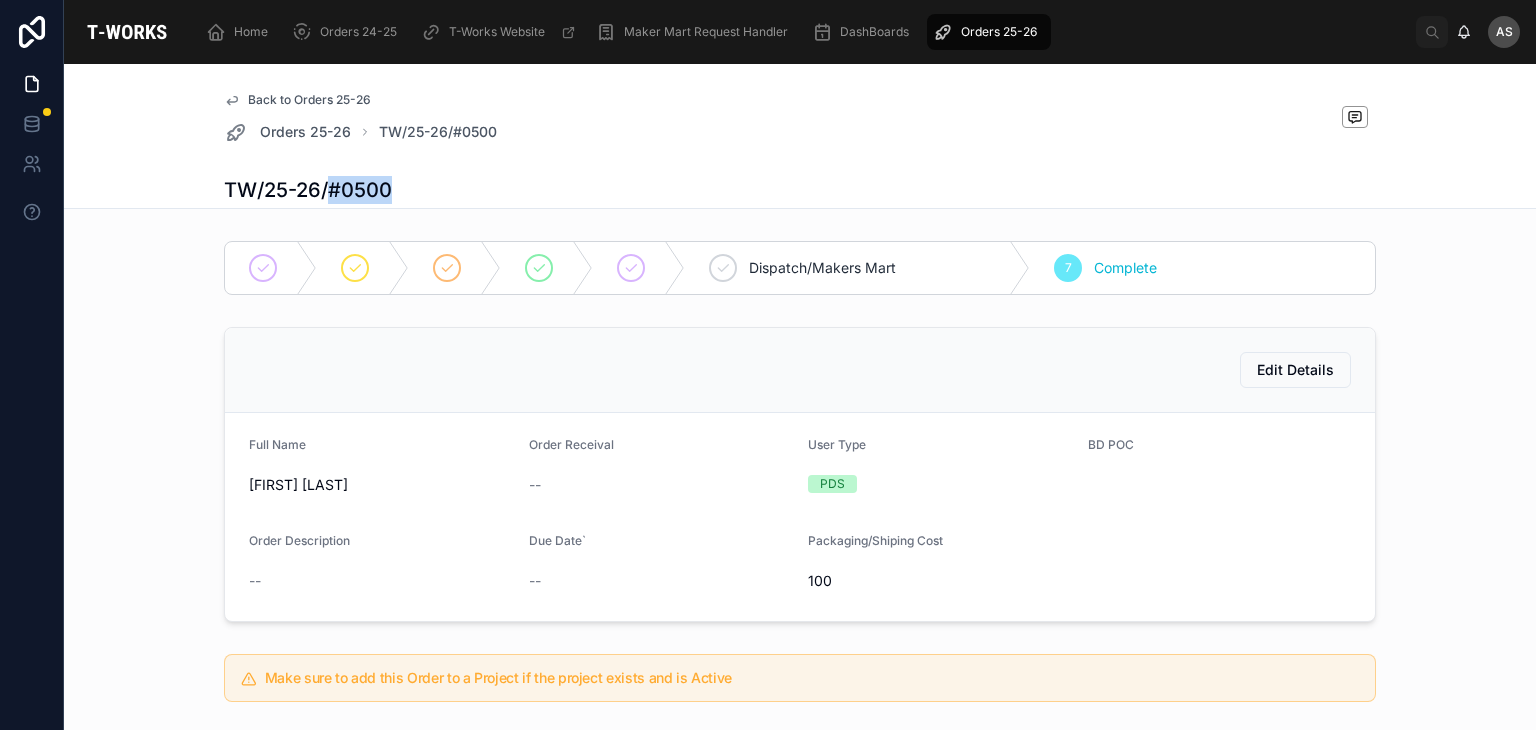drag, startPoint x: 393, startPoint y: 188, endPoint x: 322, endPoint y: 186, distance: 71.02816 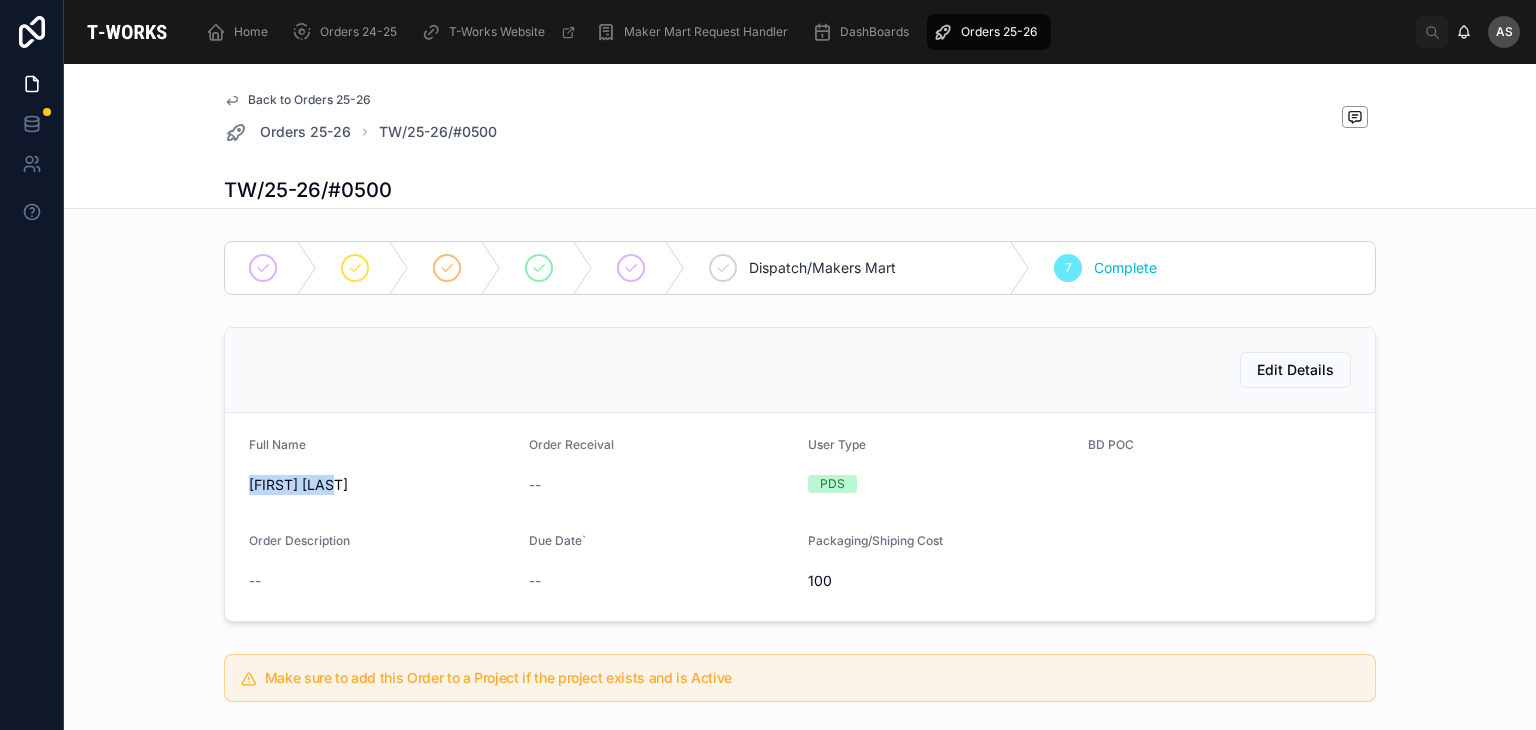 drag, startPoint x: 337, startPoint y: 490, endPoint x: 219, endPoint y: 487, distance: 118.03813 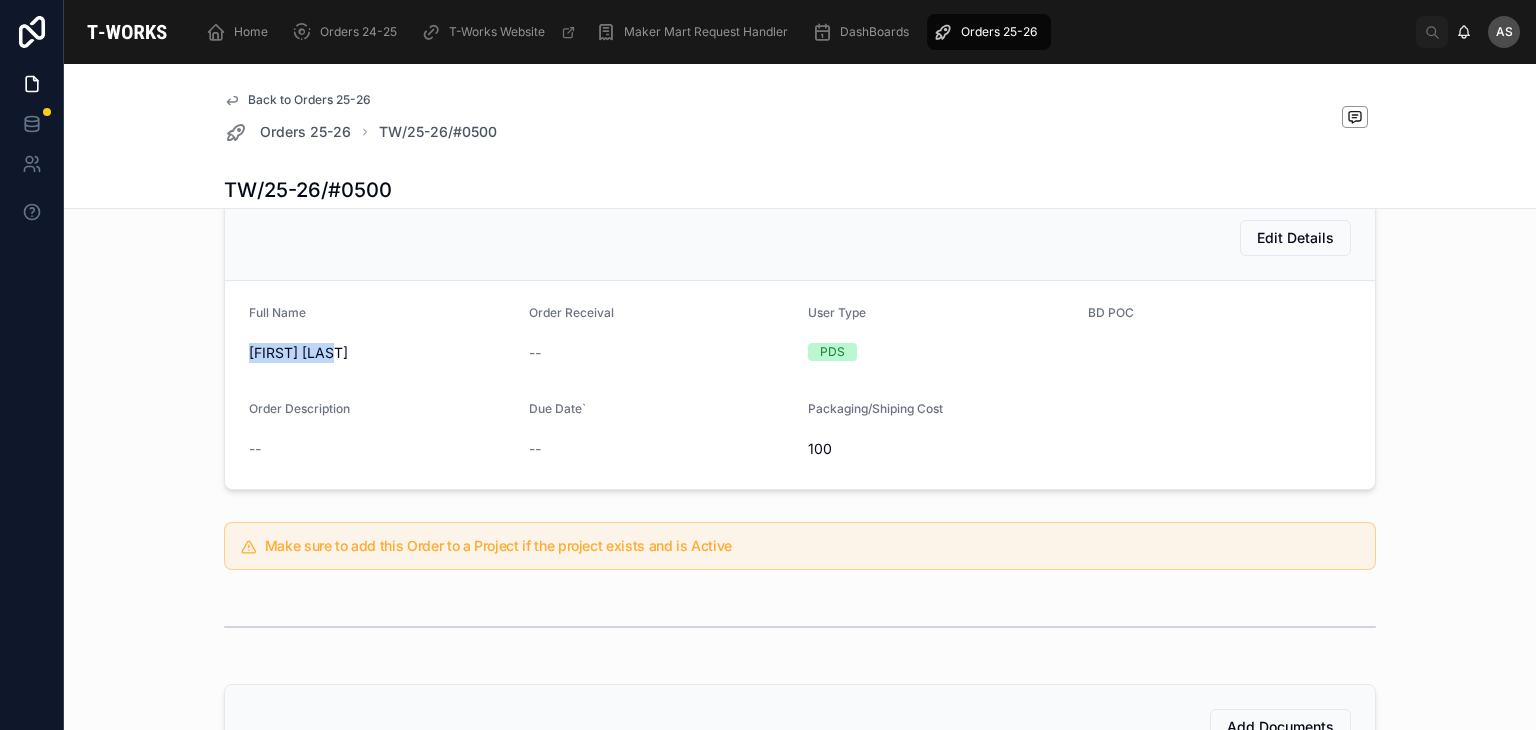 scroll, scrollTop: 0, scrollLeft: 0, axis: both 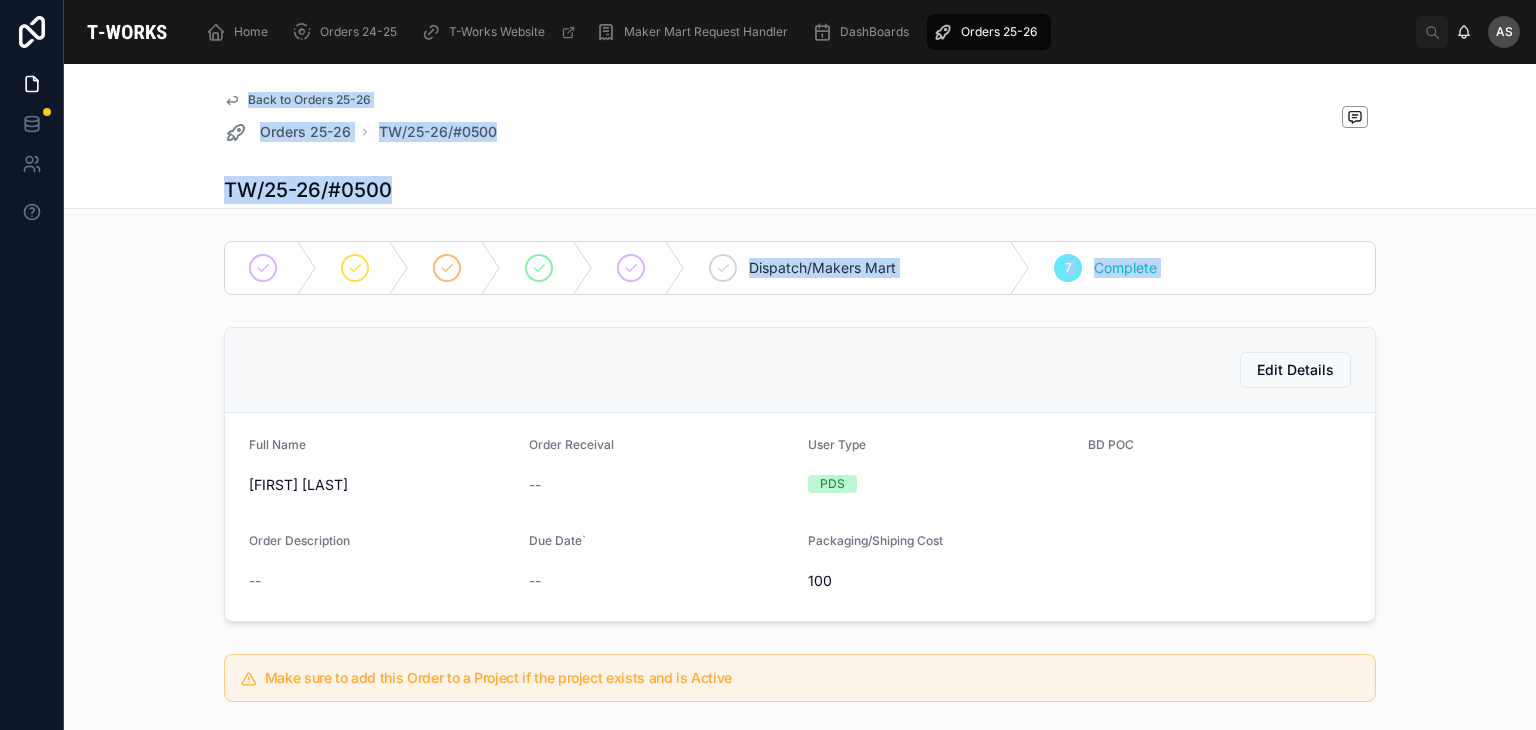drag, startPoint x: 236, startPoint y: 348, endPoint x: 24, endPoint y: -11, distance: 416.92325 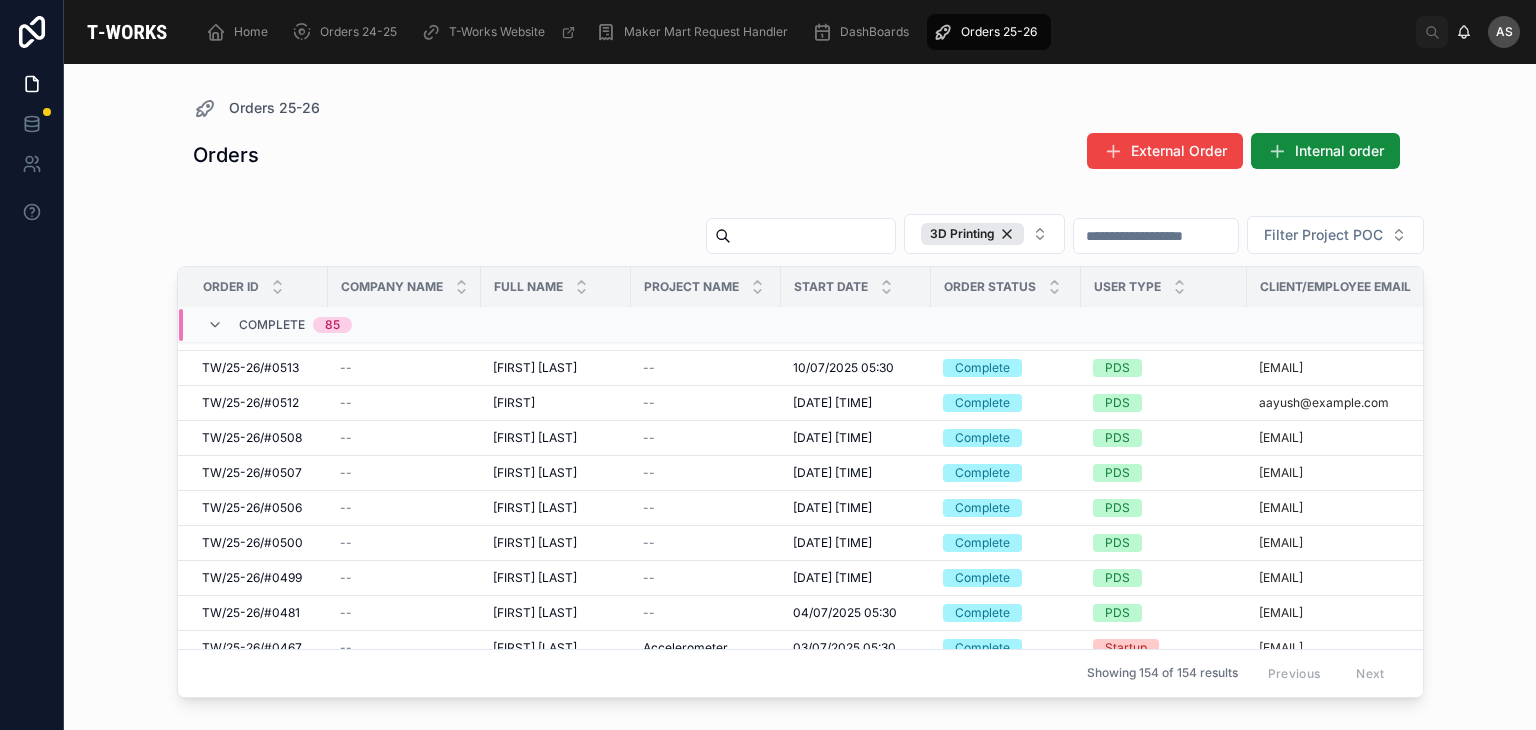 scroll, scrollTop: 232, scrollLeft: 0, axis: vertical 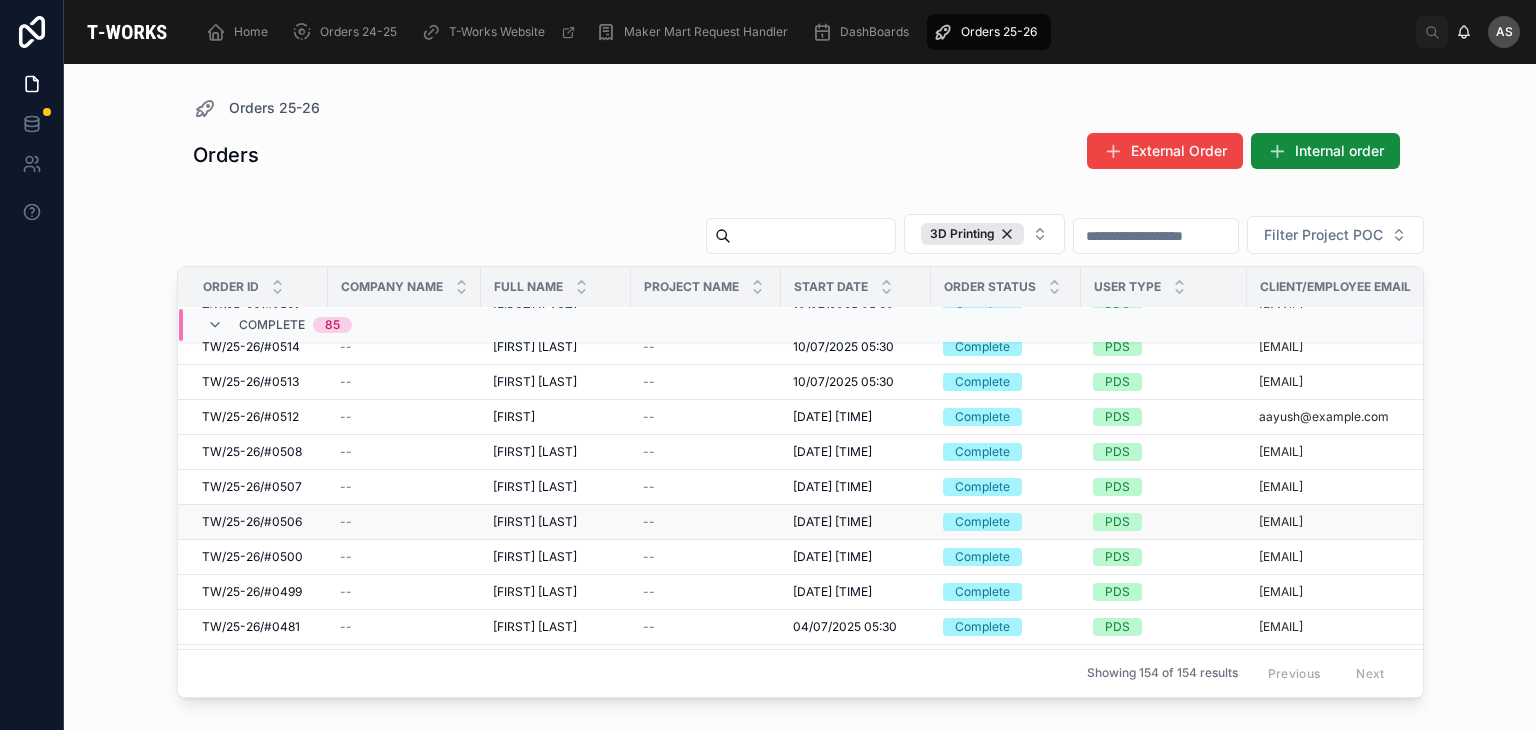 click on "[FIRST] [LAST]" at bounding box center (535, 522) 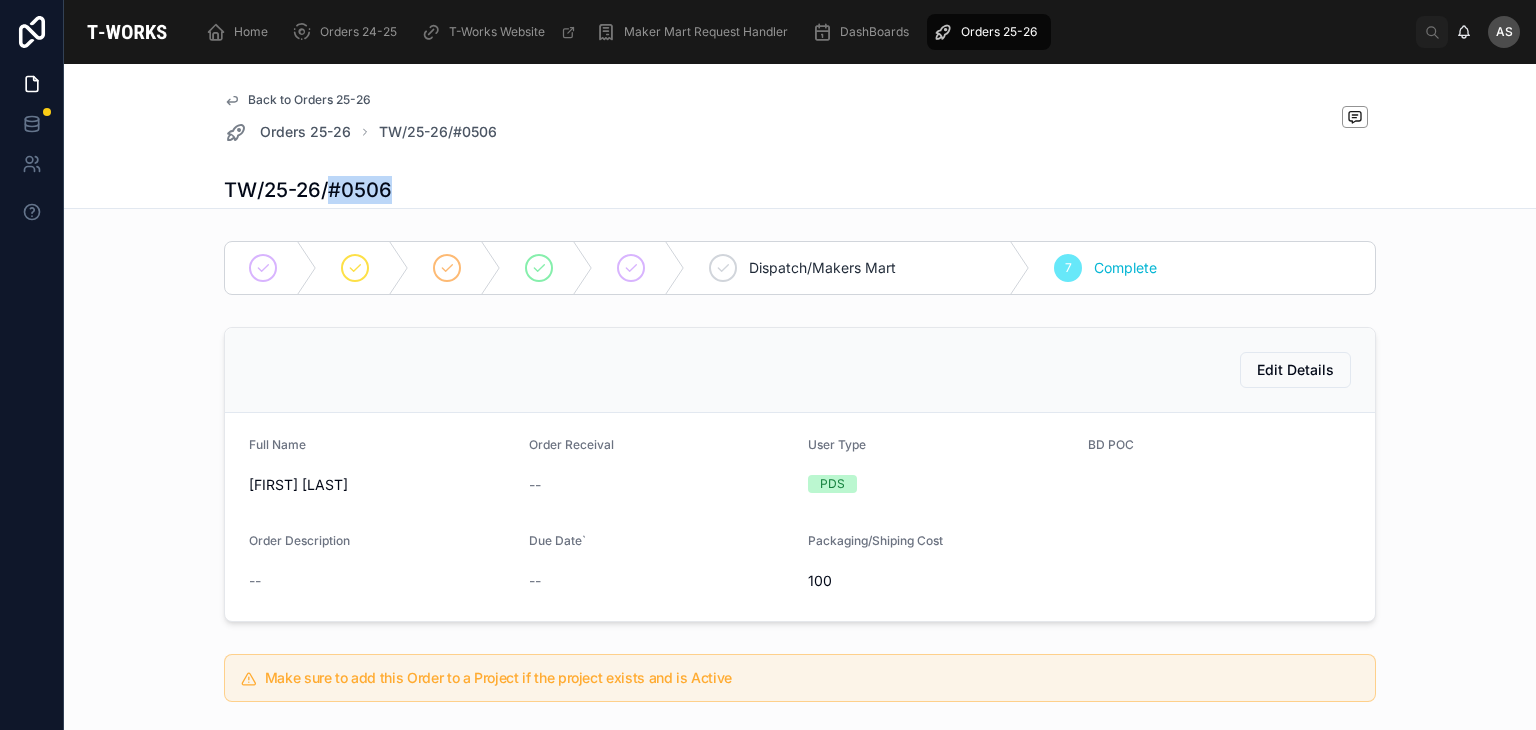 drag, startPoint x: 396, startPoint y: 185, endPoint x: 322, endPoint y: 187, distance: 74.02702 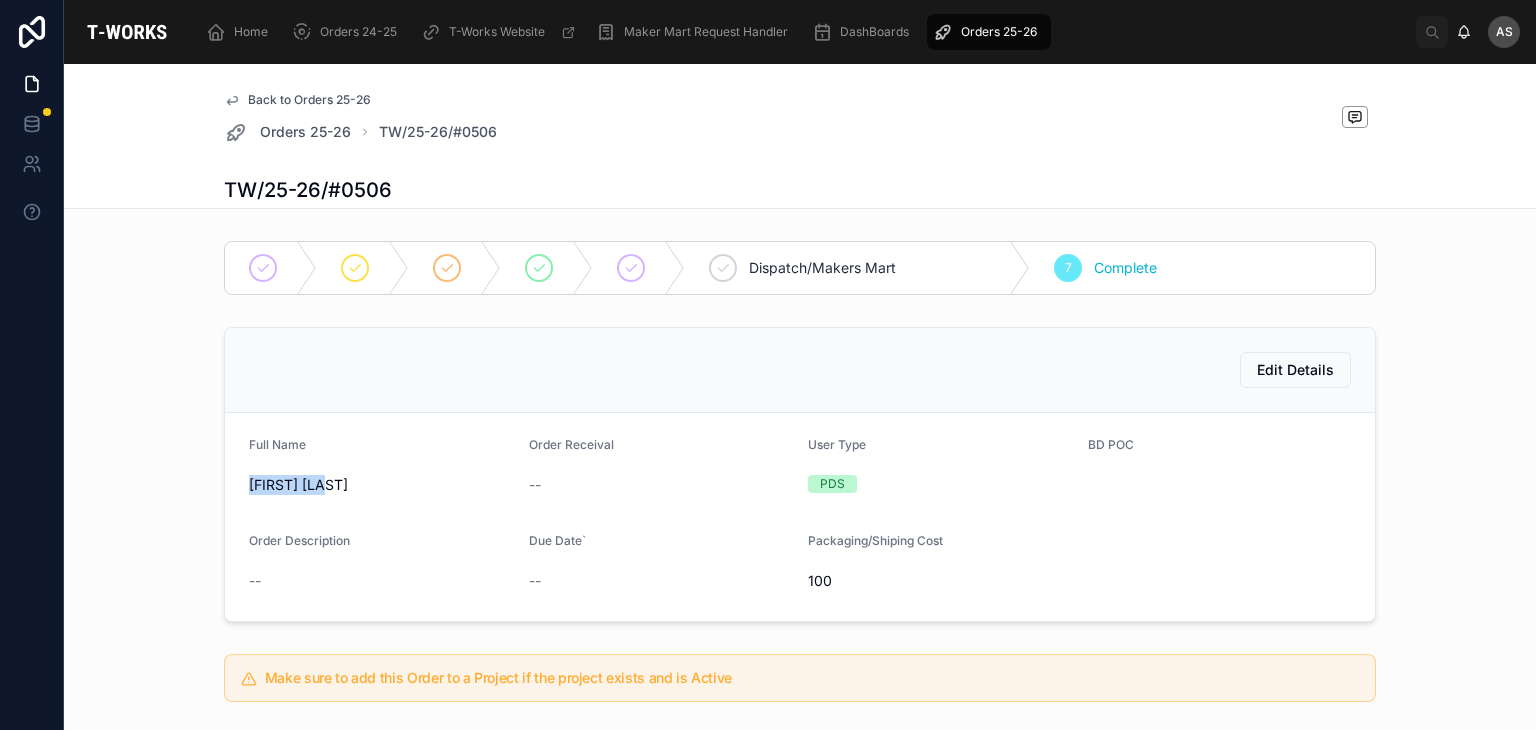 drag, startPoint x: 332, startPoint y: 484, endPoint x: 236, endPoint y: 486, distance: 96.02083 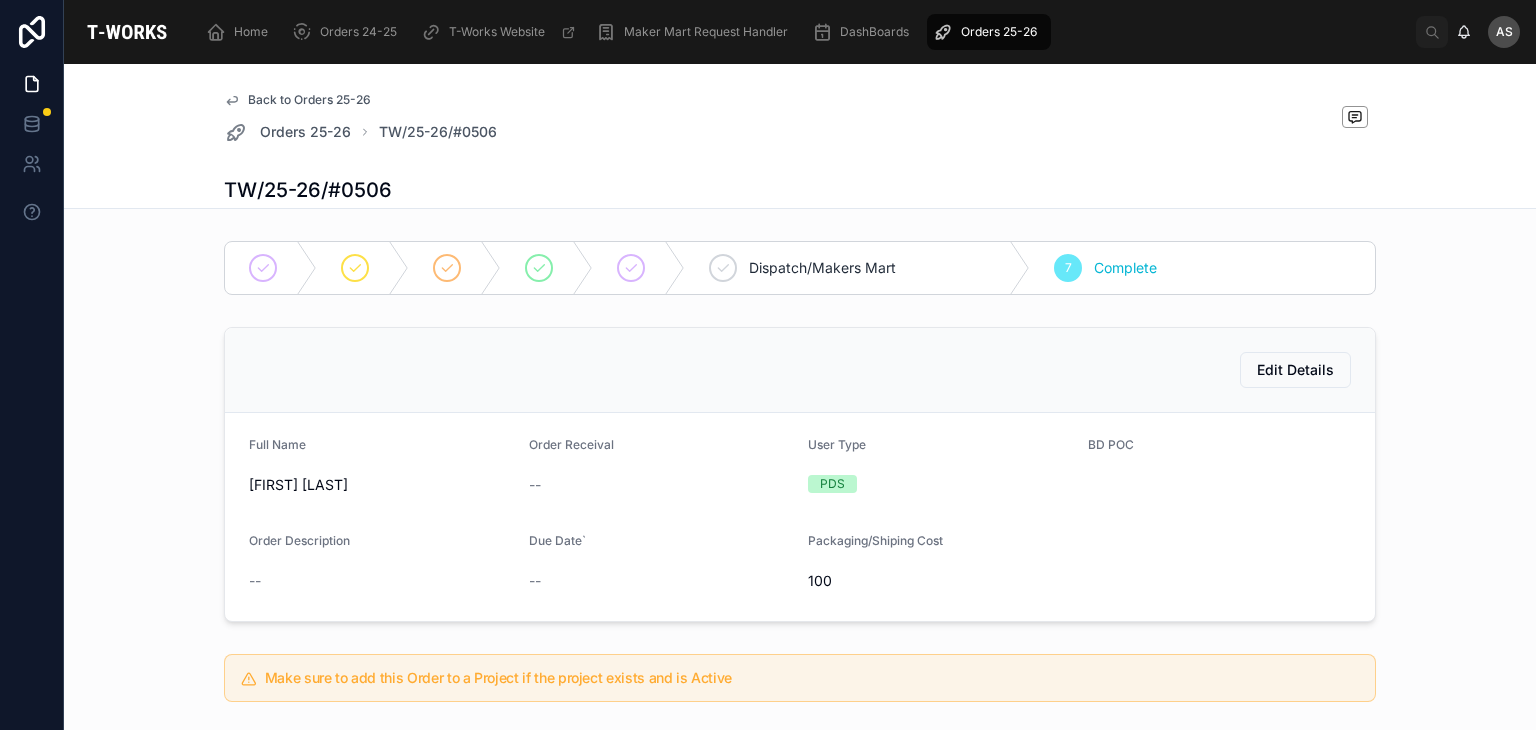 click on "Dispatch/Makers Mart 7 Complete" at bounding box center [800, 268] 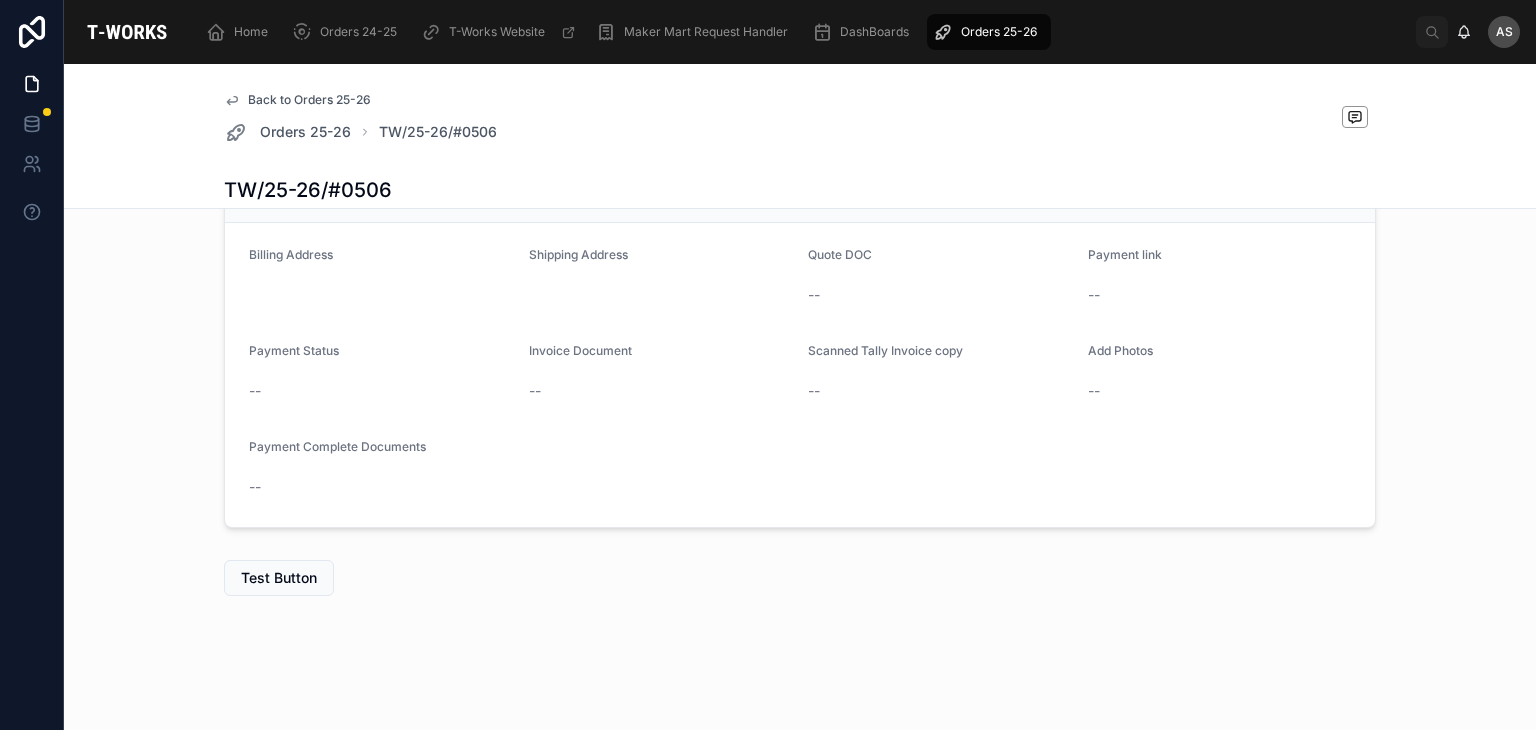 scroll, scrollTop: 678, scrollLeft: 0, axis: vertical 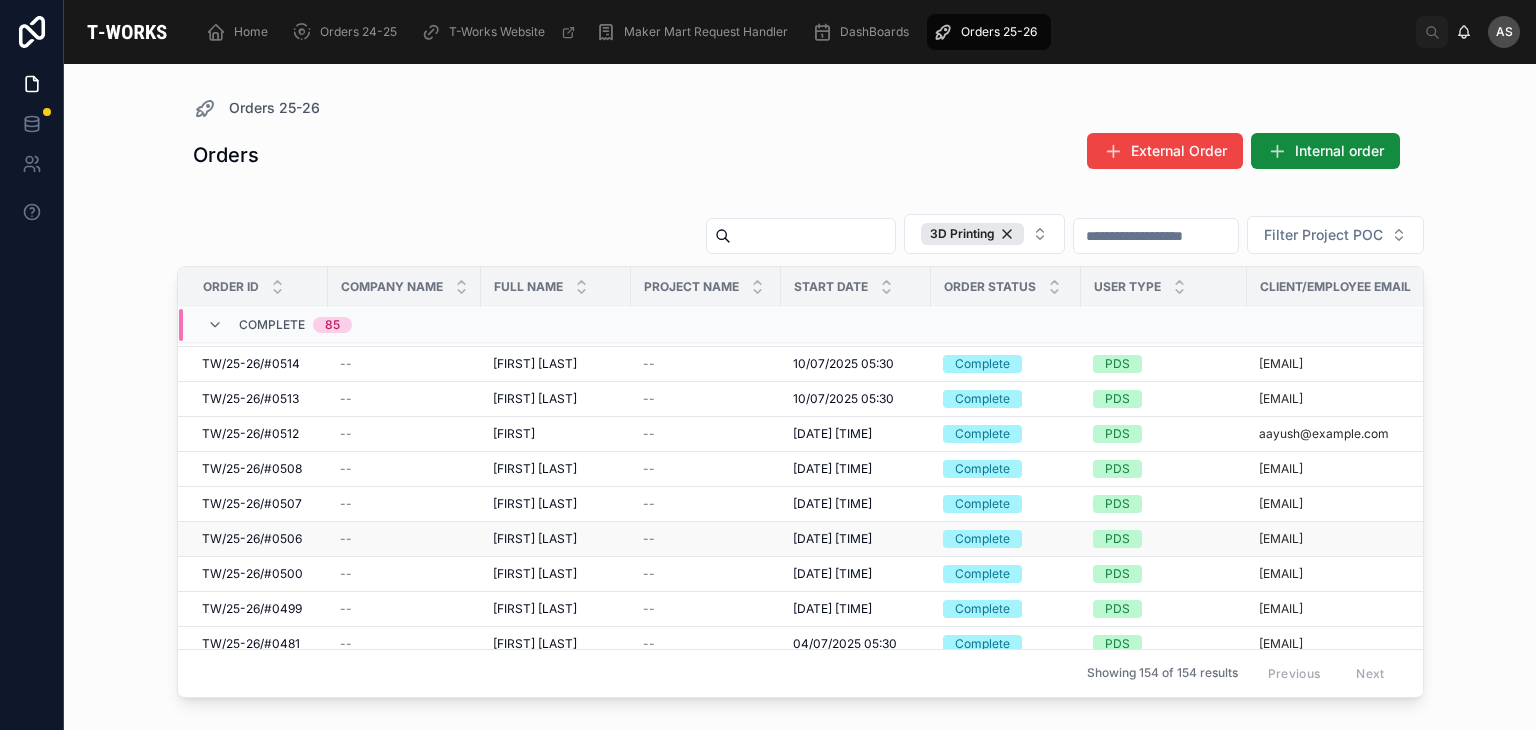 click on "[FIRST] [LAST]" at bounding box center (535, 539) 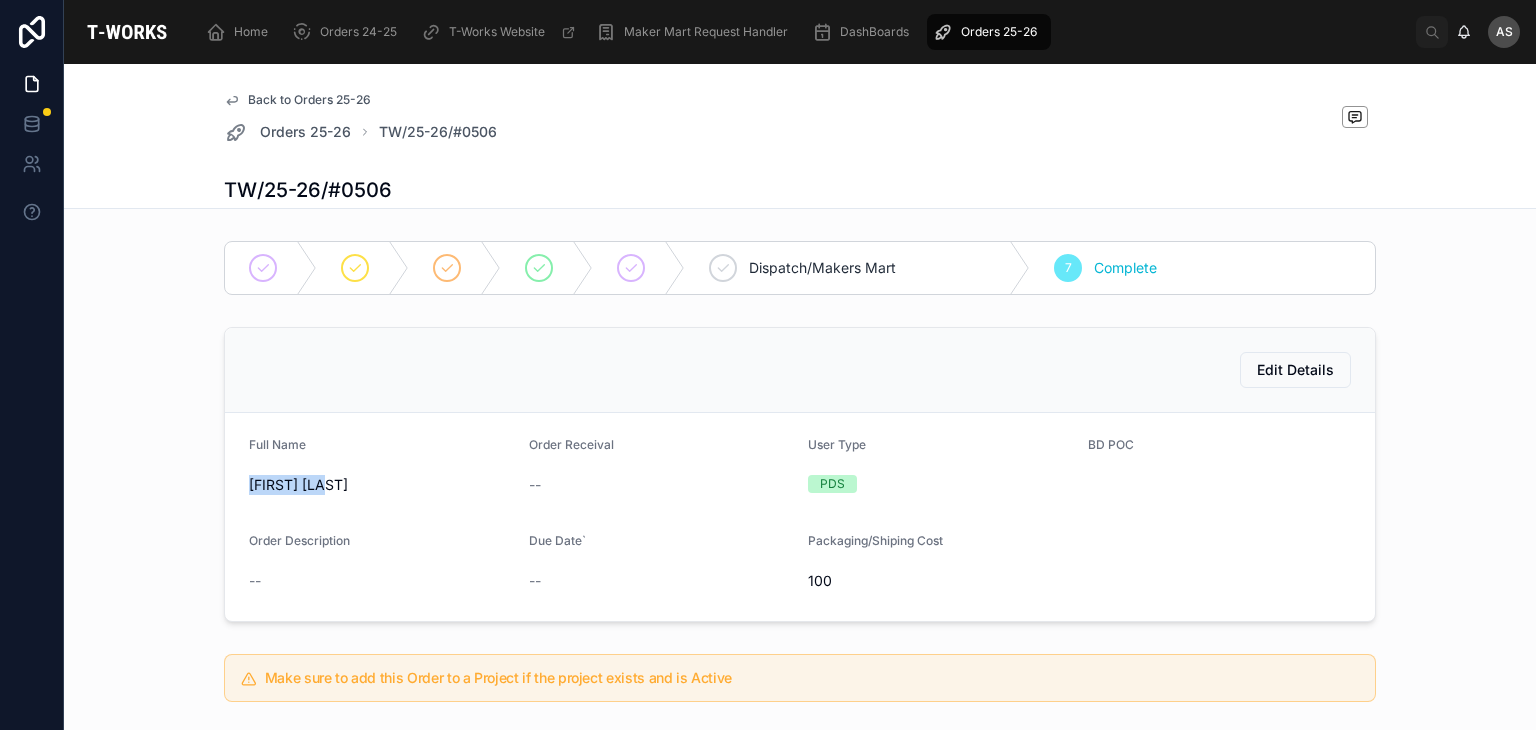 drag, startPoint x: 348, startPoint y: 470, endPoint x: 198, endPoint y: 498, distance: 152.59096 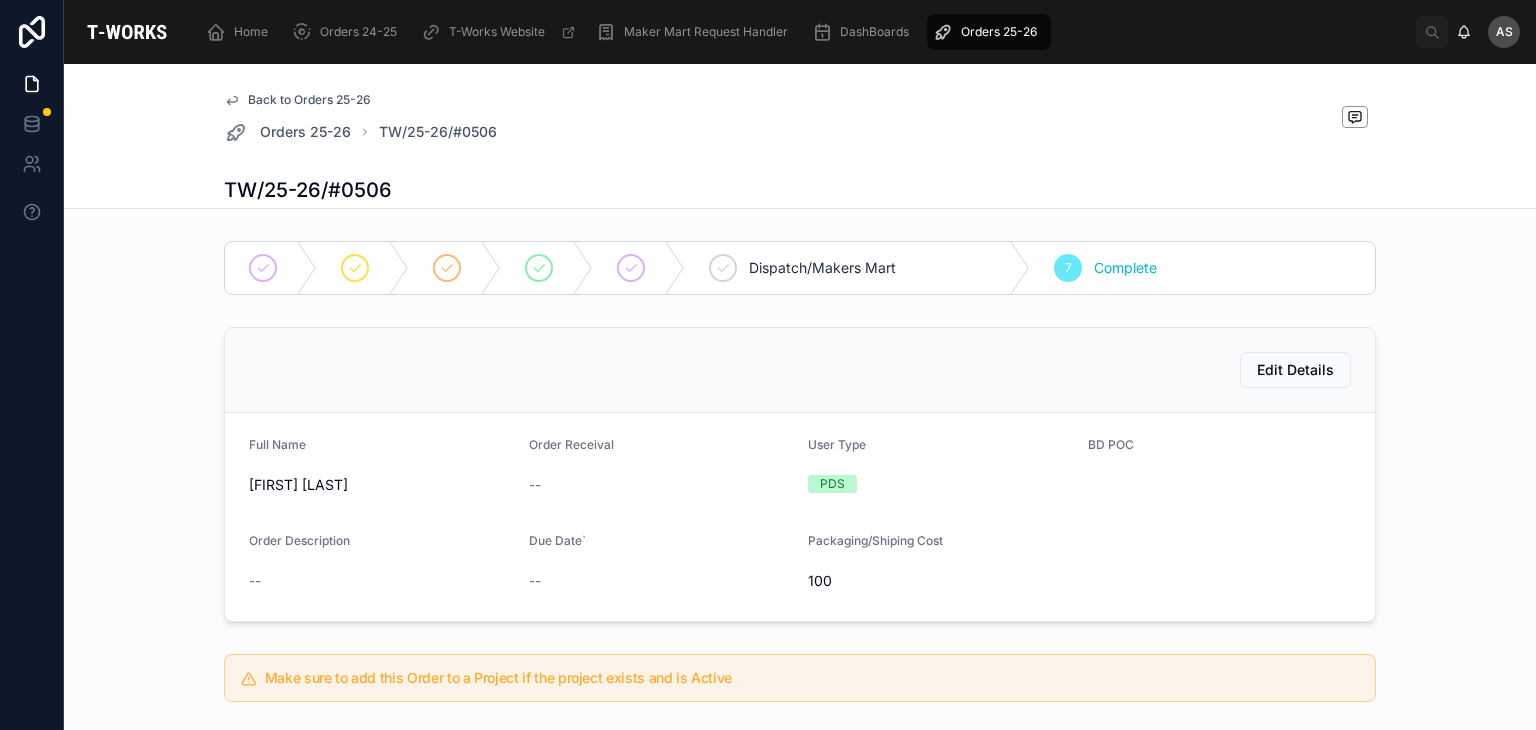 click on "Edit Details" at bounding box center [800, 370] 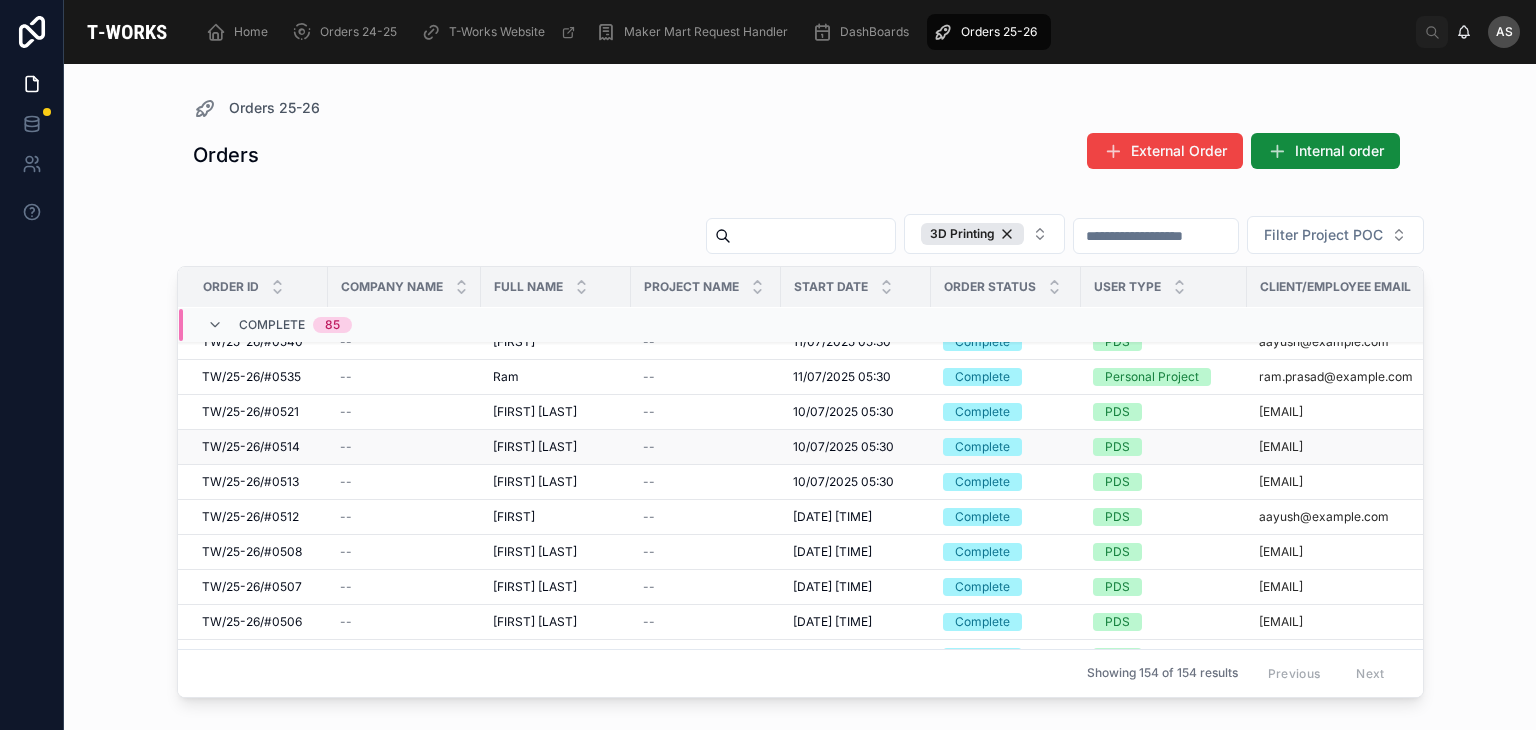 scroll, scrollTop: 132, scrollLeft: 0, axis: vertical 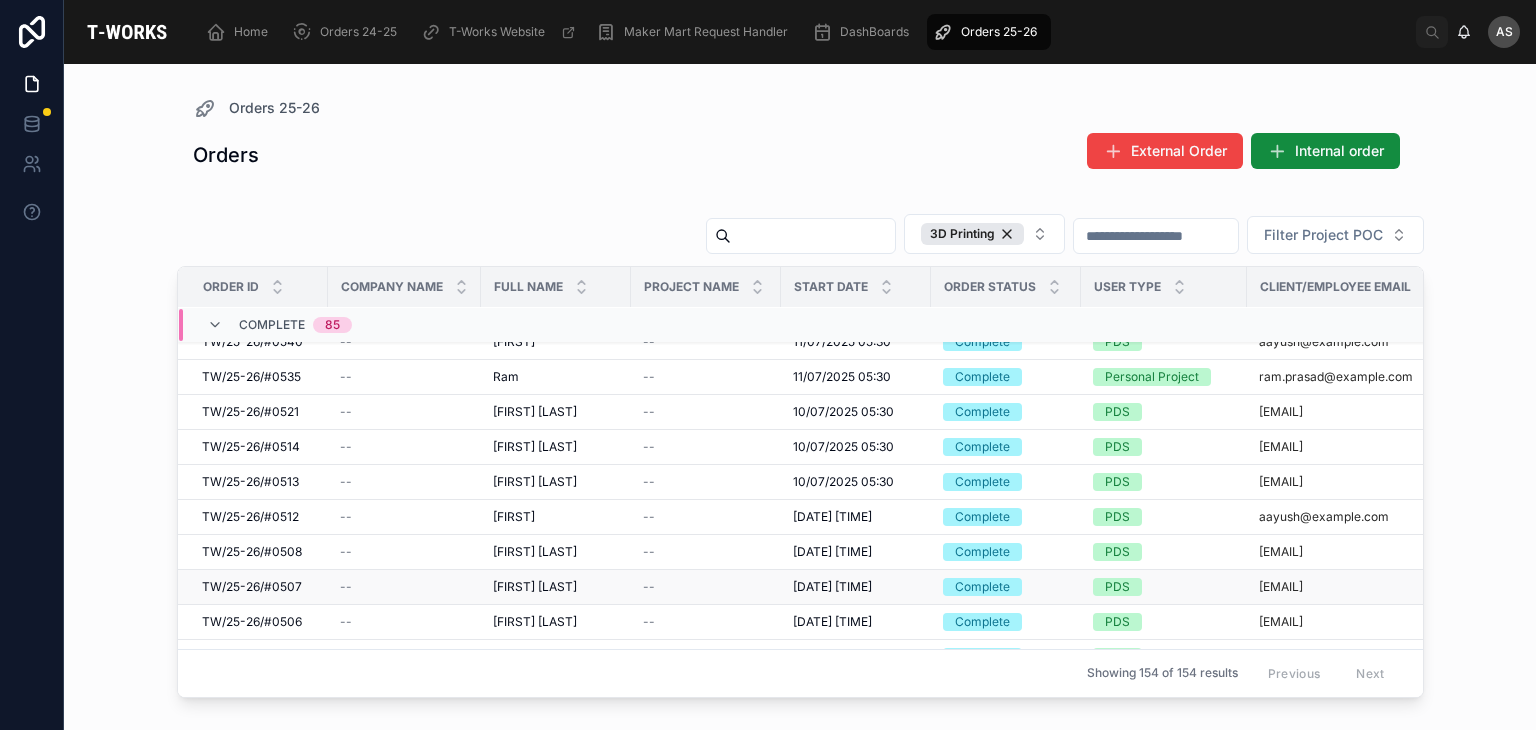 click on "TW/25-26/#0507" at bounding box center (252, 587) 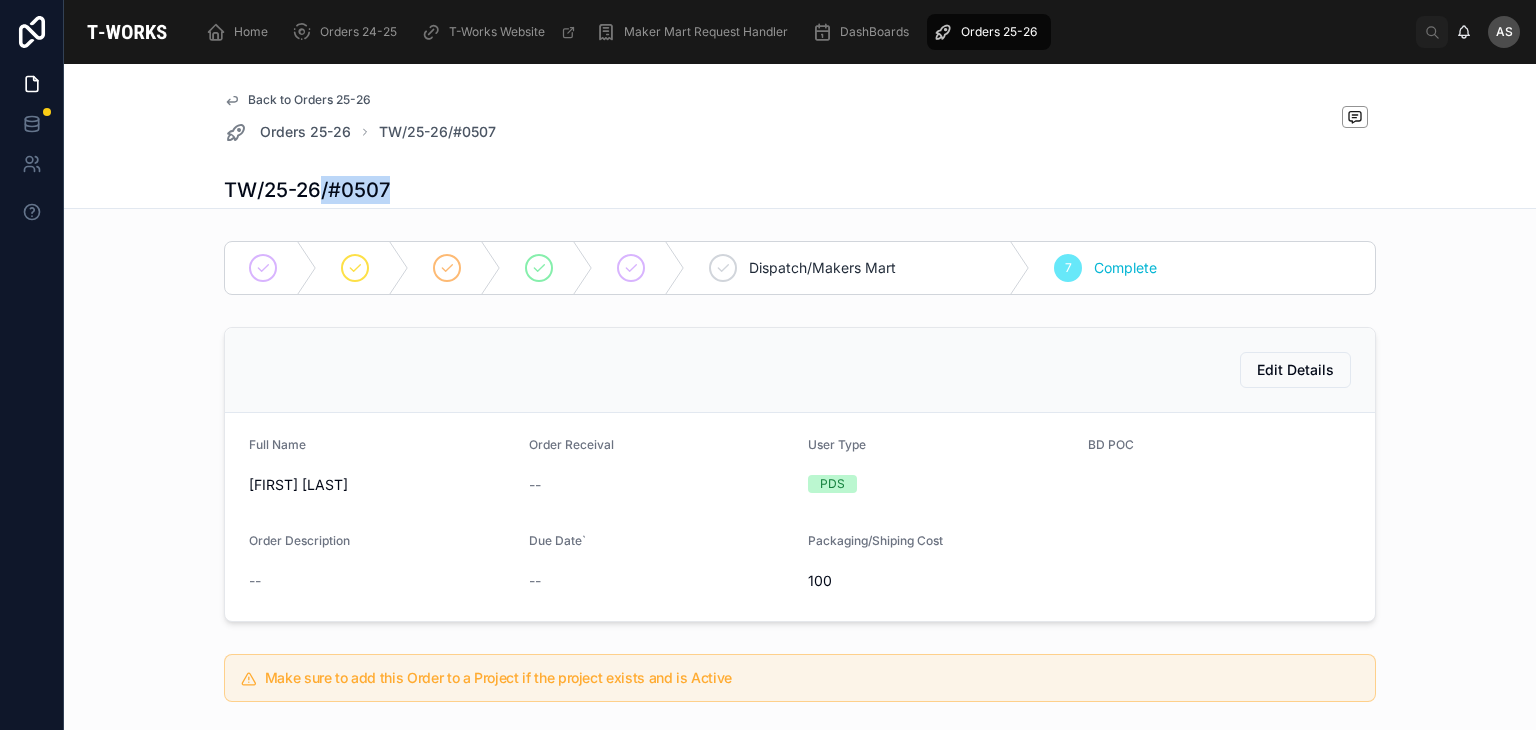 drag, startPoint x: 400, startPoint y: 193, endPoint x: 316, endPoint y: 183, distance: 84.59315 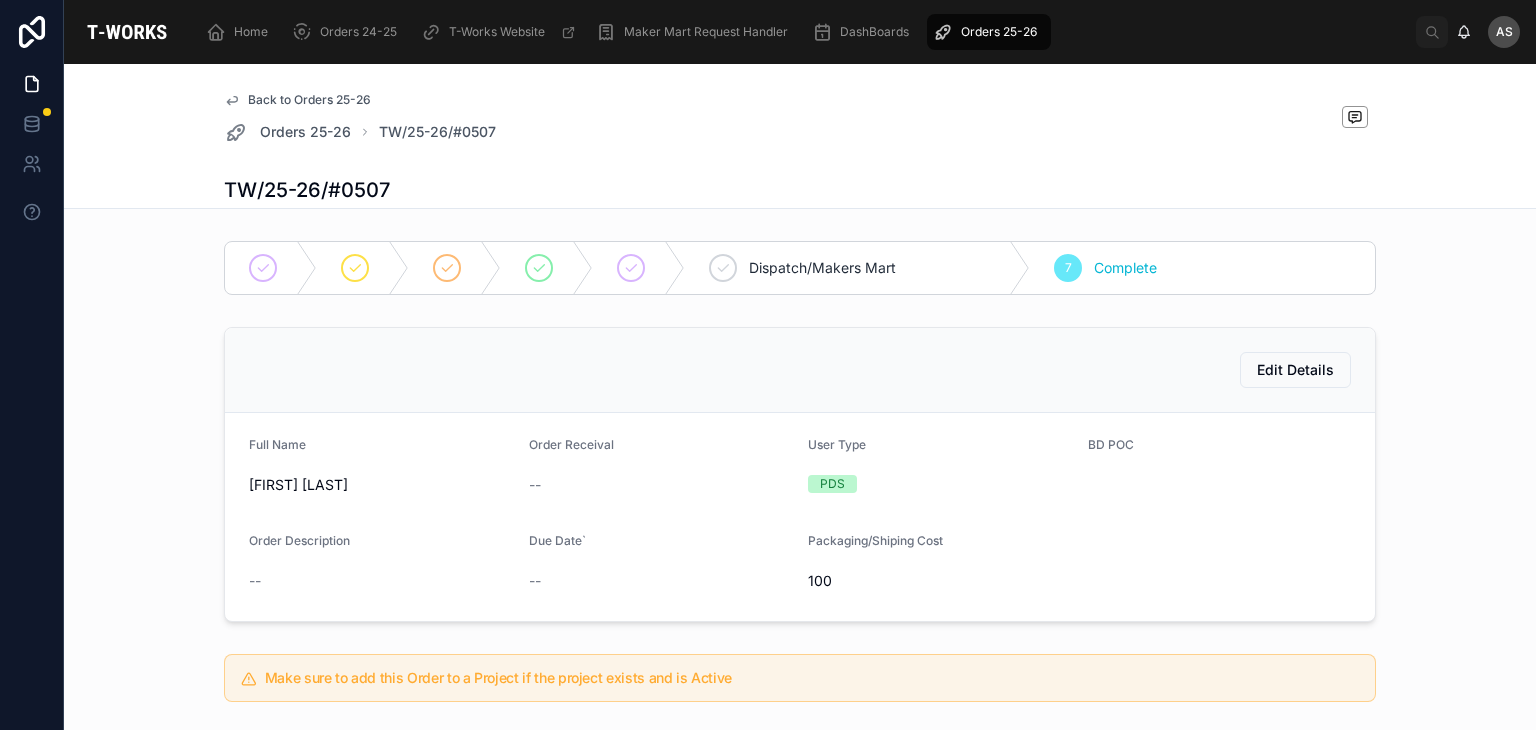 click on "TW/25-26/#0507" at bounding box center (800, 190) 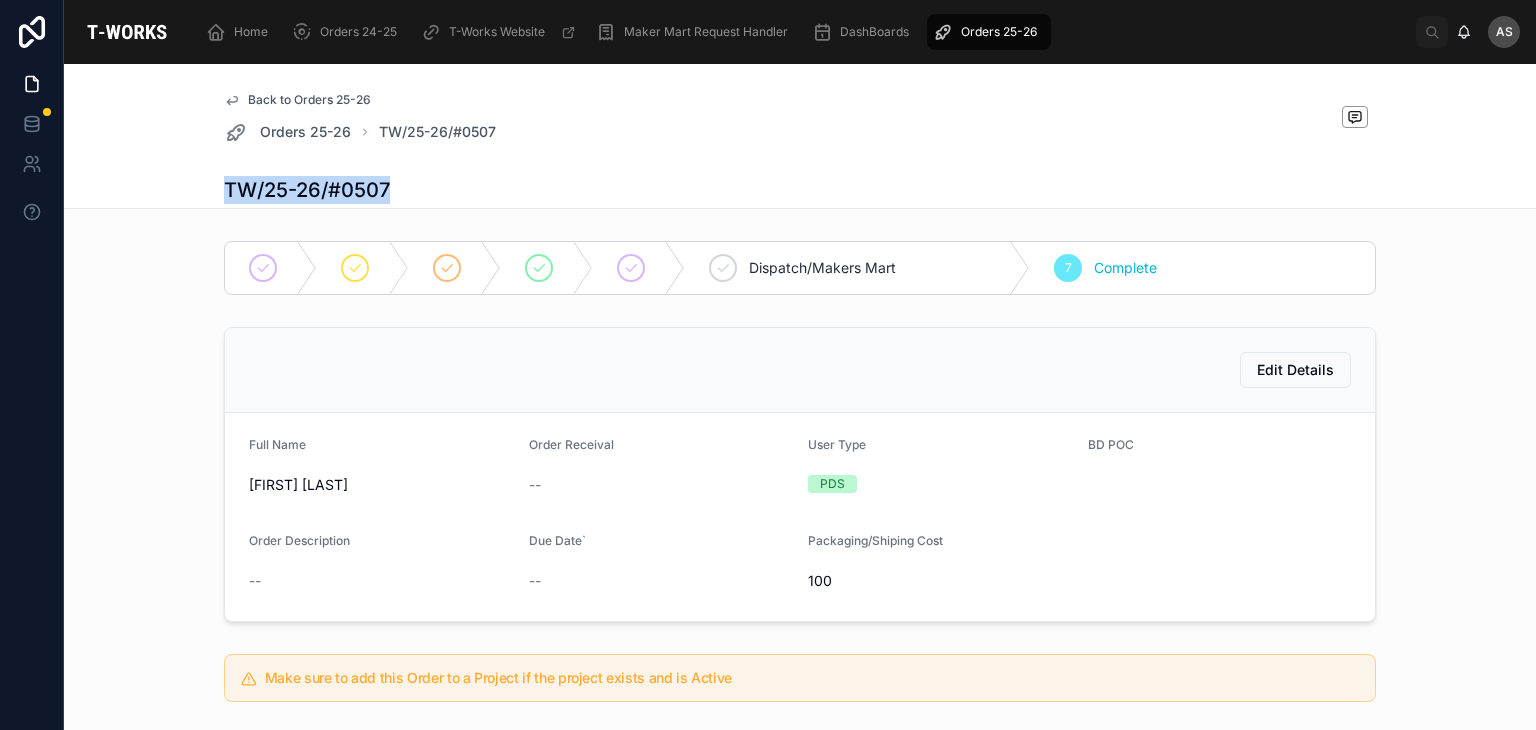 drag, startPoint x: 401, startPoint y: 175, endPoint x: 366, endPoint y: 181, distance: 35.510563 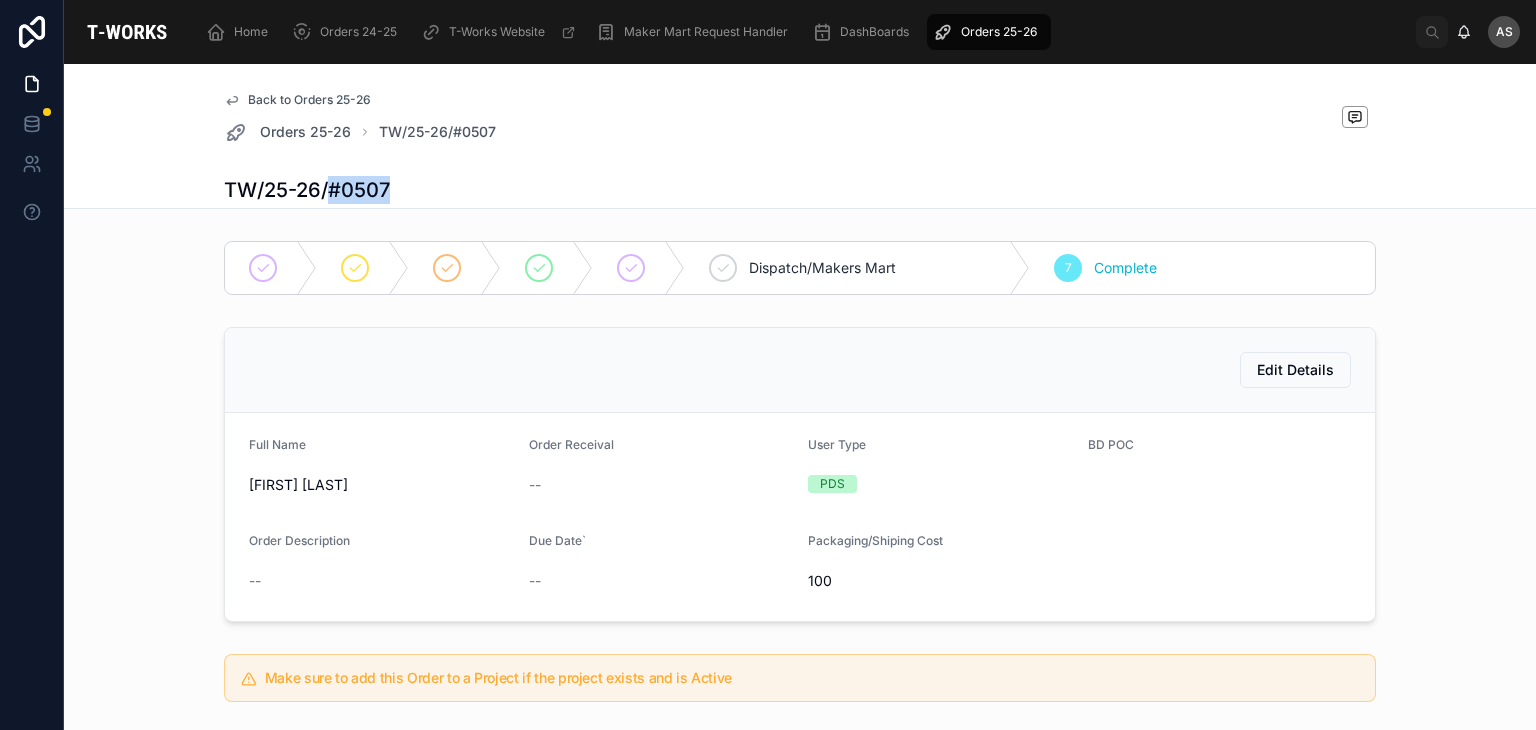 drag, startPoint x: 398, startPoint y: 181, endPoint x: 326, endPoint y: 182, distance: 72.00694 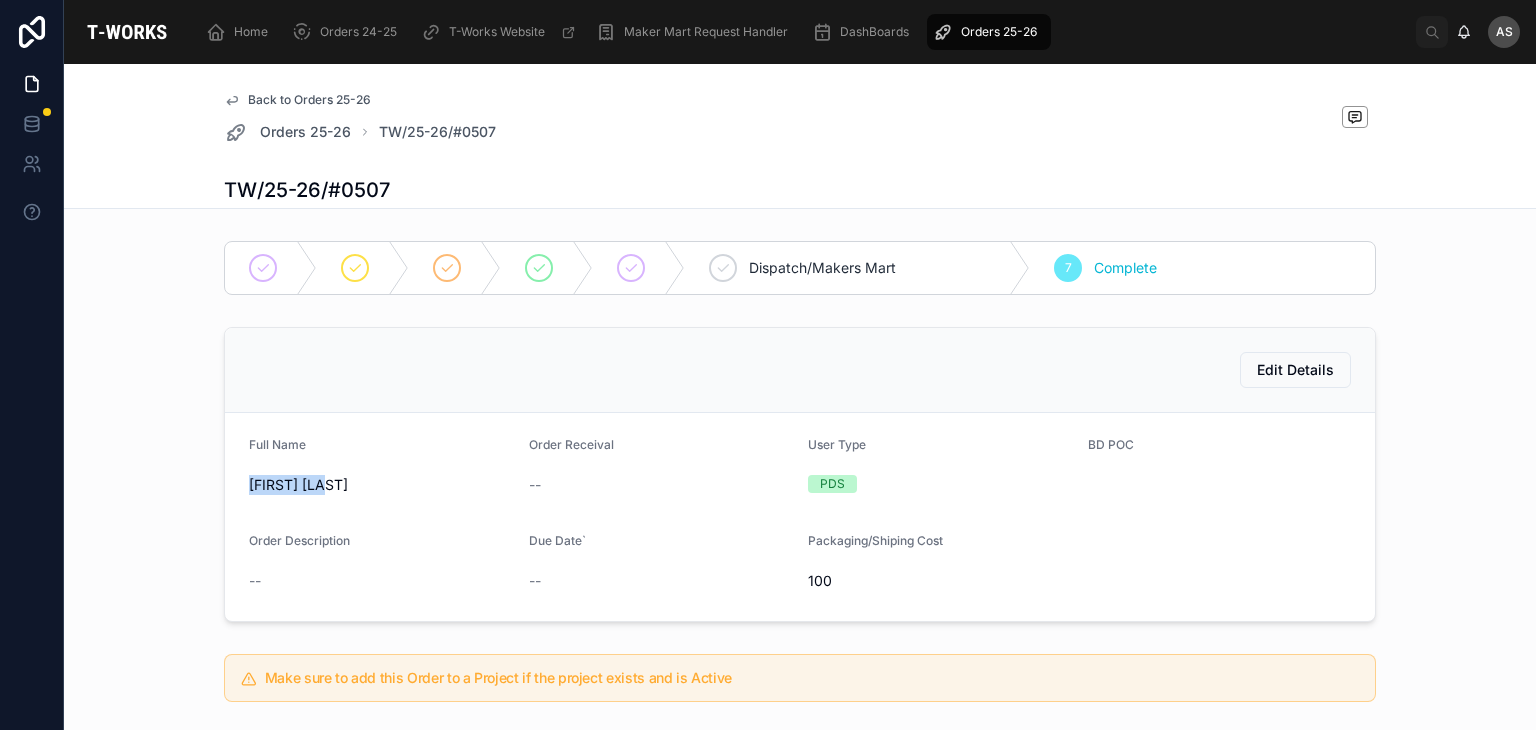 drag, startPoint x: 328, startPoint y: 489, endPoint x: 226, endPoint y: 483, distance: 102.176315 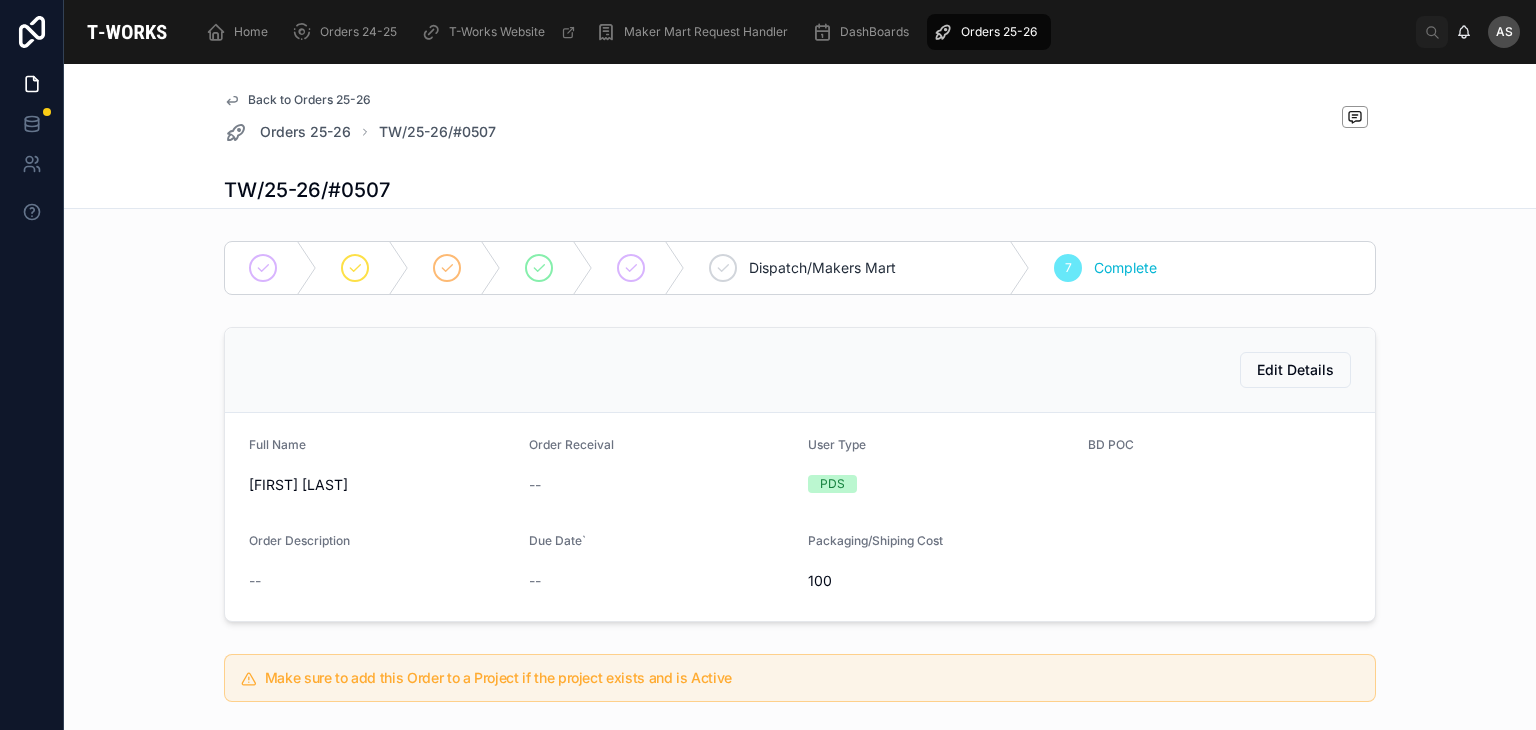 click on "Edit Details" at bounding box center [800, 370] 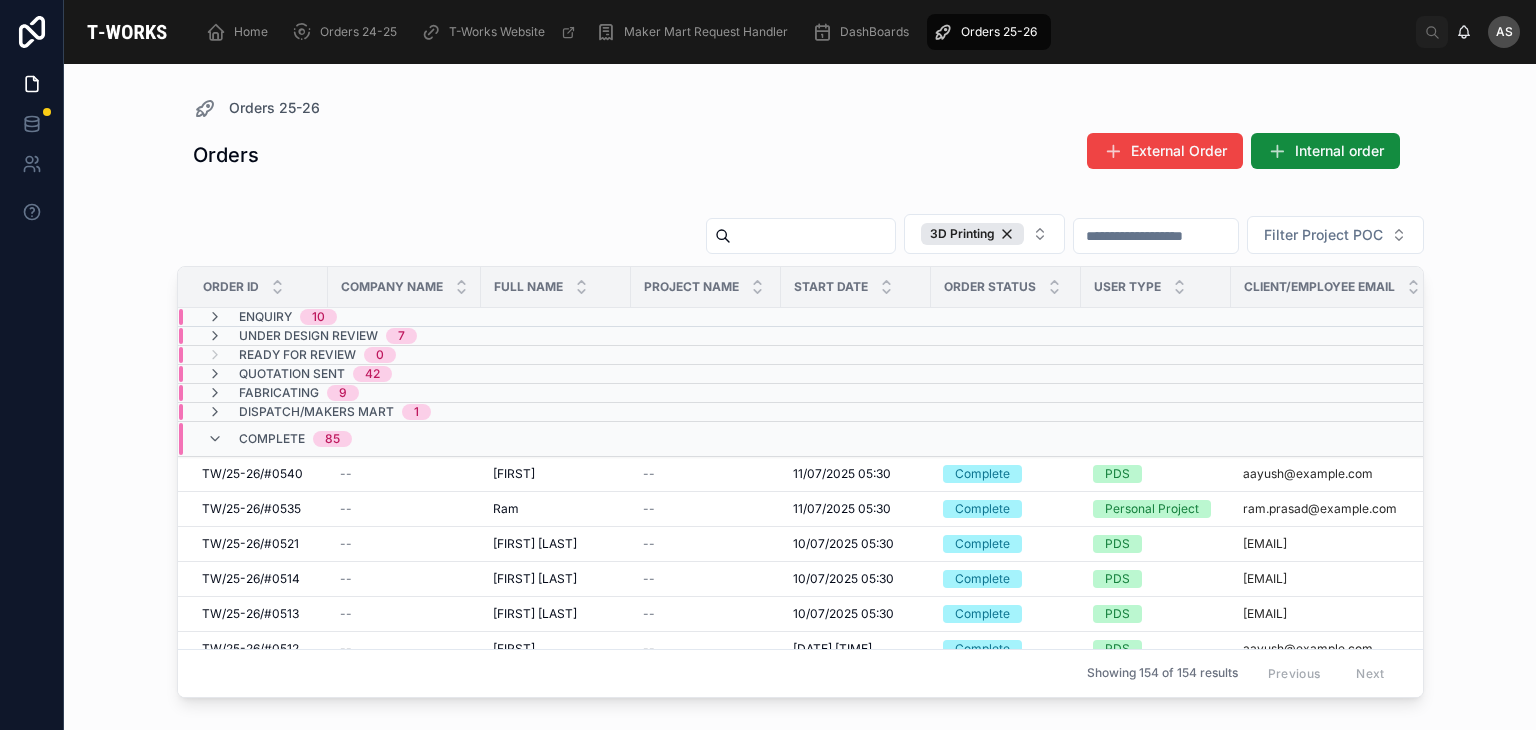 scroll, scrollTop: 152, scrollLeft: 0, axis: vertical 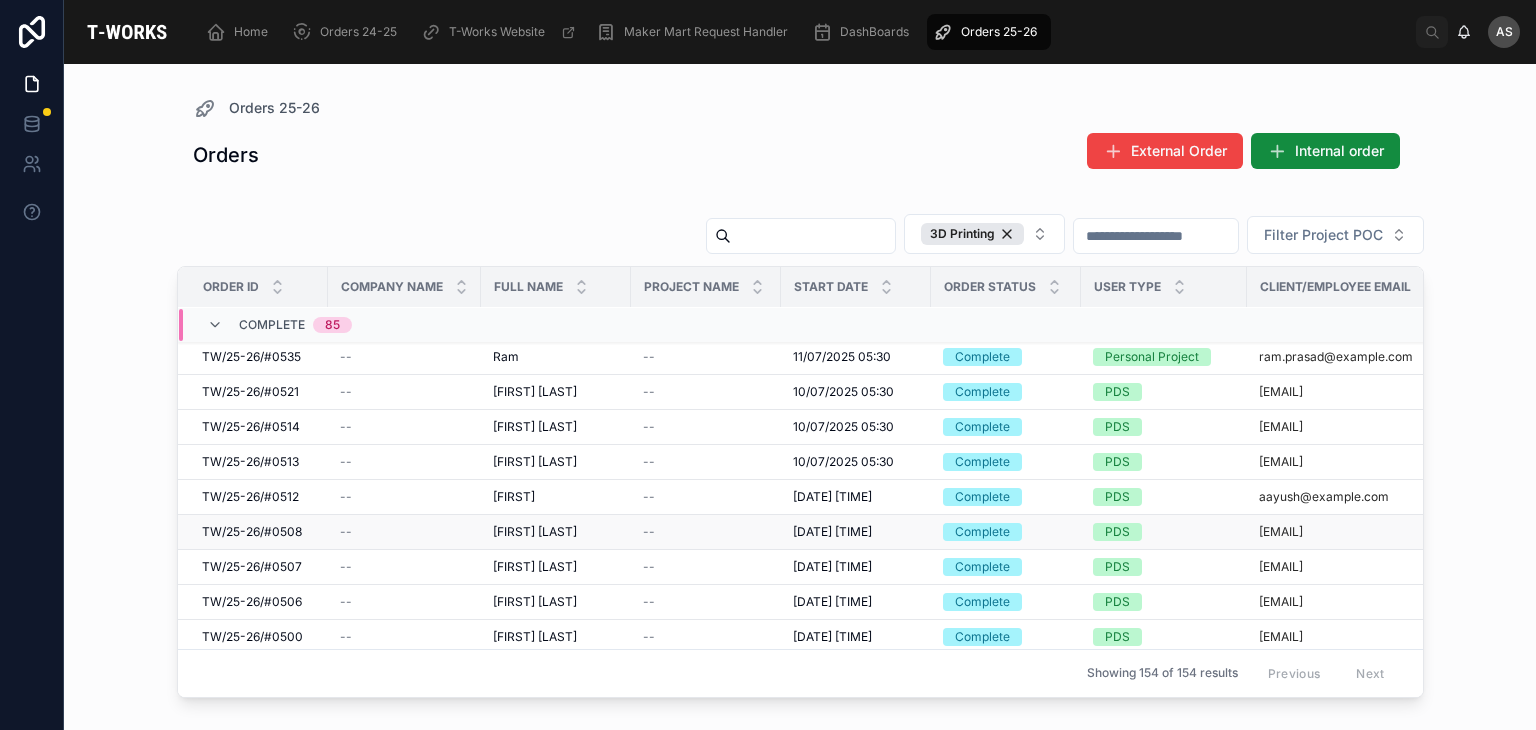 click on "[FIRST] [LAST]" at bounding box center [535, 532] 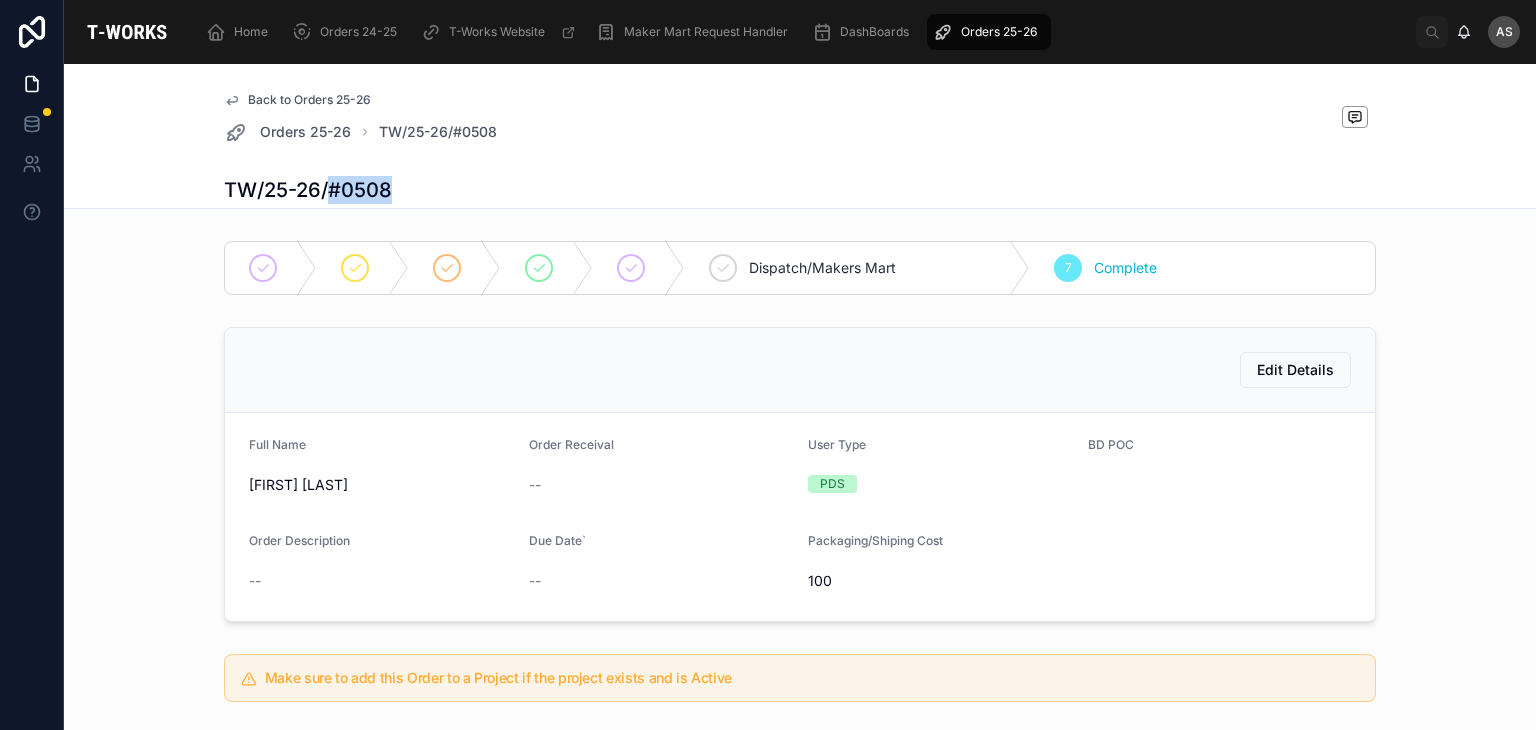 drag, startPoint x: 401, startPoint y: 183, endPoint x: 327, endPoint y: 191, distance: 74.431175 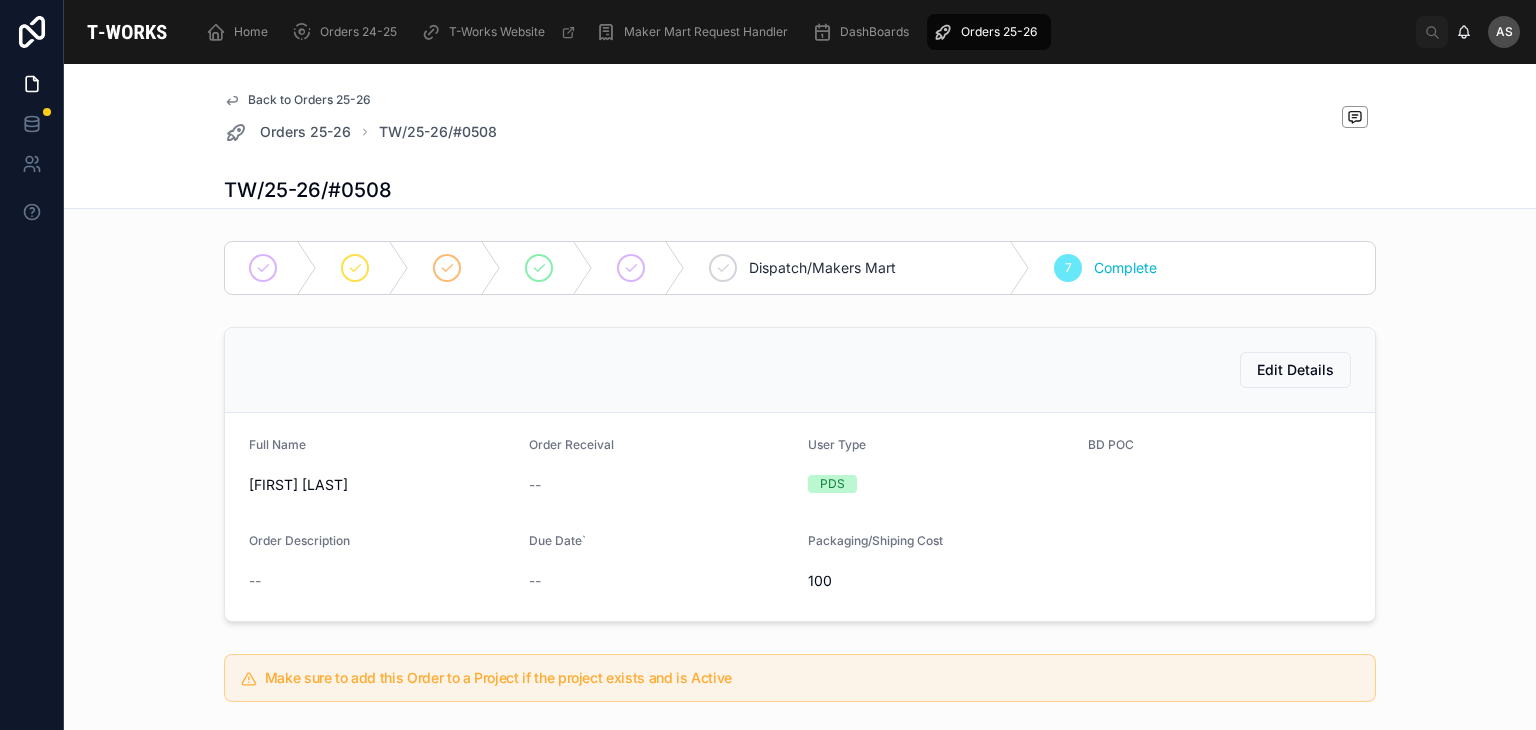 click on "Order Receival" at bounding box center (571, 444) 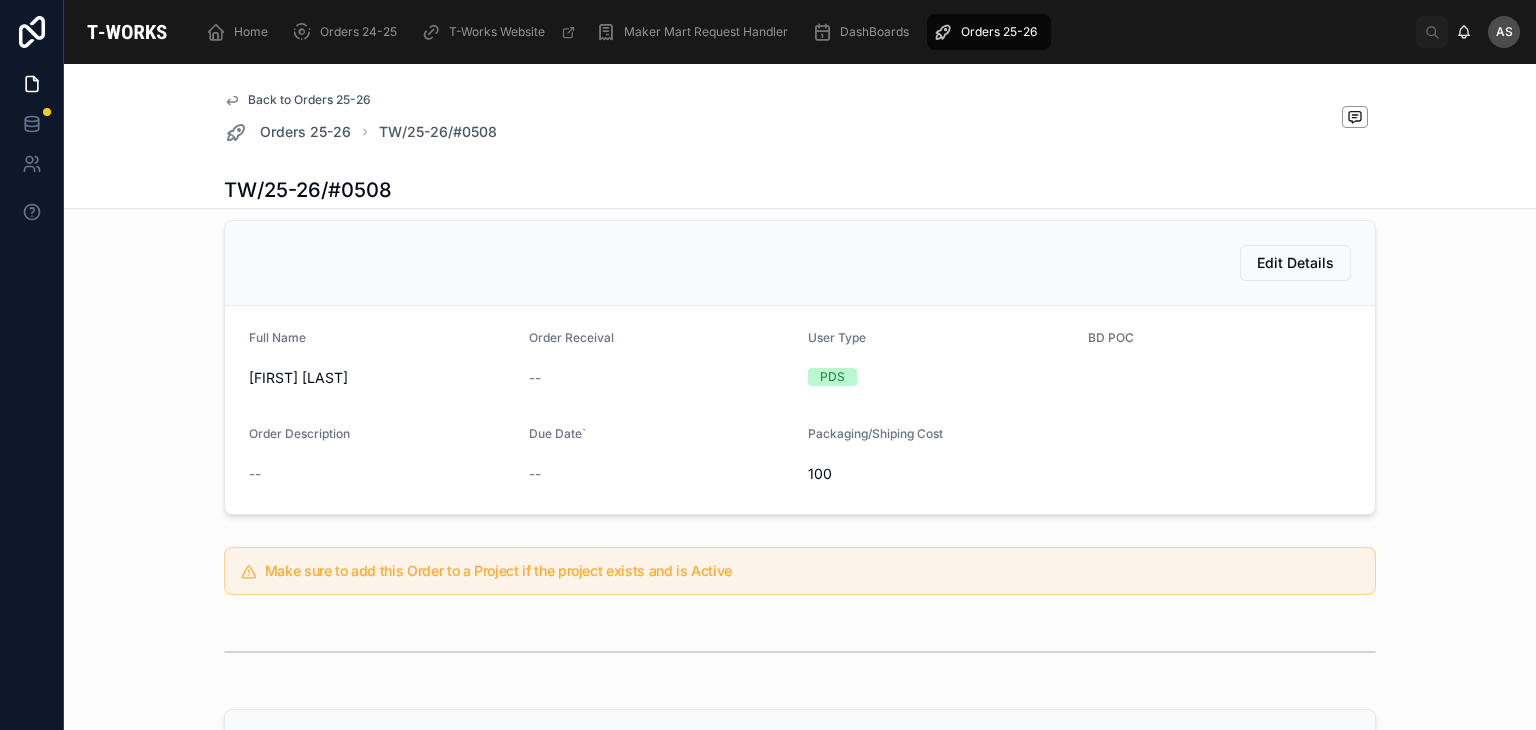 scroll, scrollTop: 0, scrollLeft: 0, axis: both 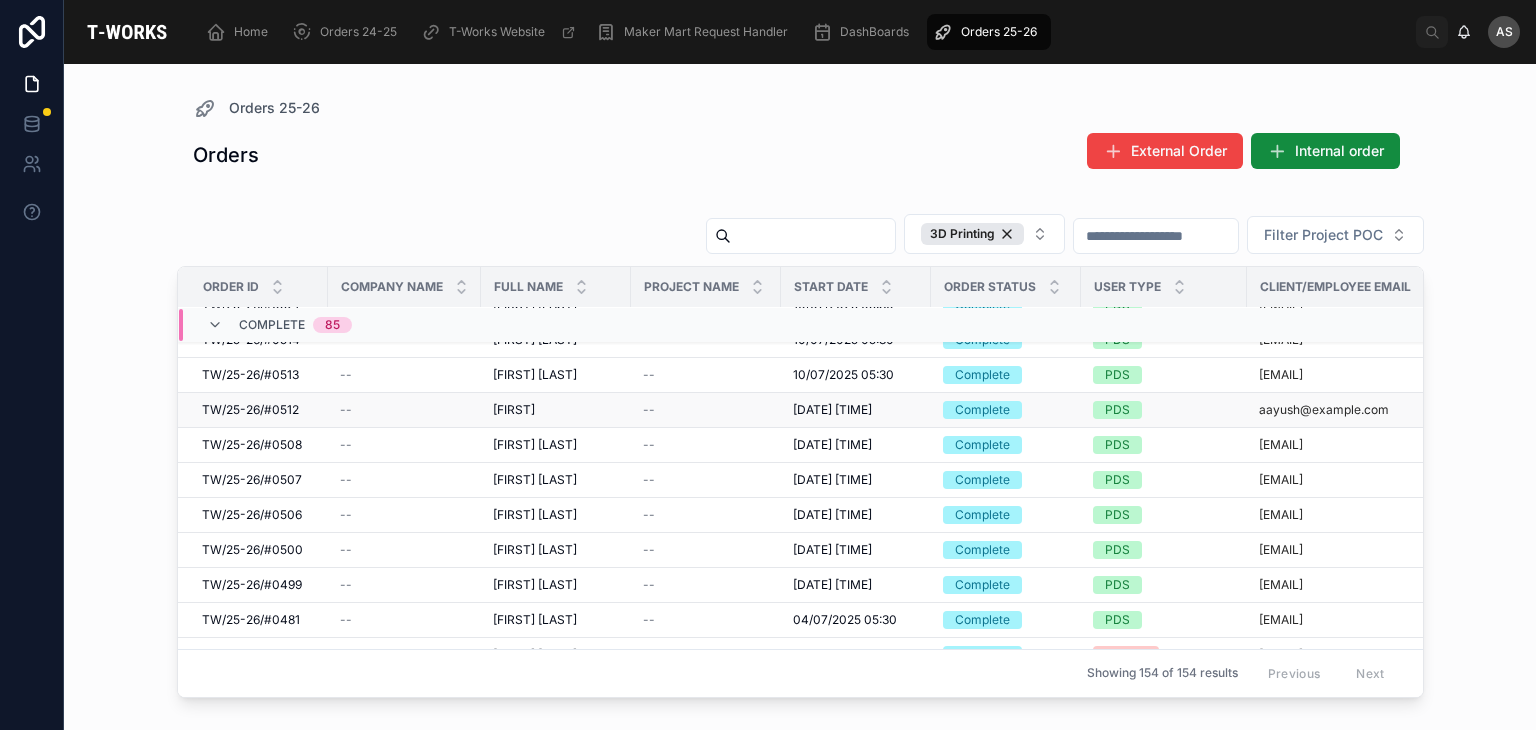 click on "[FIRST]" at bounding box center (514, 410) 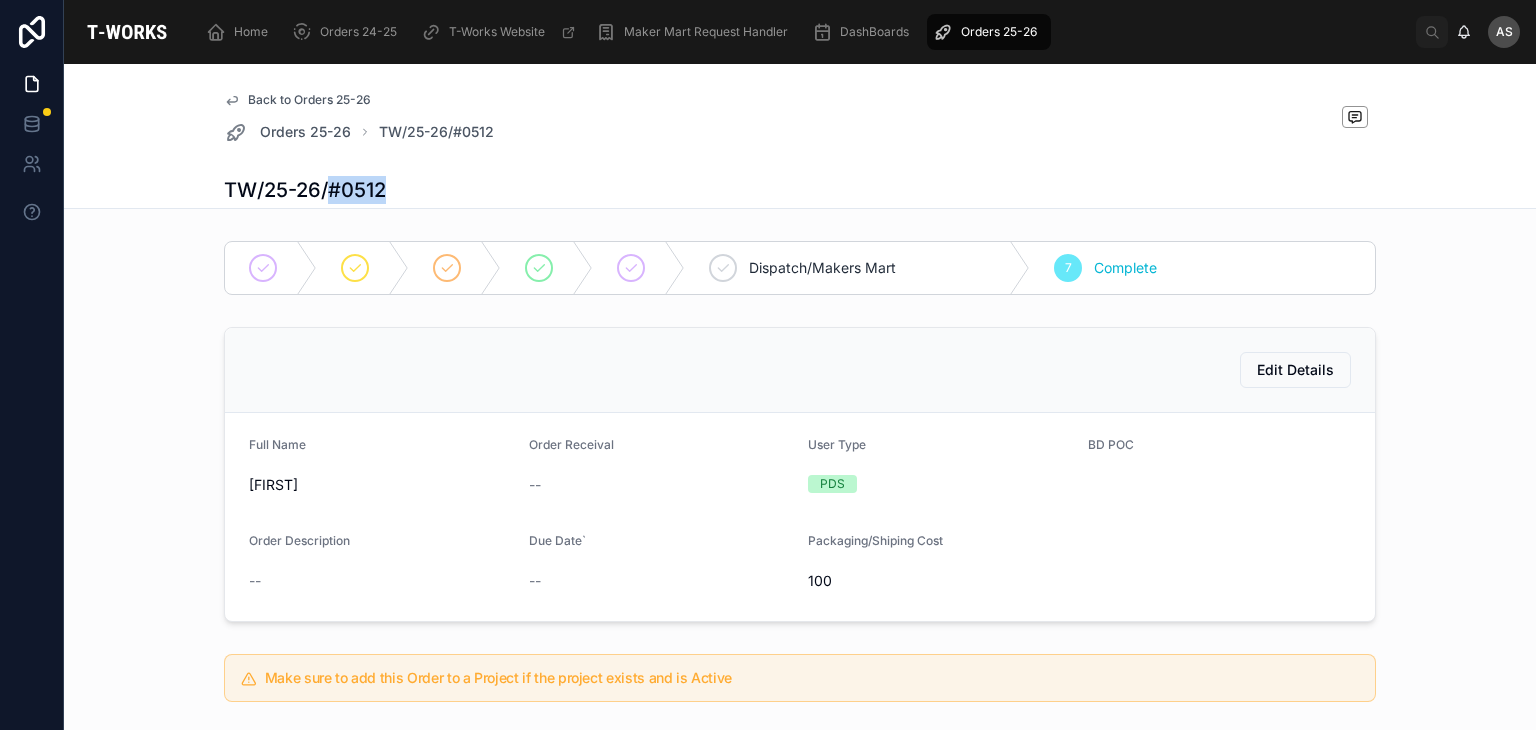 drag, startPoint x: 387, startPoint y: 193, endPoint x: 326, endPoint y: 193, distance: 61 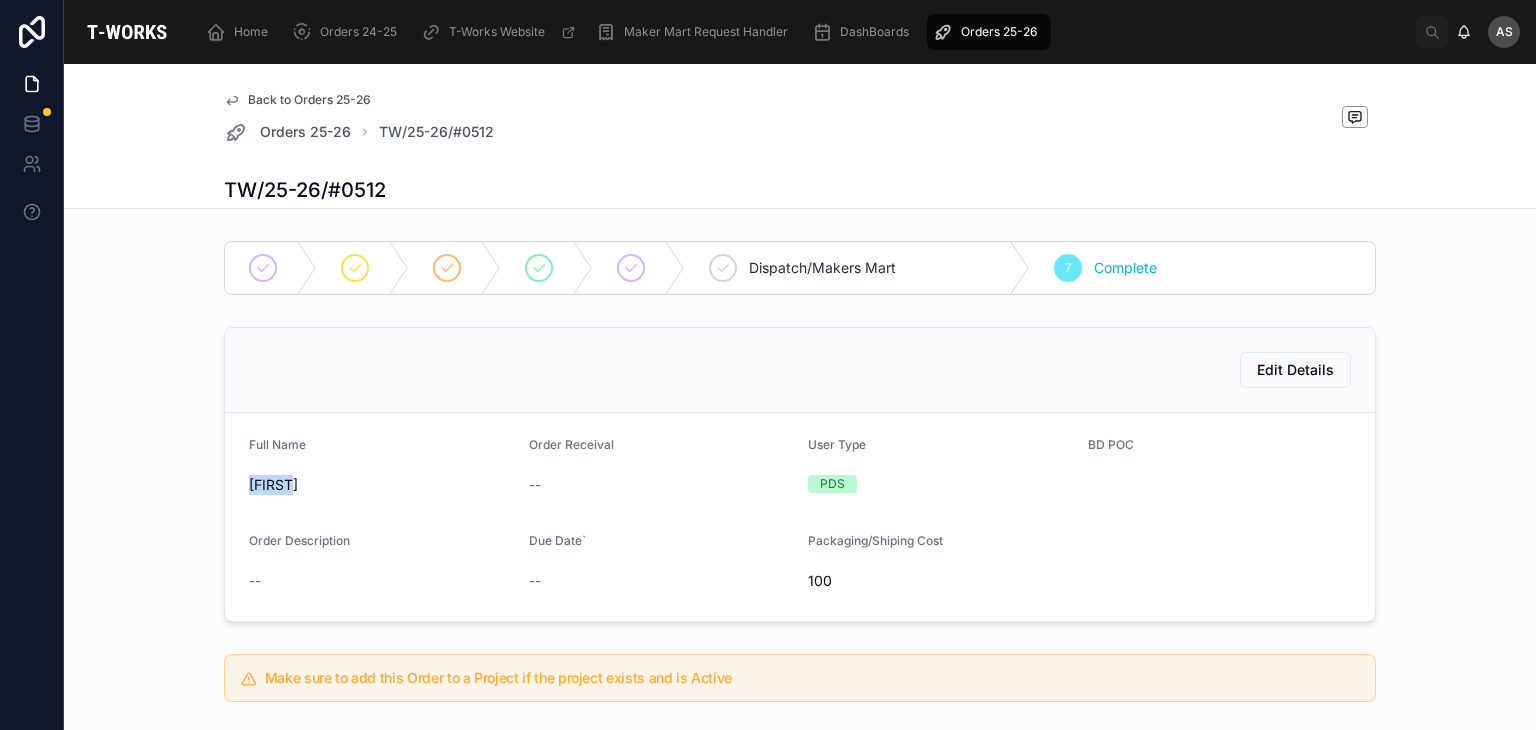 drag, startPoint x: 296, startPoint y: 479, endPoint x: 235, endPoint y: 485, distance: 61.294373 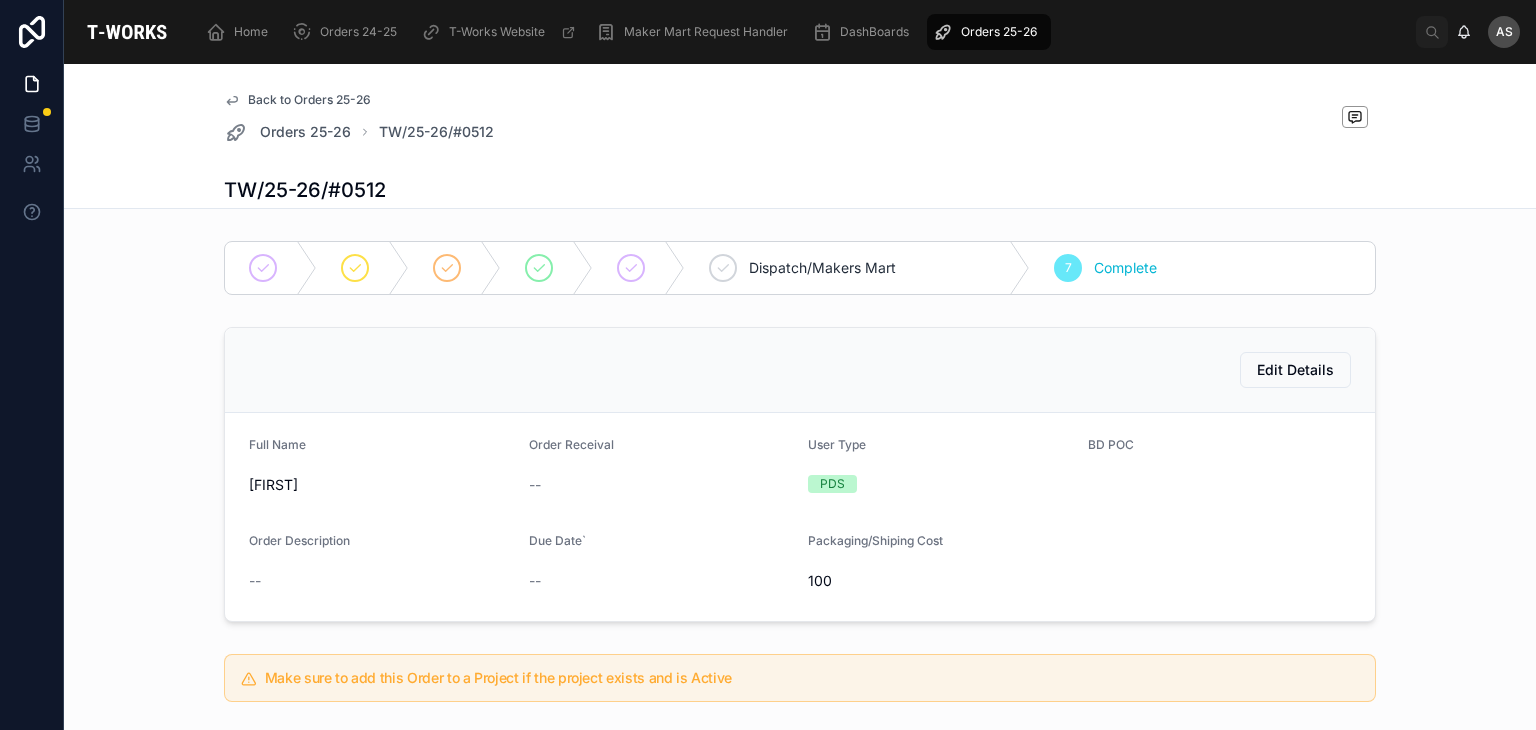 click on "Dispatch/Makers Mart 7 Complete" at bounding box center (800, 268) 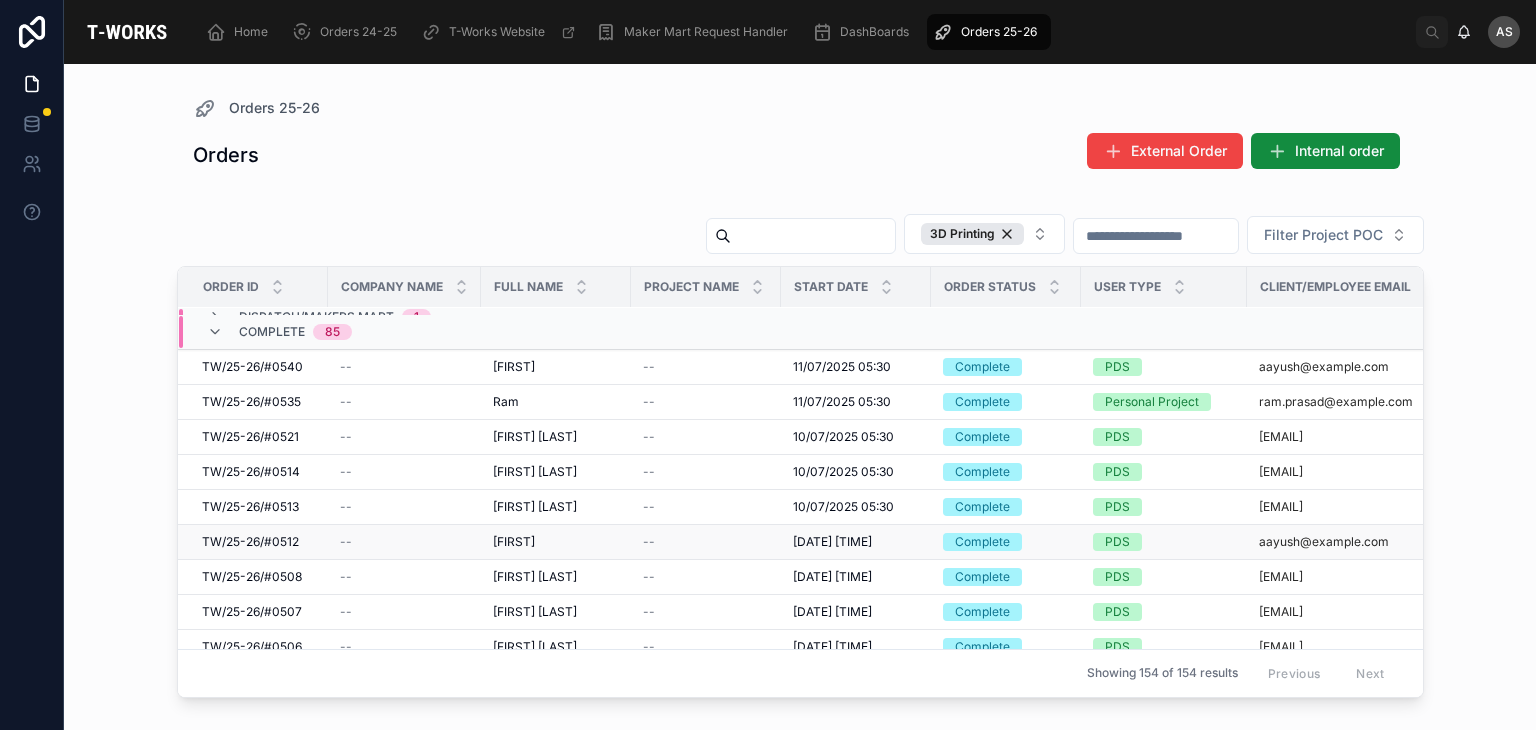 scroll, scrollTop: 104, scrollLeft: 0, axis: vertical 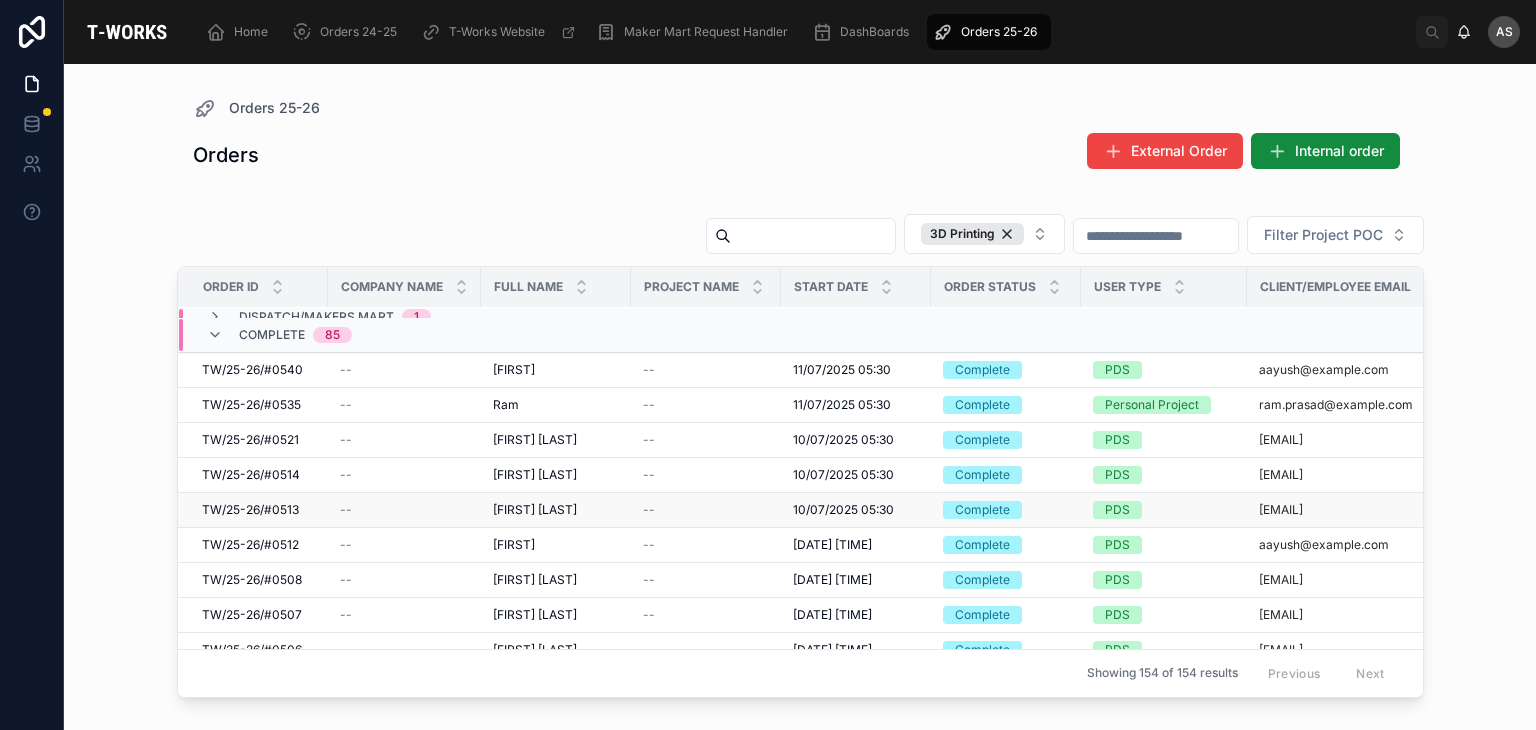 click on "[FIRST] [LAST]" at bounding box center [535, 510] 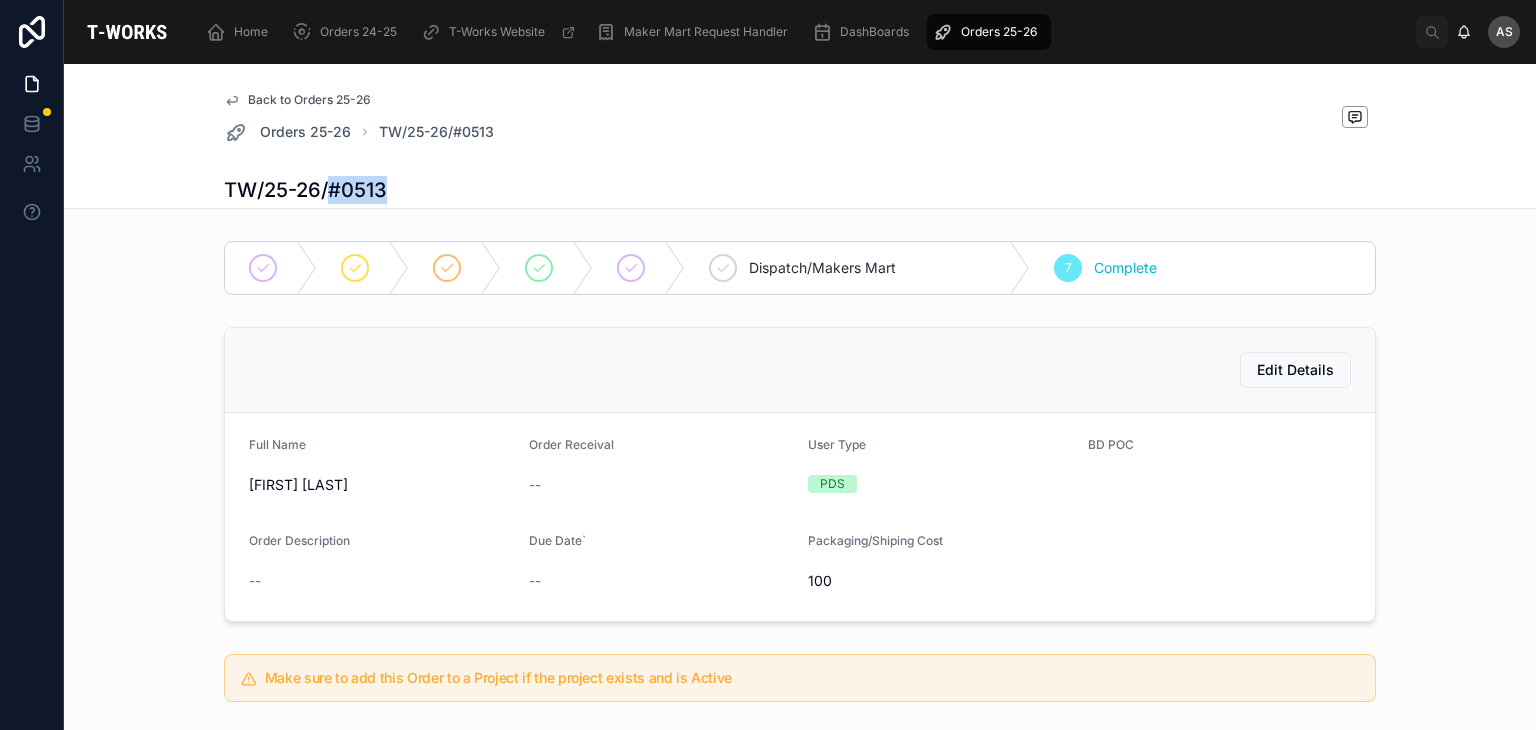 drag, startPoint x: 384, startPoint y: 193, endPoint x: 323, endPoint y: 195, distance: 61.03278 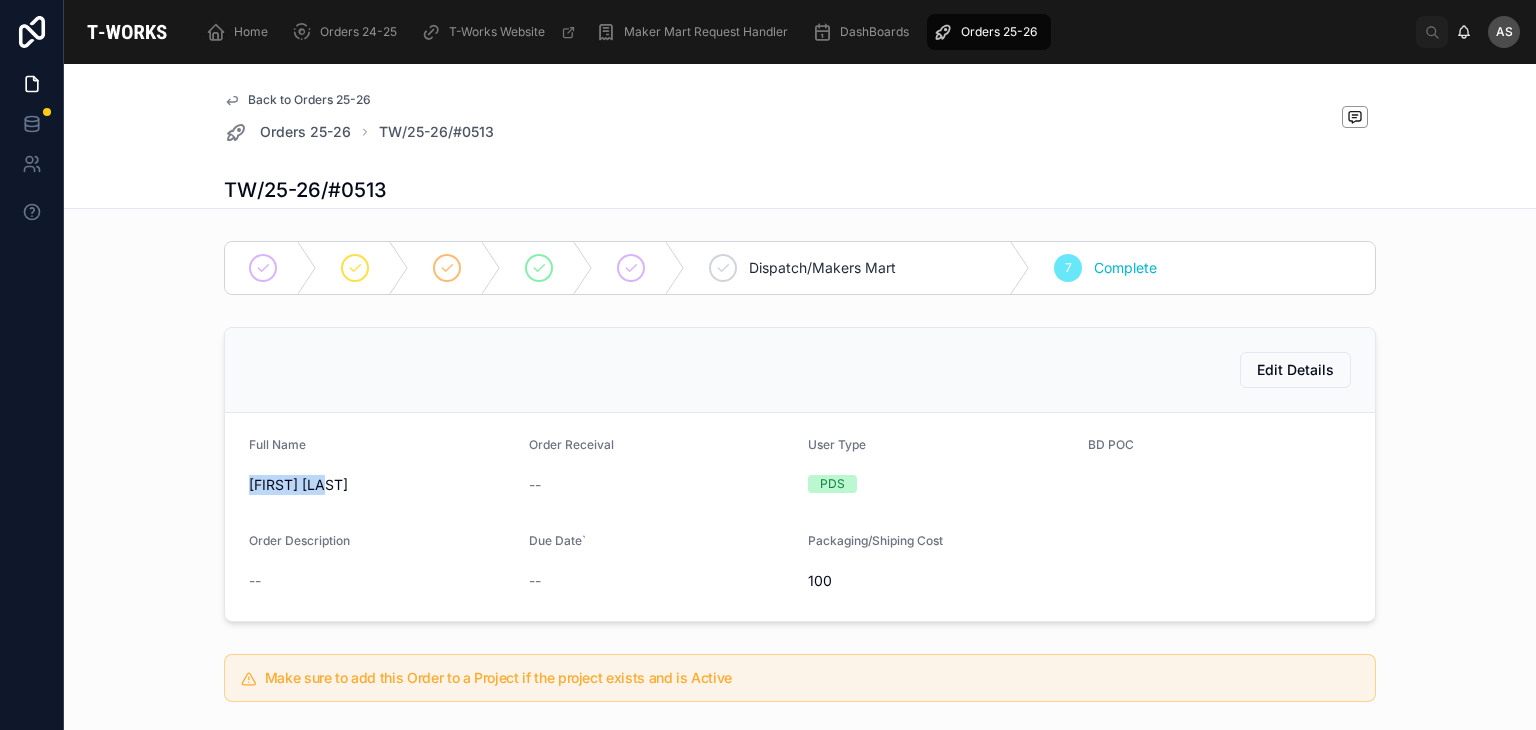 drag, startPoint x: 330, startPoint y: 489, endPoint x: 230, endPoint y: 491, distance: 100.02 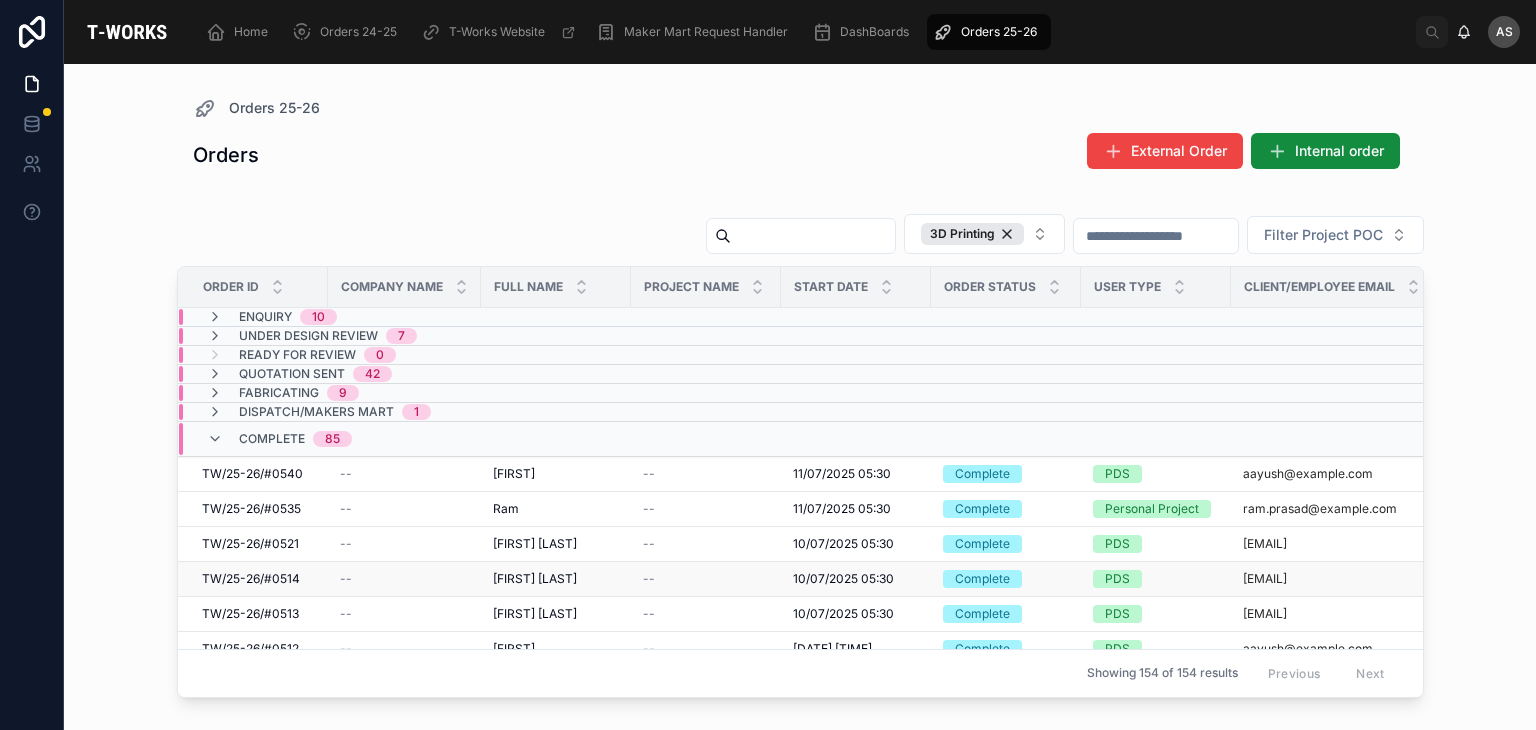 click on "TW/25-26/#0514" at bounding box center (251, 579) 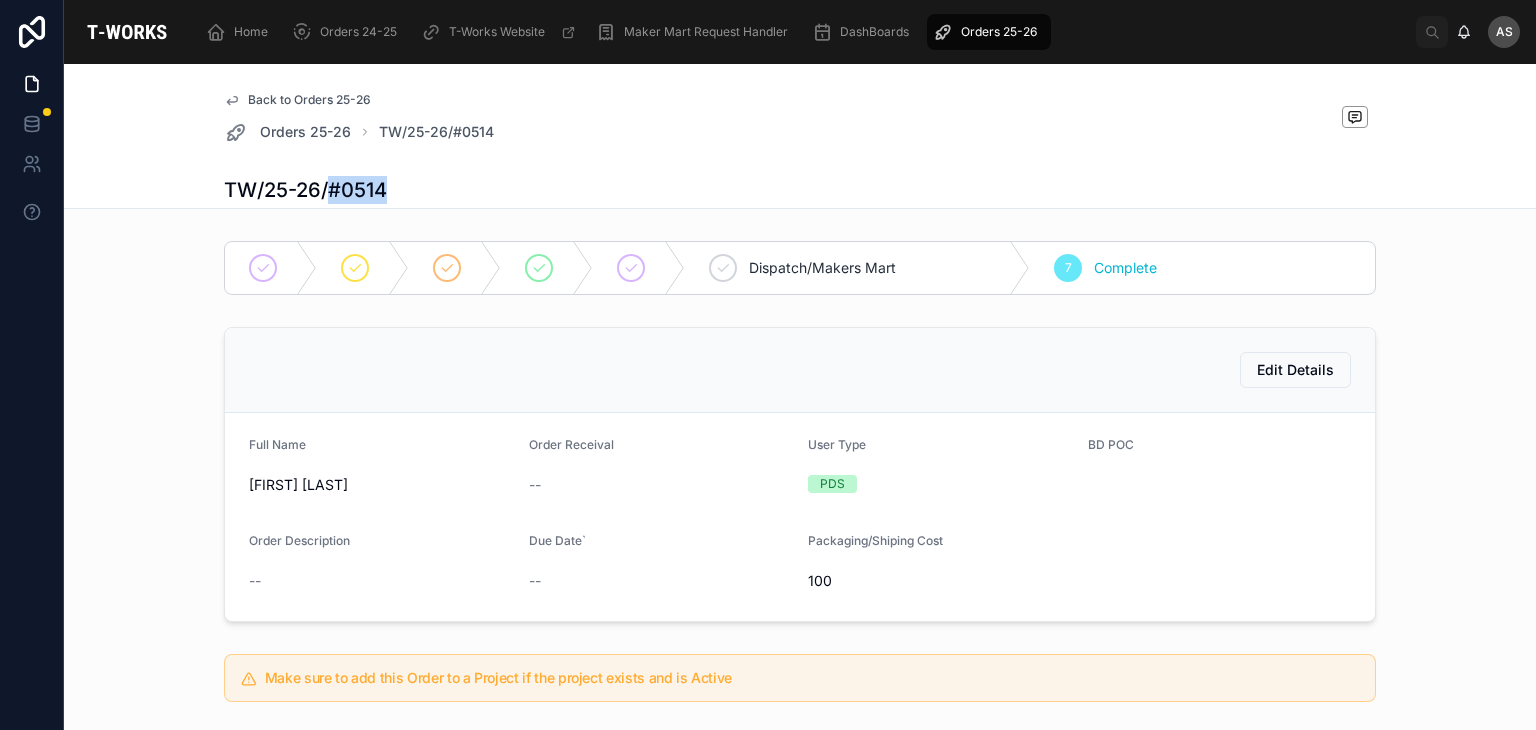 drag, startPoint x: 399, startPoint y: 181, endPoint x: 324, endPoint y: 181, distance: 75 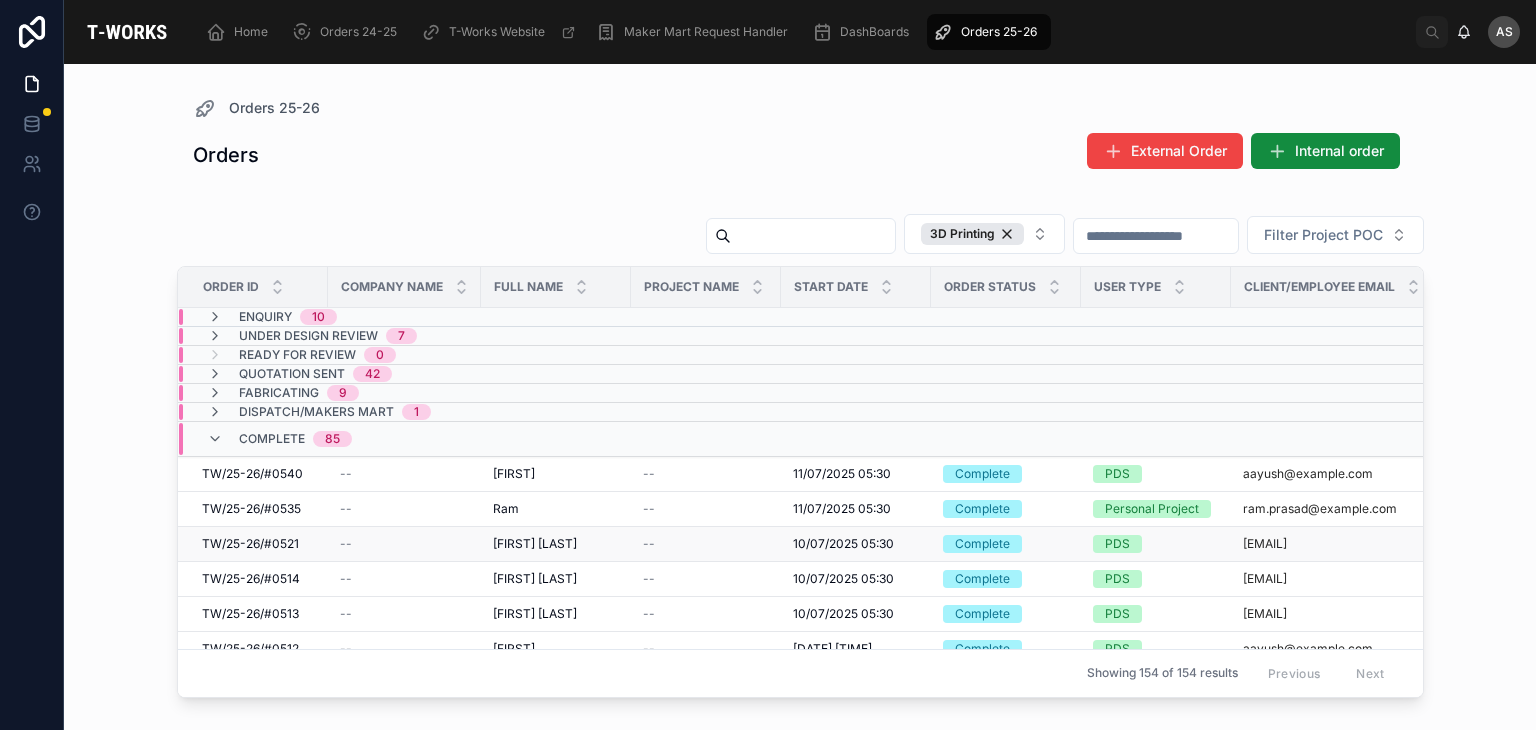 click on "TW/25-26/#0521" at bounding box center [250, 544] 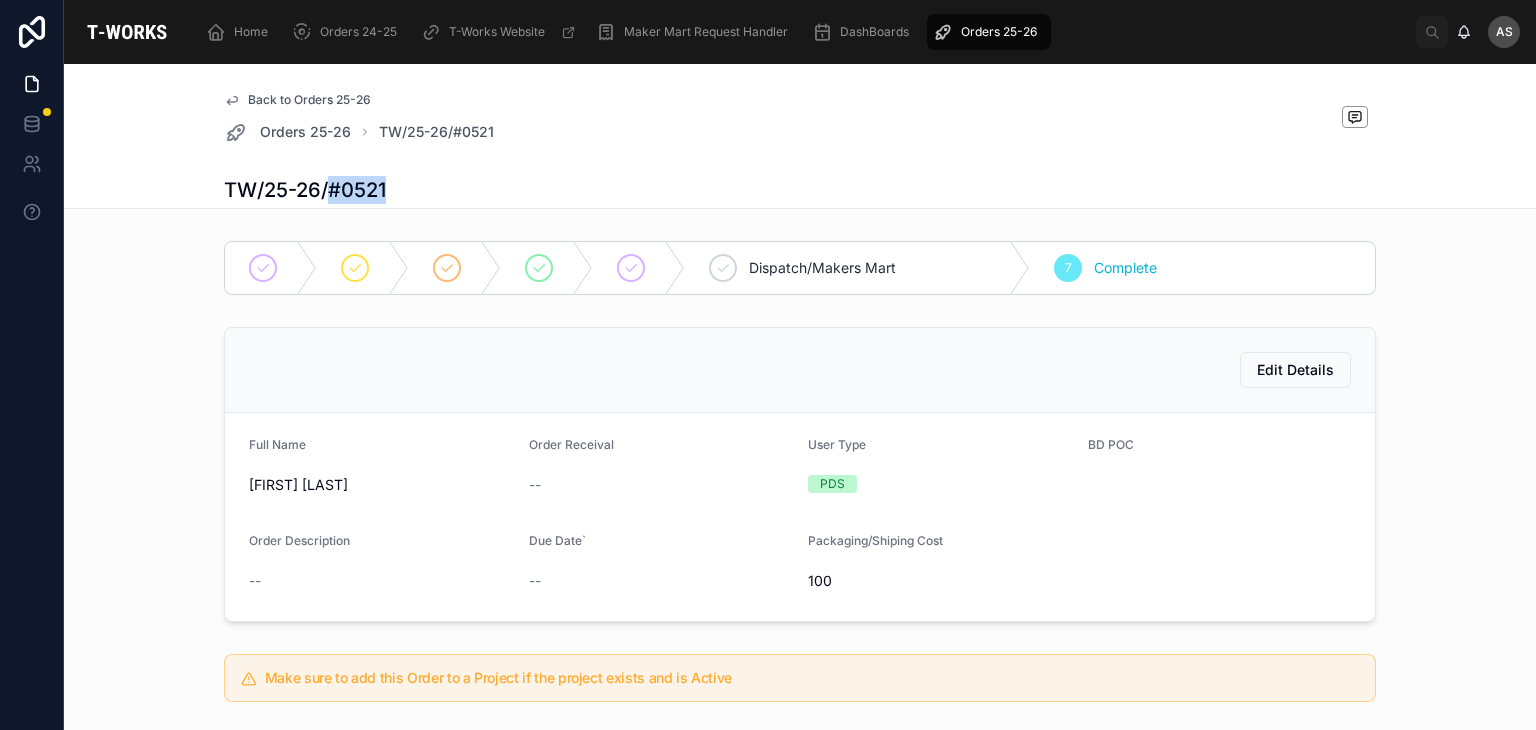 drag, startPoint x: 387, startPoint y: 198, endPoint x: 318, endPoint y: 191, distance: 69.354164 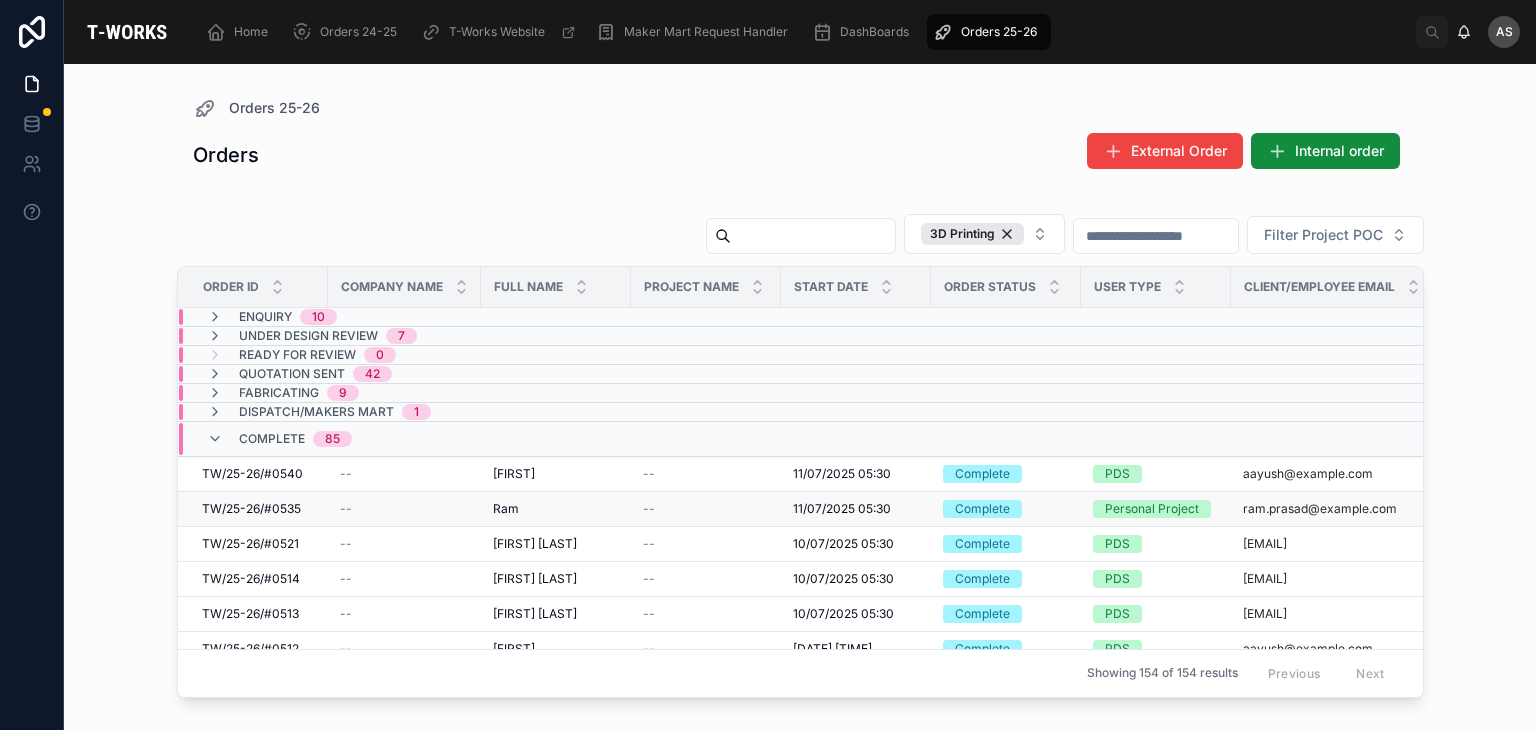 click on "Ram" at bounding box center (506, 509) 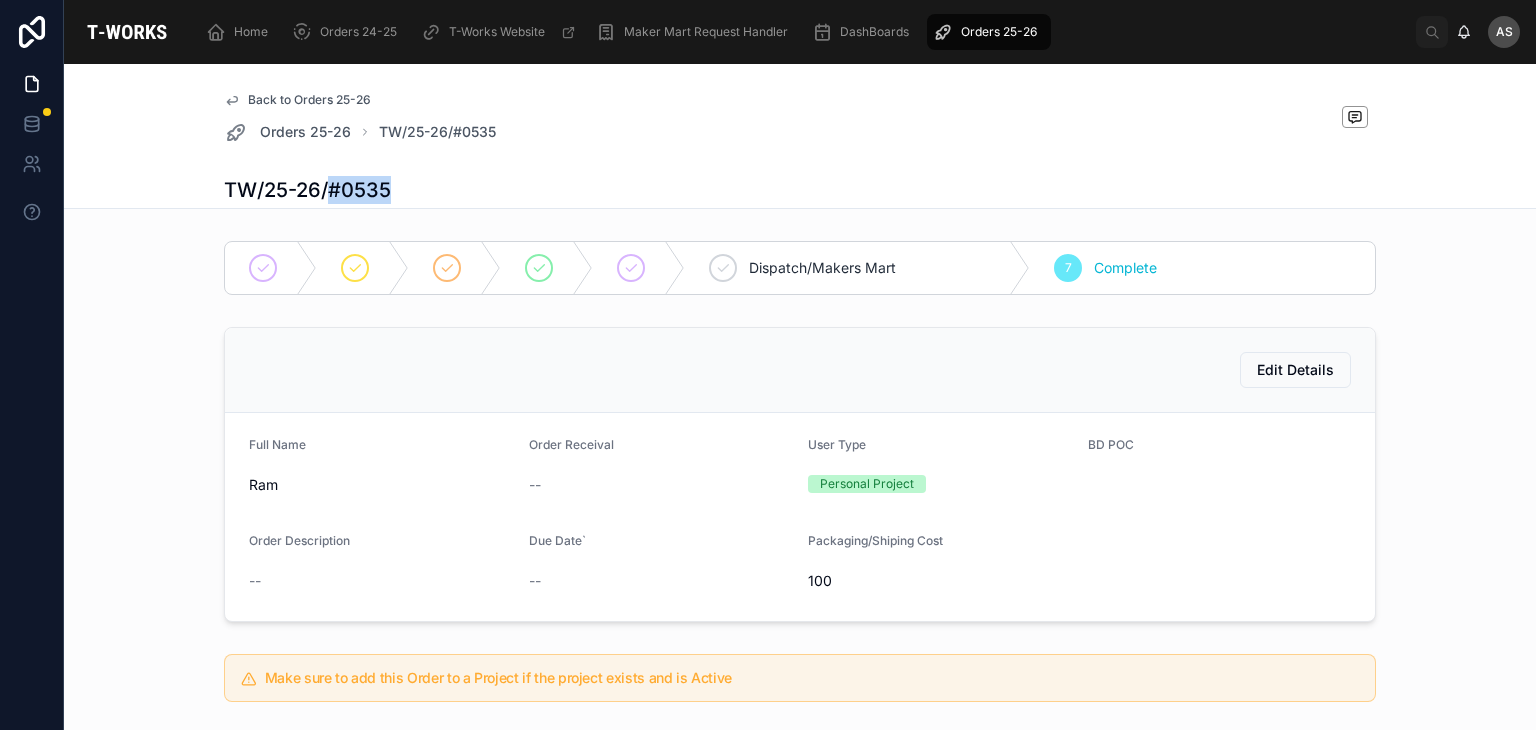 drag, startPoint x: 396, startPoint y: 190, endPoint x: 319, endPoint y: 185, distance: 77.16217 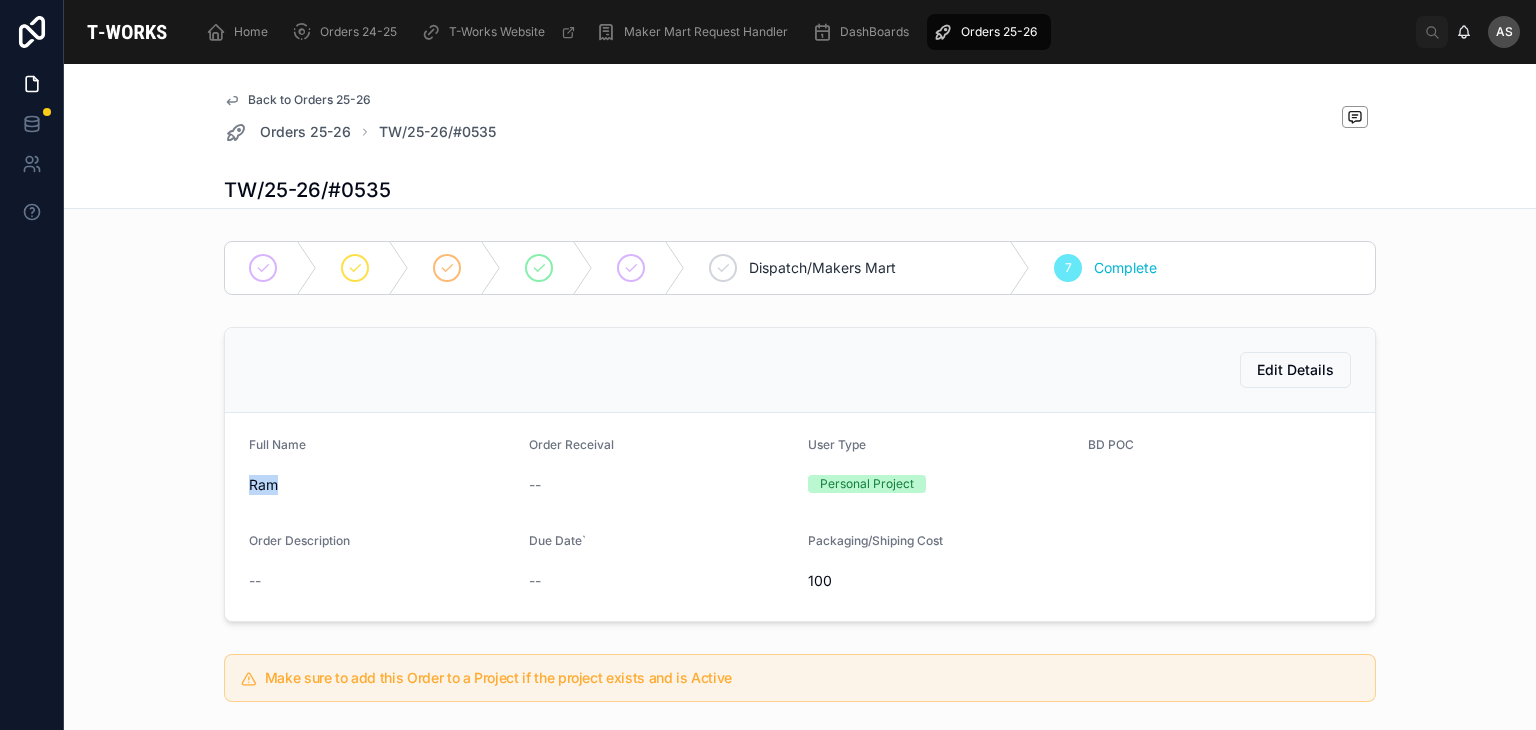 drag, startPoint x: 274, startPoint y: 491, endPoint x: 213, endPoint y: 483, distance: 61.522354 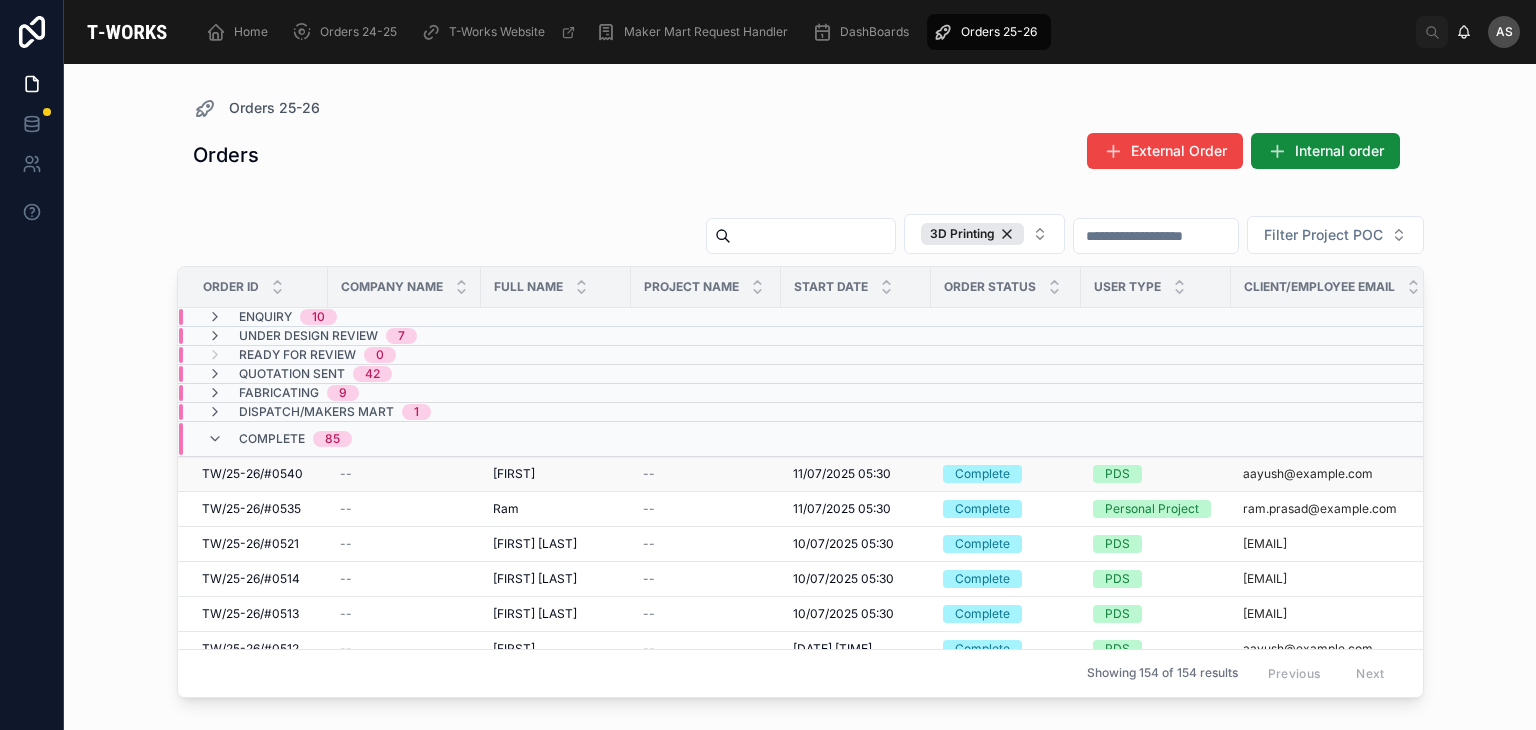 click on "TW/25-26/#0540" at bounding box center (252, 474) 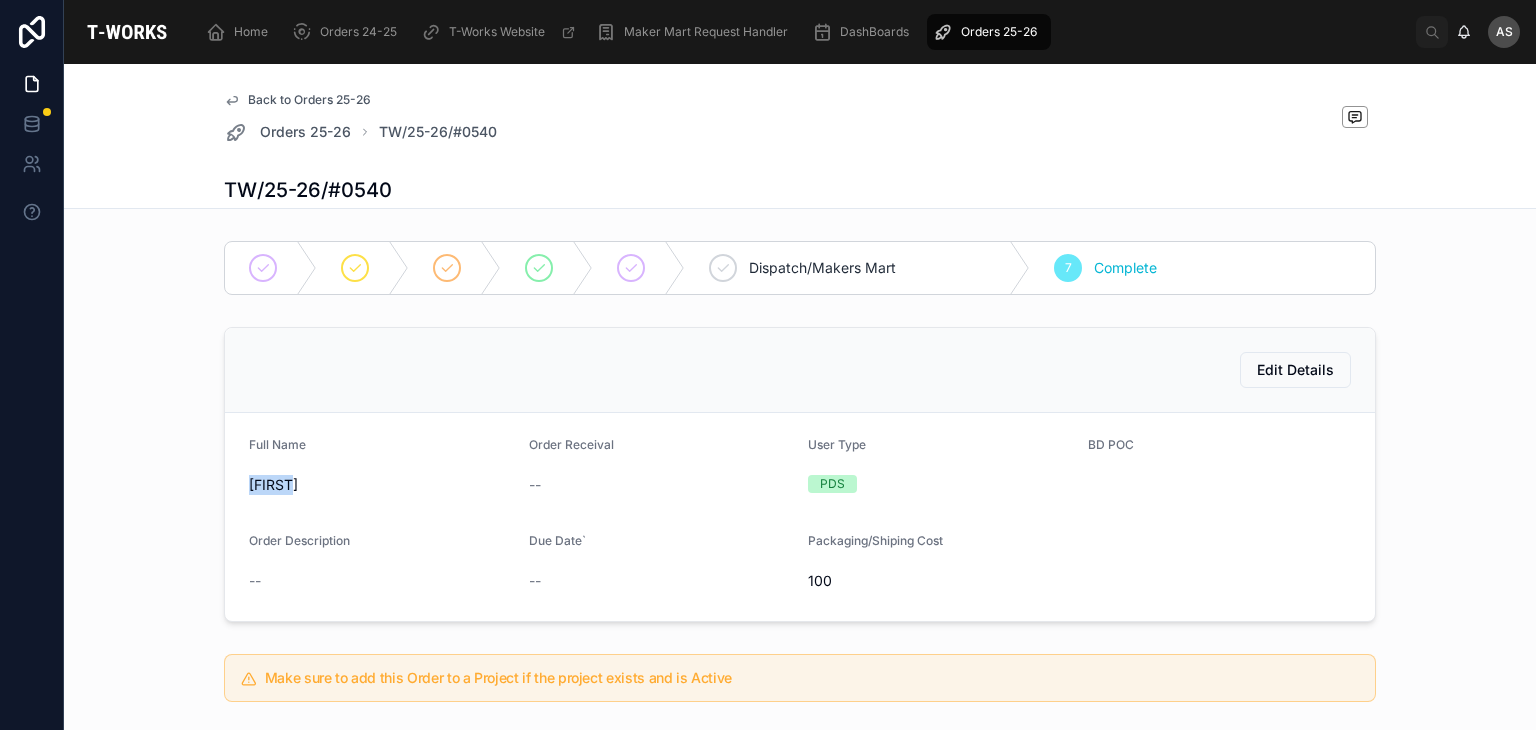 drag, startPoint x: 284, startPoint y: 486, endPoint x: 209, endPoint y: 486, distance: 75 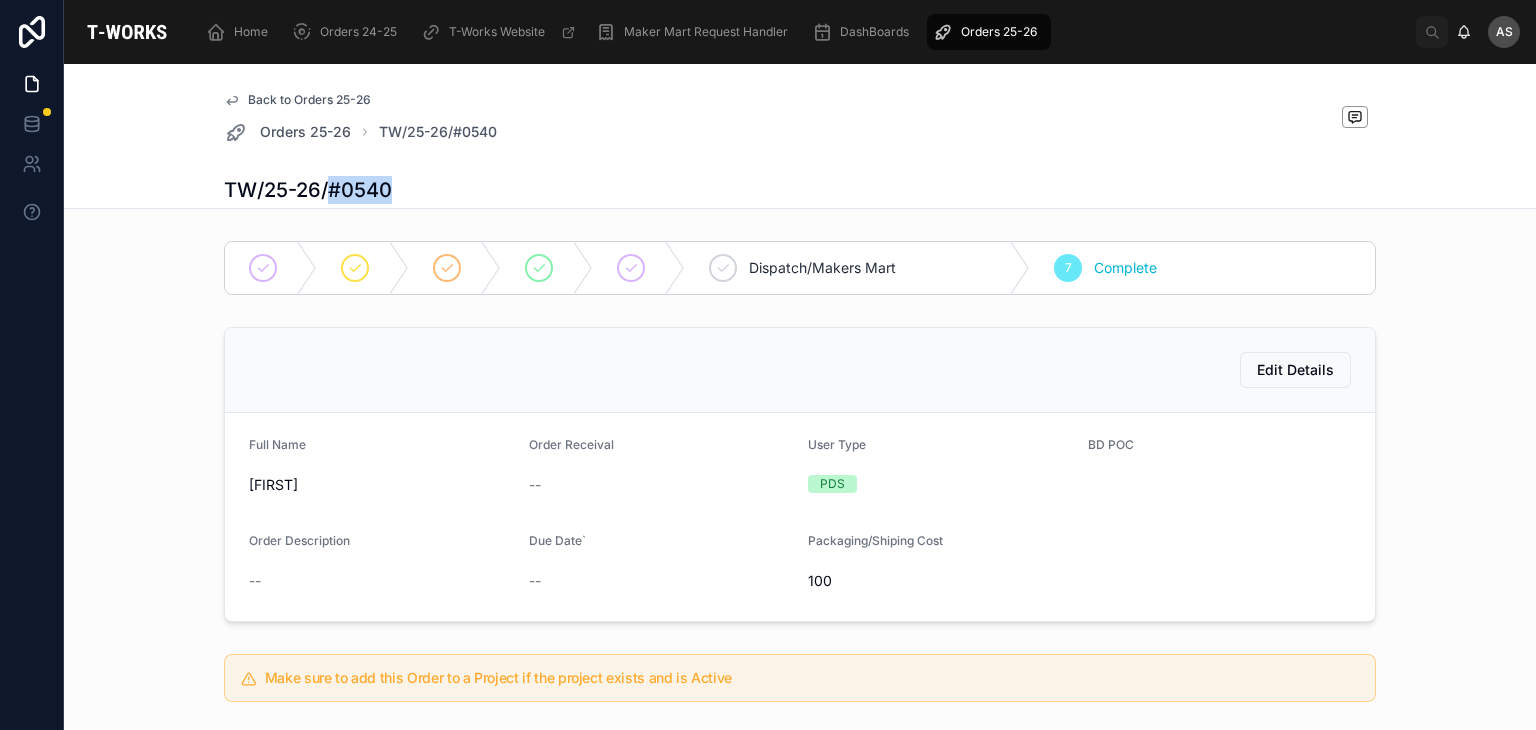 drag, startPoint x: 392, startPoint y: 189, endPoint x: 324, endPoint y: 200, distance: 68.88396 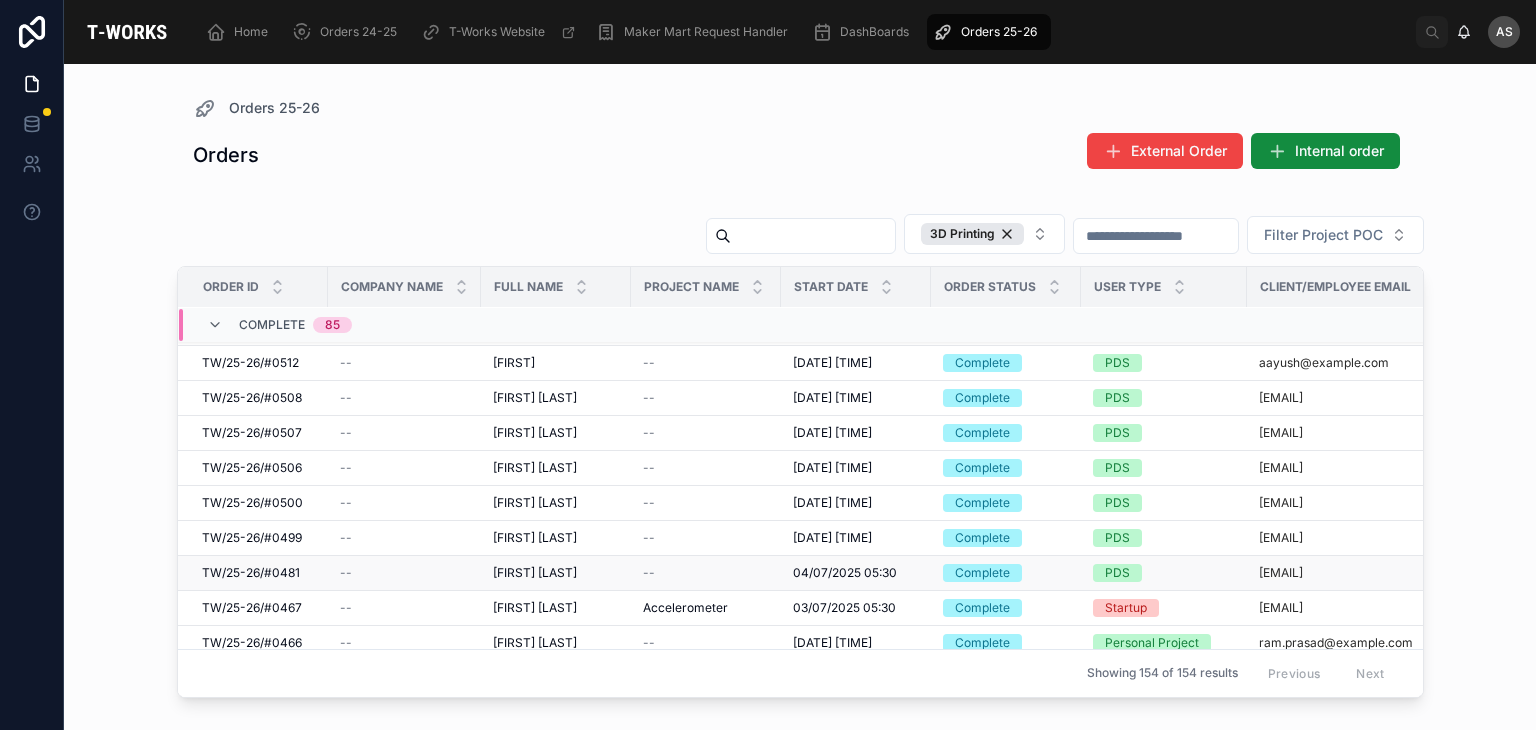 scroll, scrollTop: 0, scrollLeft: 0, axis: both 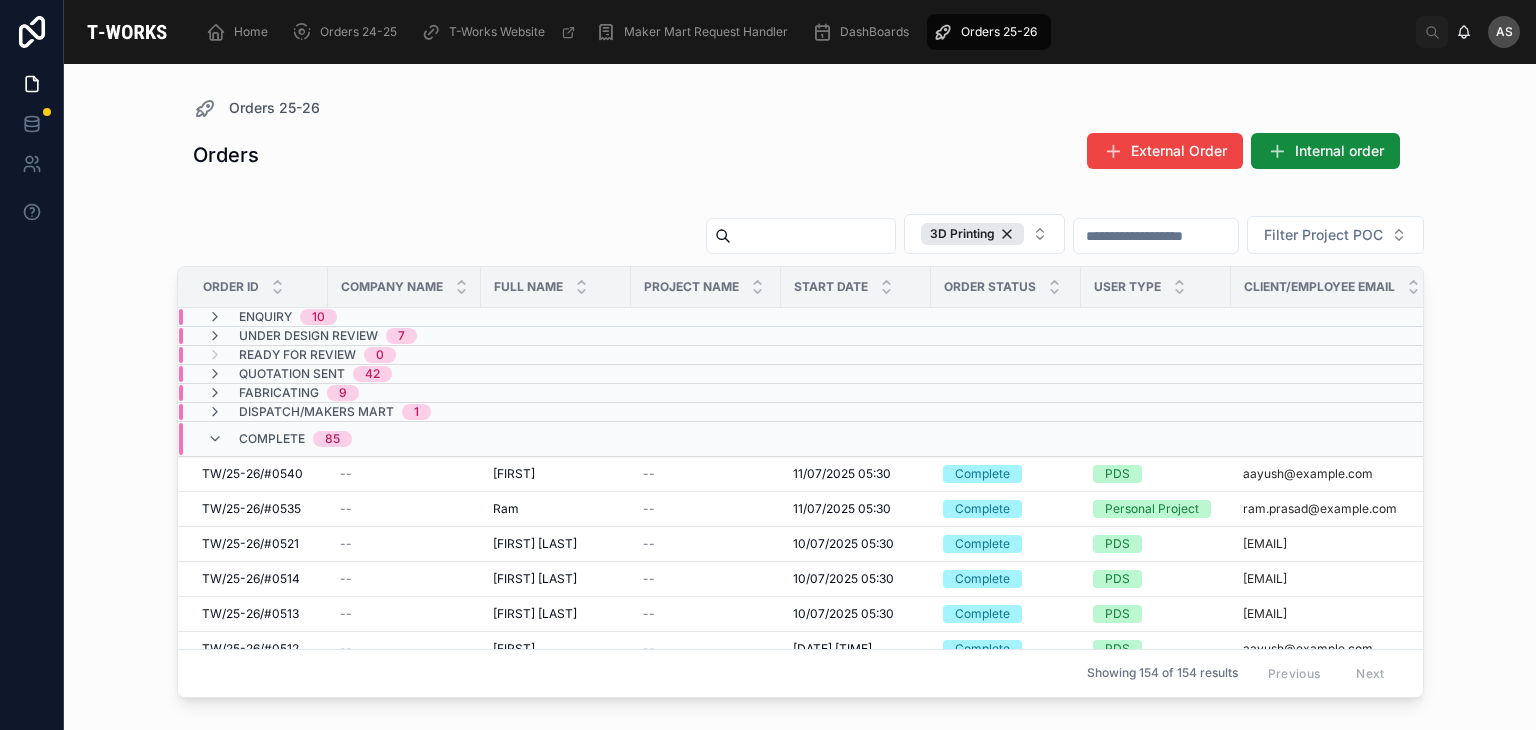 click on "Dispatch/Makers Mart 1" at bounding box center [404, 412] 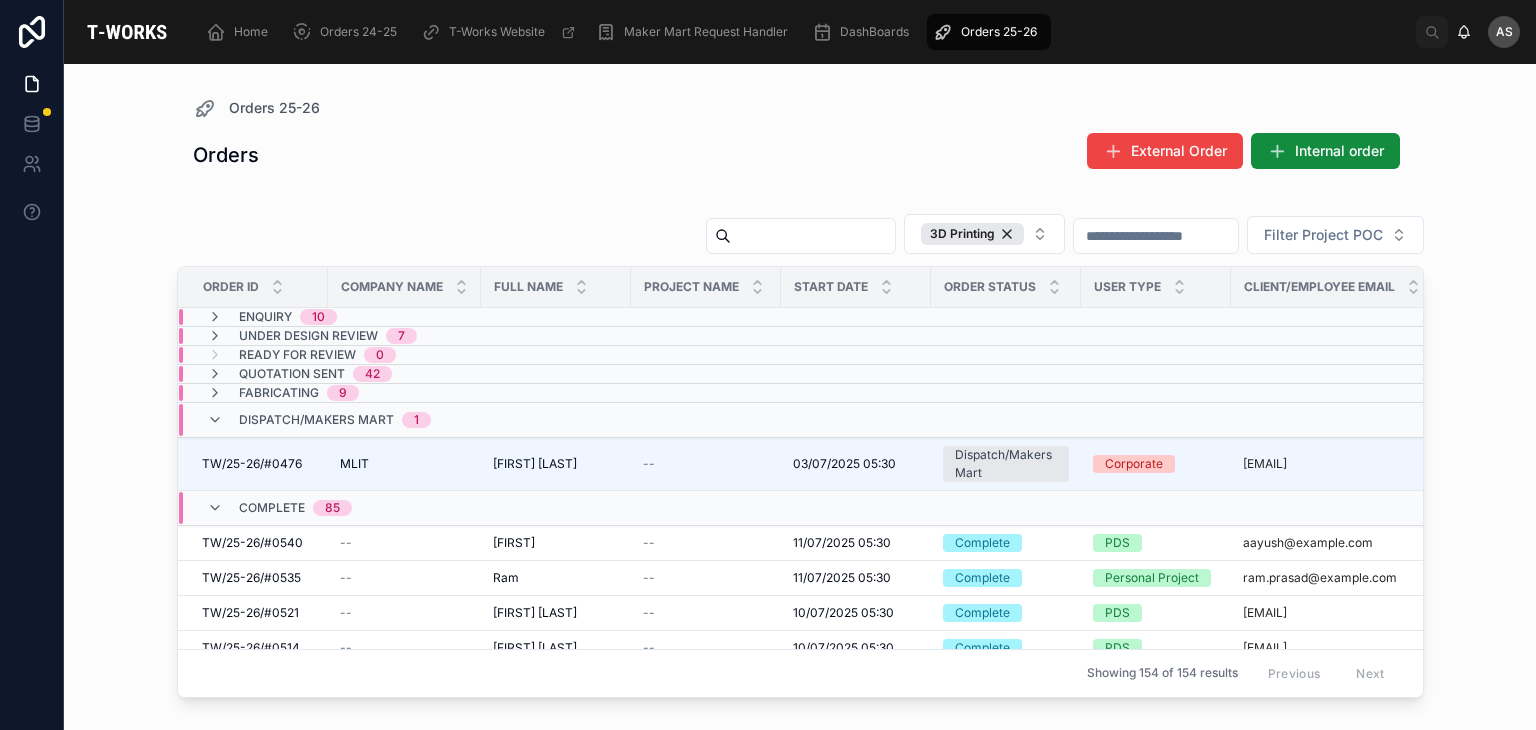 click on "Dispatch/Makers Mart 1" at bounding box center (404, 420) 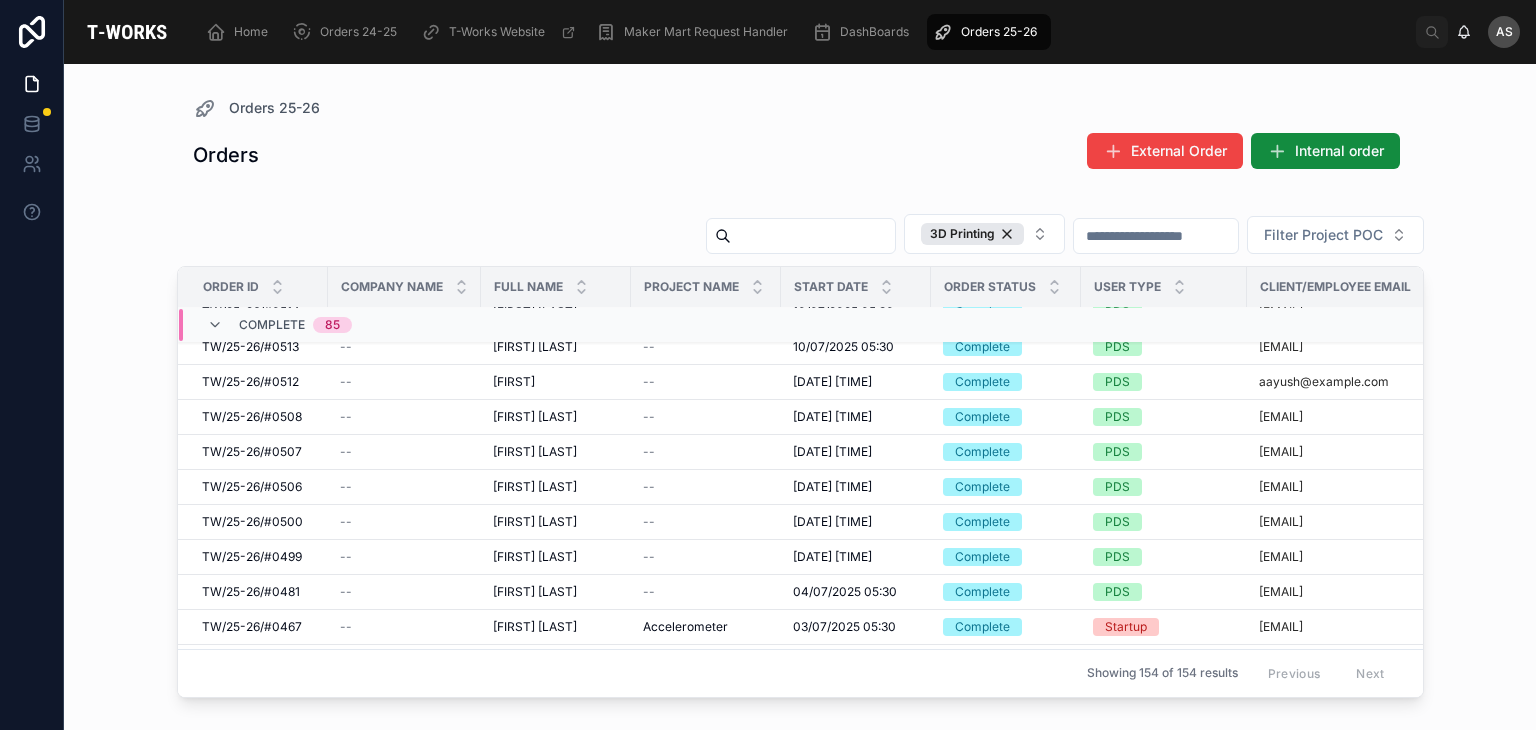 scroll, scrollTop: 0, scrollLeft: 0, axis: both 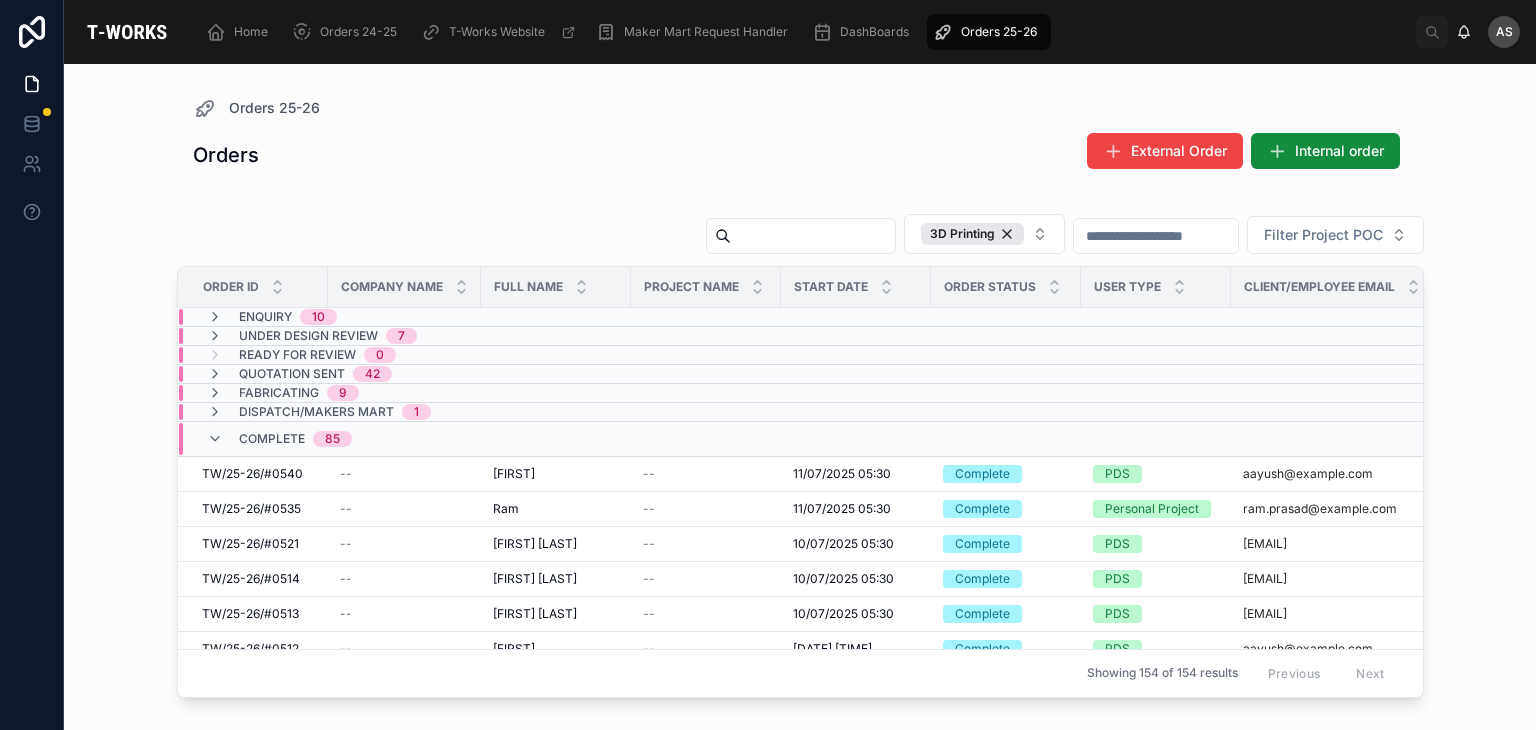 click on "Complete 85" at bounding box center [404, 439] 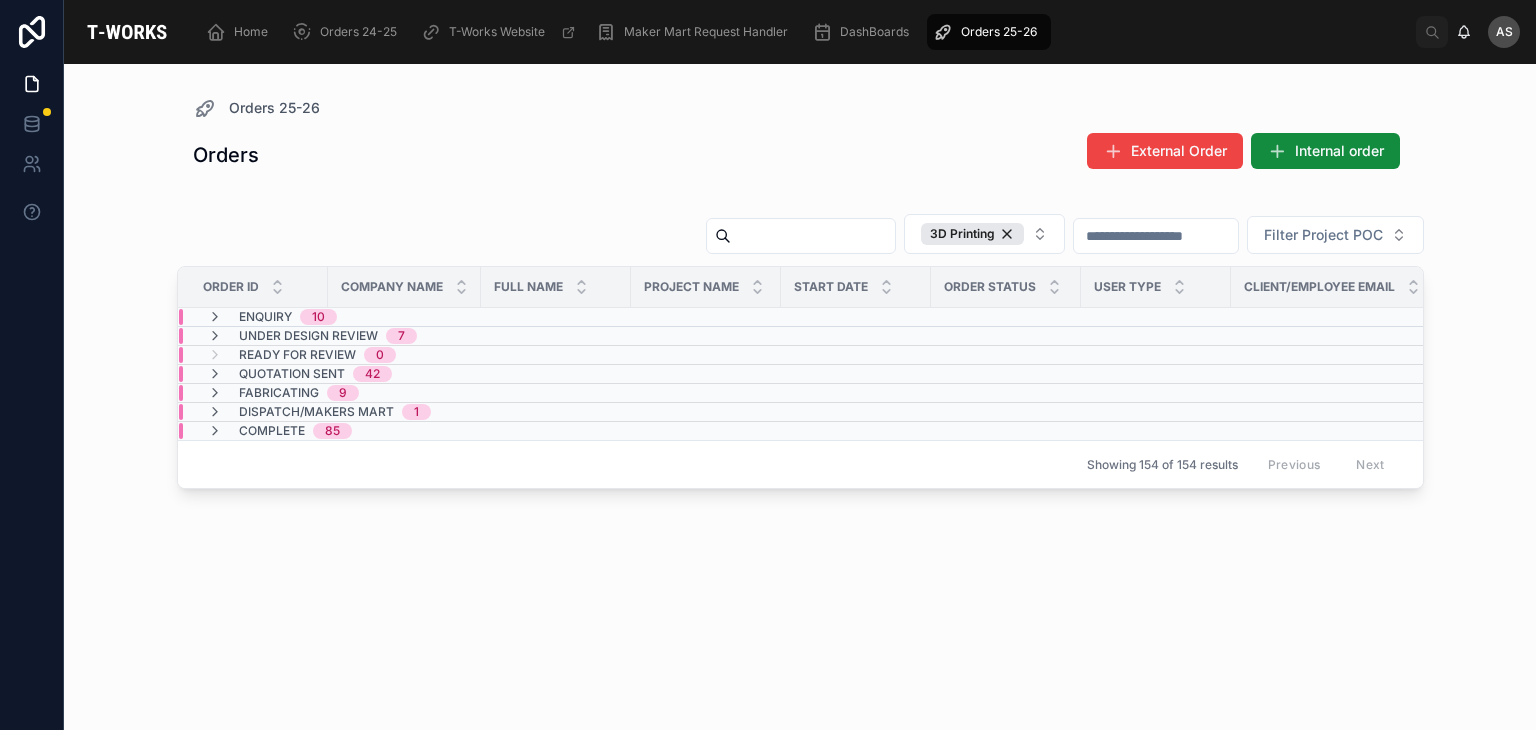 click on "Quotation Sent 42" at bounding box center (404, 374) 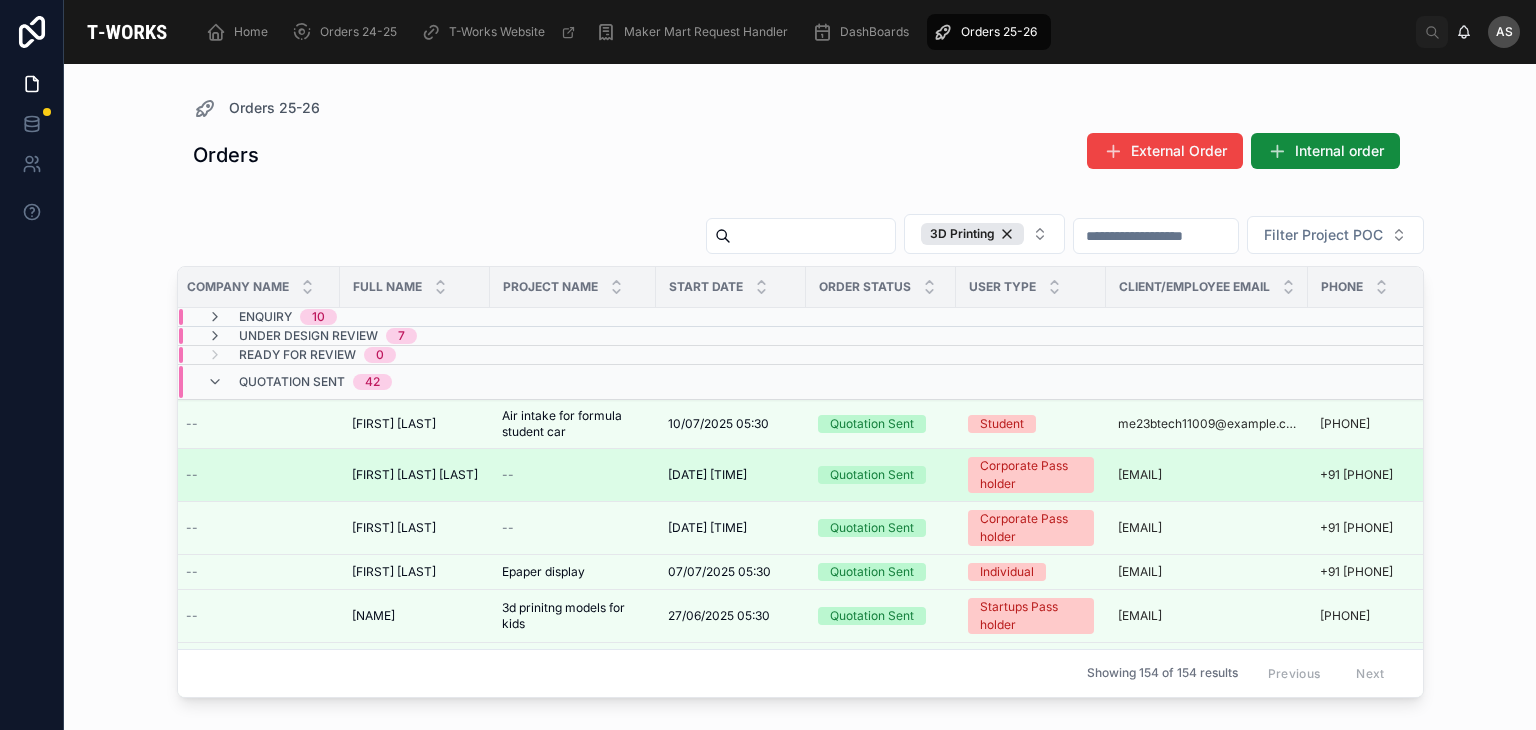 scroll, scrollTop: 0, scrollLeft: 162, axis: horizontal 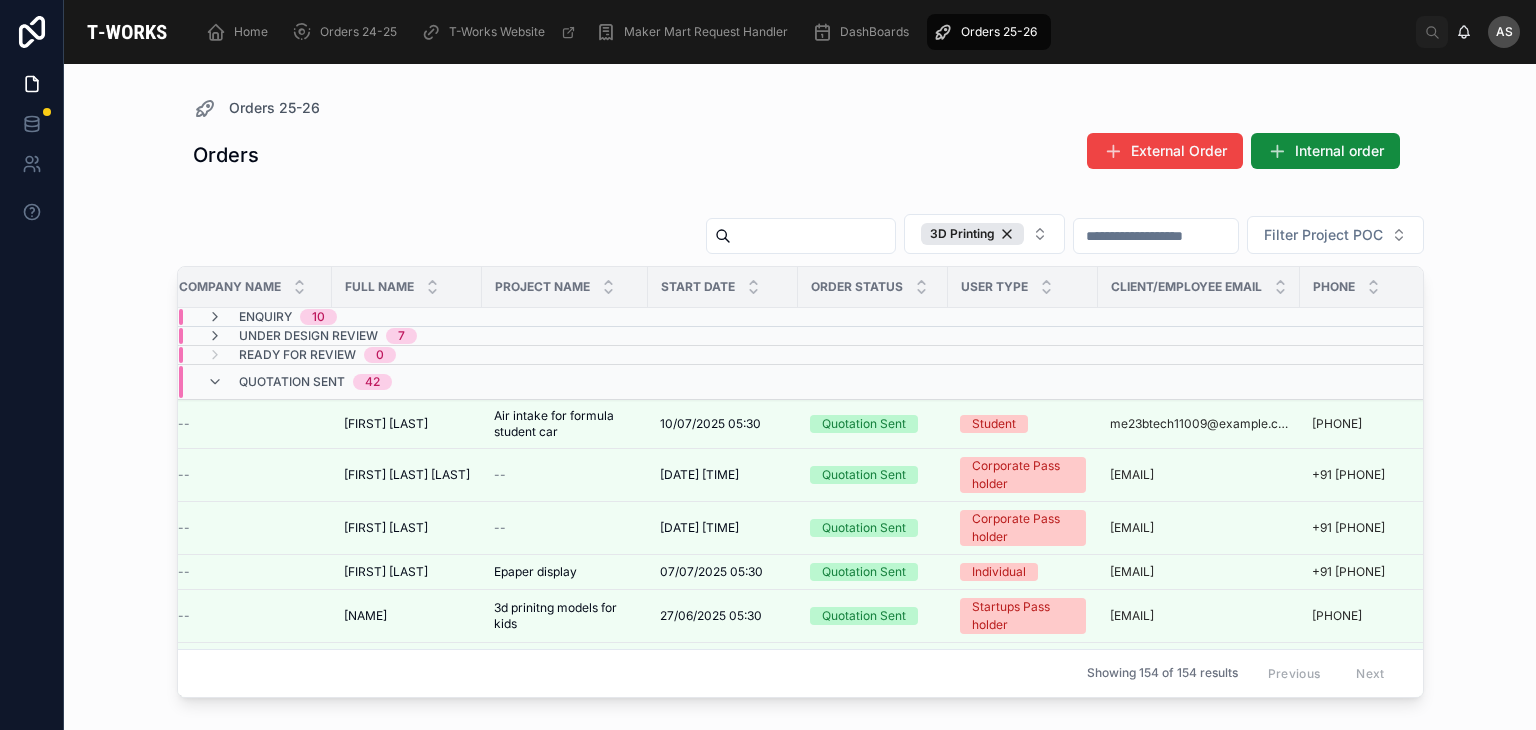 click on "Quotation Sent 42" at bounding box center (411, 382) 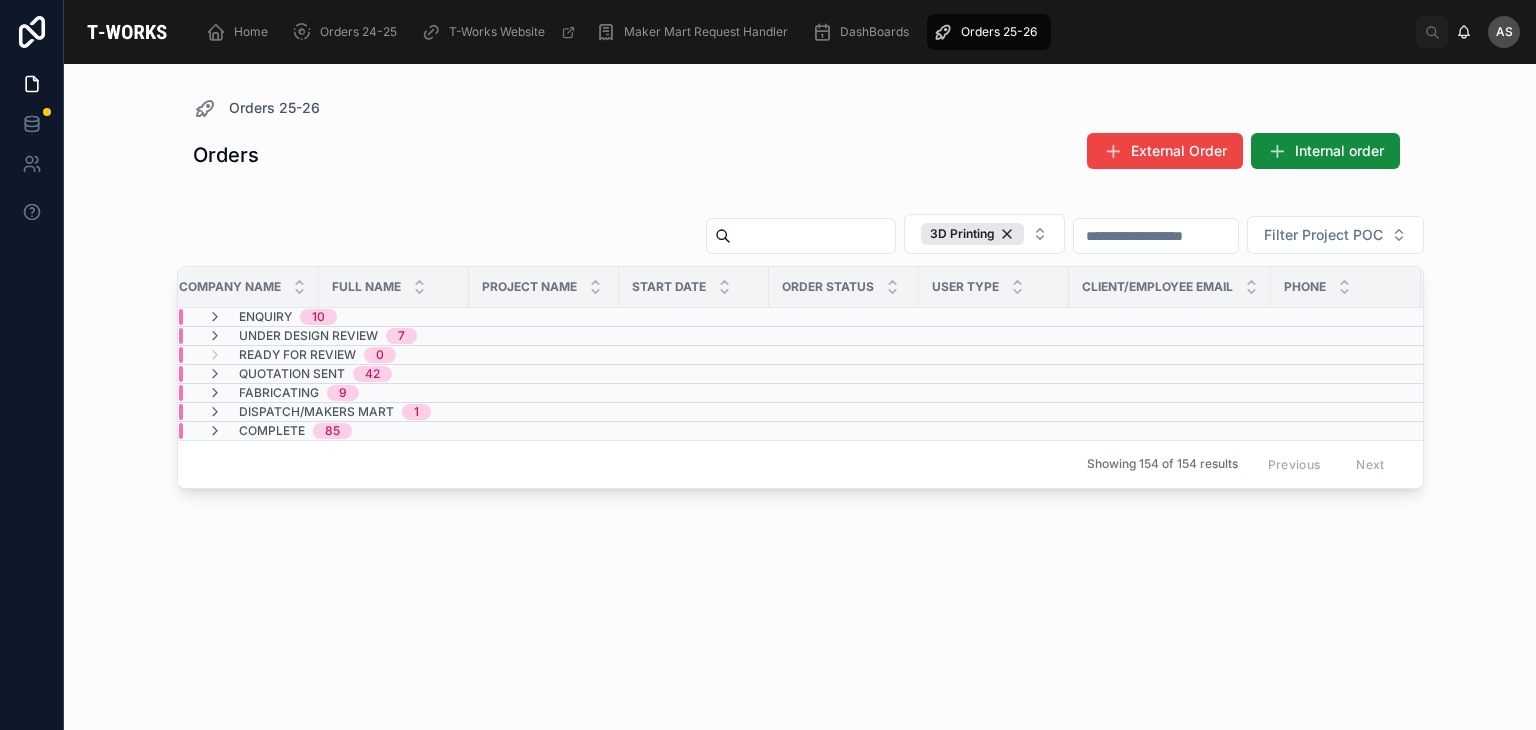 click on "Fabricating 9" at bounding box center (404, 393) 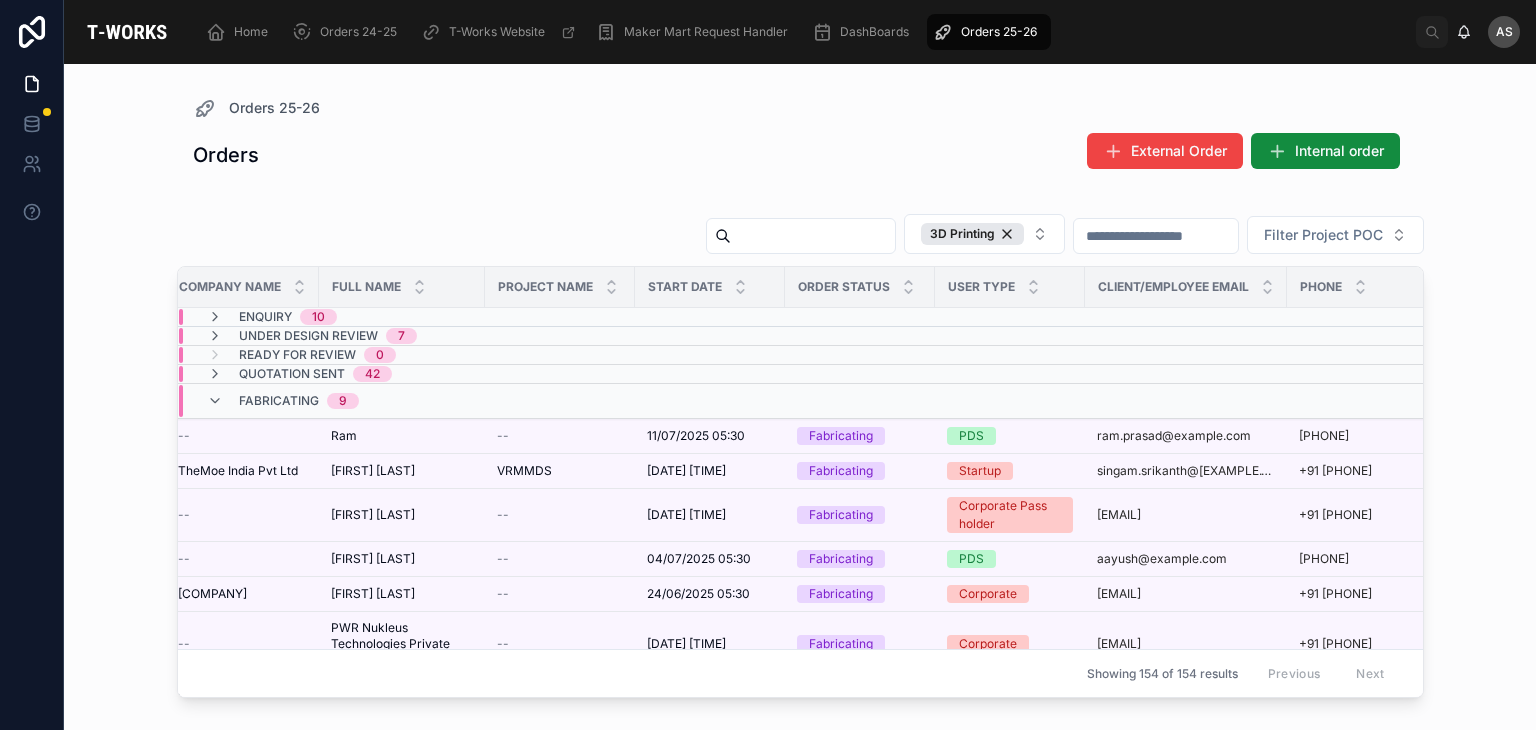 click on "Fabricating 9" at bounding box center (412, 401) 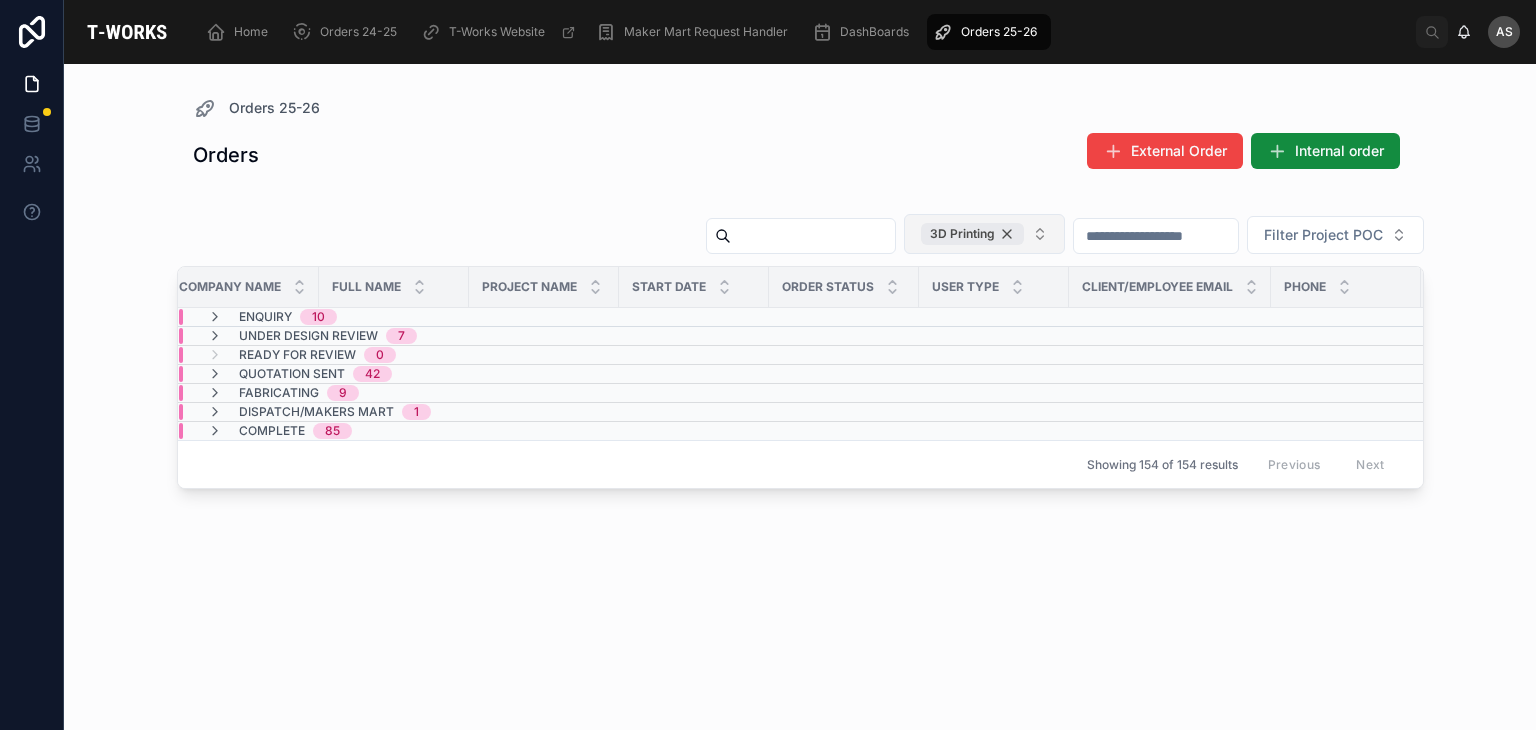 click on "3D Printing" at bounding box center [972, 234] 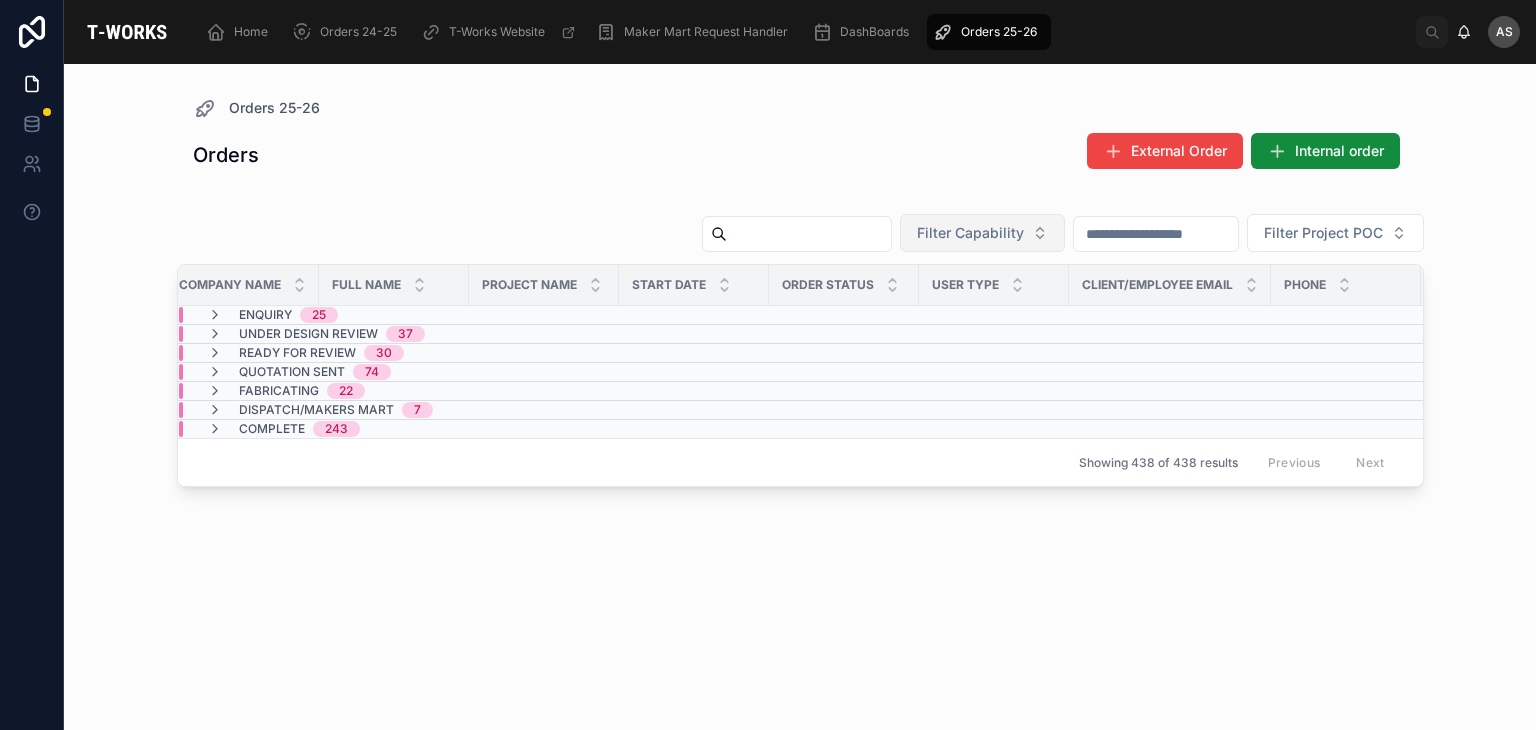 click on "Filter Capability" at bounding box center (970, 233) 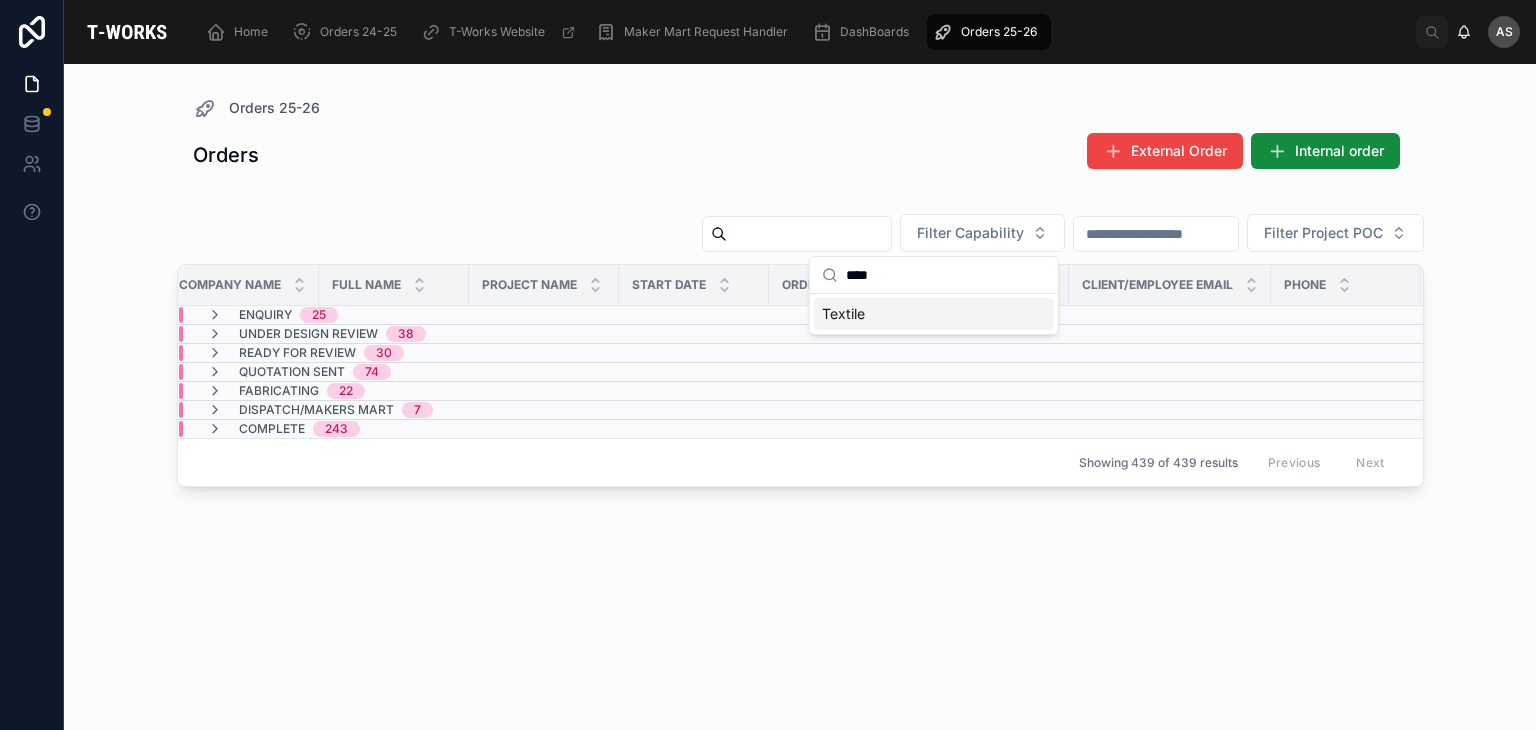type on "****" 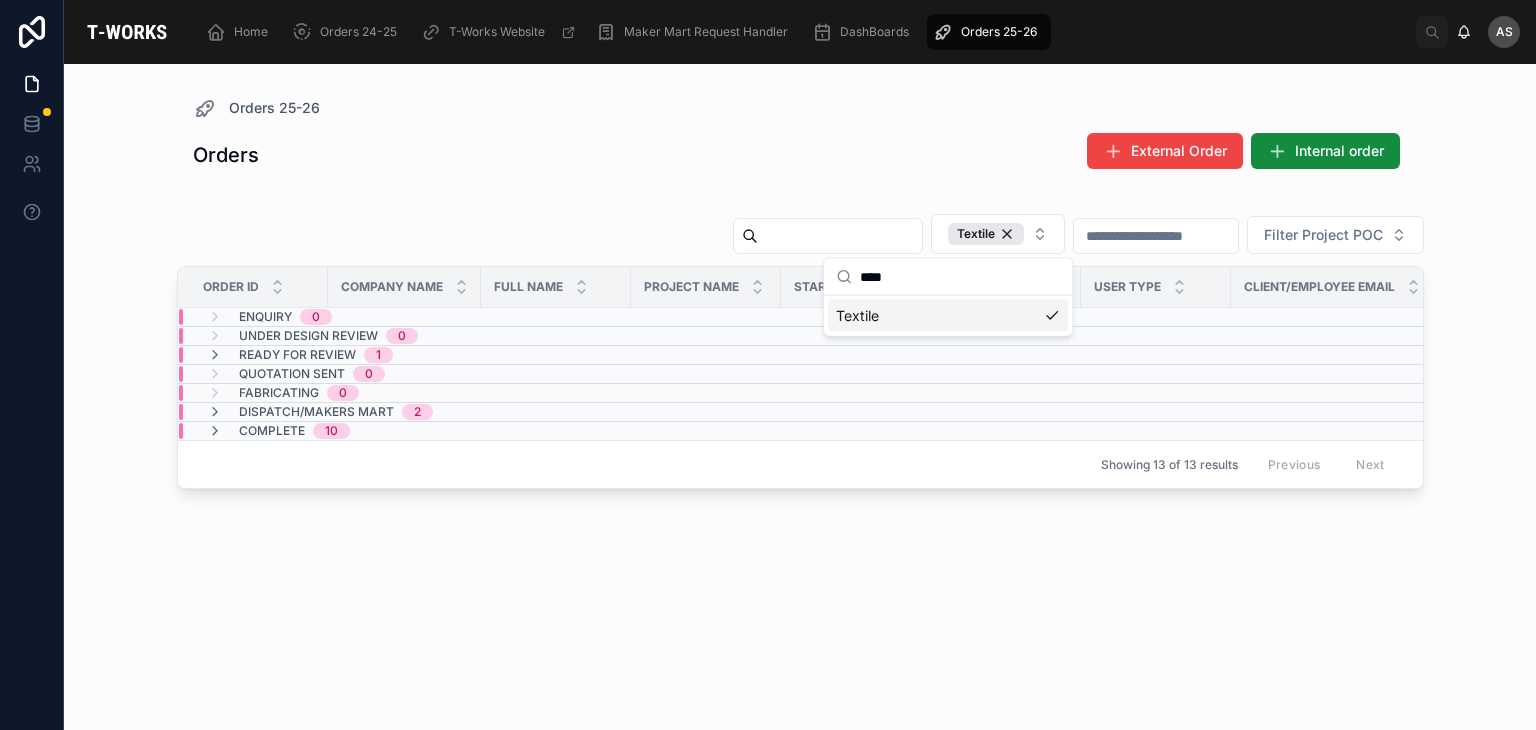 click on "Orders External Order Internal order" at bounding box center [800, 159] 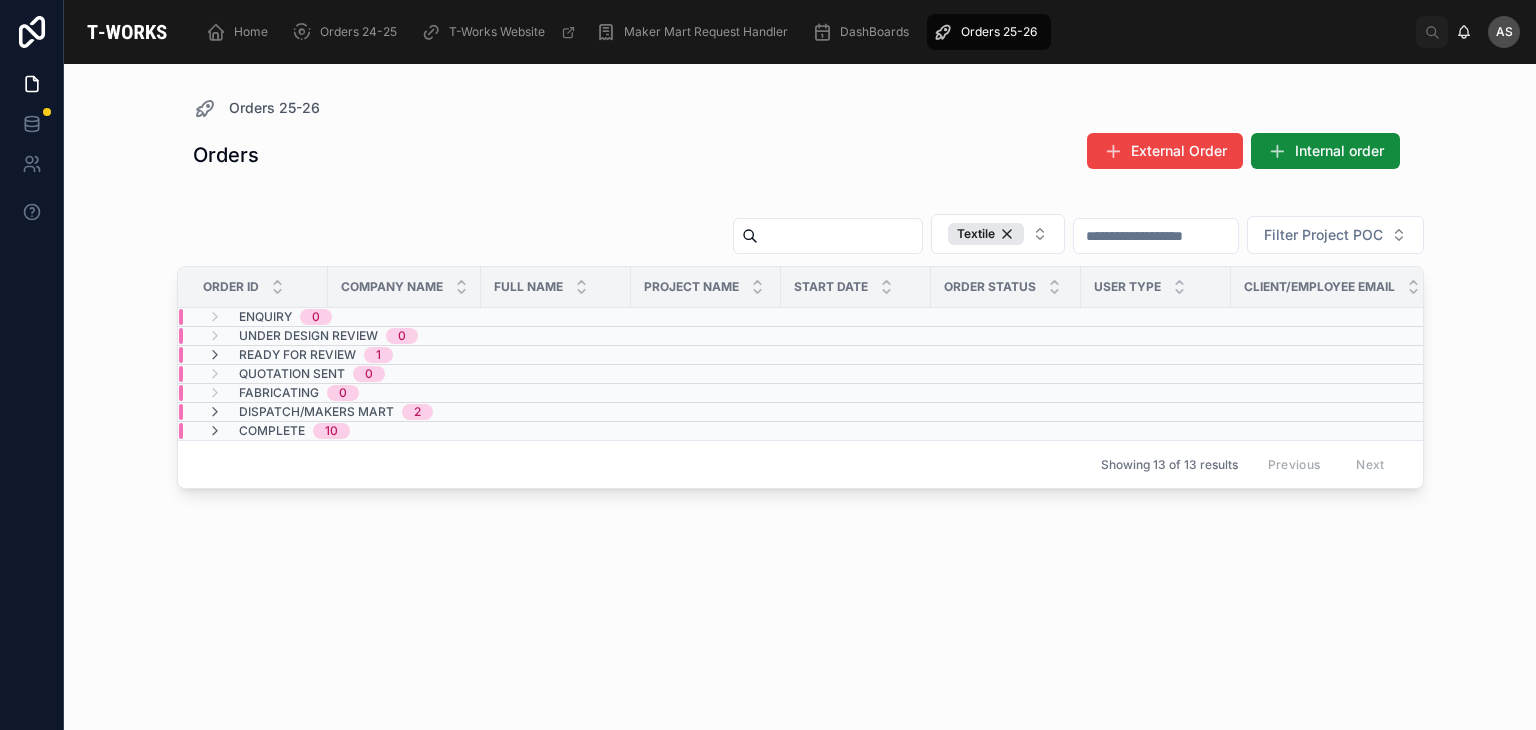 click on "Quotation Sent 0" at bounding box center [404, 374] 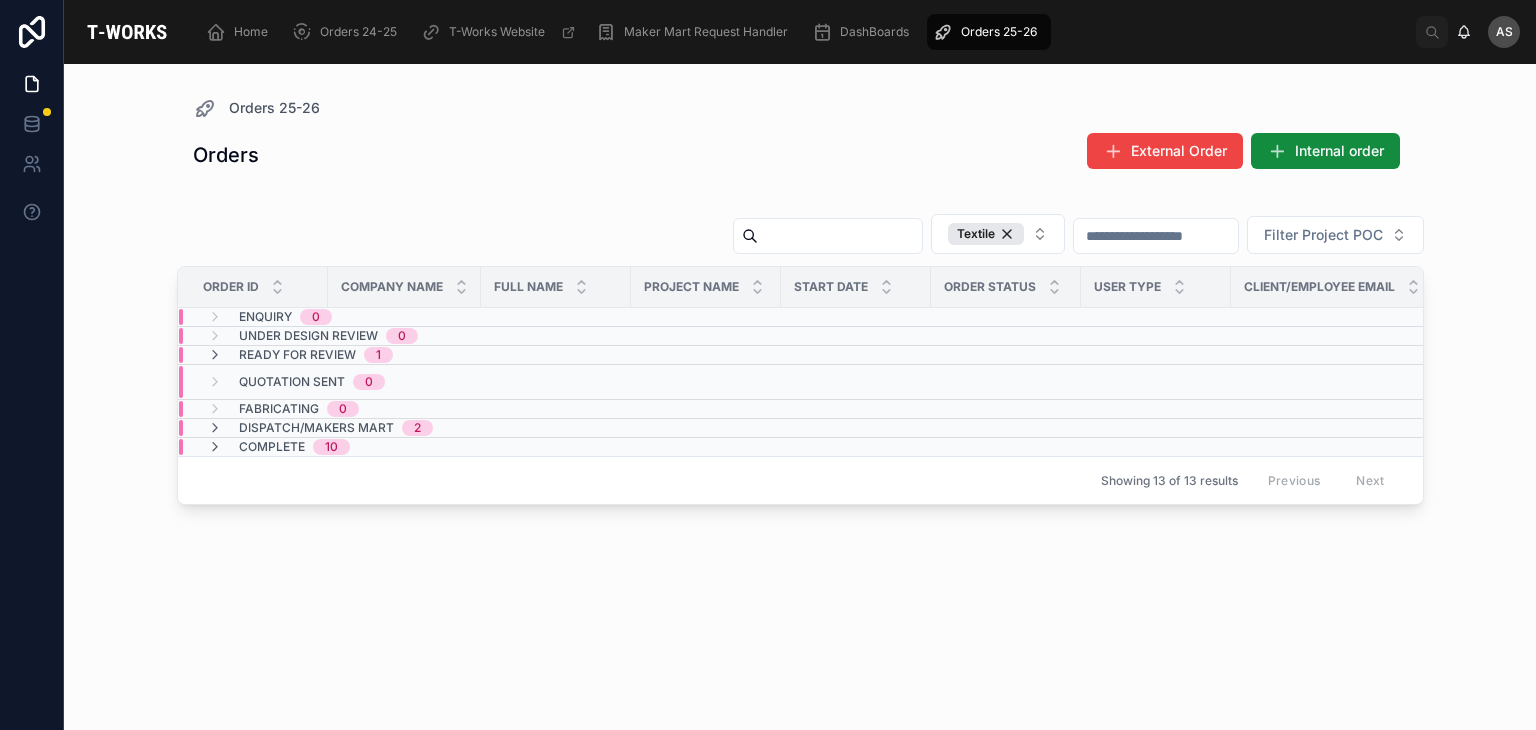 click on "Ready for Review 1" at bounding box center [404, 355] 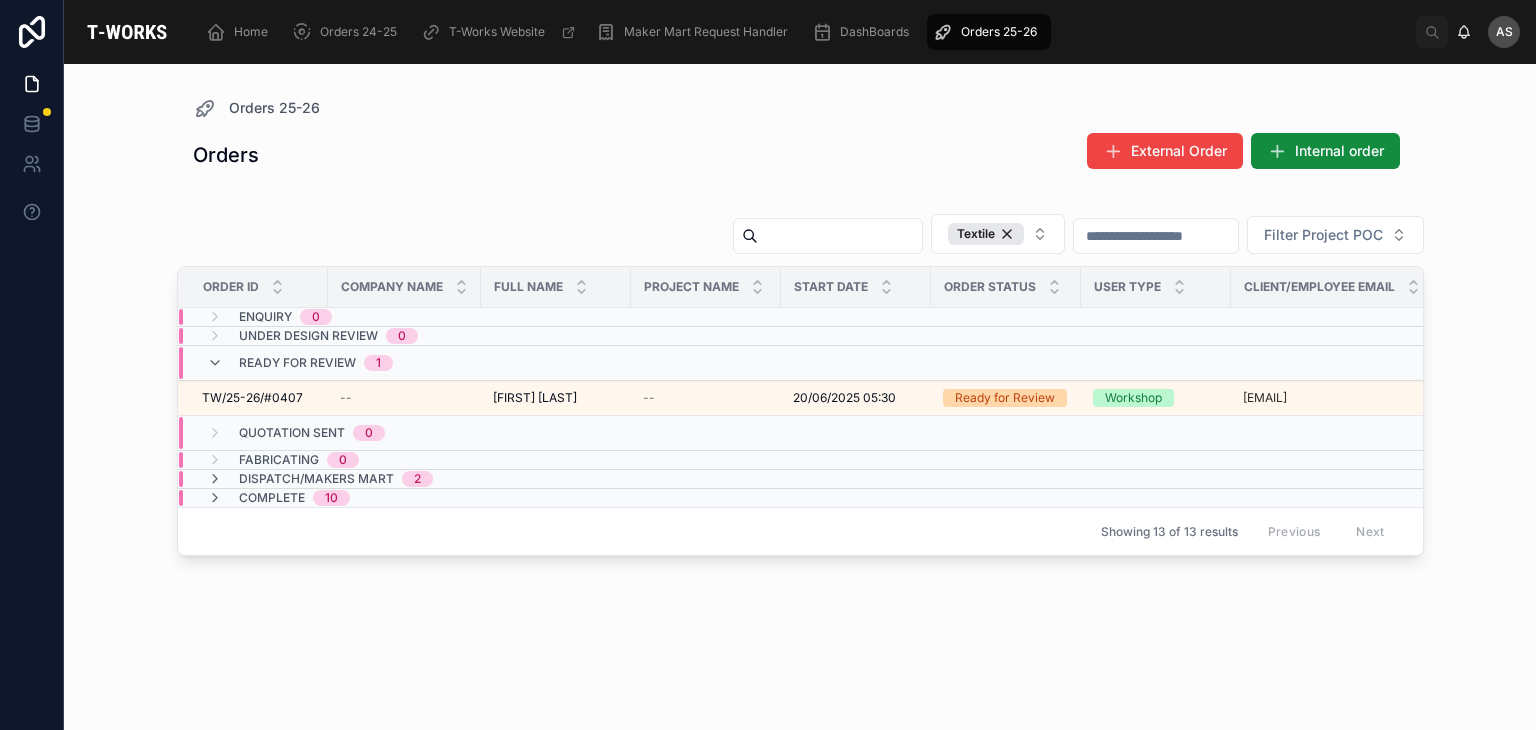 click on "Ready for Review 1" at bounding box center (404, 363) 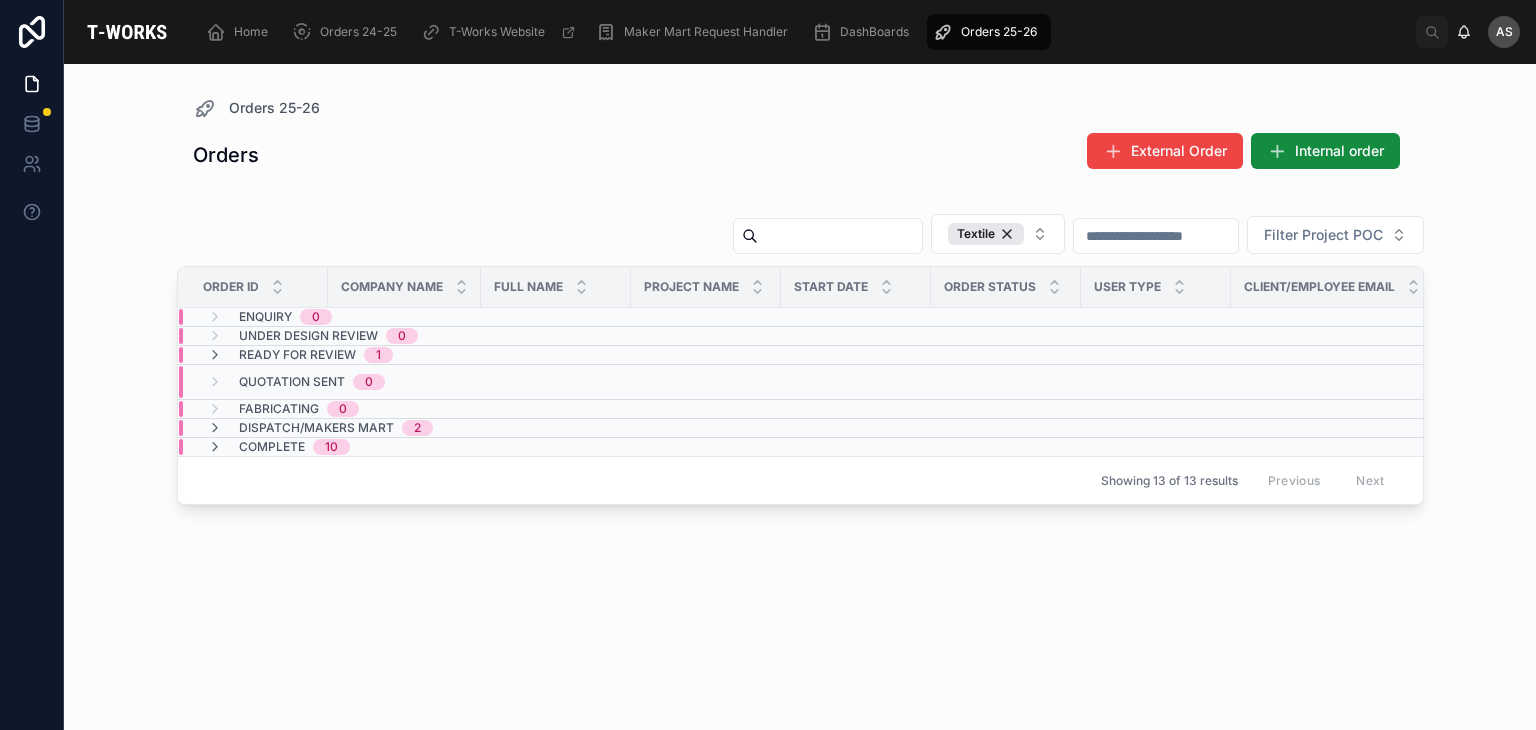 click on "2" at bounding box center [417, 428] 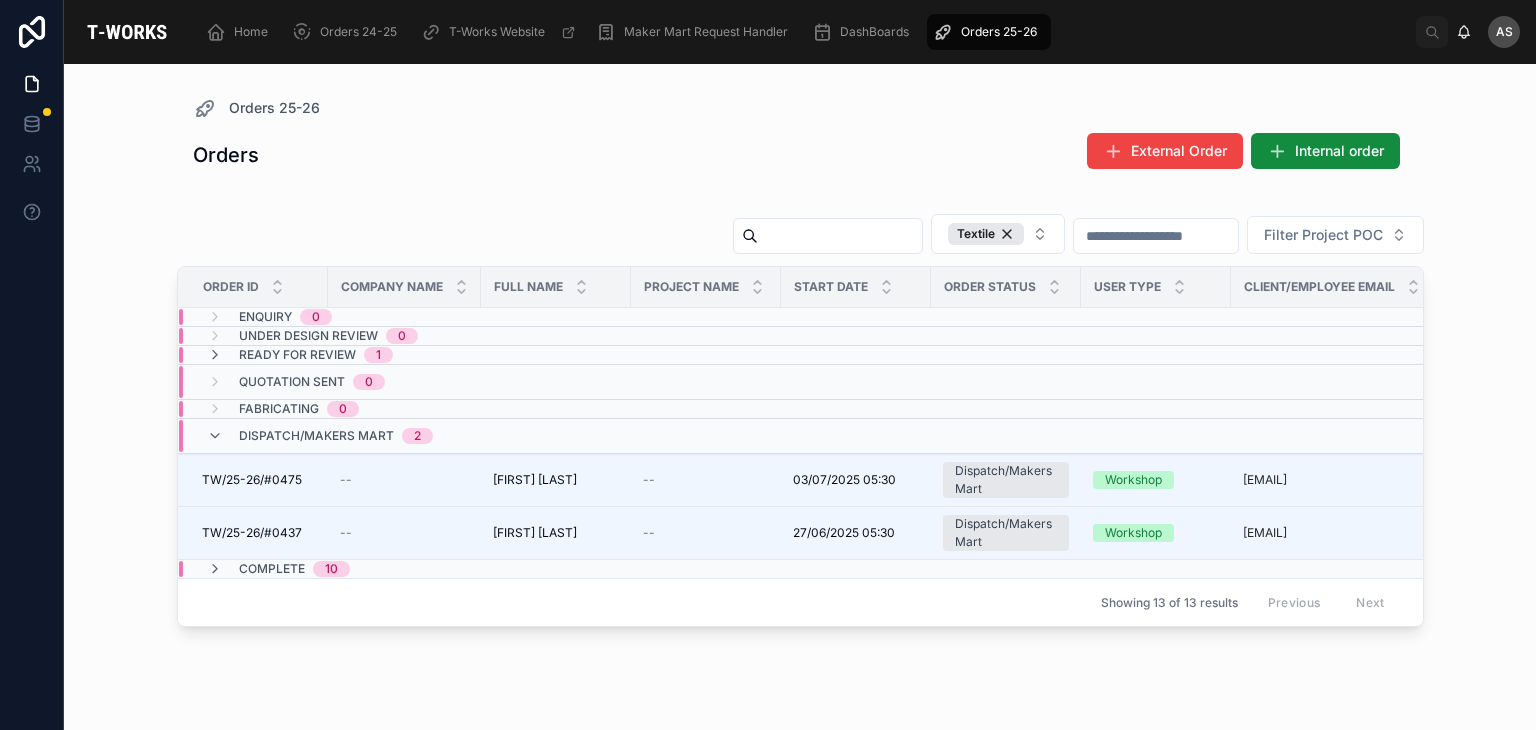 click on "2" at bounding box center (417, 436) 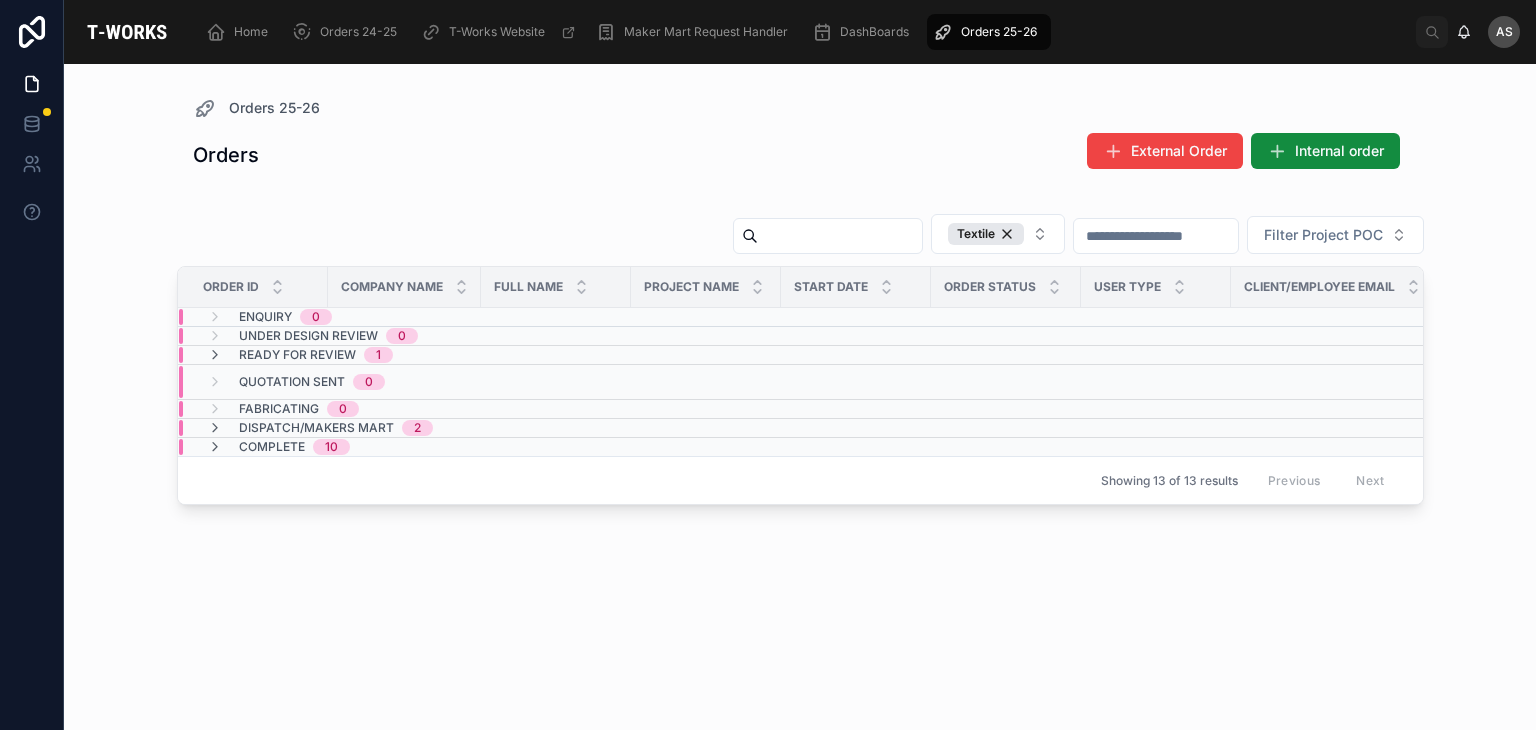 click on "Complete 10" at bounding box center (404, 447) 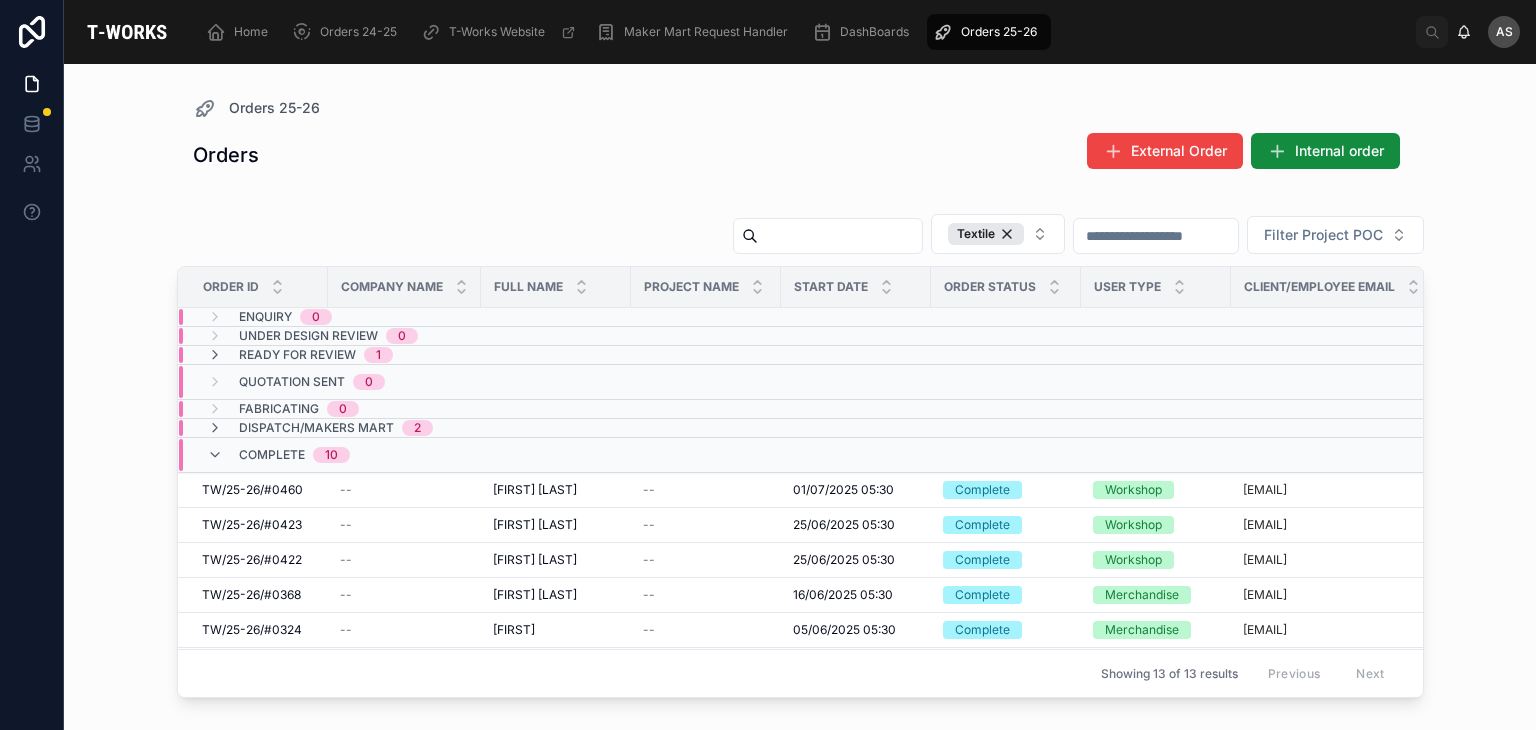 click on "Complete 10" at bounding box center [404, 455] 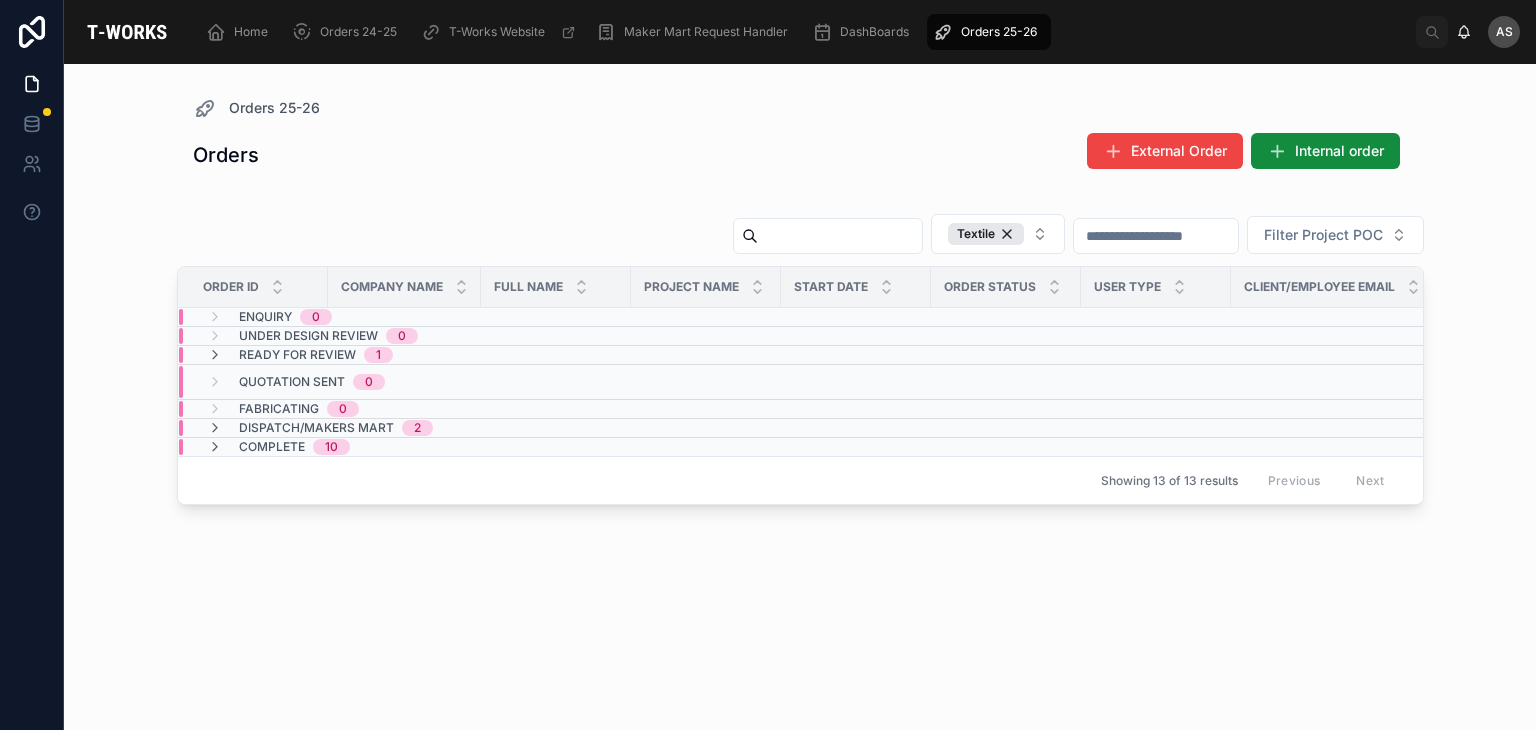 click on "Dispatch/Makers Mart" at bounding box center [316, 428] 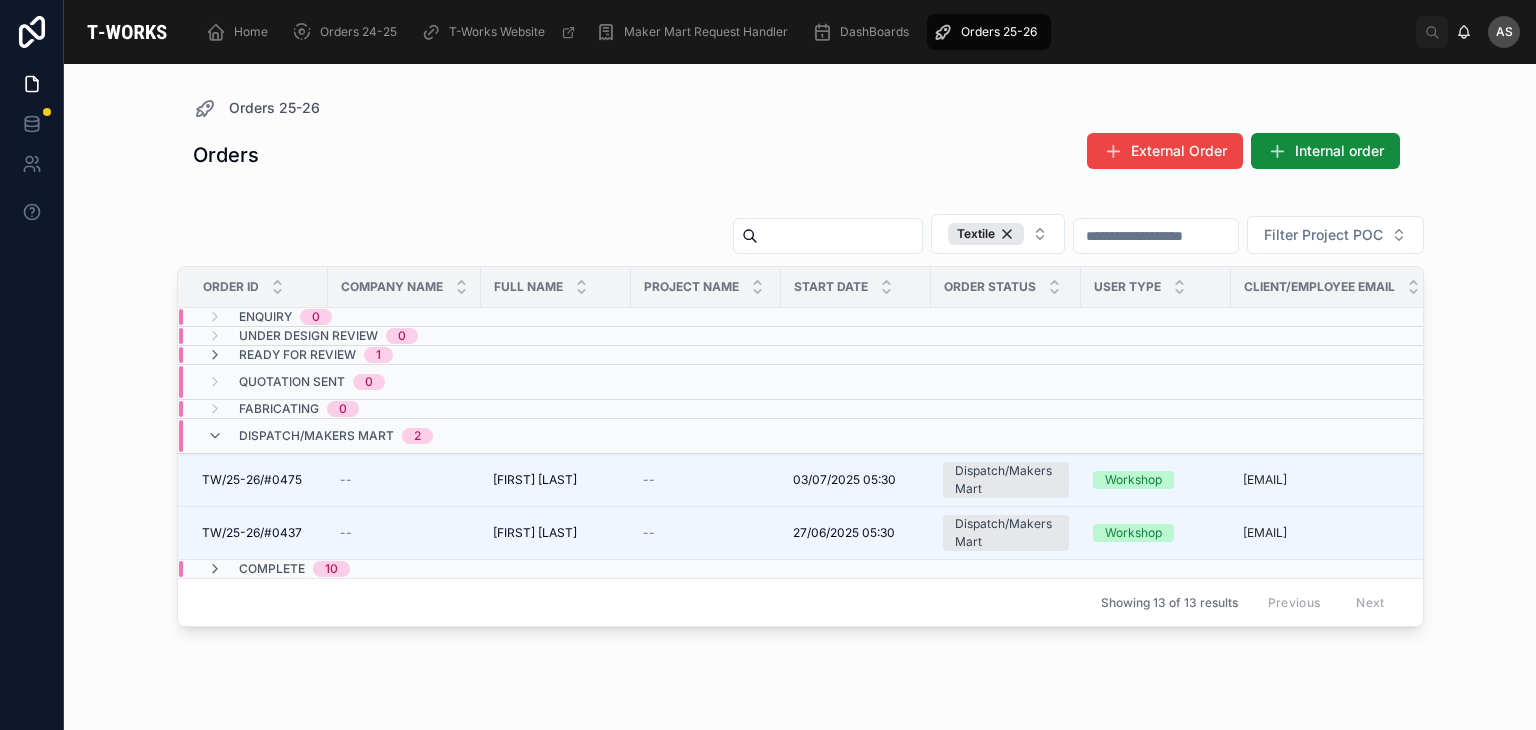 click on "Dispatch/Makers Mart 2" at bounding box center (336, 436) 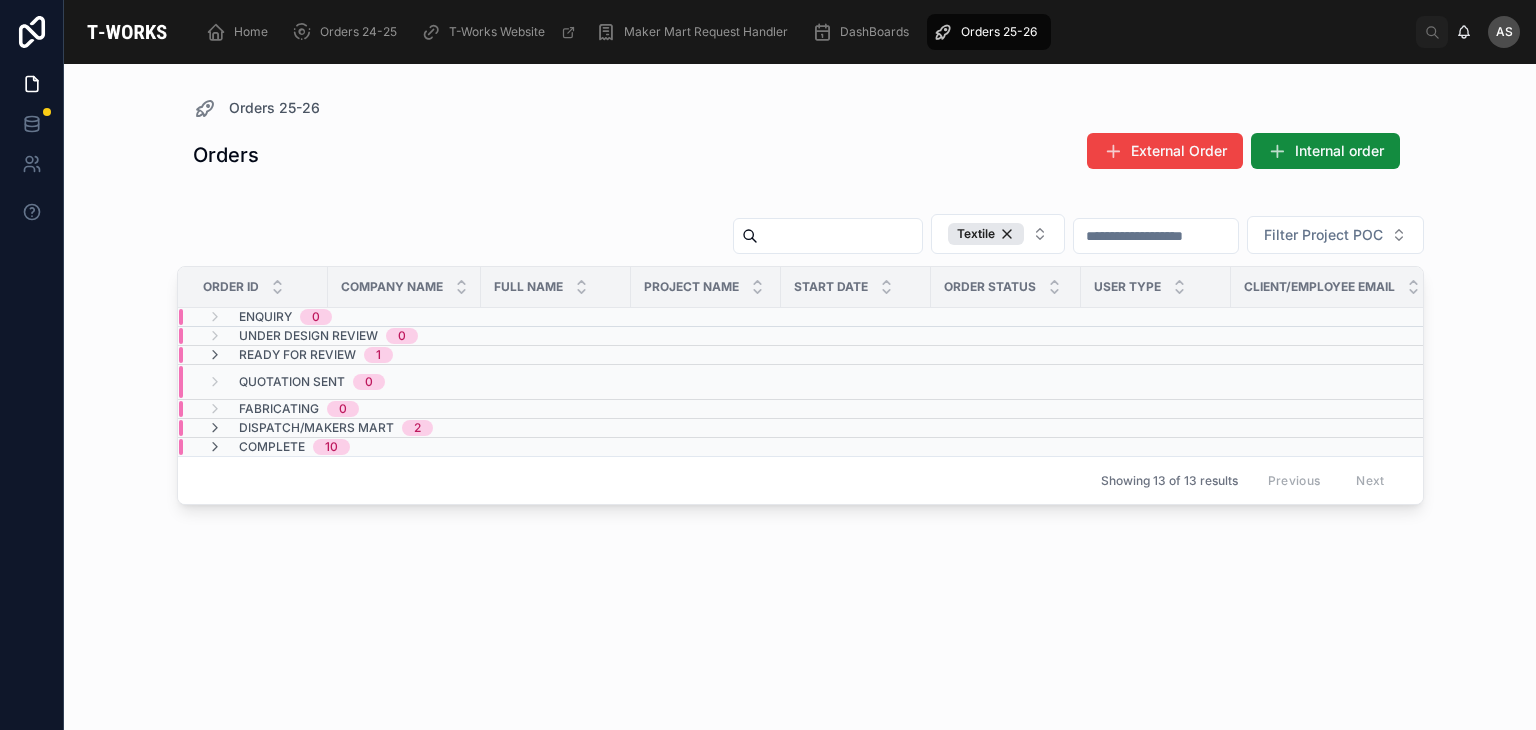 click on "Quotation Sent 0" at bounding box center (296, 382) 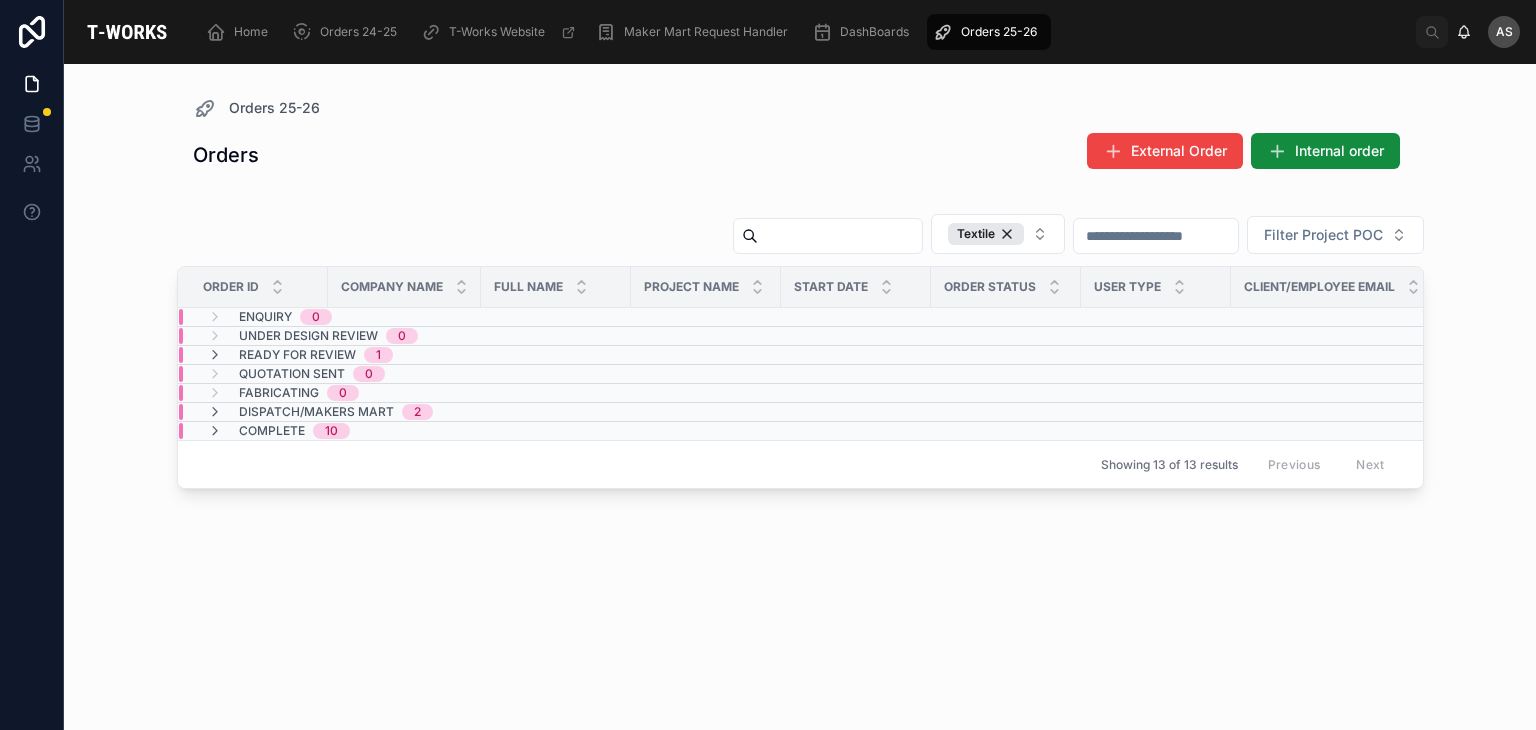 click on "1" at bounding box center [378, 355] 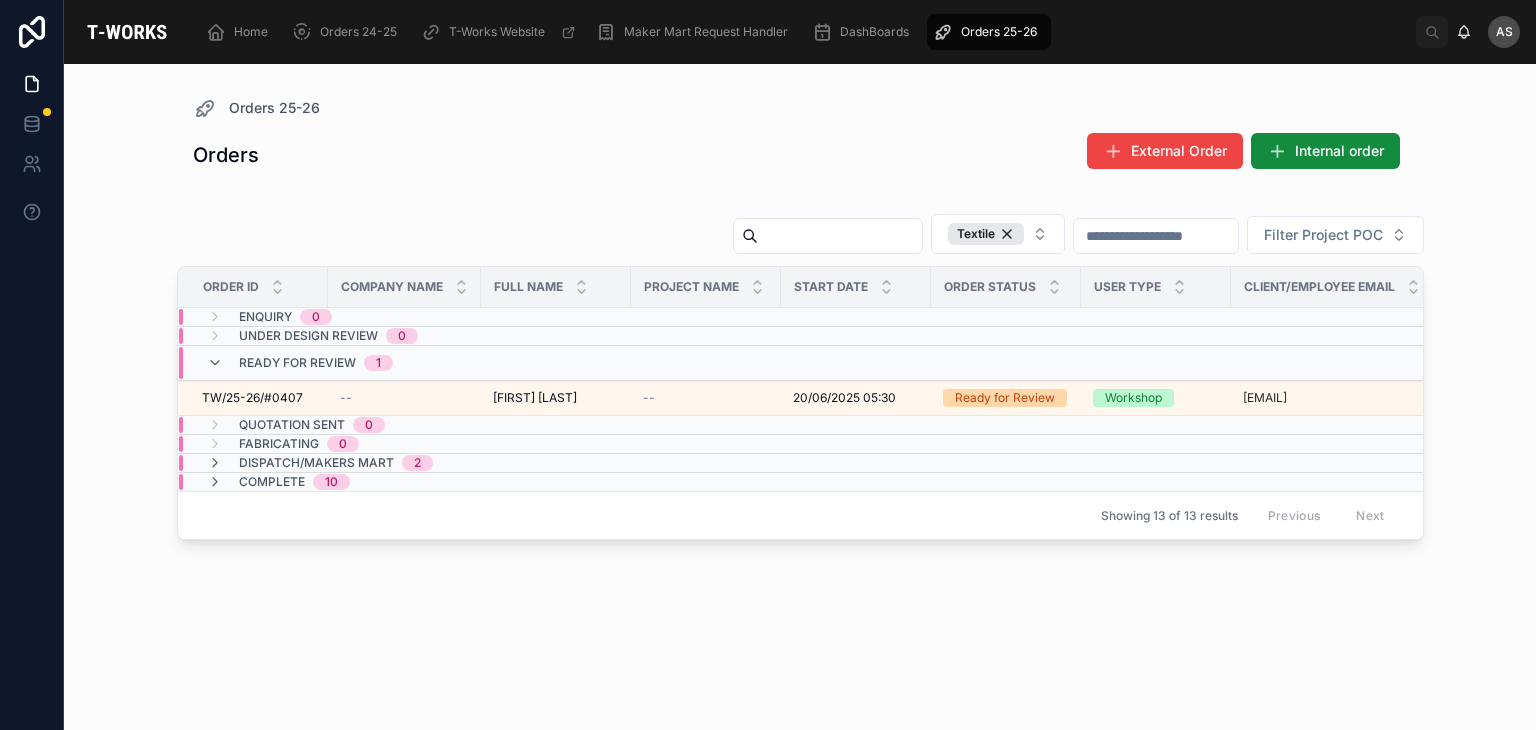 click on "1" at bounding box center [378, 363] 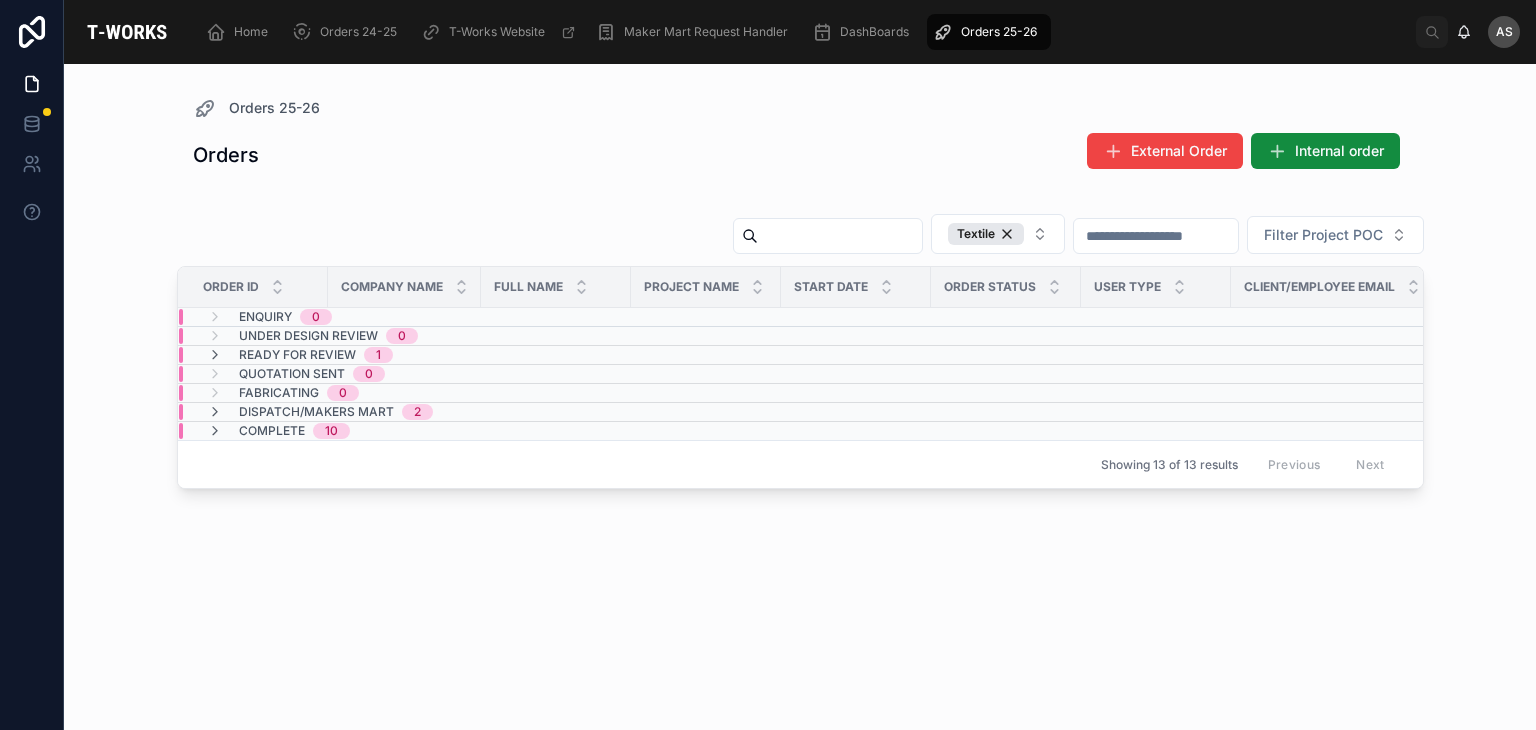 click on "Ready for Review 1" at bounding box center (404, 355) 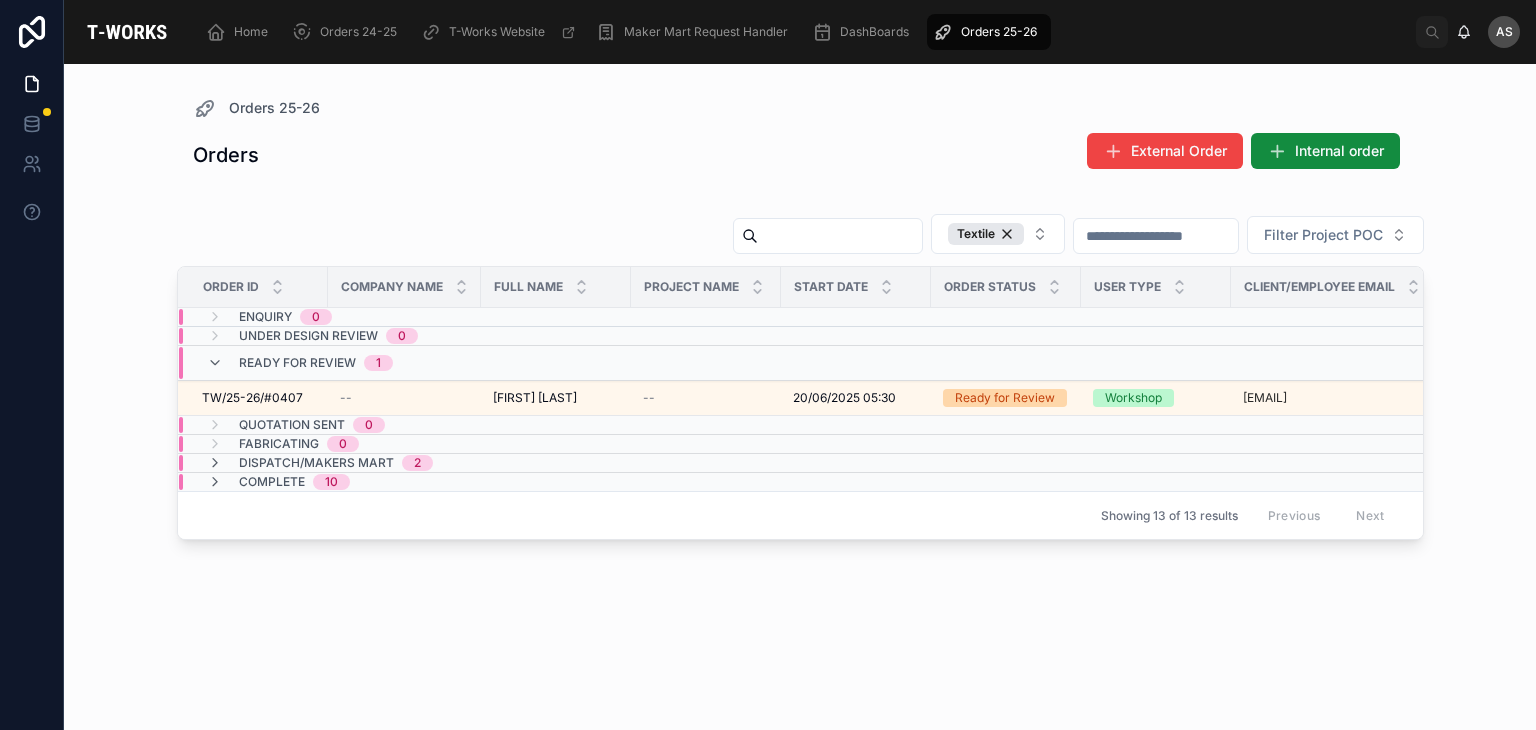 click on "Ready for Review 1" at bounding box center [404, 363] 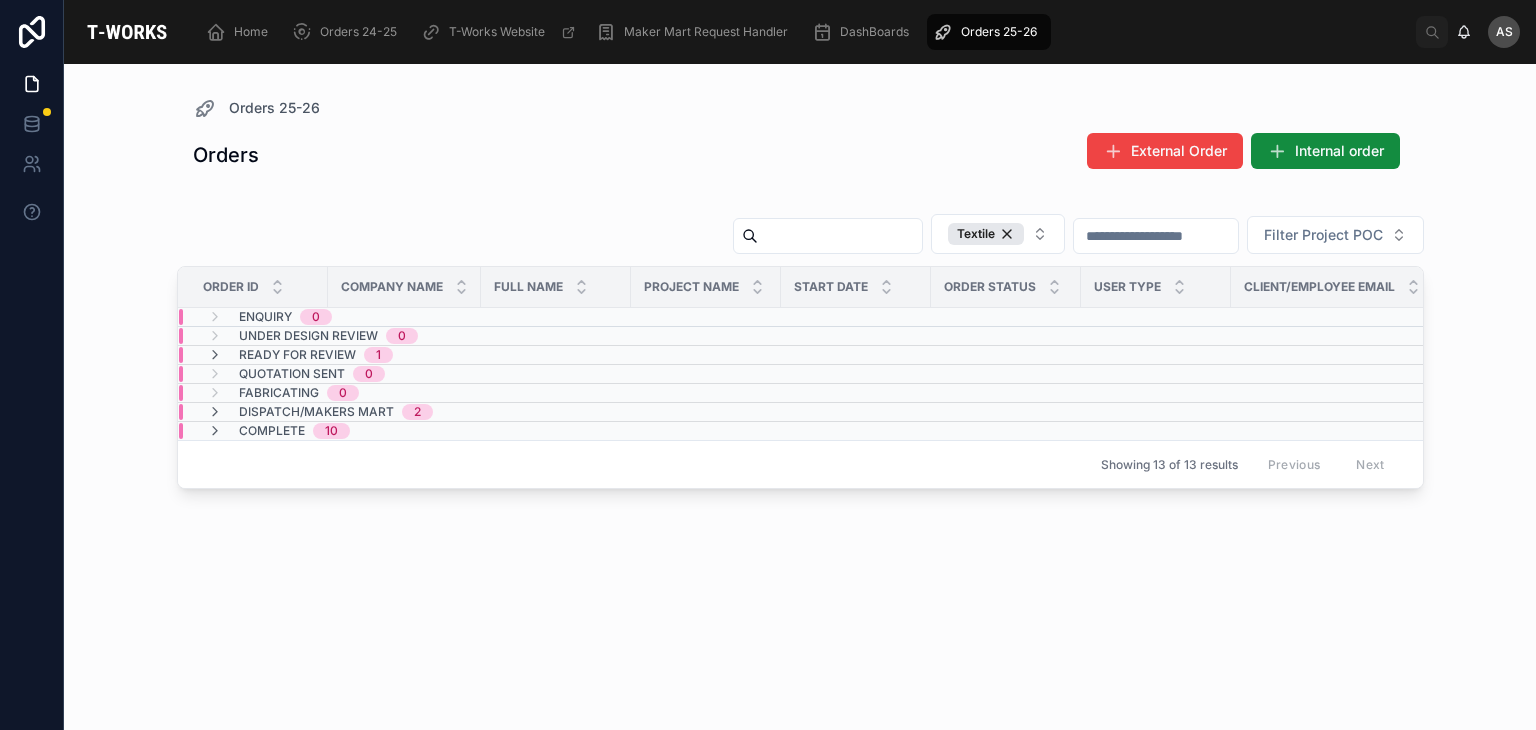 click on "Ready for Review 1" at bounding box center (300, 355) 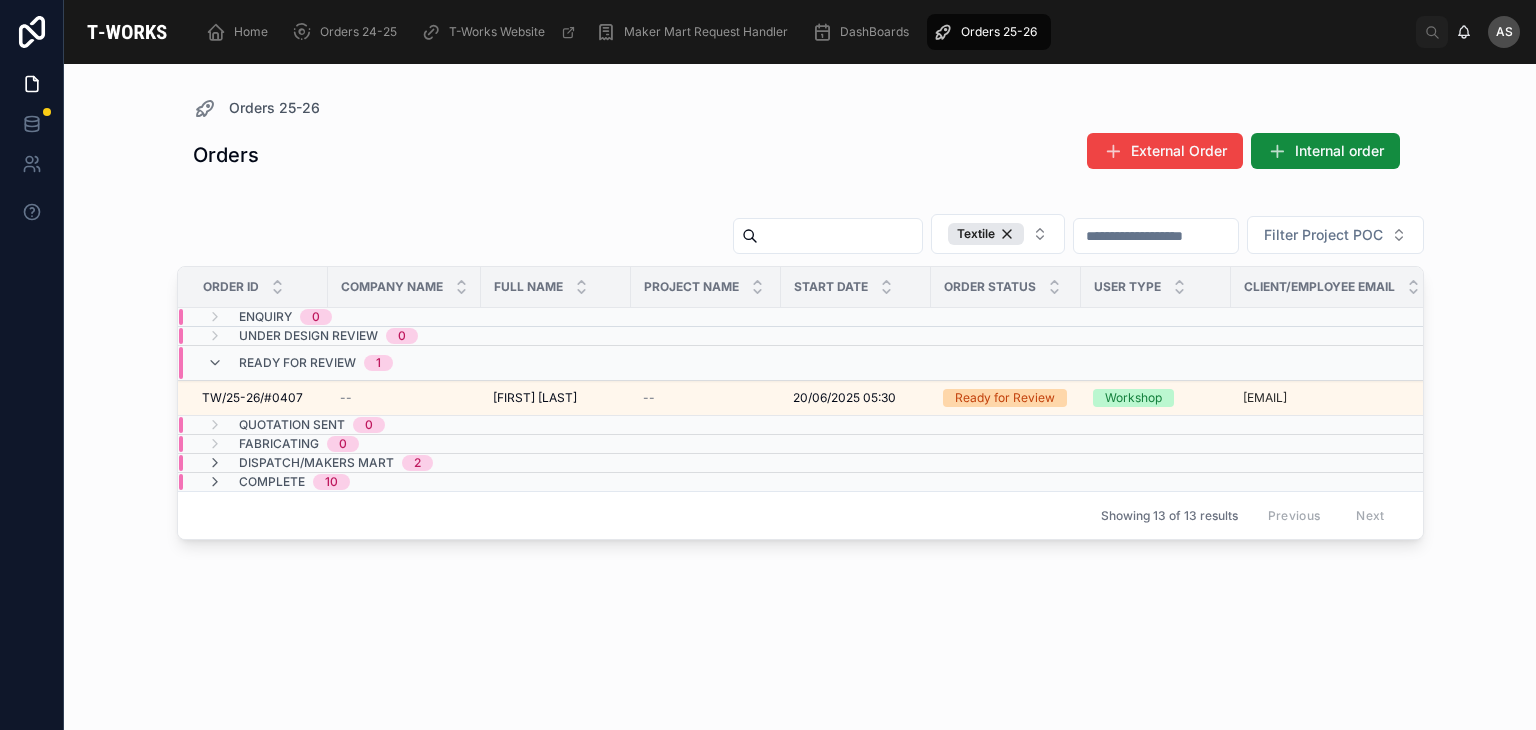 click on "Ready for Review 1" at bounding box center (300, 363) 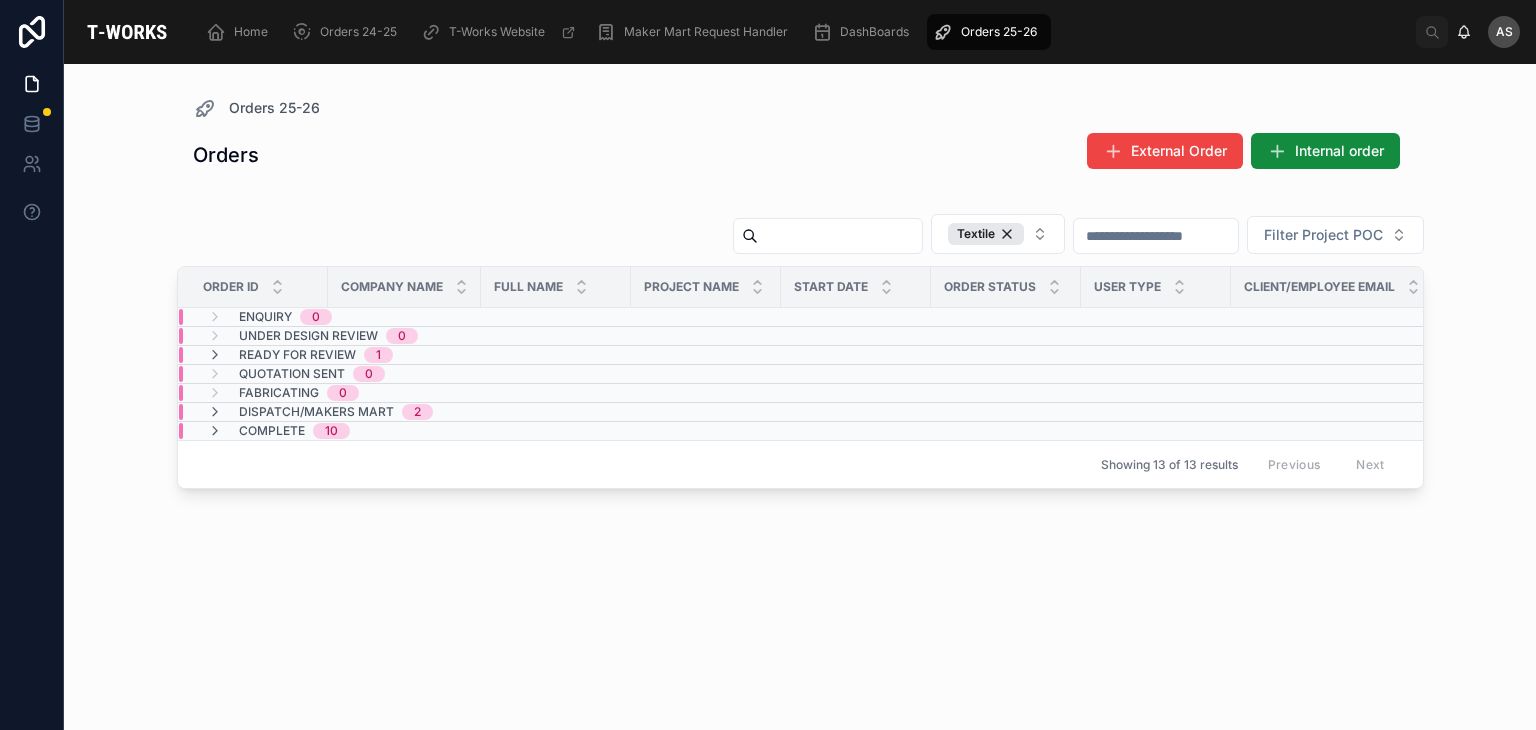 click on "2" at bounding box center (417, 412) 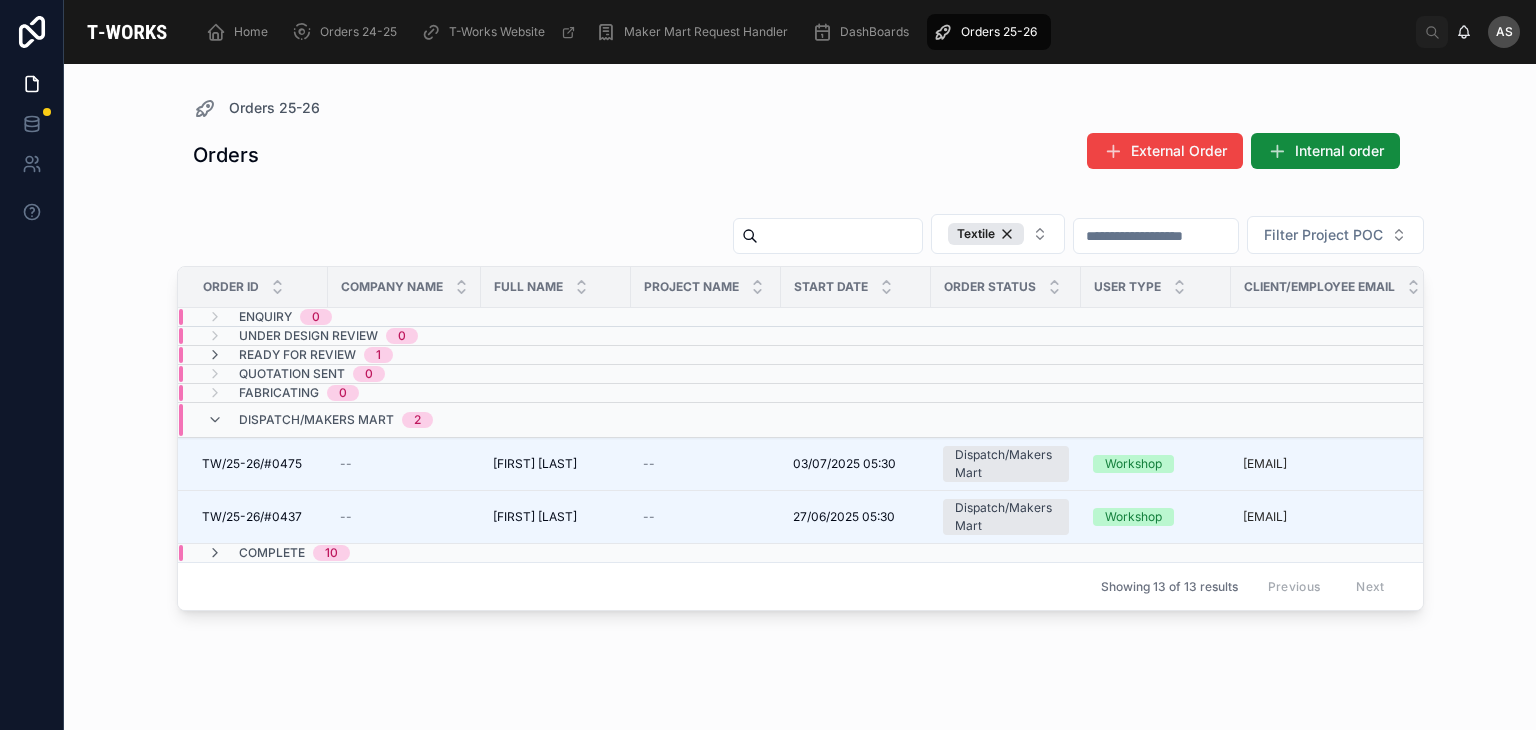 click on "2" at bounding box center [417, 420] 